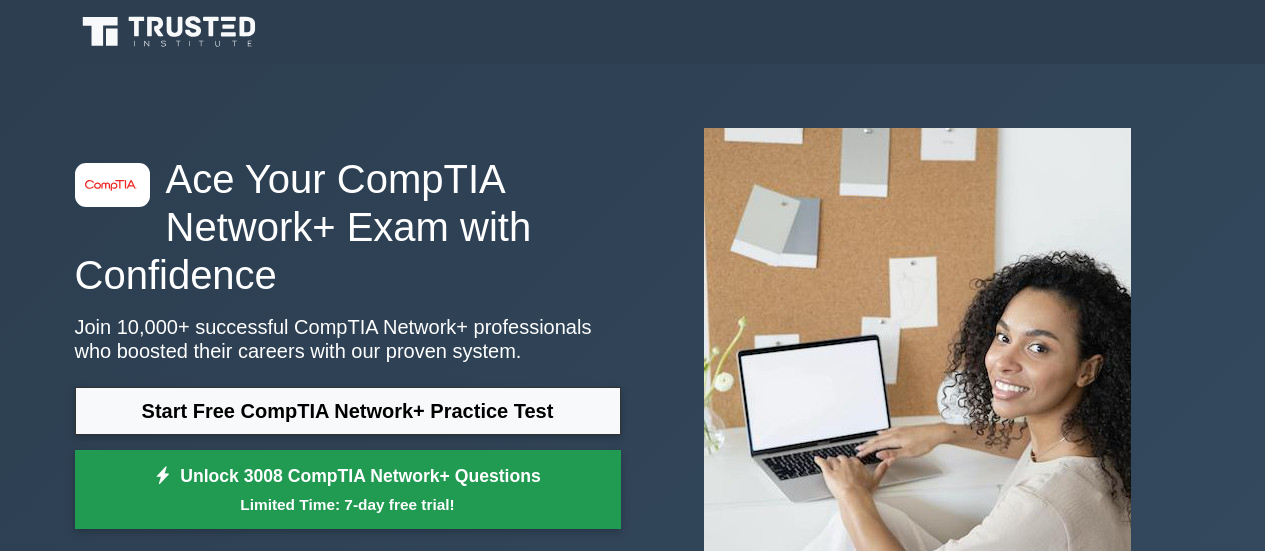 scroll, scrollTop: 0, scrollLeft: 0, axis: both 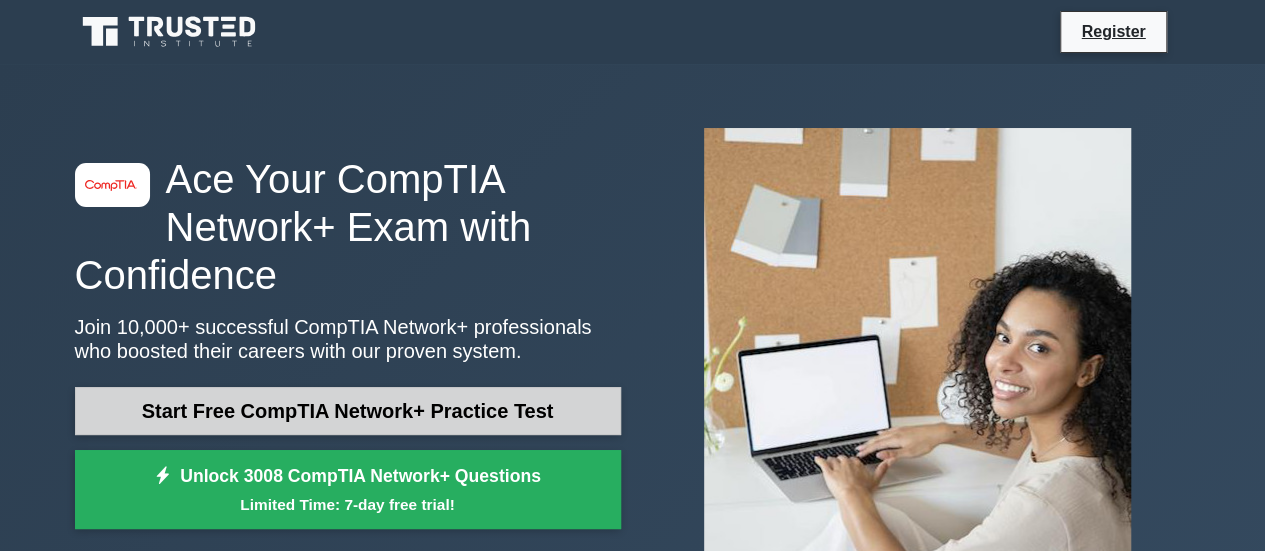 click on "Start Free CompTIA Network+ Practice Test" at bounding box center [348, 411] 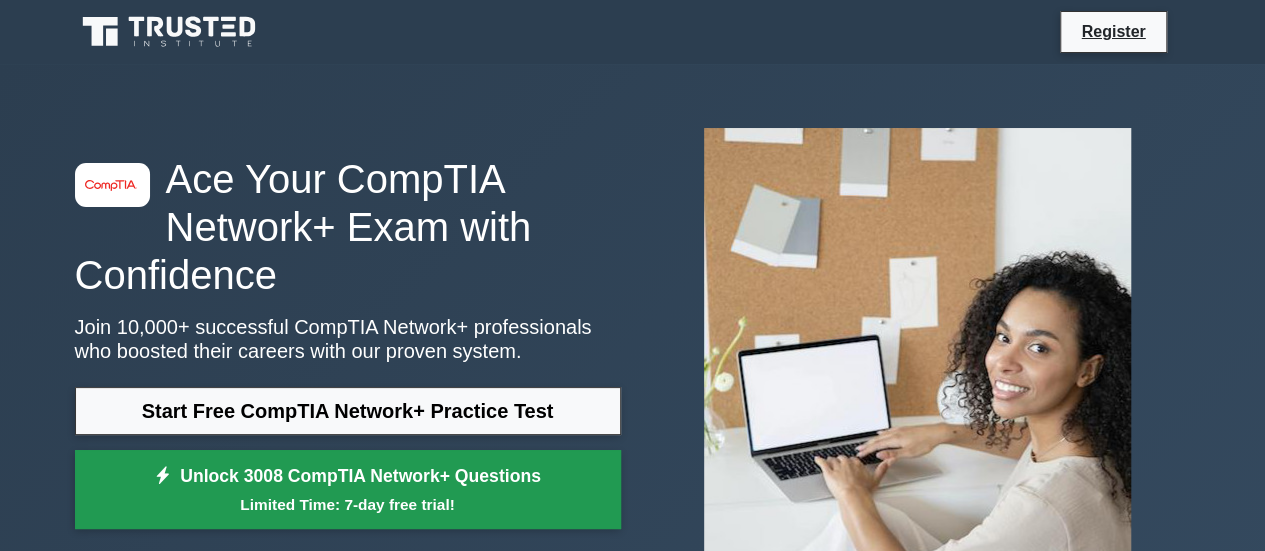 click on "Limited Time: 7-day free trial!" at bounding box center [348, 504] 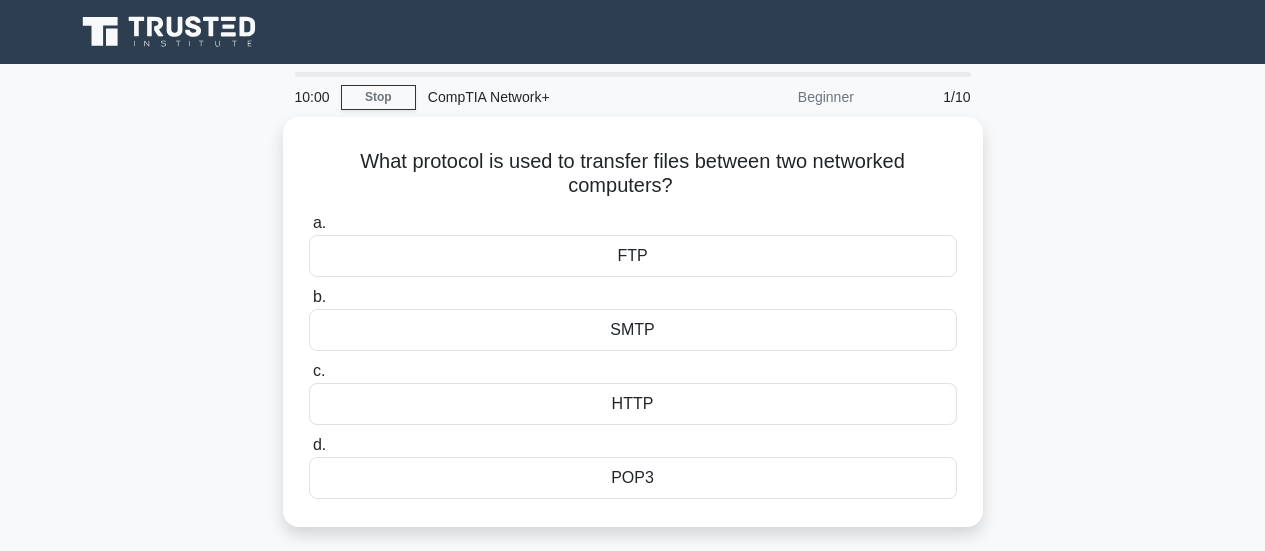 scroll, scrollTop: 0, scrollLeft: 0, axis: both 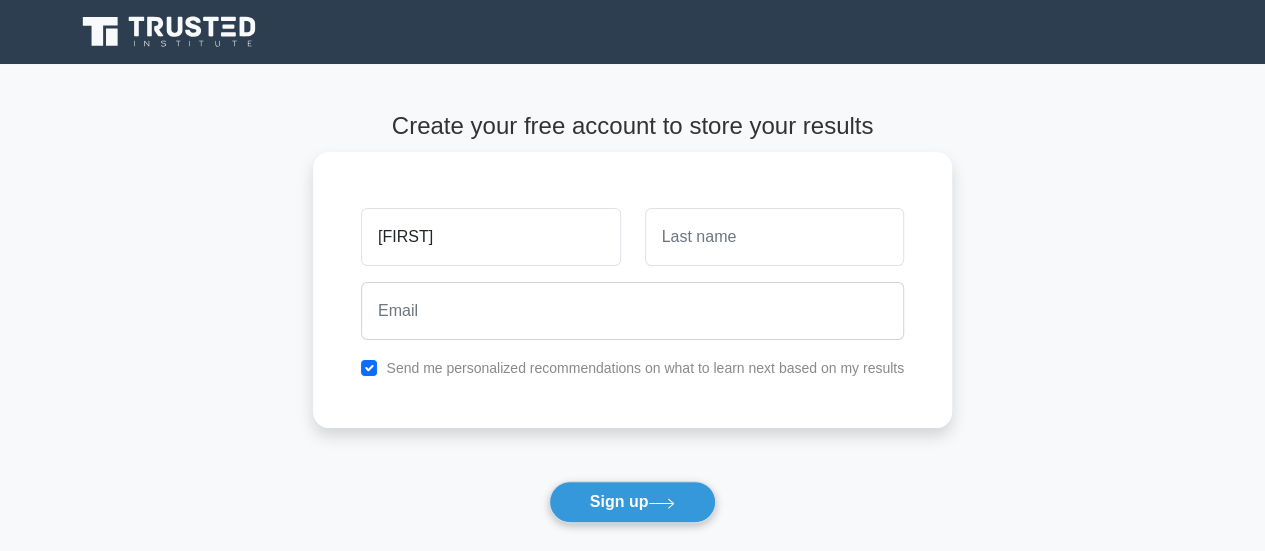 type on "[FIRST]" 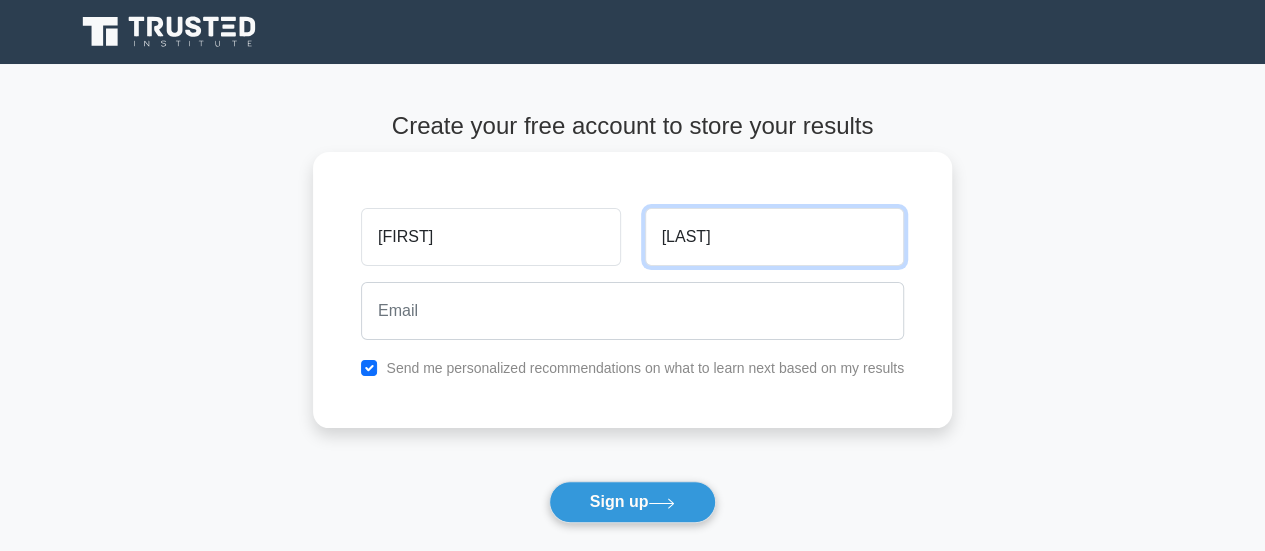 type on "[LAST]" 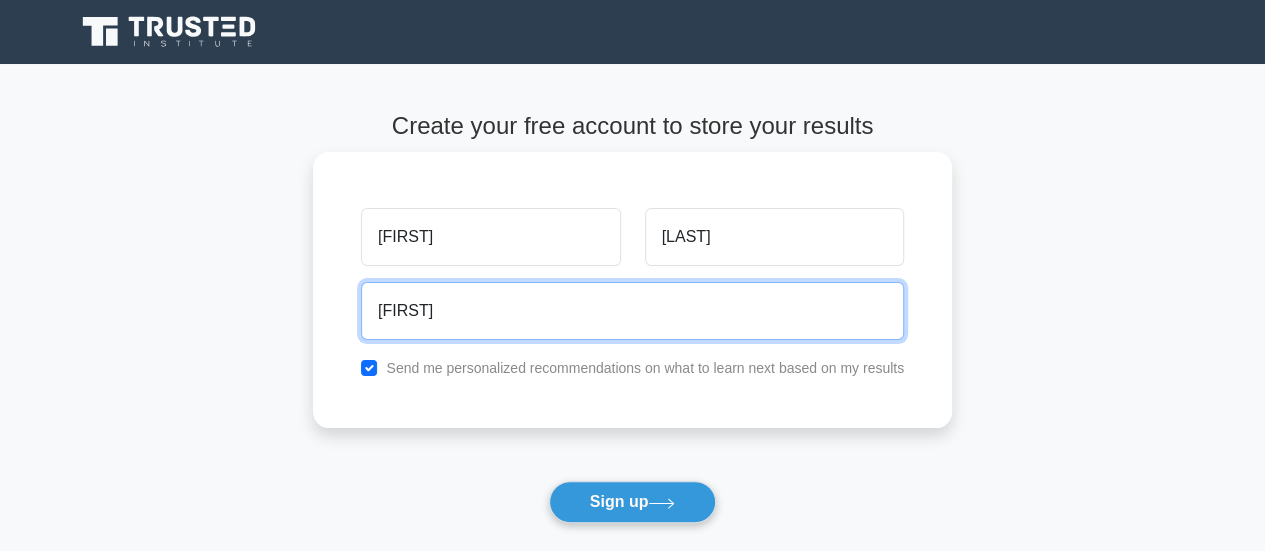 type on "[EMAIL]" 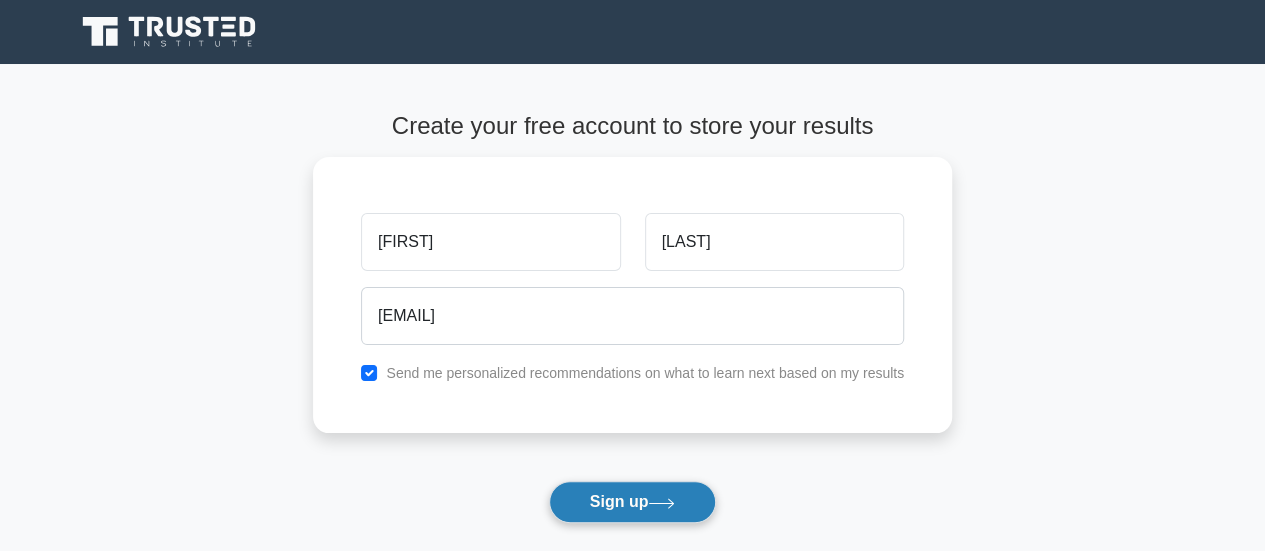 click on "Sign up" at bounding box center [633, 502] 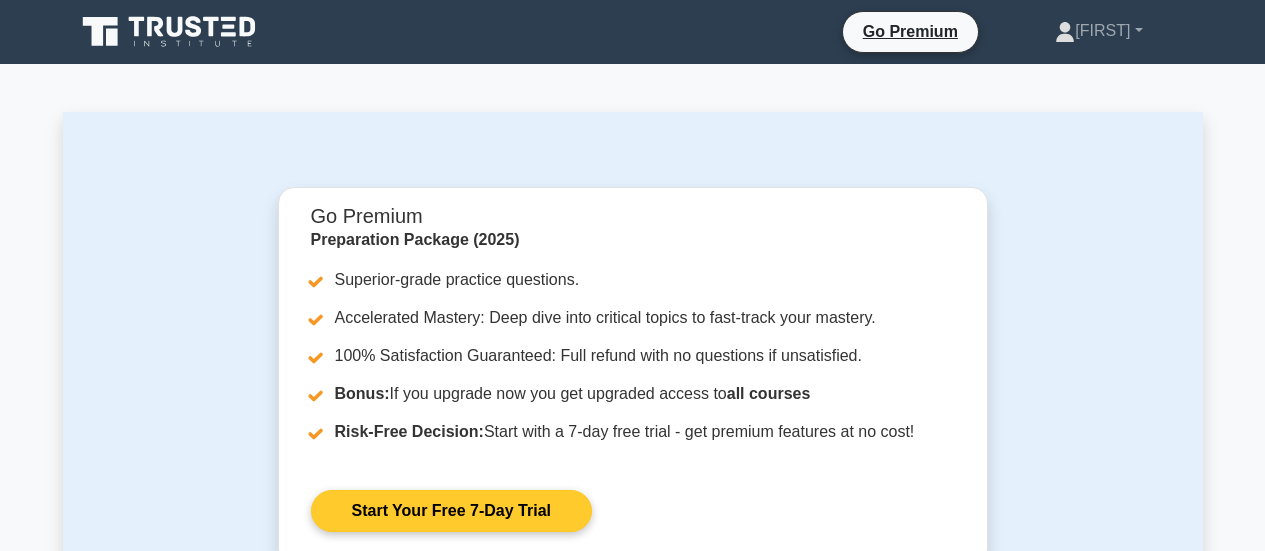 scroll, scrollTop: 0, scrollLeft: 0, axis: both 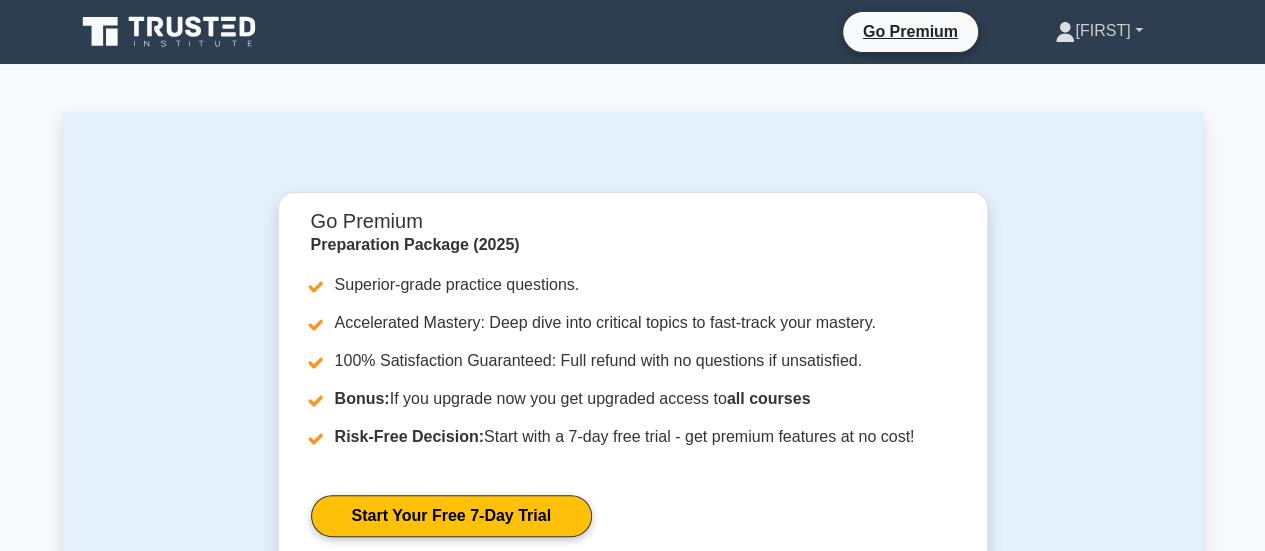 click on "Sohail" at bounding box center (1098, 31) 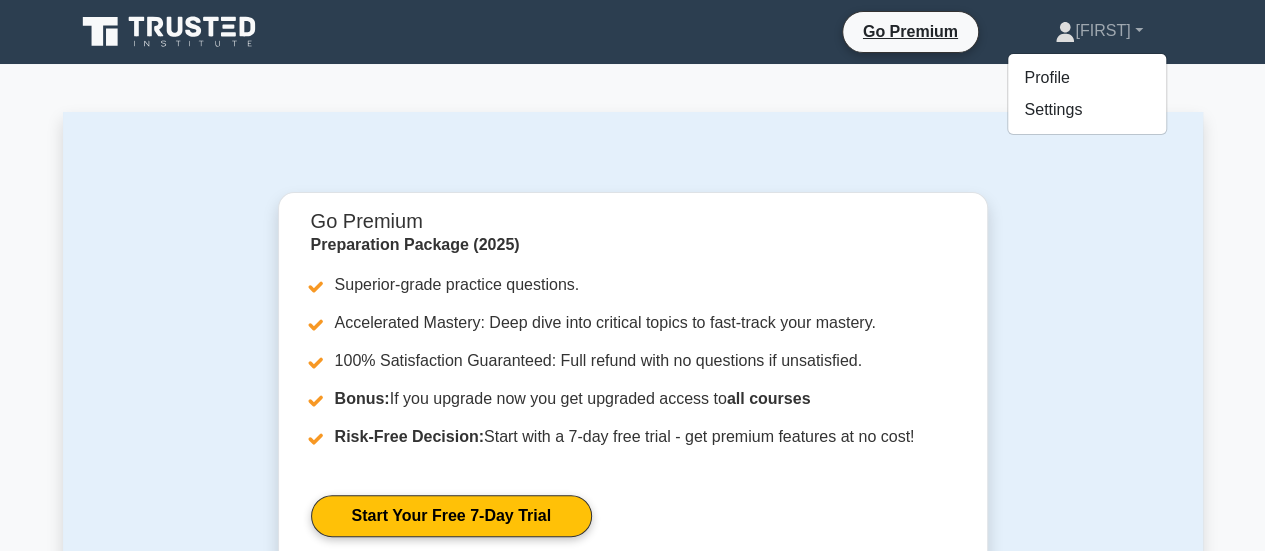 click 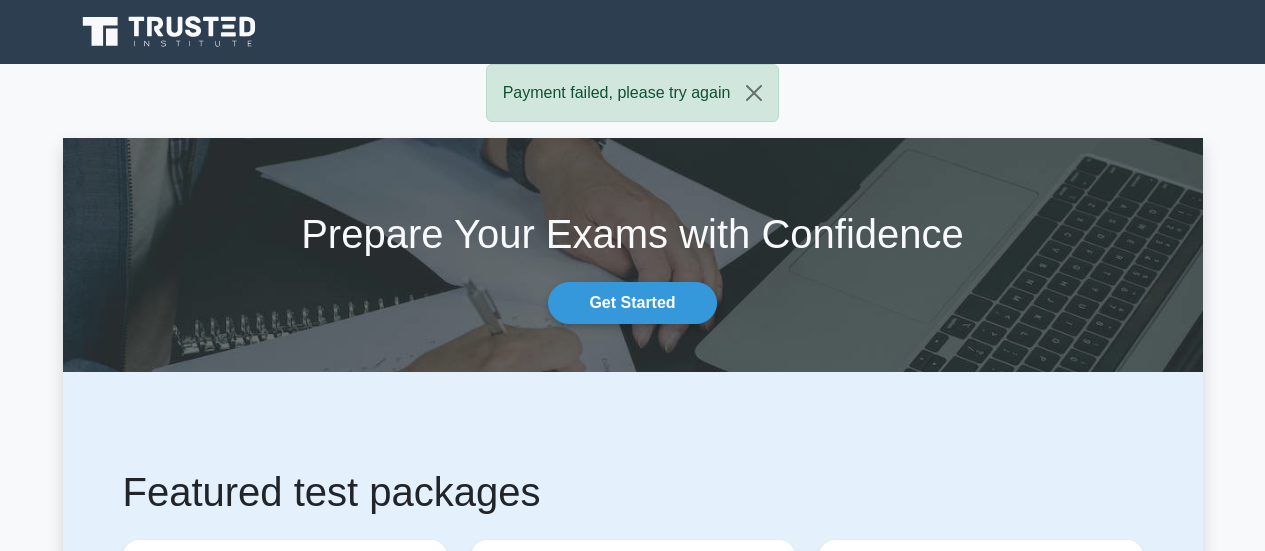scroll, scrollTop: 0, scrollLeft: 0, axis: both 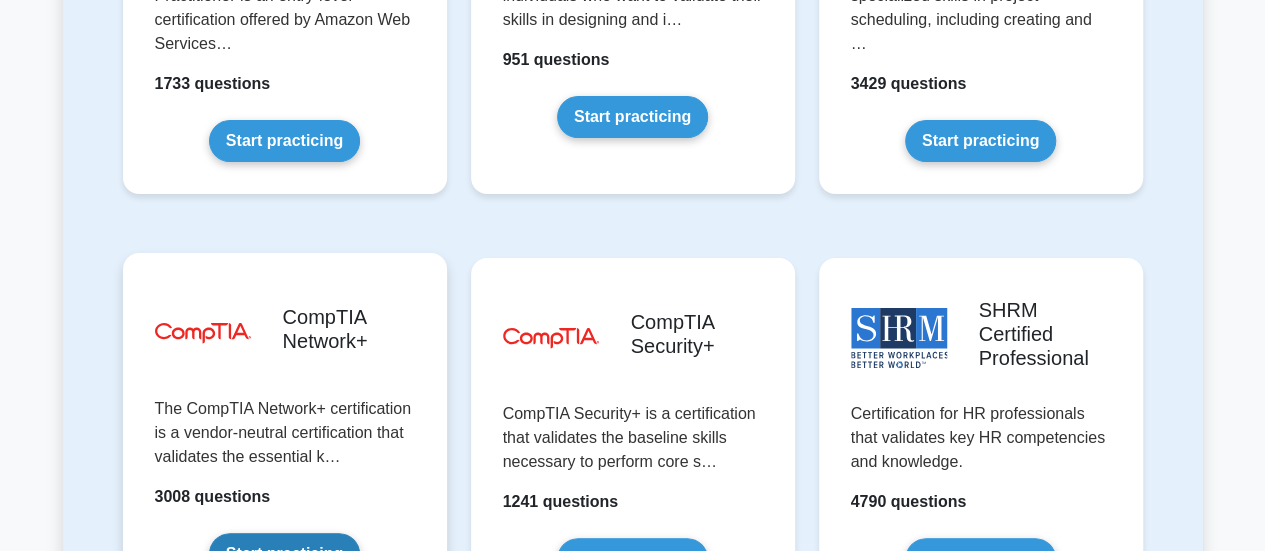 click on "Start practicing" at bounding box center (284, 554) 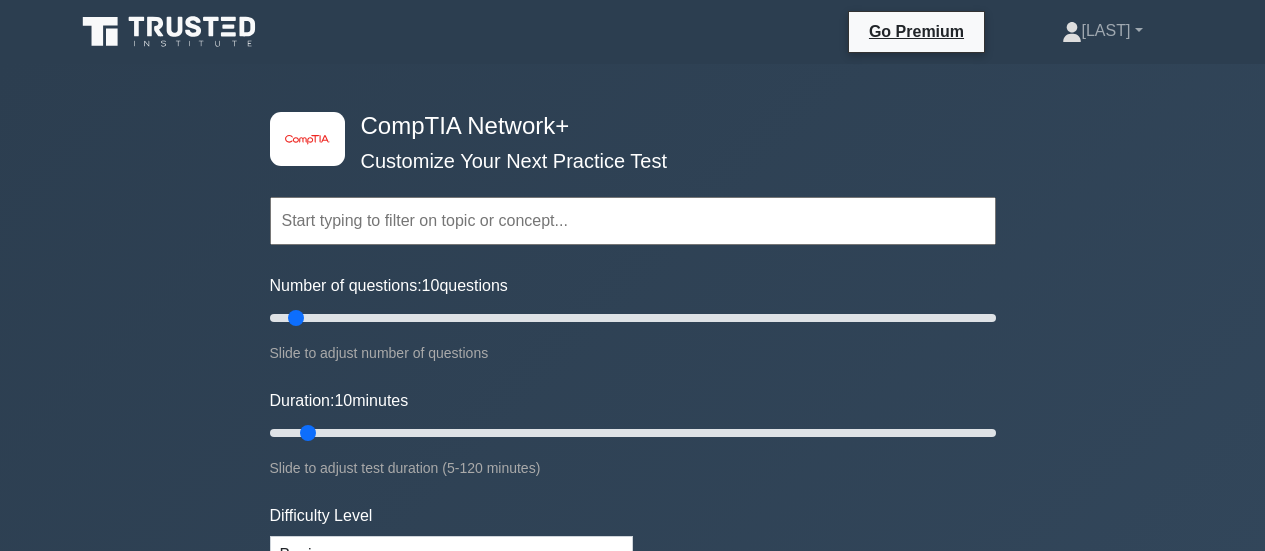 scroll, scrollTop: 0, scrollLeft: 0, axis: both 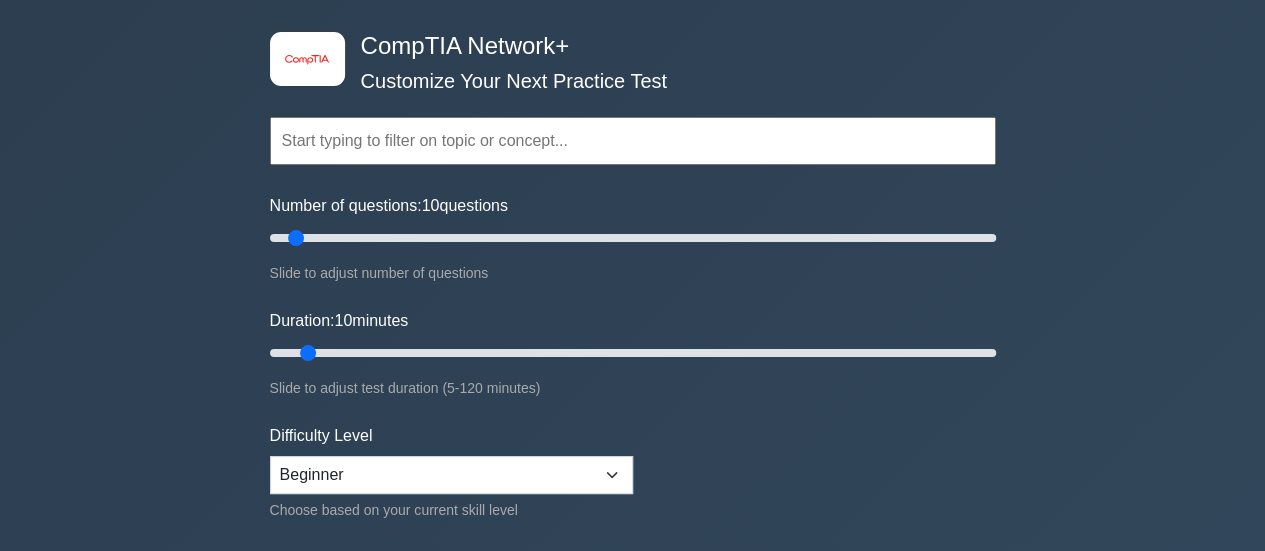 click at bounding box center (633, 141) 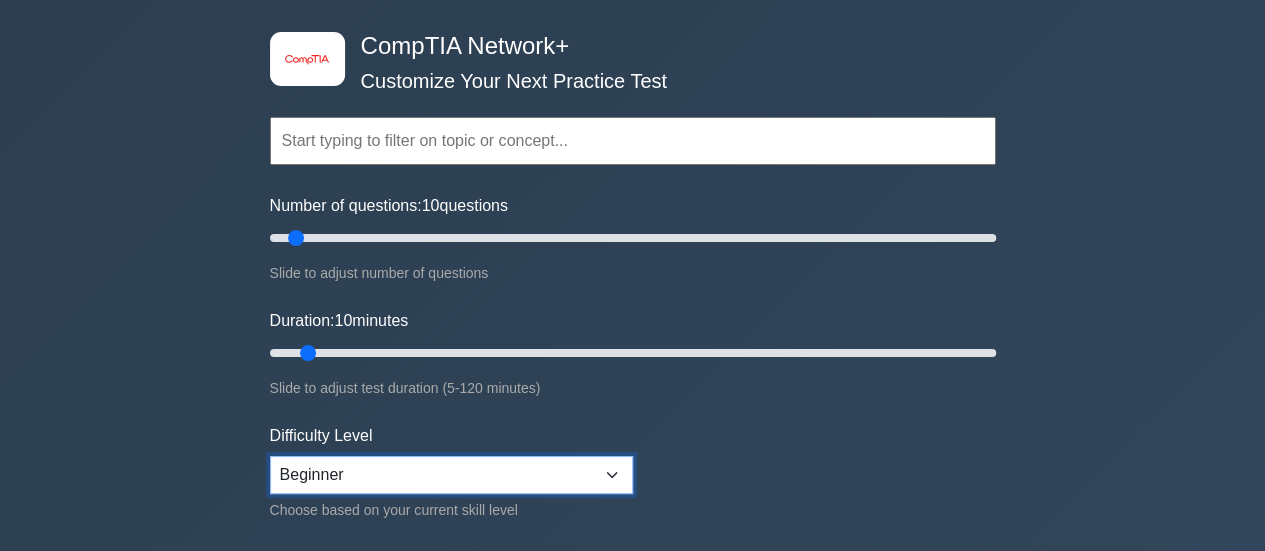 click on "Beginner
Intermediate
Expert" at bounding box center (451, 475) 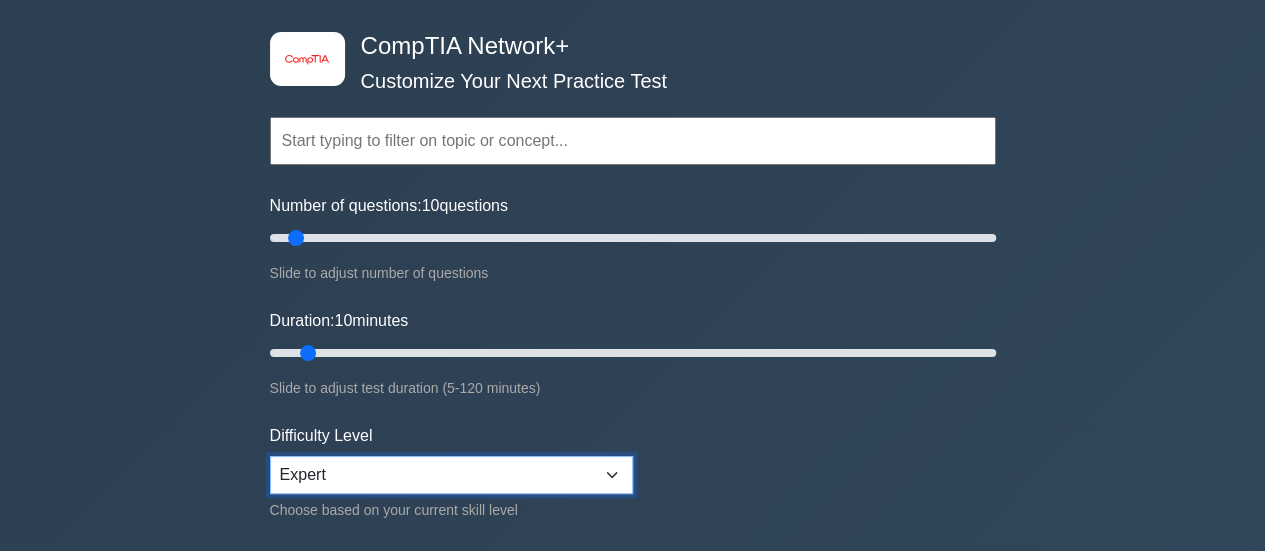 click on "Beginner
Intermediate
Expert" at bounding box center (451, 475) 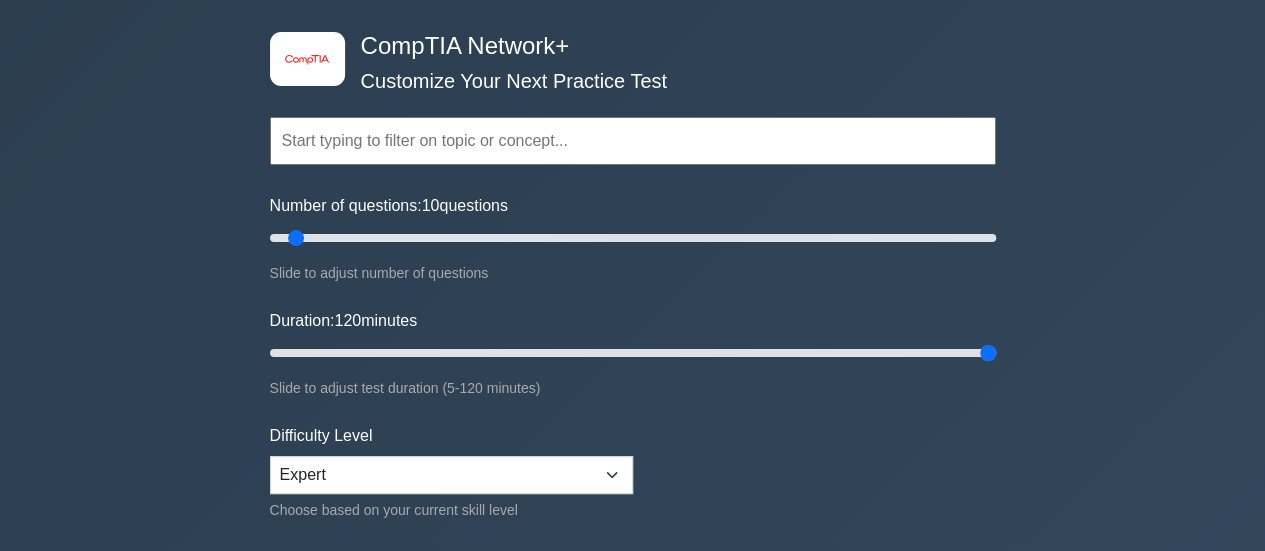 drag, startPoint x: 311, startPoint y: 347, endPoint x: 1013, endPoint y: 419, distance: 705.6827 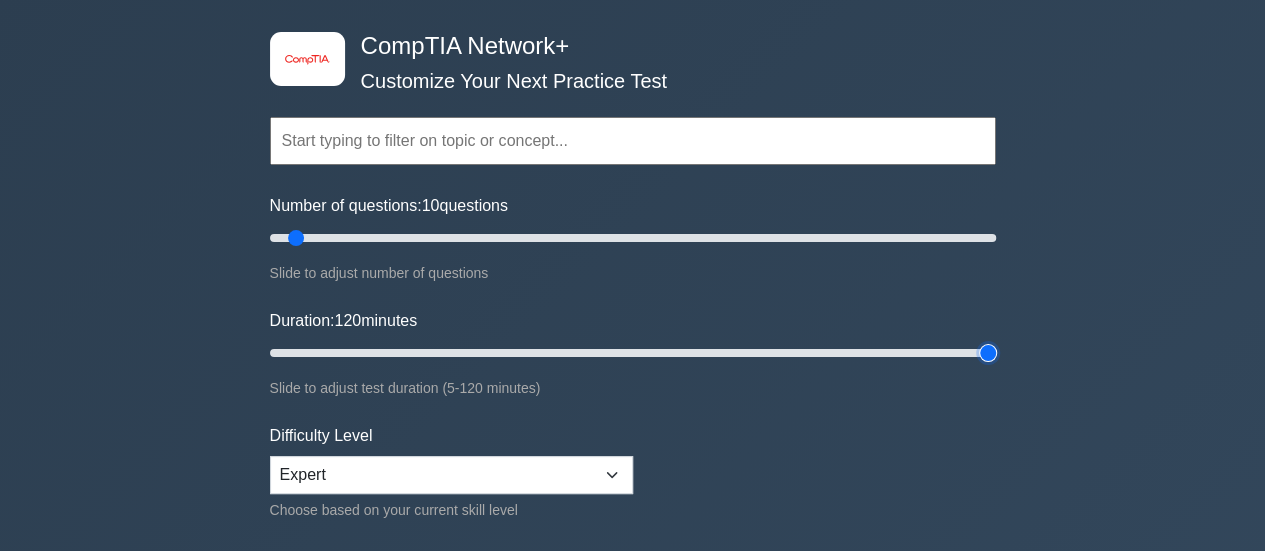 type on "120" 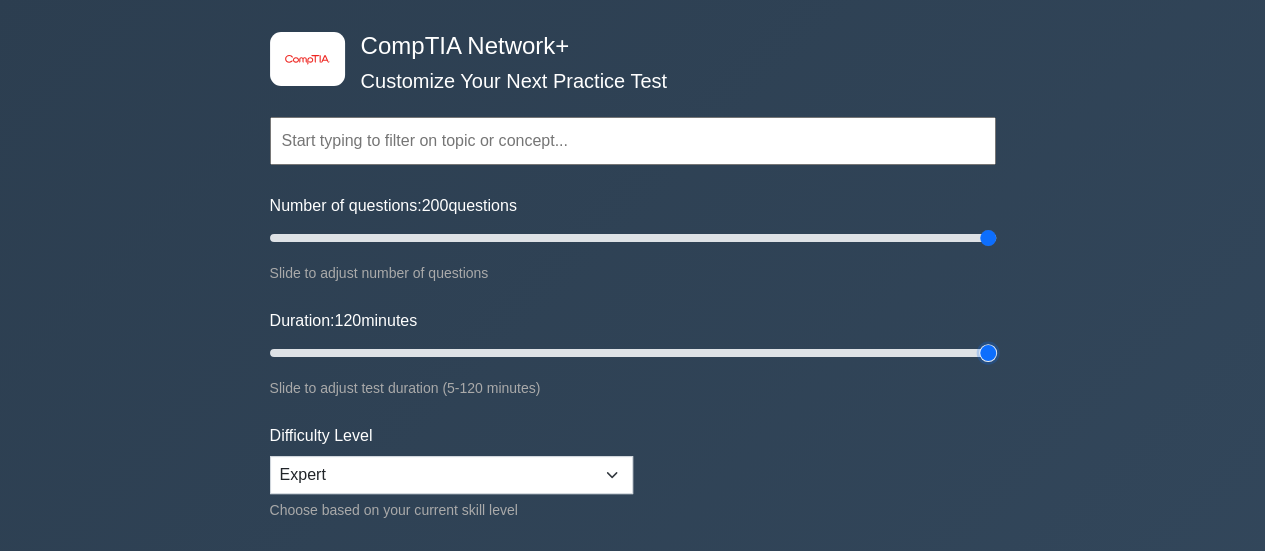 drag, startPoint x: 303, startPoint y: 233, endPoint x: 1112, endPoint y: 201, distance: 809.6326 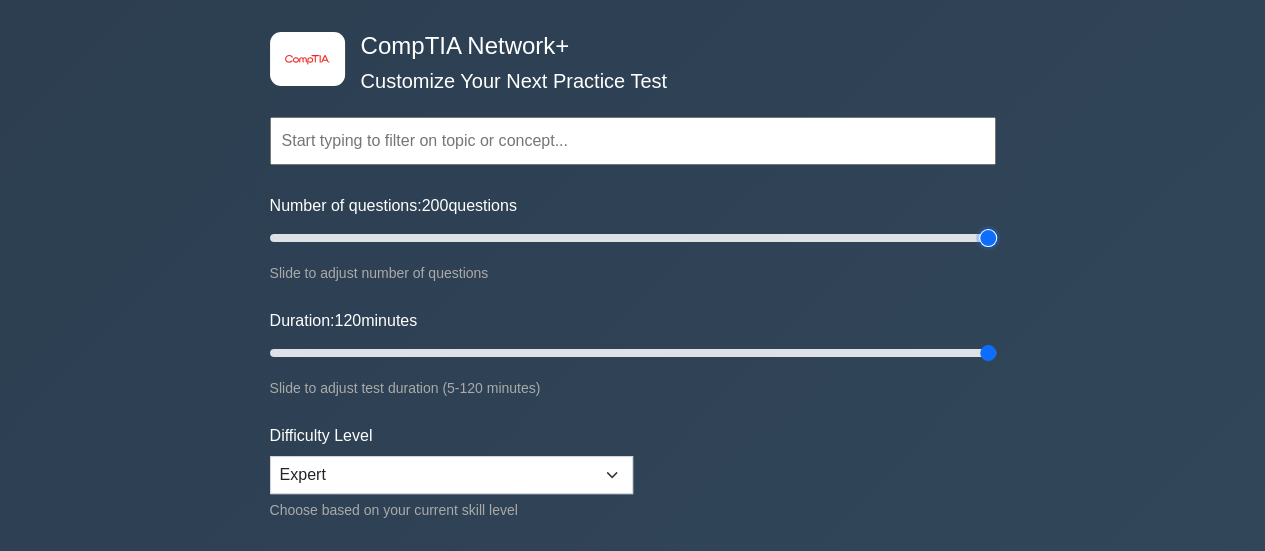 click on "Number of questions:  200  questions" at bounding box center (633, 238) 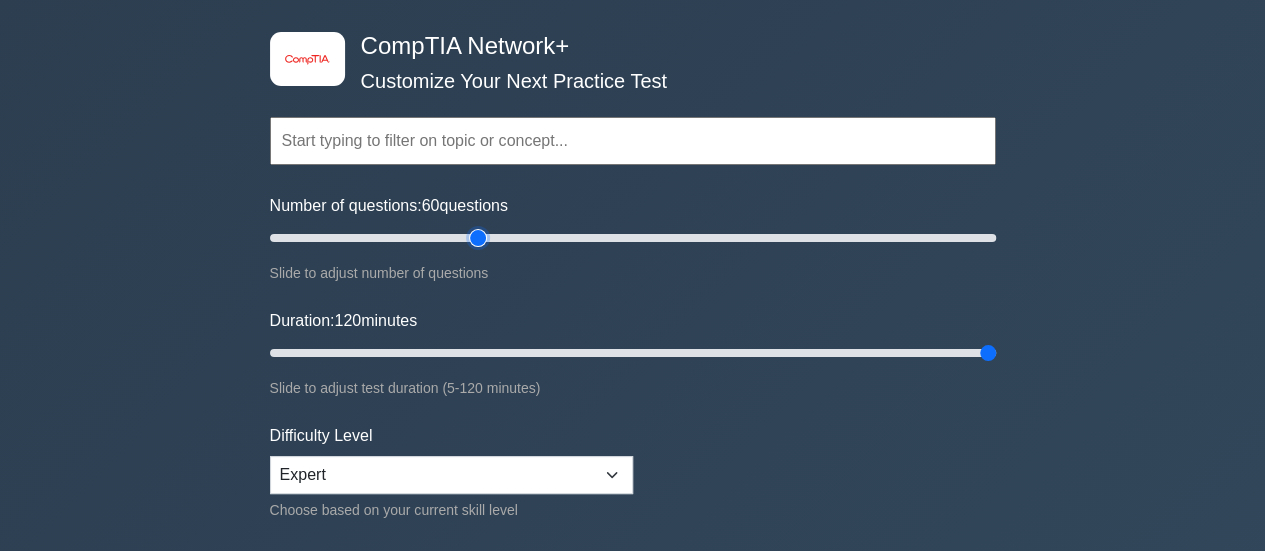 drag, startPoint x: 978, startPoint y: 234, endPoint x: 485, endPoint y: 243, distance: 493.08215 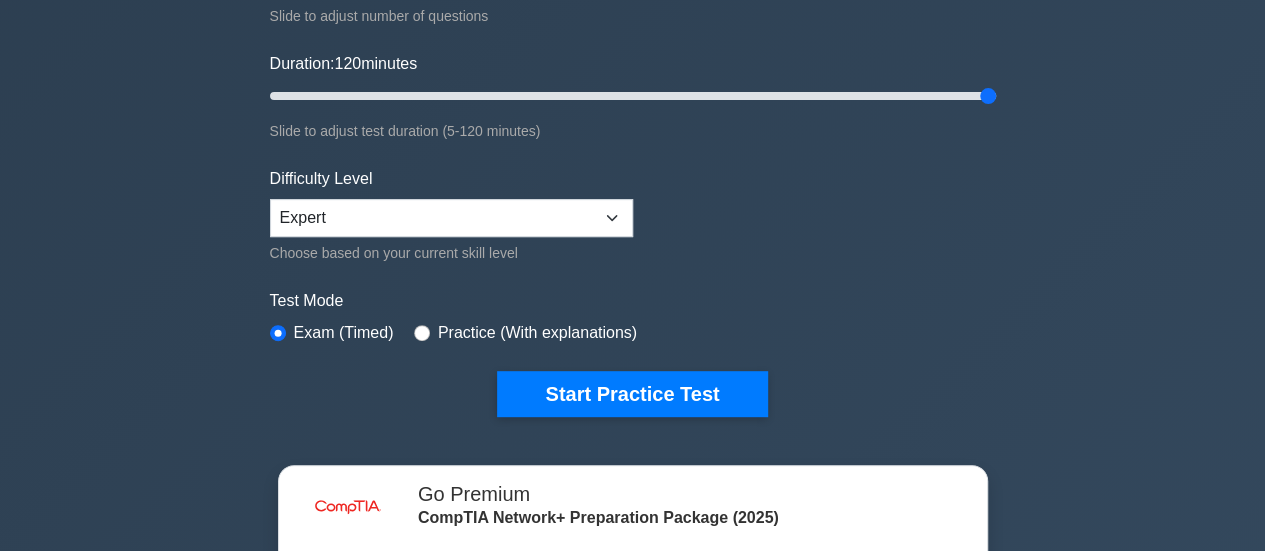 scroll, scrollTop: 342, scrollLeft: 0, axis: vertical 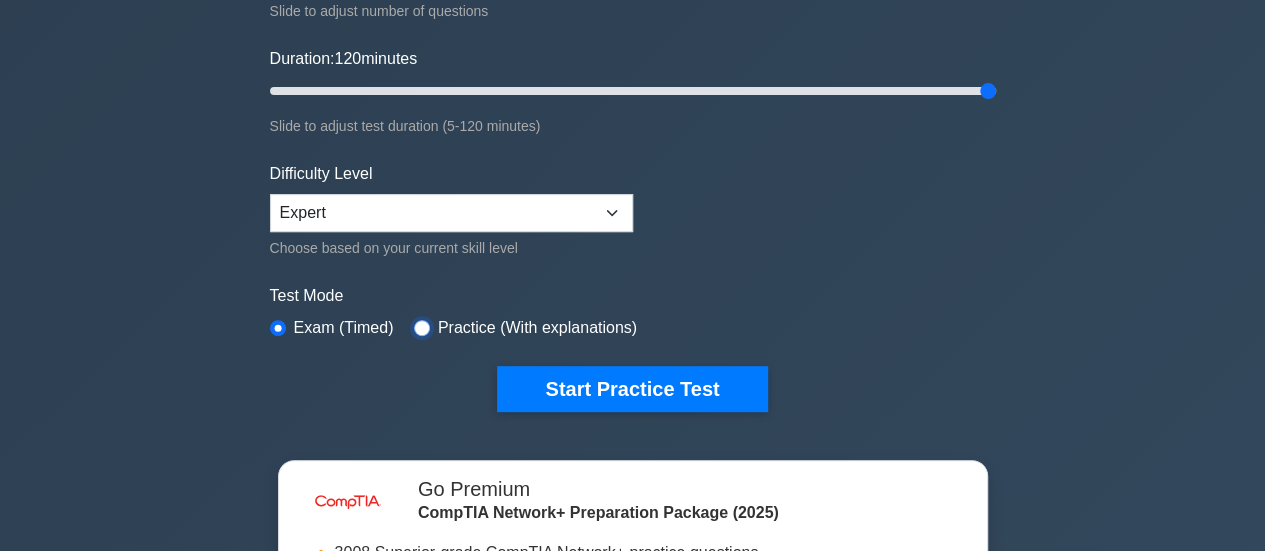 click at bounding box center [422, 328] 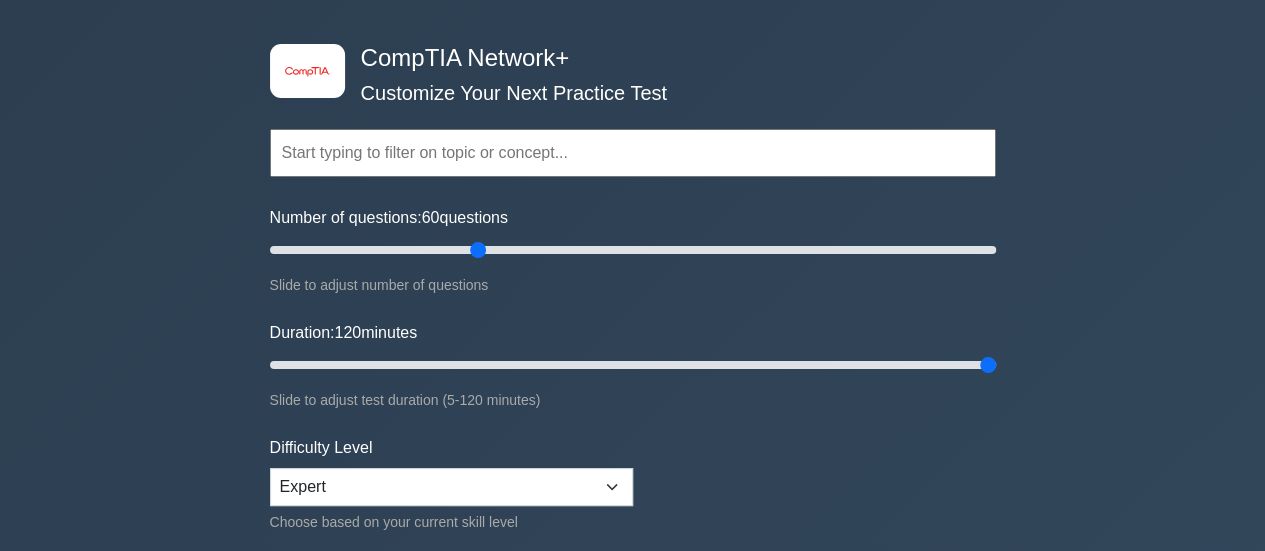 scroll, scrollTop: 60, scrollLeft: 0, axis: vertical 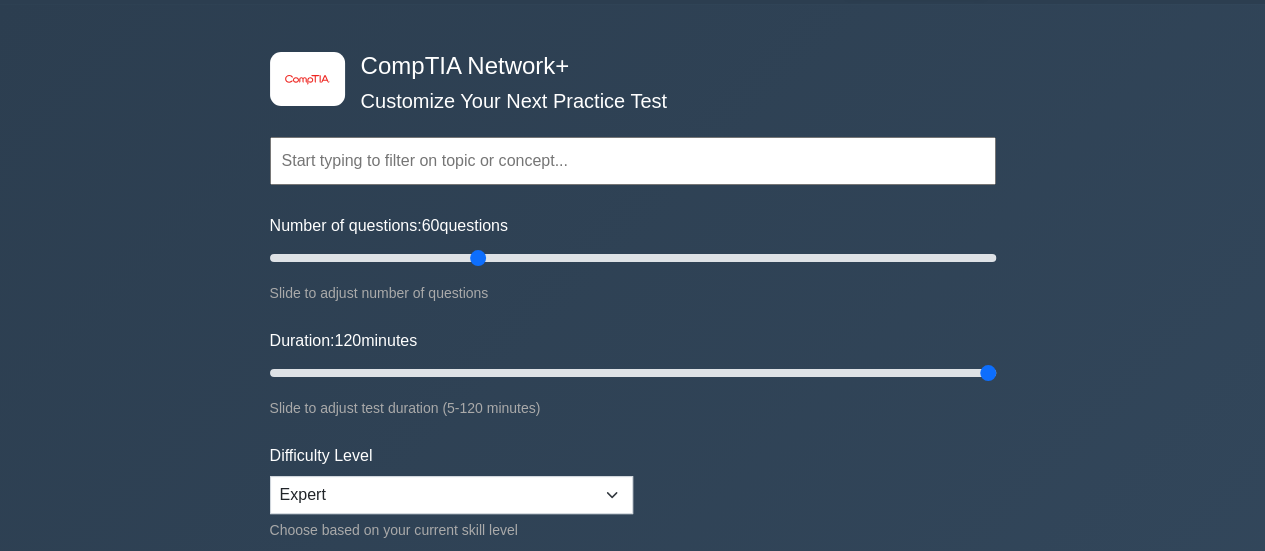 drag, startPoint x: 996, startPoint y: 373, endPoint x: 744, endPoint y: 370, distance: 252.01785 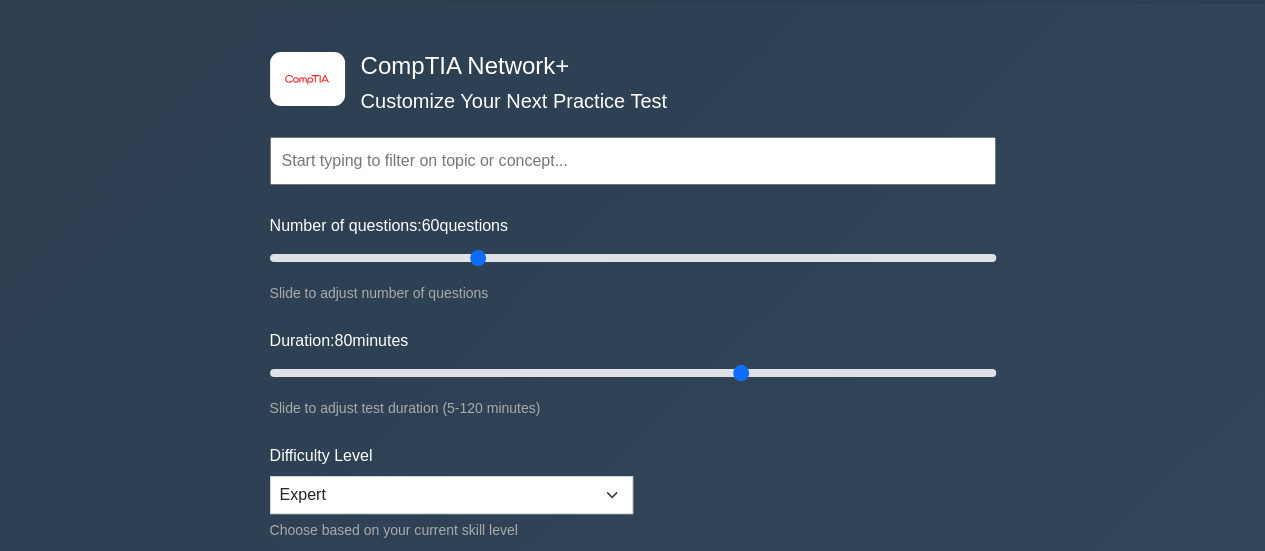 type on "75" 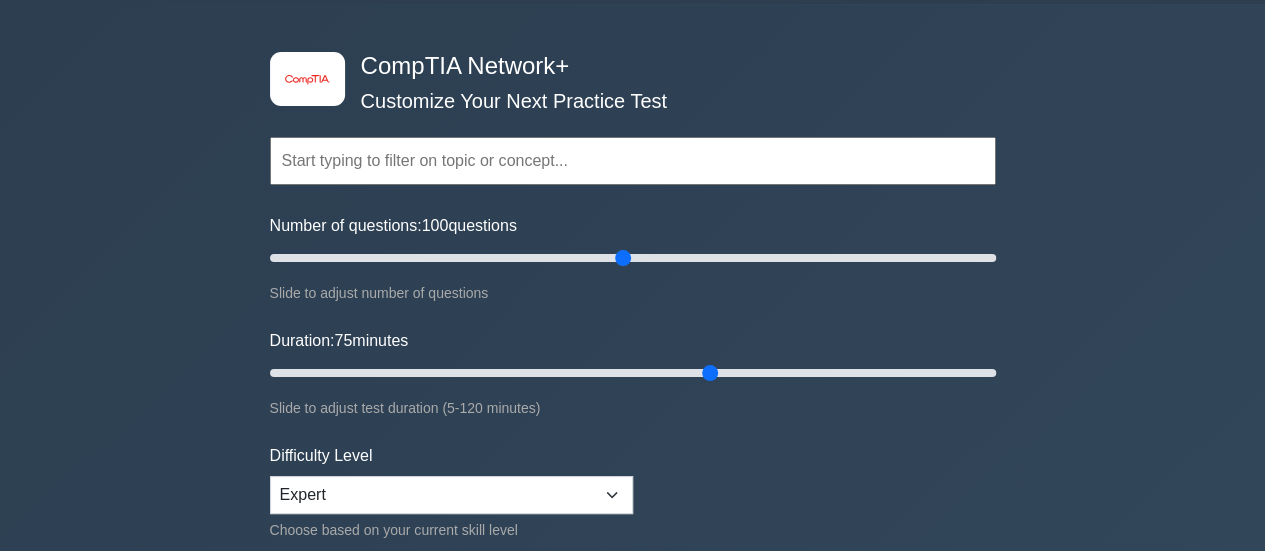 drag, startPoint x: 473, startPoint y: 258, endPoint x: 621, endPoint y: 263, distance: 148.08444 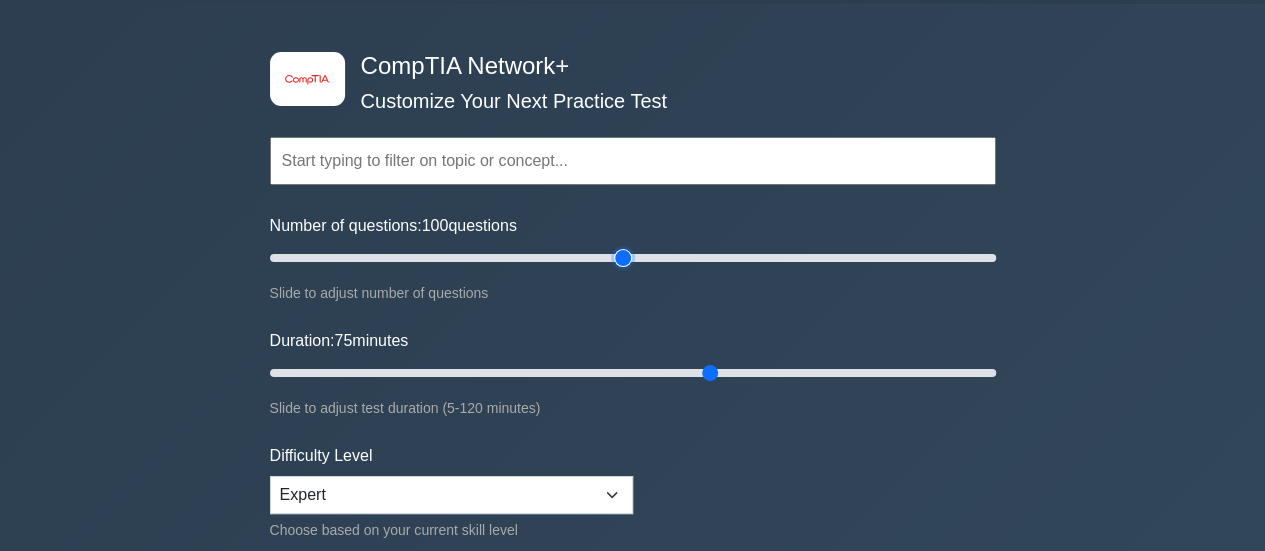 type on "100" 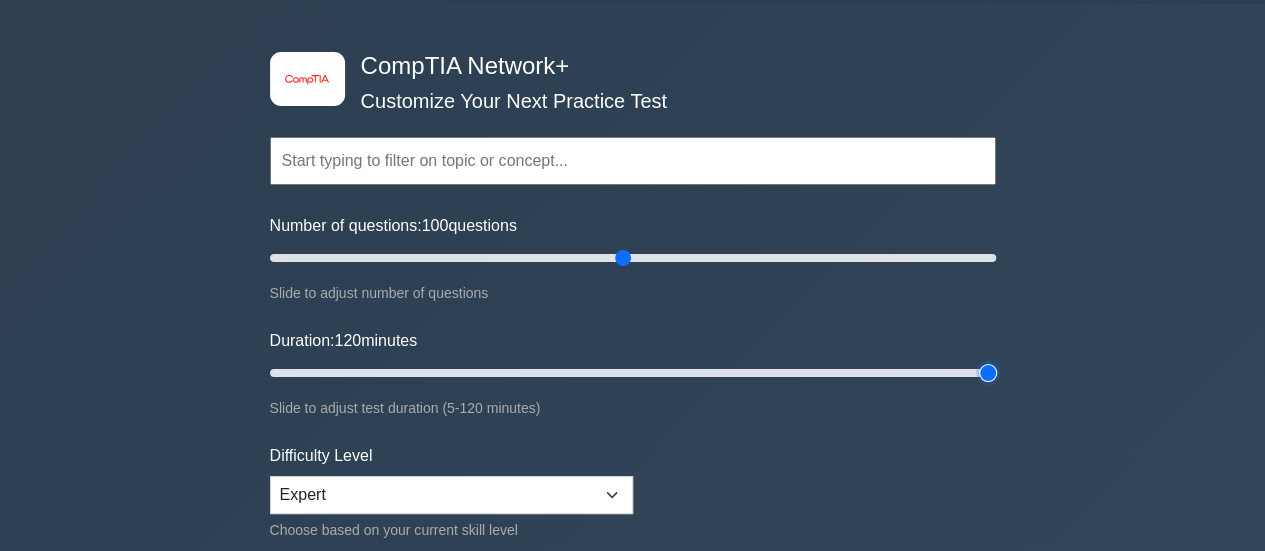 type on "120" 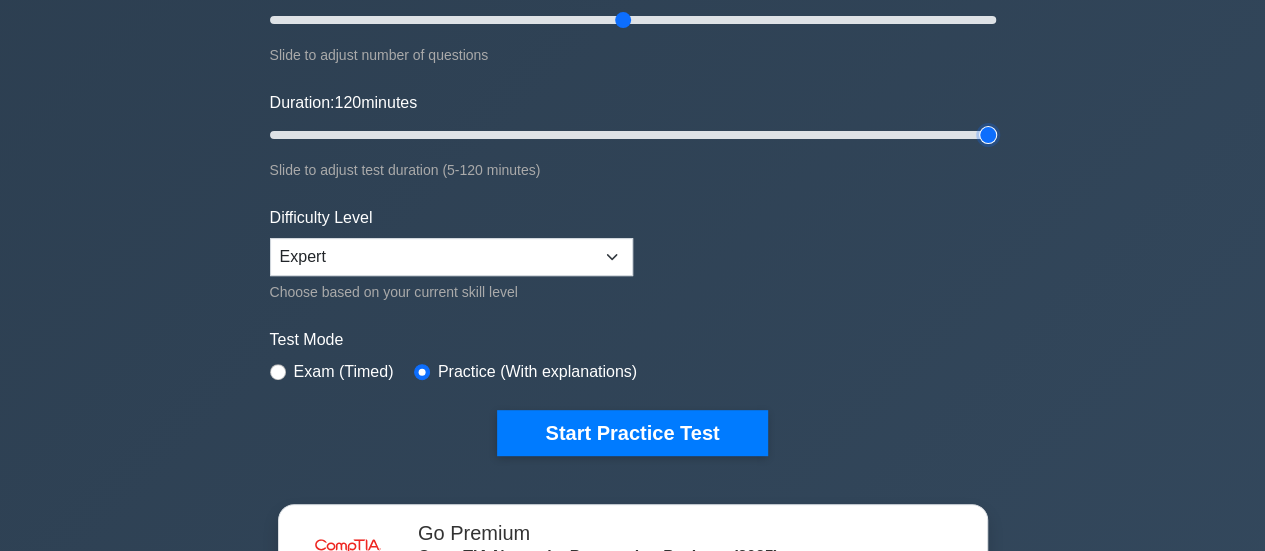 scroll, scrollTop: 300, scrollLeft: 0, axis: vertical 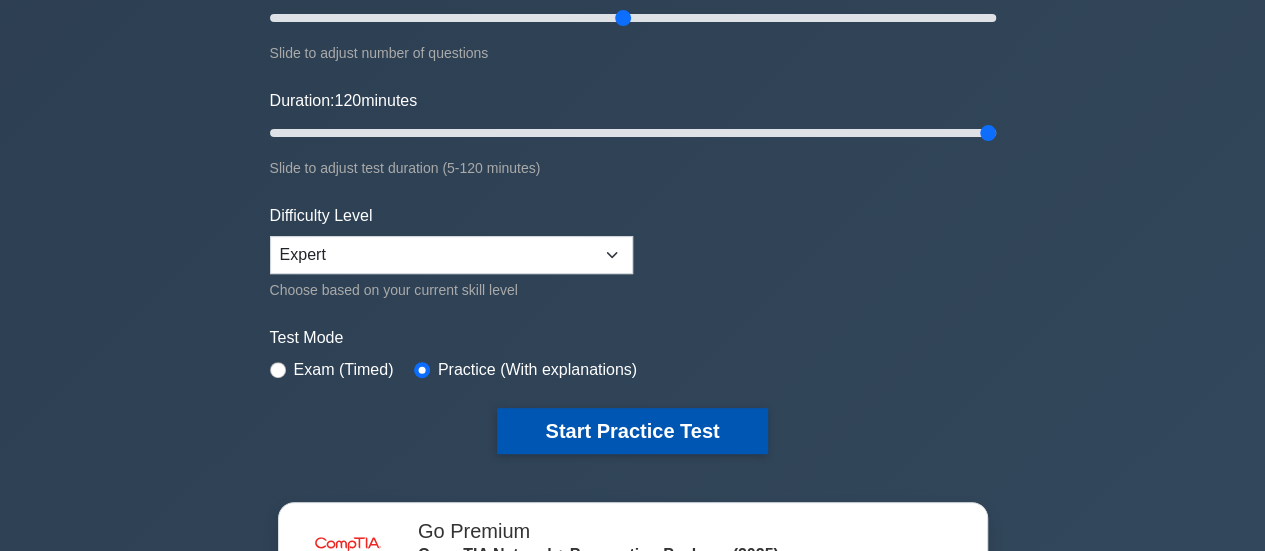 click on "Start Practice Test" at bounding box center (632, 431) 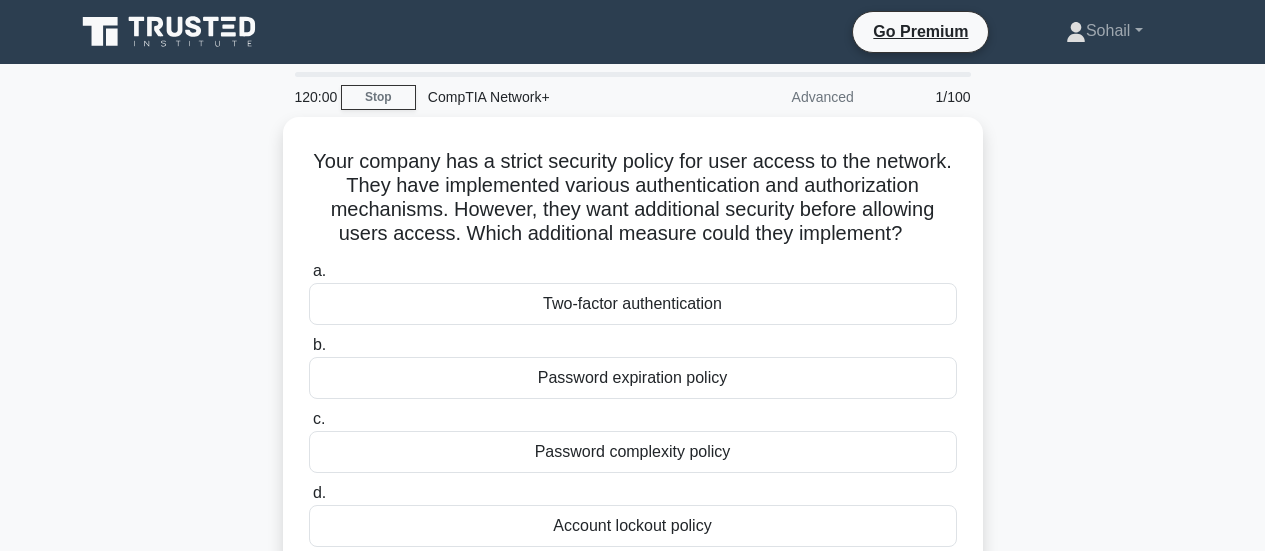 scroll, scrollTop: 0, scrollLeft: 0, axis: both 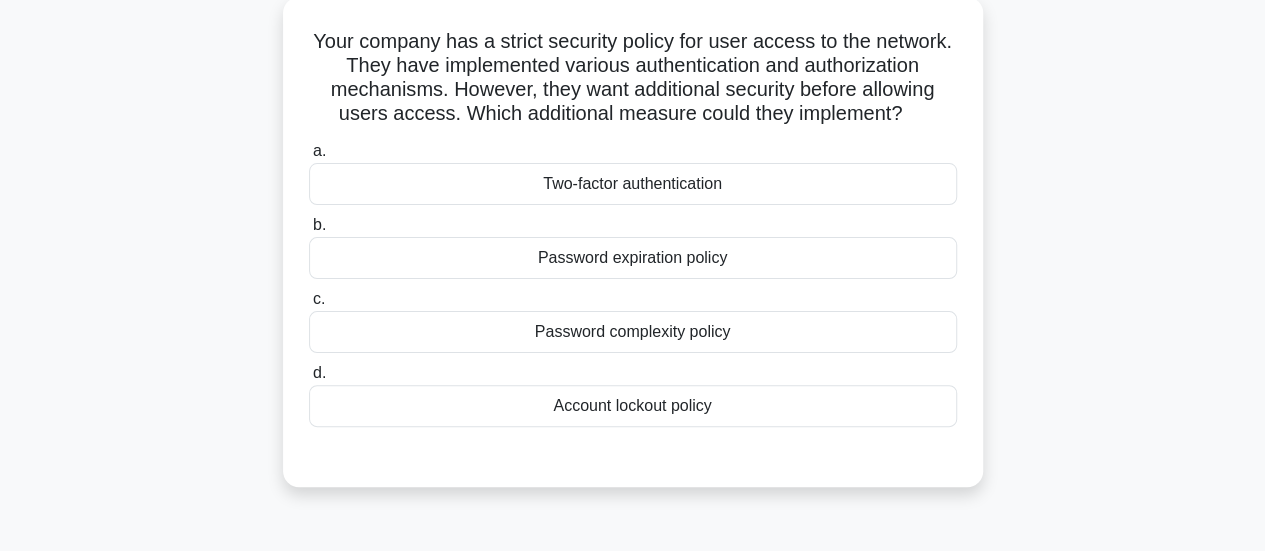 click on "Two-factor authentication" at bounding box center [633, 184] 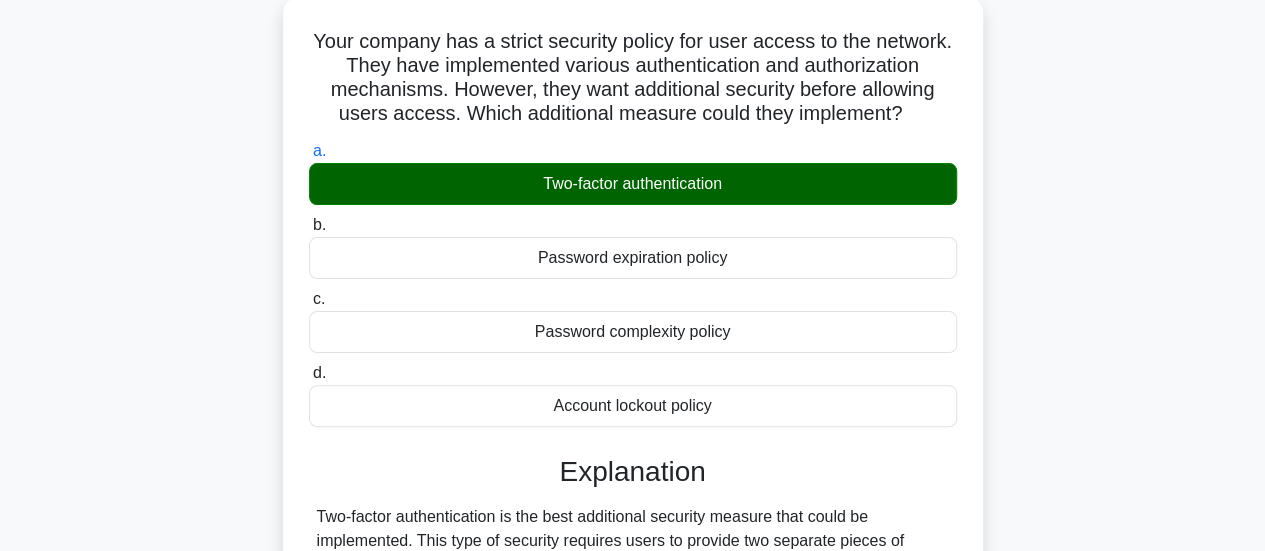 scroll, scrollTop: 535, scrollLeft: 0, axis: vertical 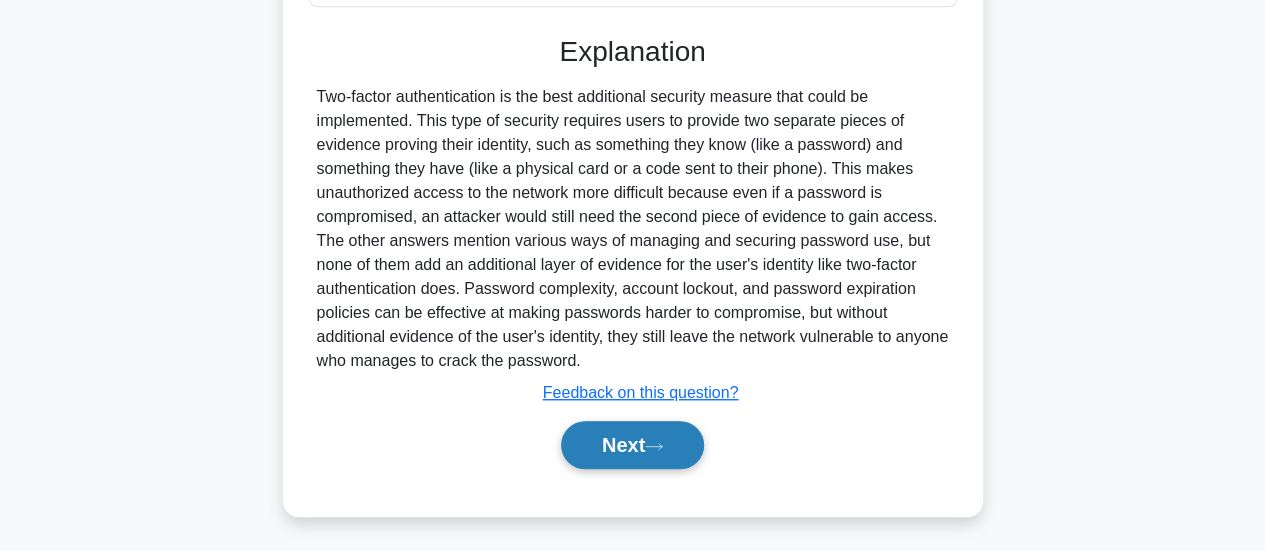 click on "Next" at bounding box center [632, 445] 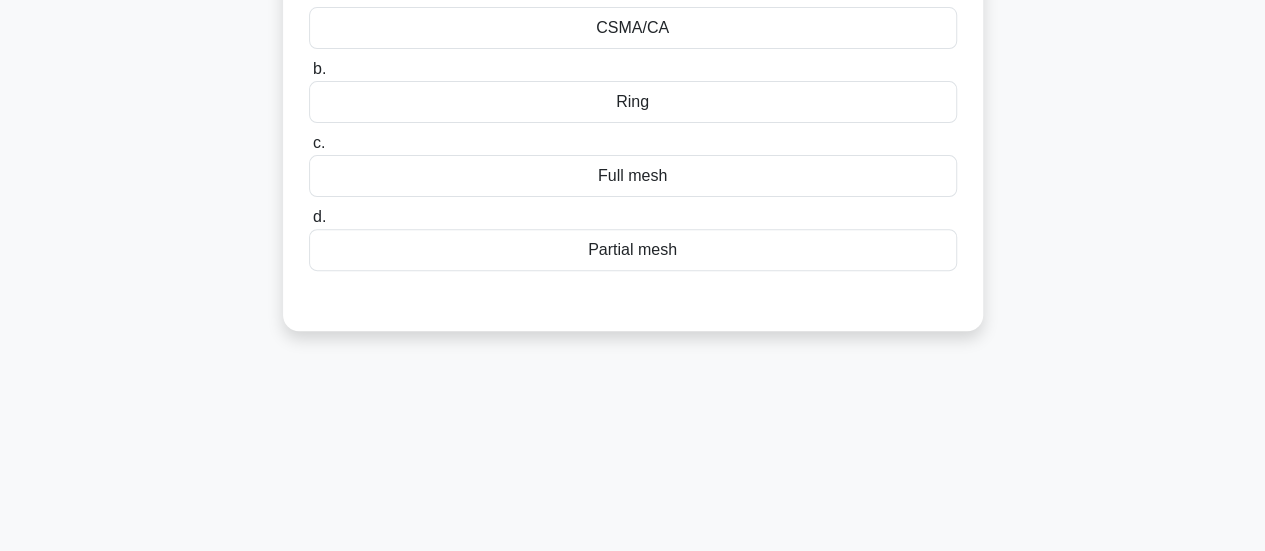 scroll, scrollTop: 0, scrollLeft: 0, axis: both 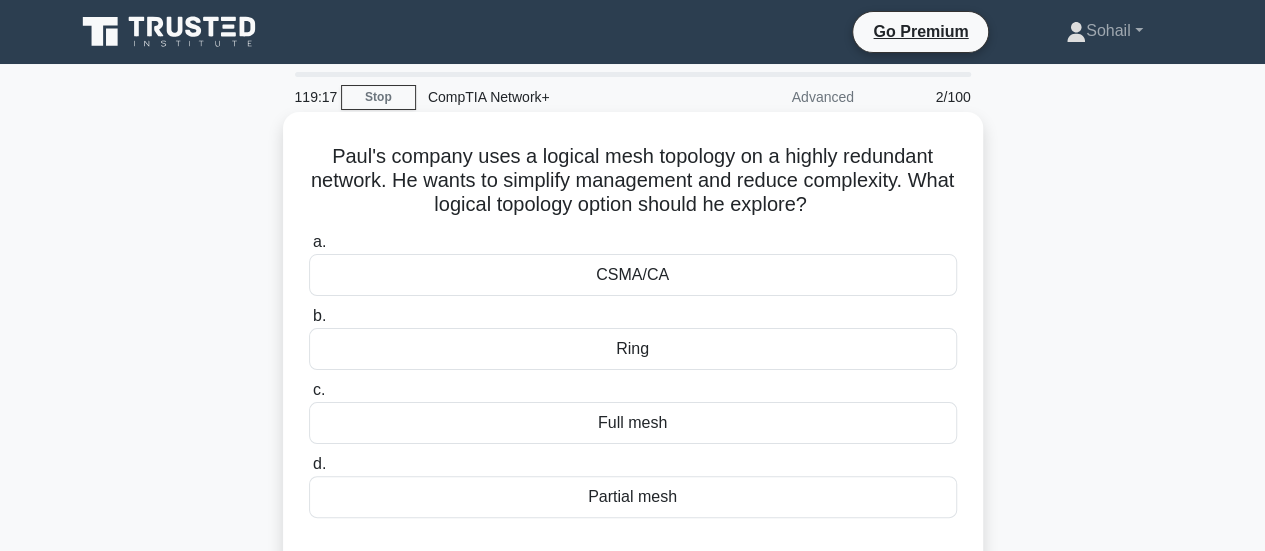 drag, startPoint x: 507, startPoint y: 154, endPoint x: 880, endPoint y: 206, distance: 376.6072 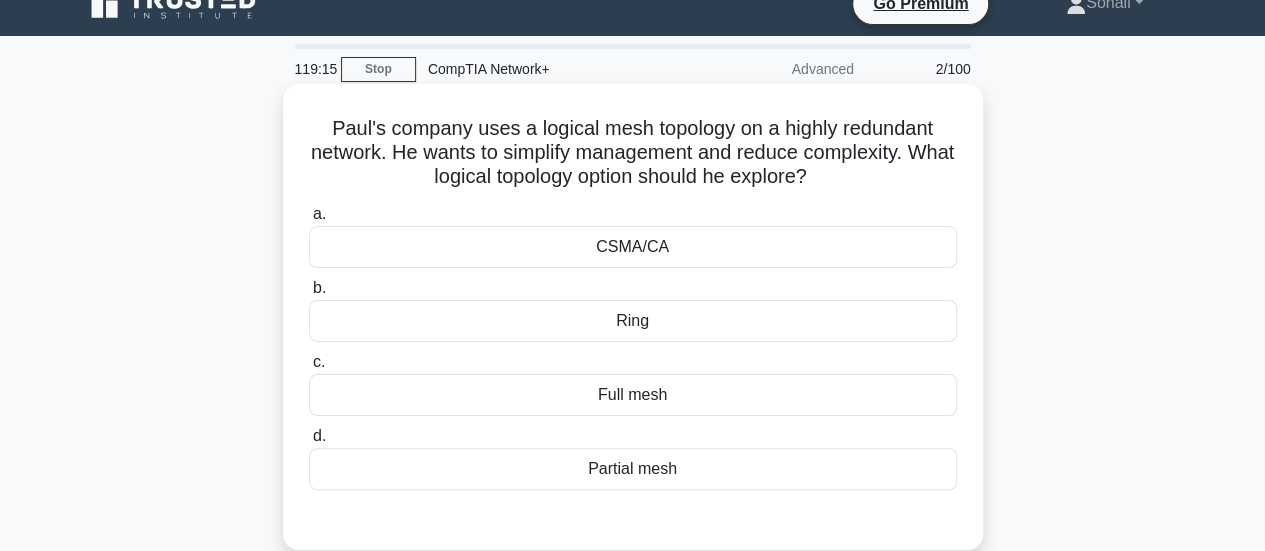 scroll, scrollTop: 30, scrollLeft: 0, axis: vertical 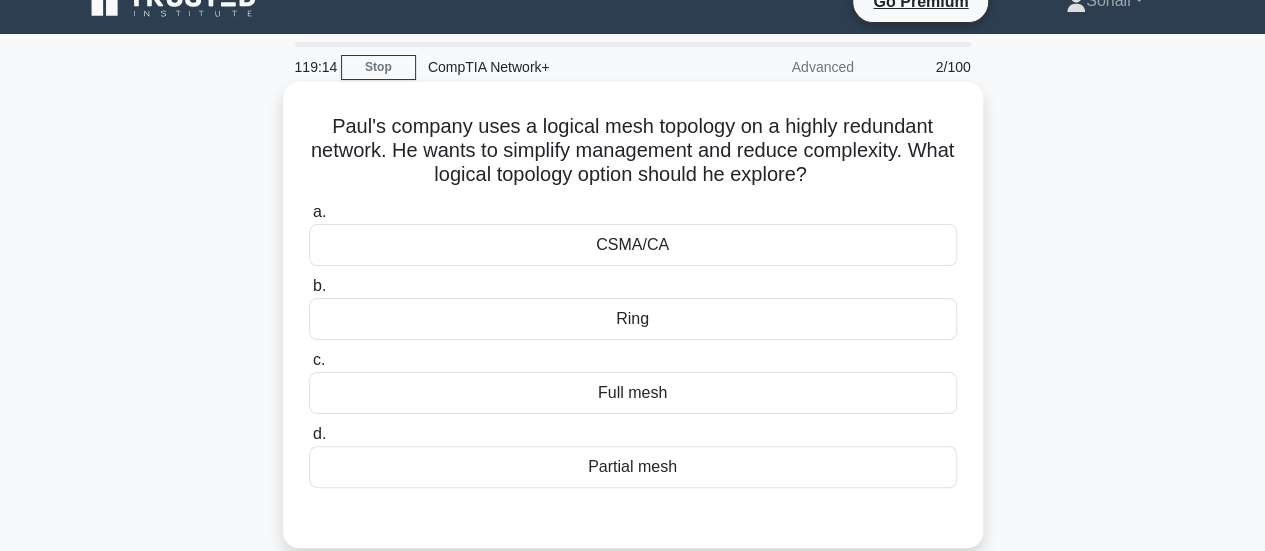 click on "Partial mesh" at bounding box center (633, 467) 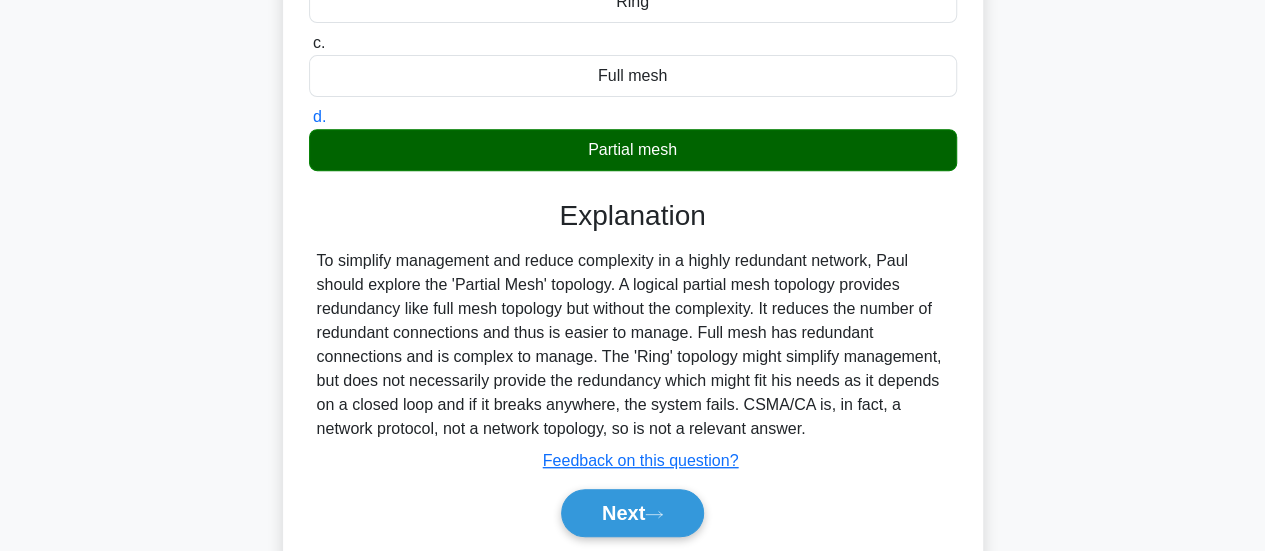 scroll, scrollTop: 350, scrollLeft: 0, axis: vertical 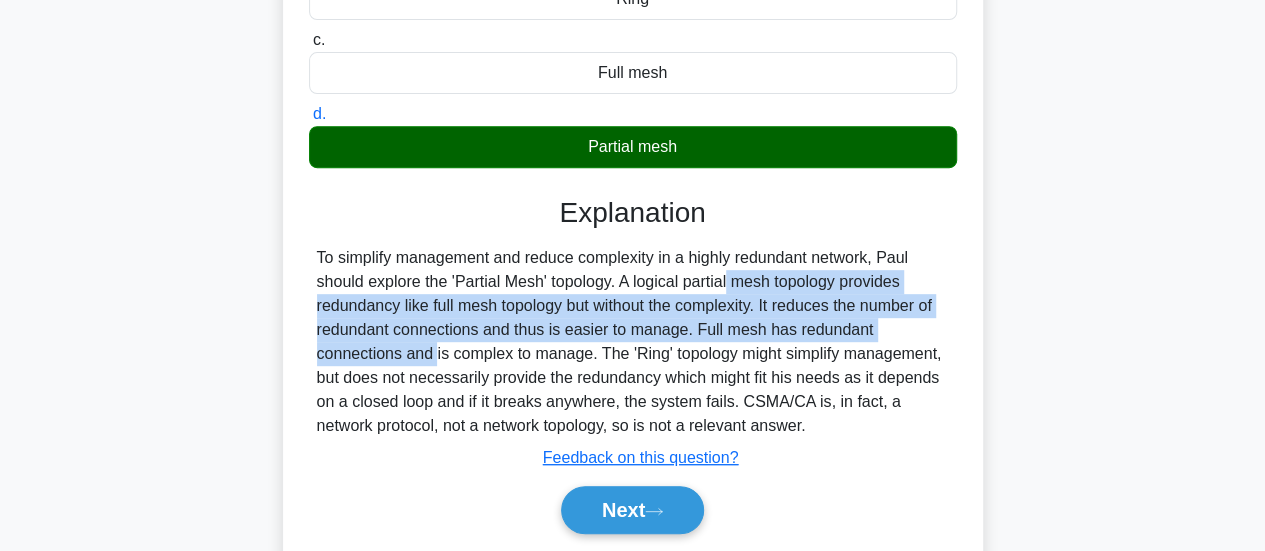 drag, startPoint x: 620, startPoint y: 280, endPoint x: 922, endPoint y: 325, distance: 305.33423 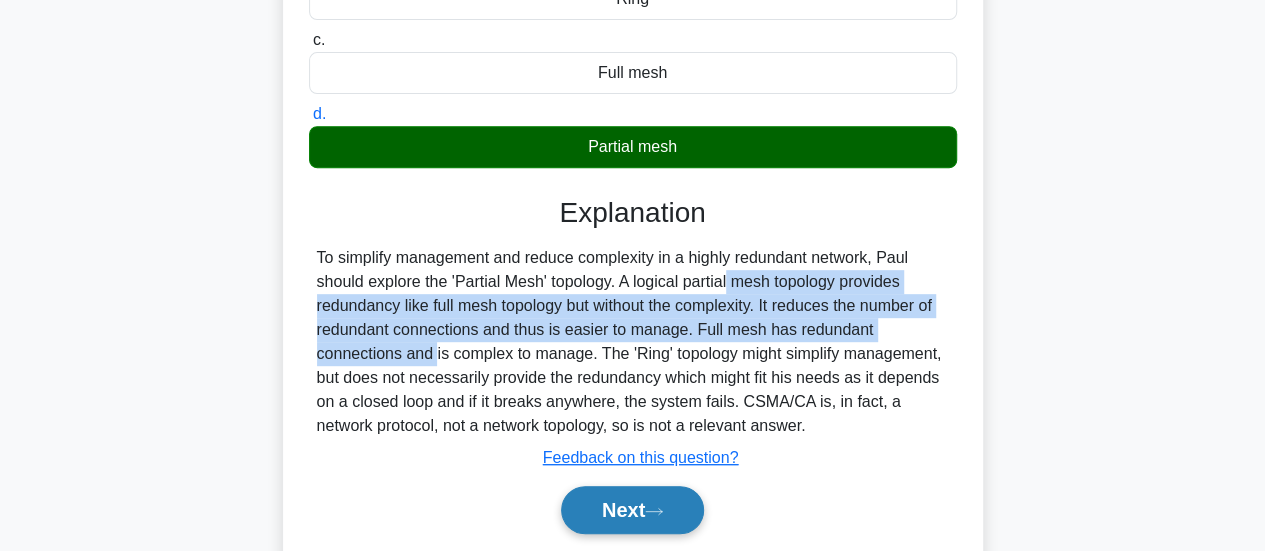 click on "Next" at bounding box center (632, 510) 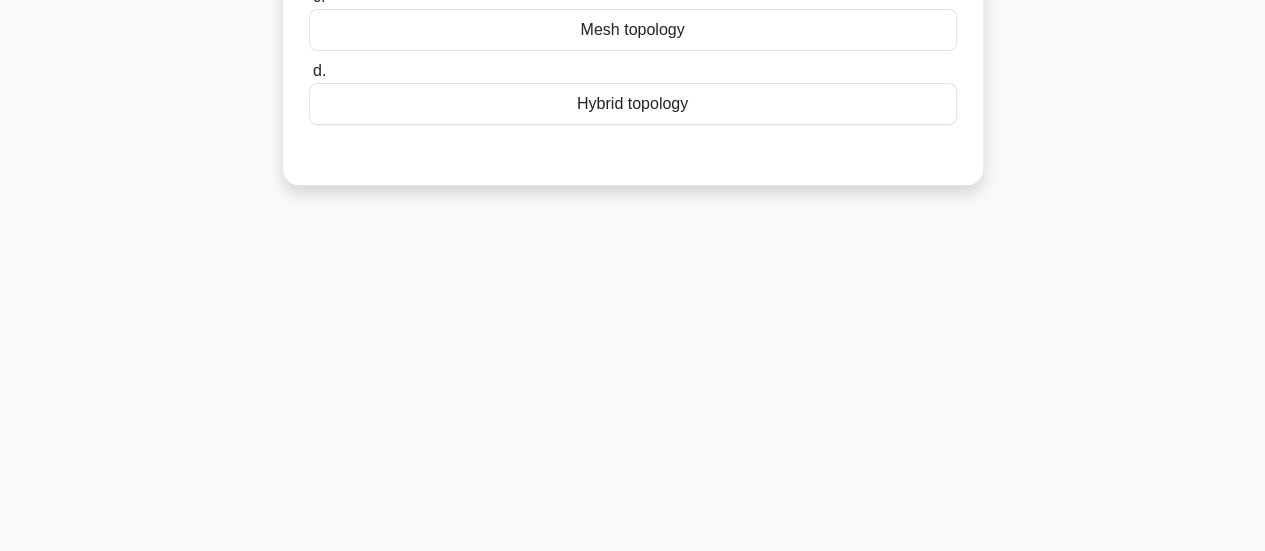 scroll, scrollTop: 0, scrollLeft: 0, axis: both 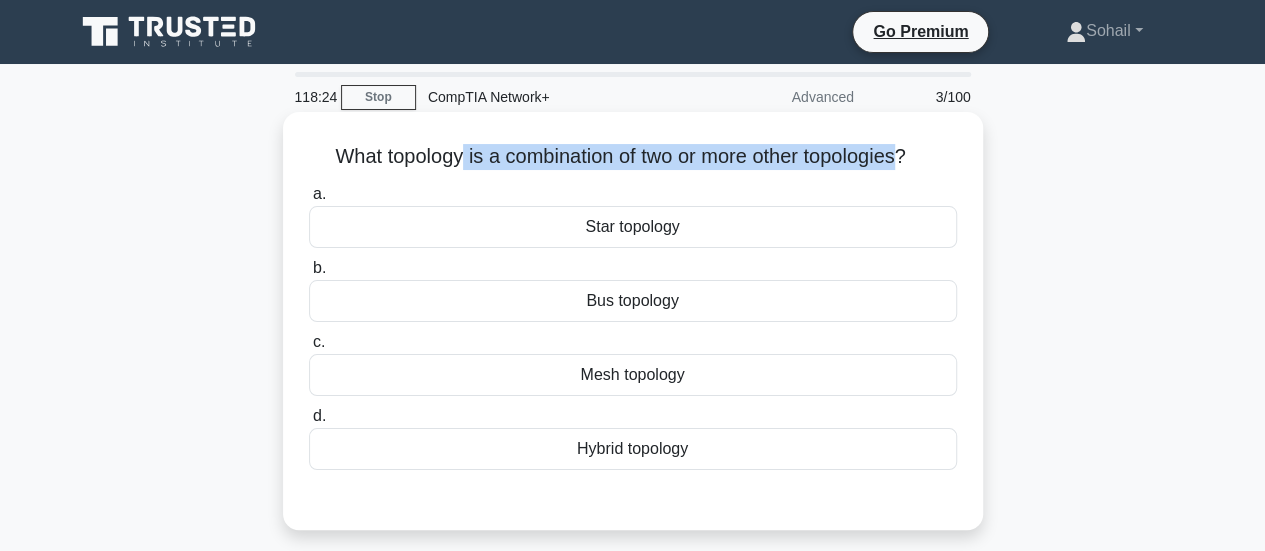 drag, startPoint x: 451, startPoint y: 165, endPoint x: 908, endPoint y: 158, distance: 457.05362 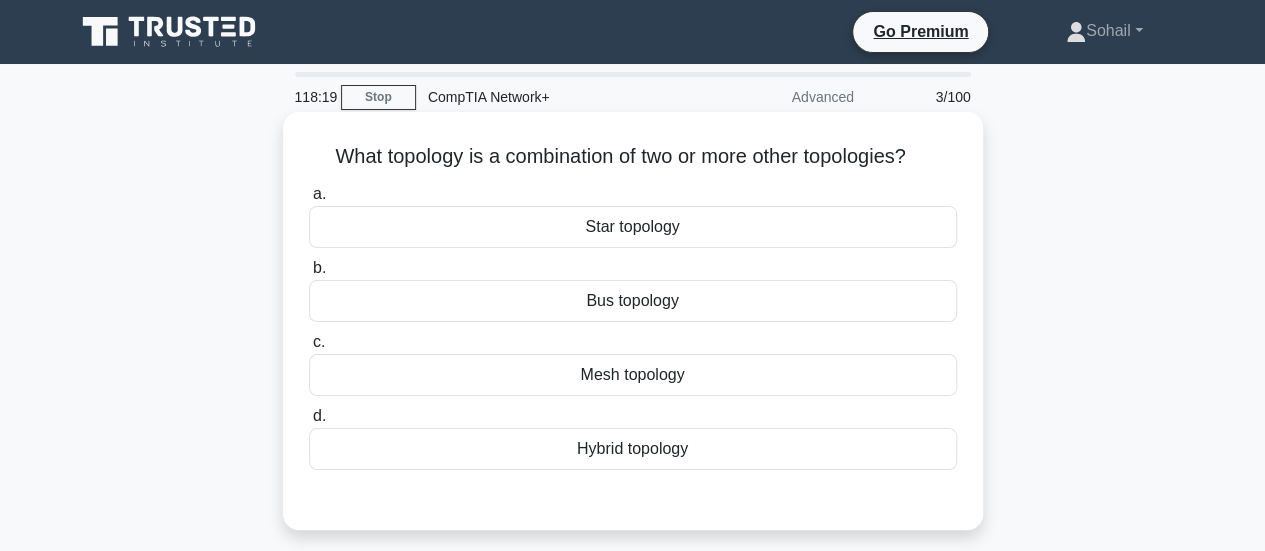 click on "Hybrid topology" at bounding box center [633, 449] 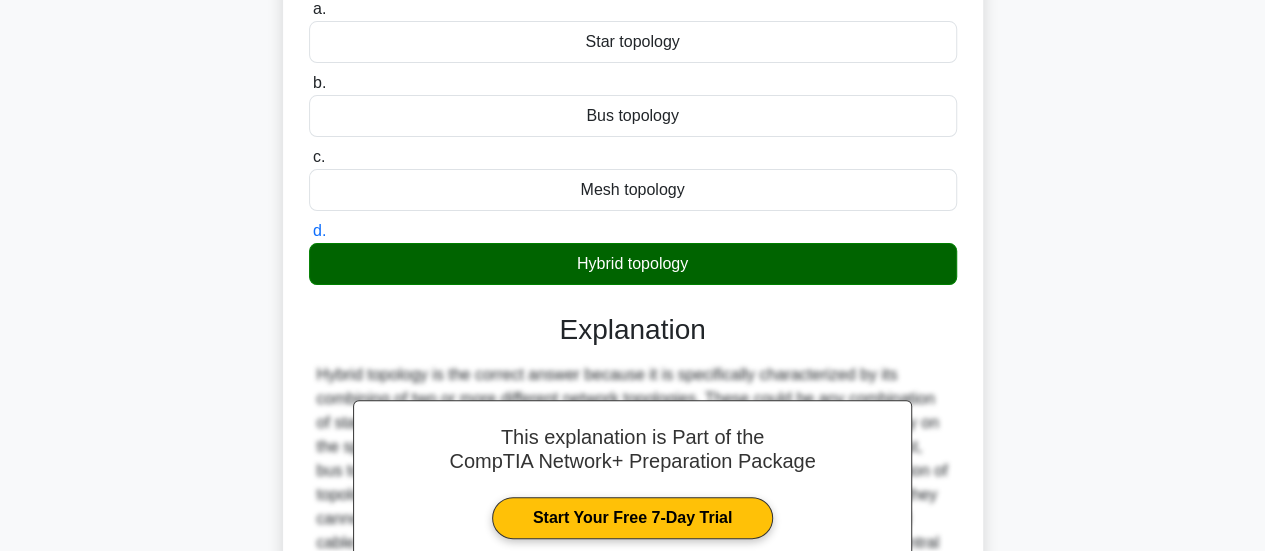 scroll, scrollTop: 529, scrollLeft: 0, axis: vertical 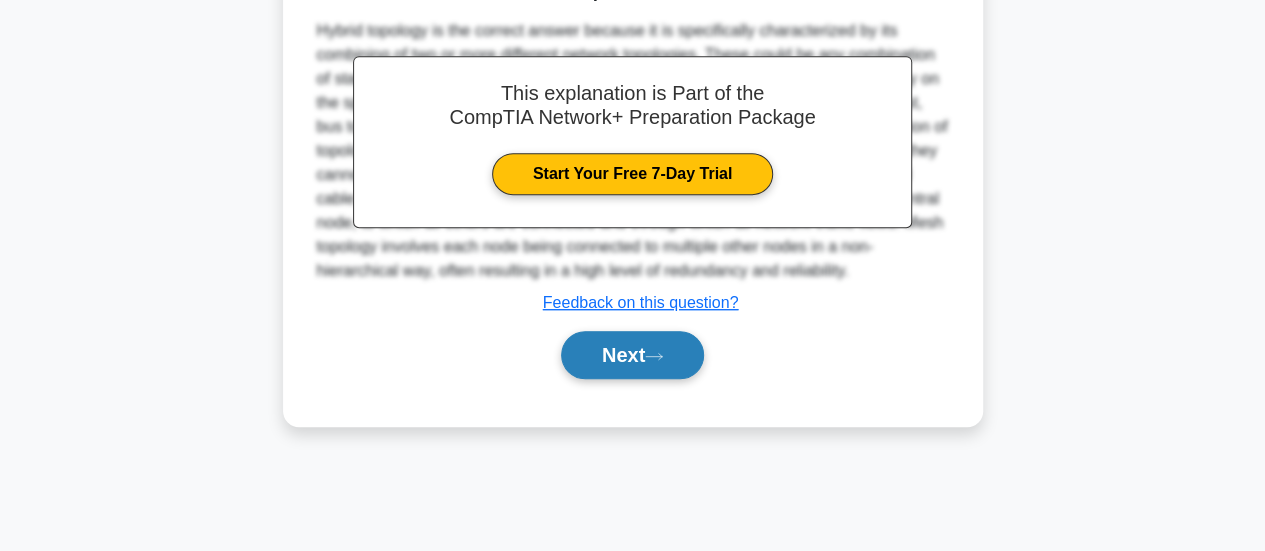 click on "Next" at bounding box center (632, 355) 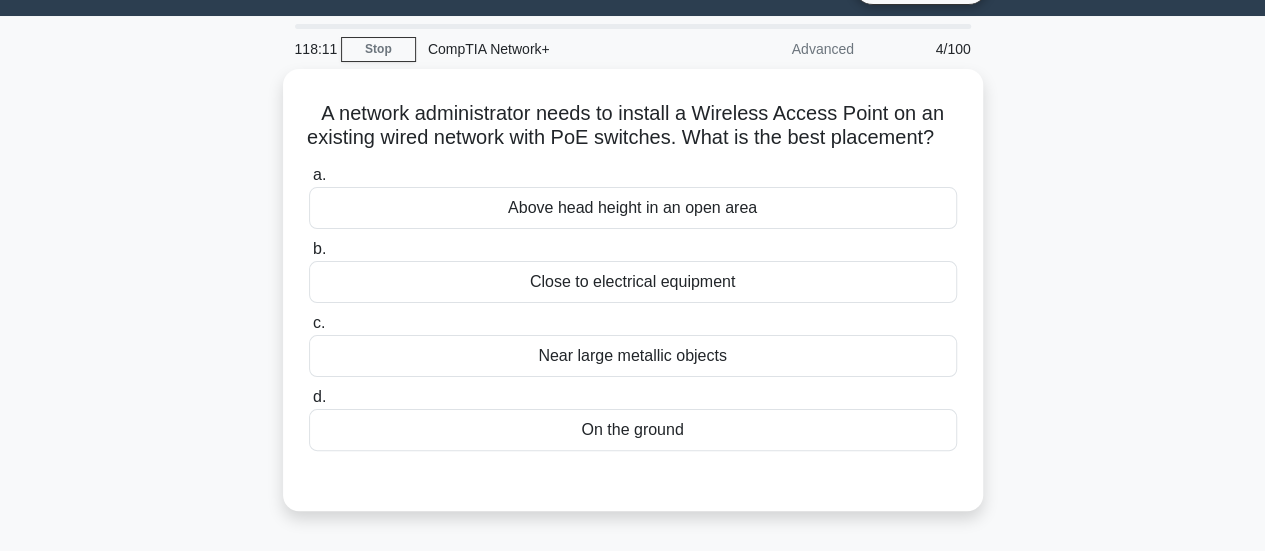 scroll, scrollTop: 43, scrollLeft: 0, axis: vertical 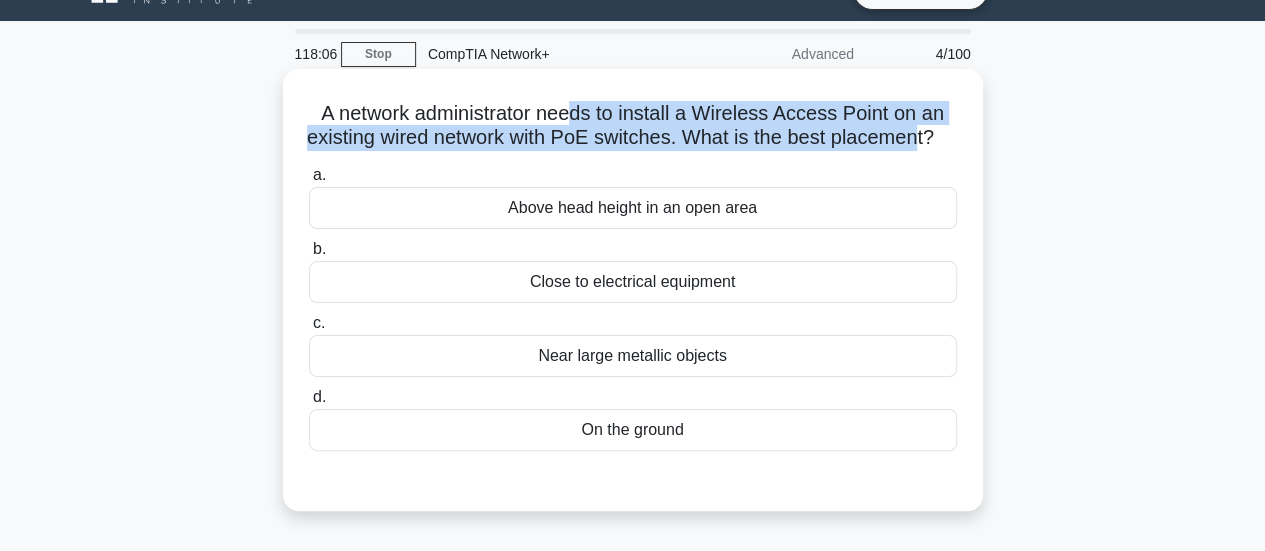 drag, startPoint x: 571, startPoint y: 115, endPoint x: 934, endPoint y: 136, distance: 363.60693 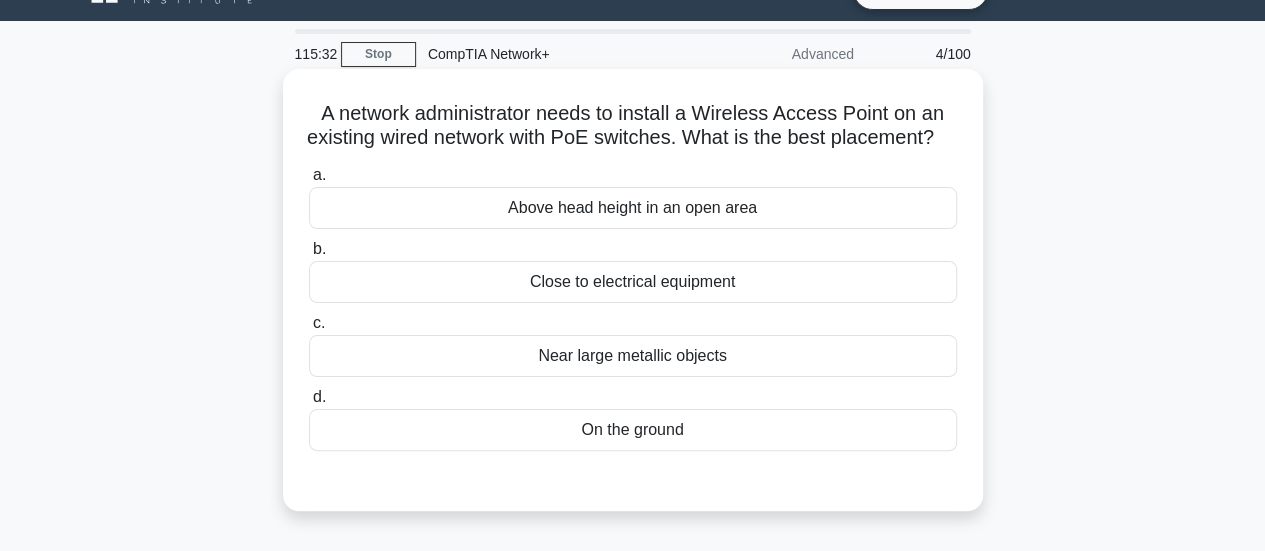 click on "Above head height in an open area" at bounding box center (633, 208) 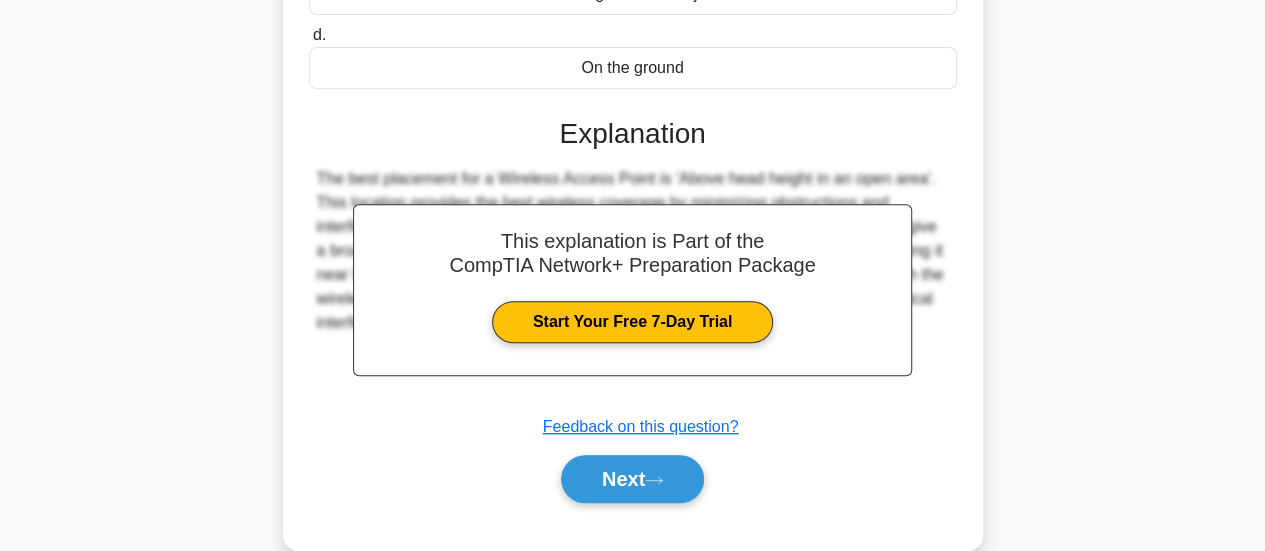 scroll, scrollTop: 529, scrollLeft: 0, axis: vertical 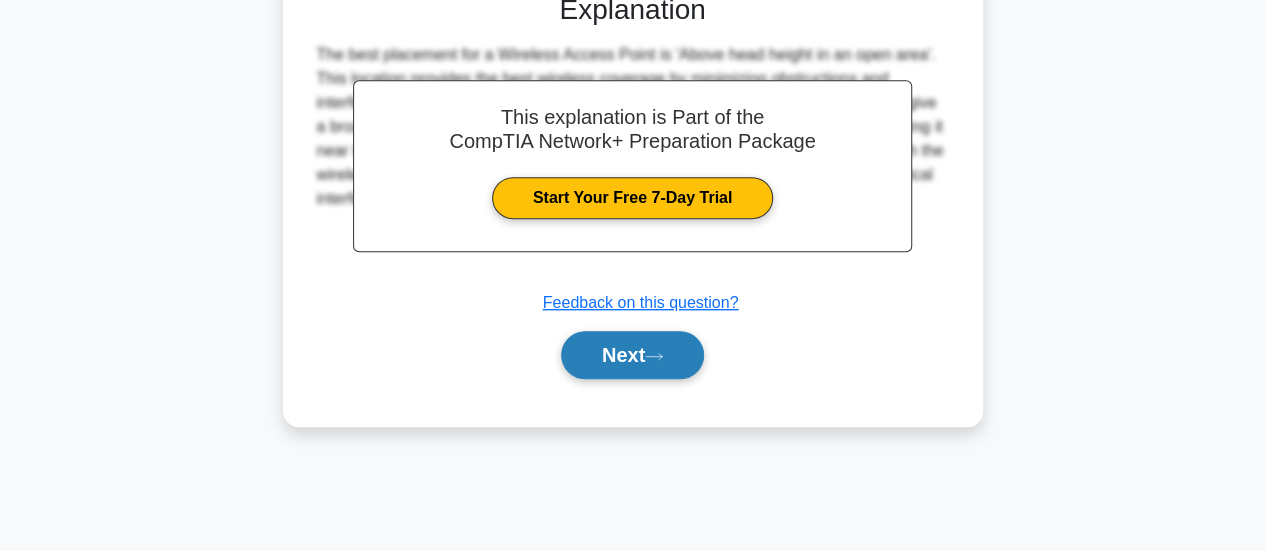 click on "Next" at bounding box center (632, 355) 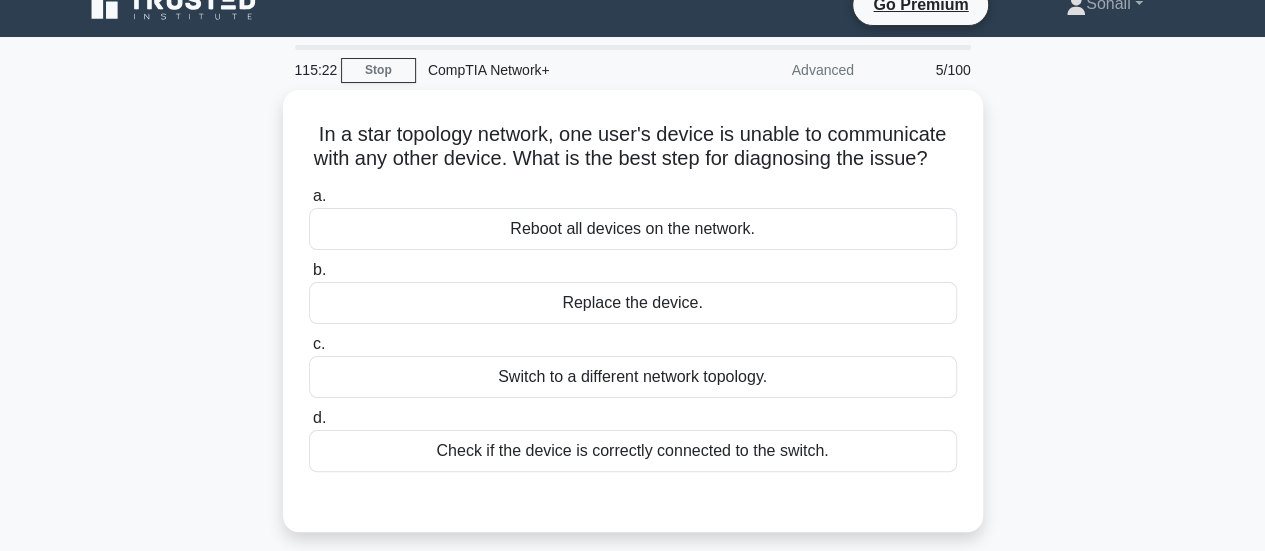 scroll, scrollTop: 32, scrollLeft: 0, axis: vertical 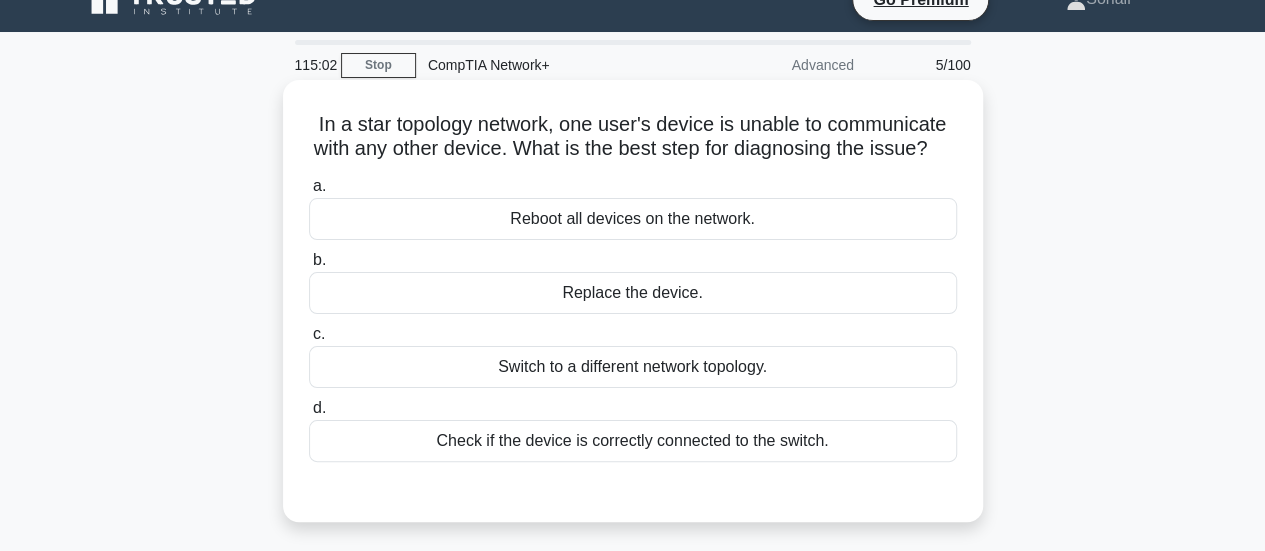 click on "Check if the device is correctly connected to the switch." at bounding box center (633, 441) 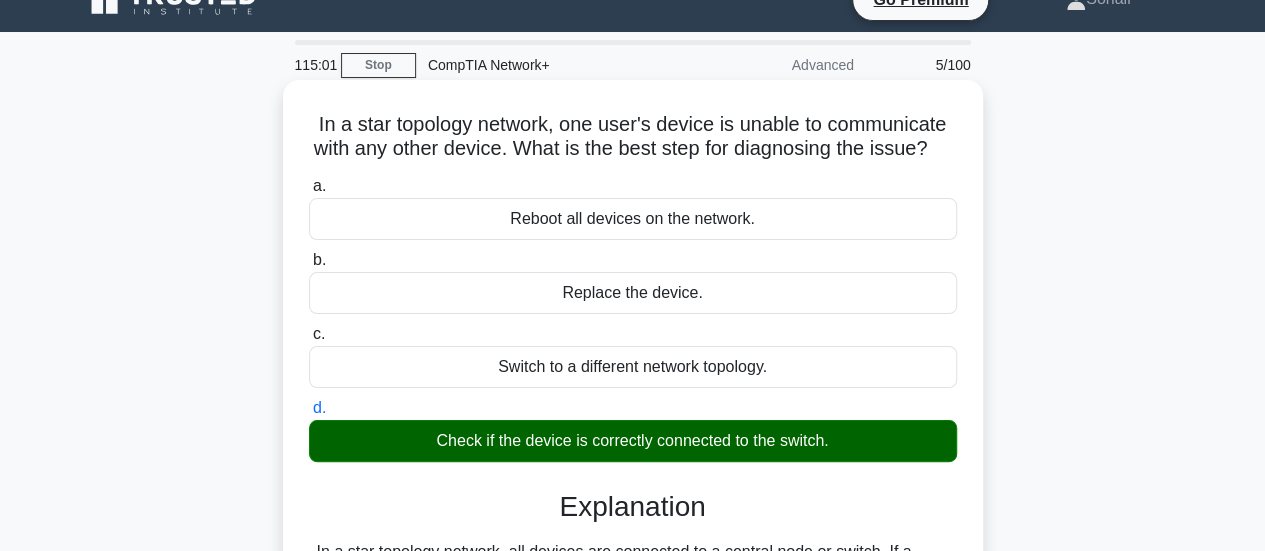scroll, scrollTop: 529, scrollLeft: 0, axis: vertical 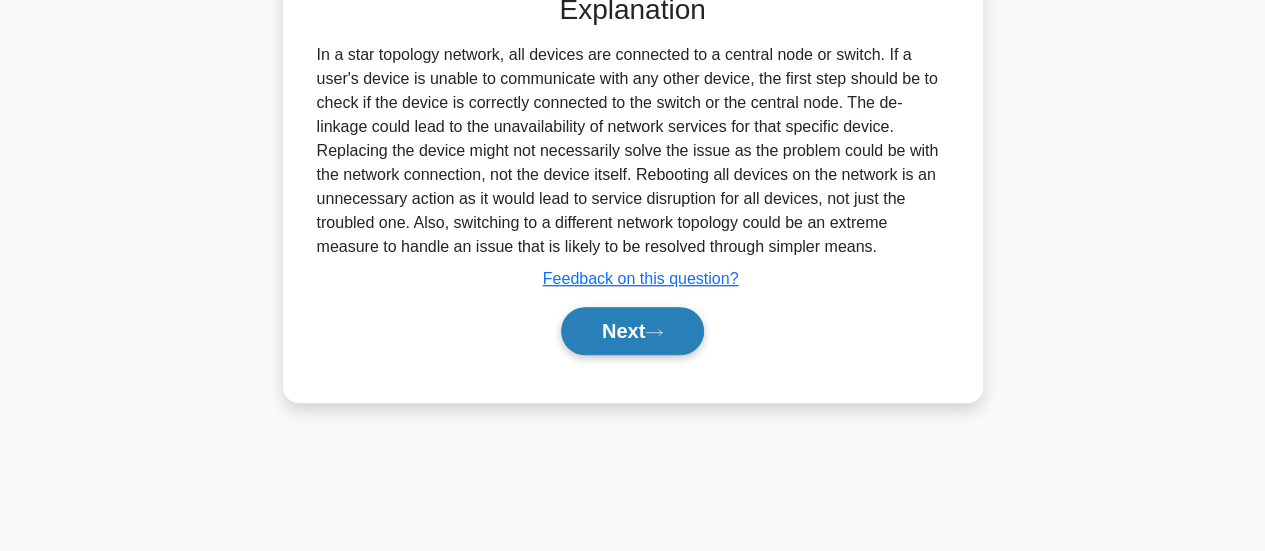 click on "Next" at bounding box center (632, 331) 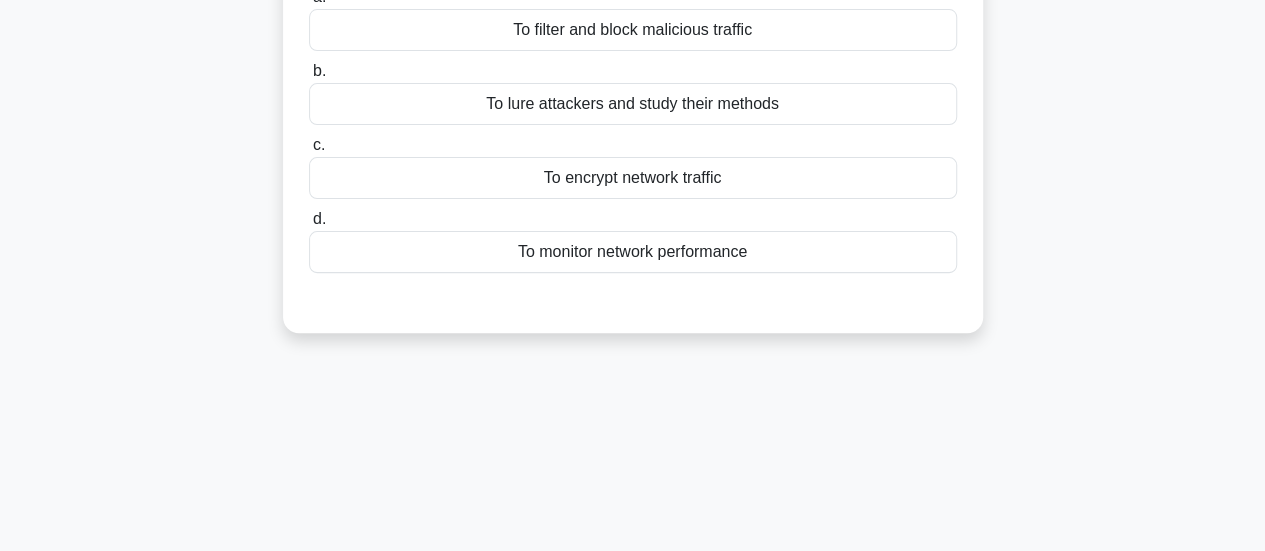 scroll, scrollTop: 0, scrollLeft: 0, axis: both 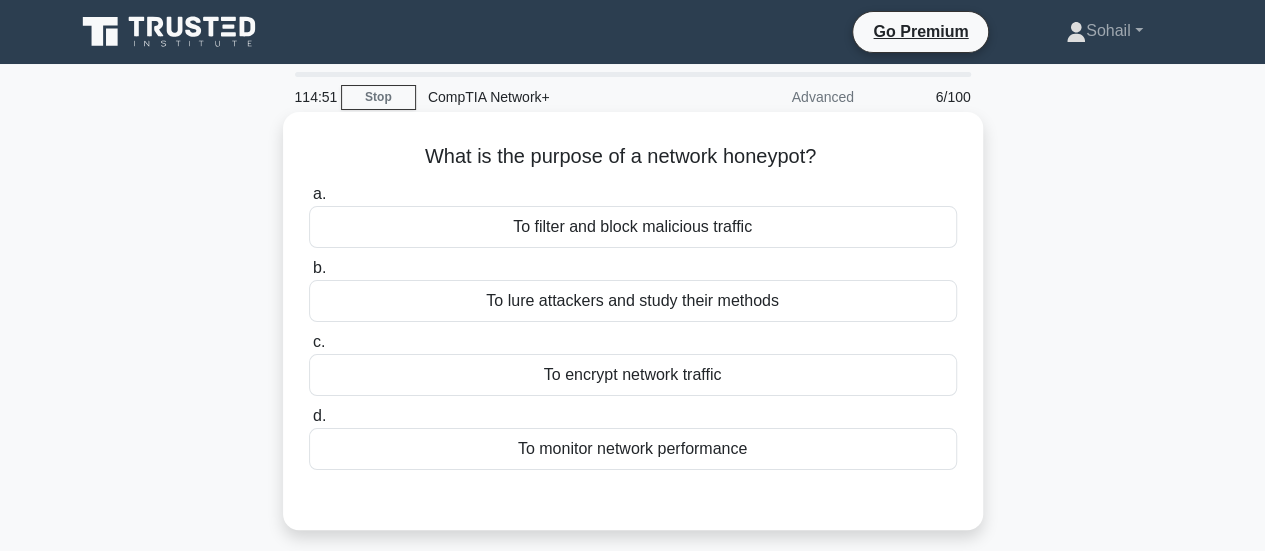 click on "To lure attackers and study their methods" at bounding box center [633, 301] 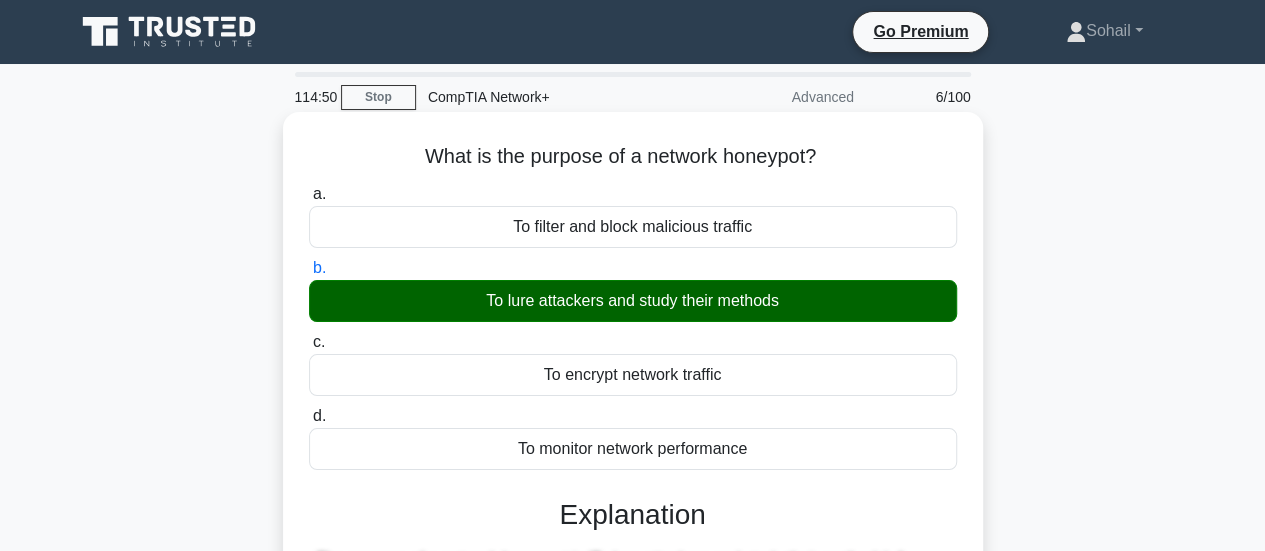 scroll, scrollTop: 529, scrollLeft: 0, axis: vertical 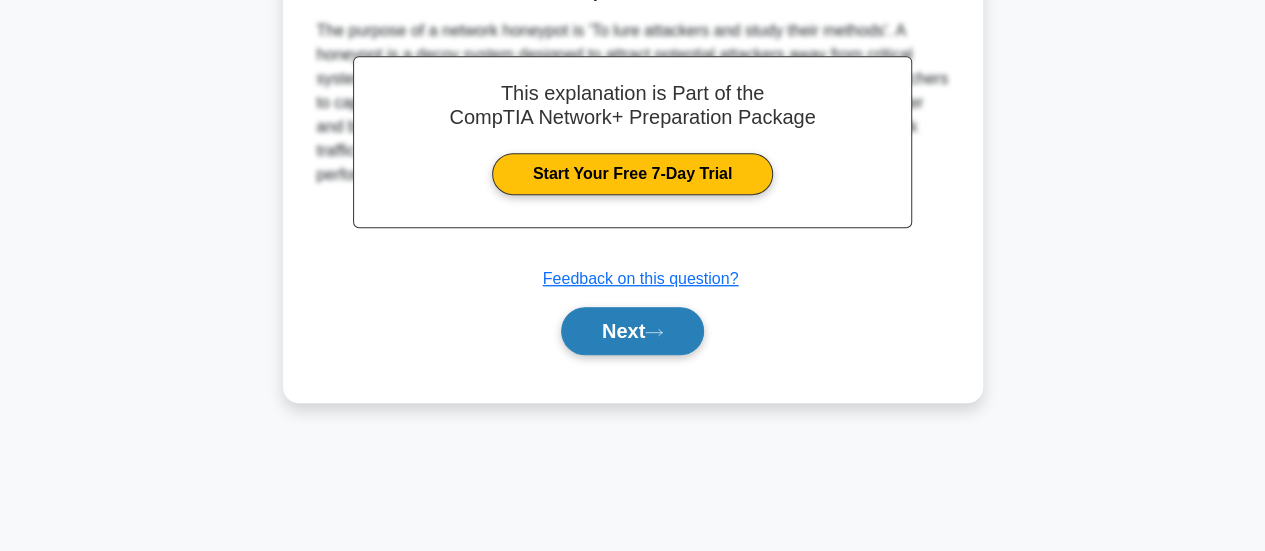 click on "Next" at bounding box center [632, 331] 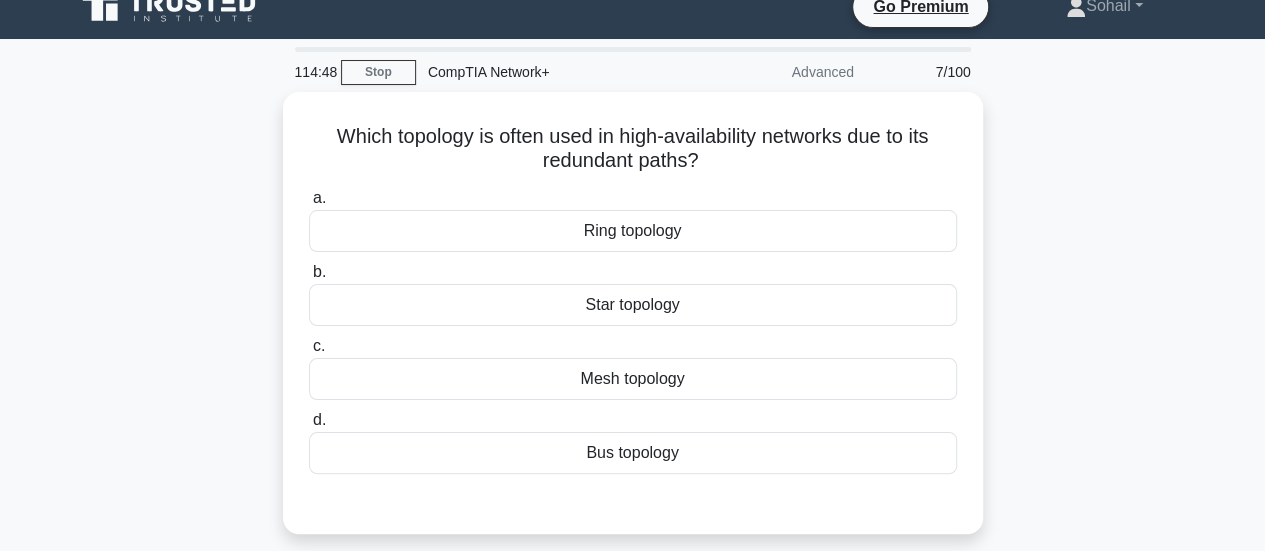 scroll, scrollTop: 20, scrollLeft: 0, axis: vertical 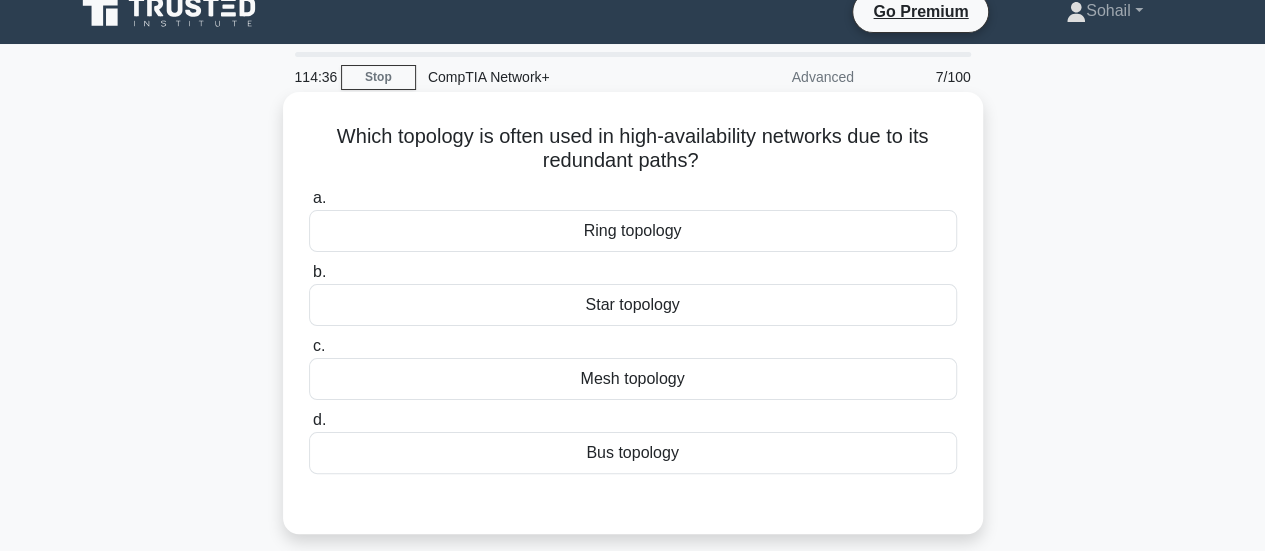 click on "Mesh topology" at bounding box center (633, 379) 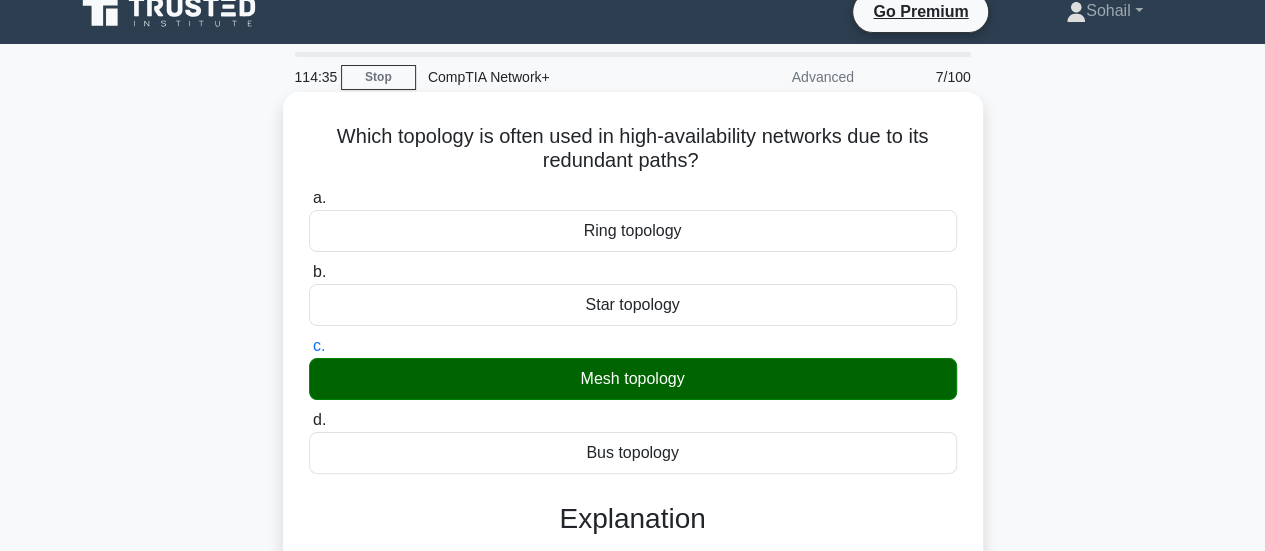 scroll, scrollTop: 529, scrollLeft: 0, axis: vertical 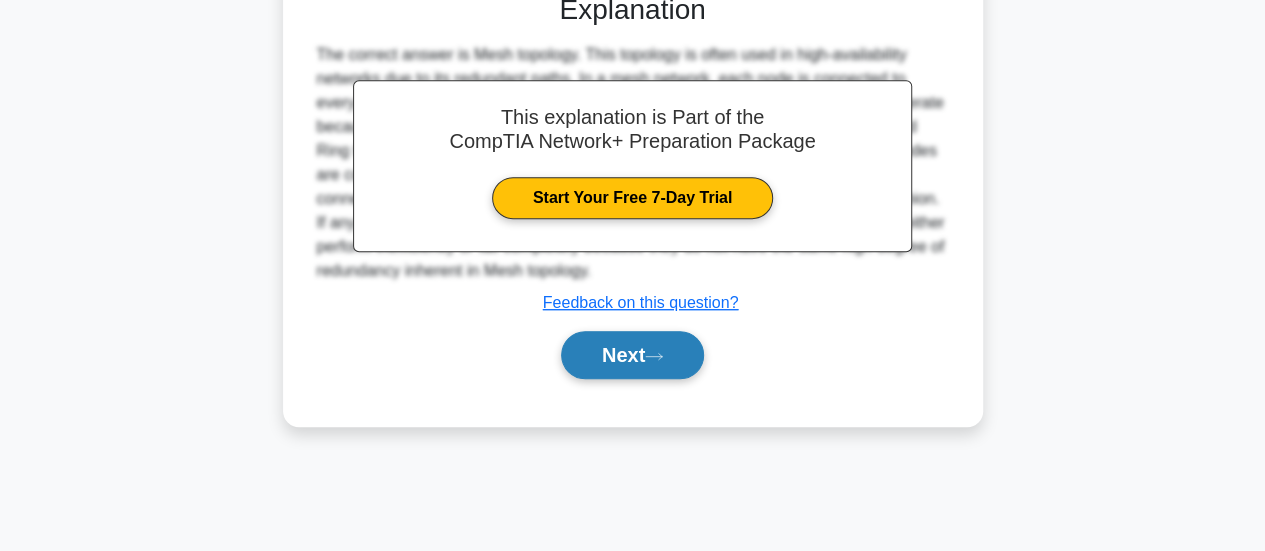 click on "Next" at bounding box center (632, 355) 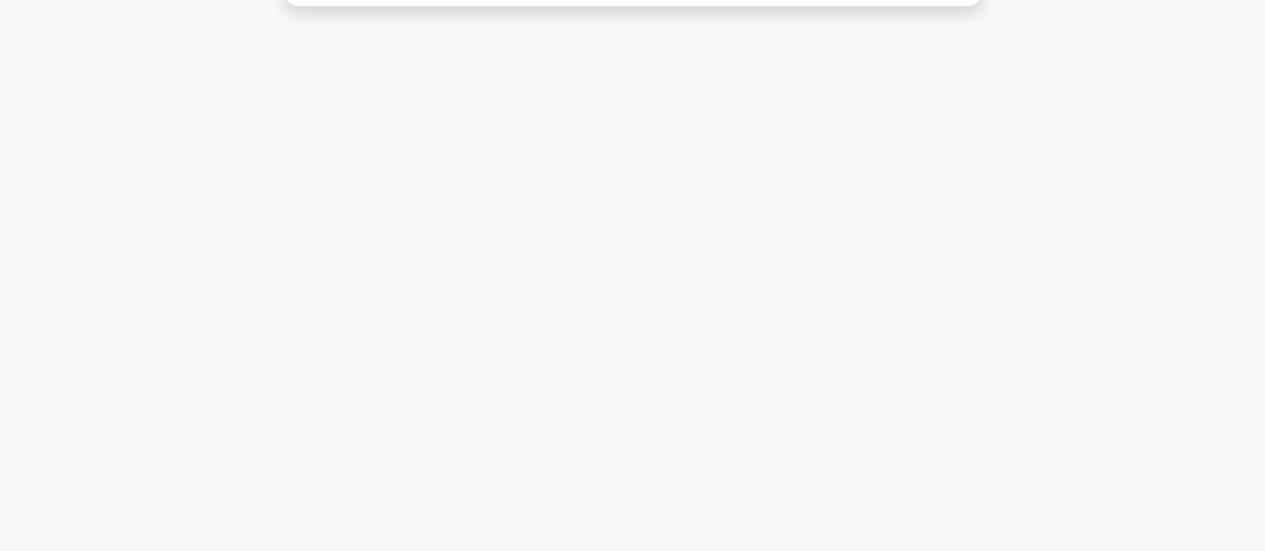 scroll, scrollTop: 0, scrollLeft: 0, axis: both 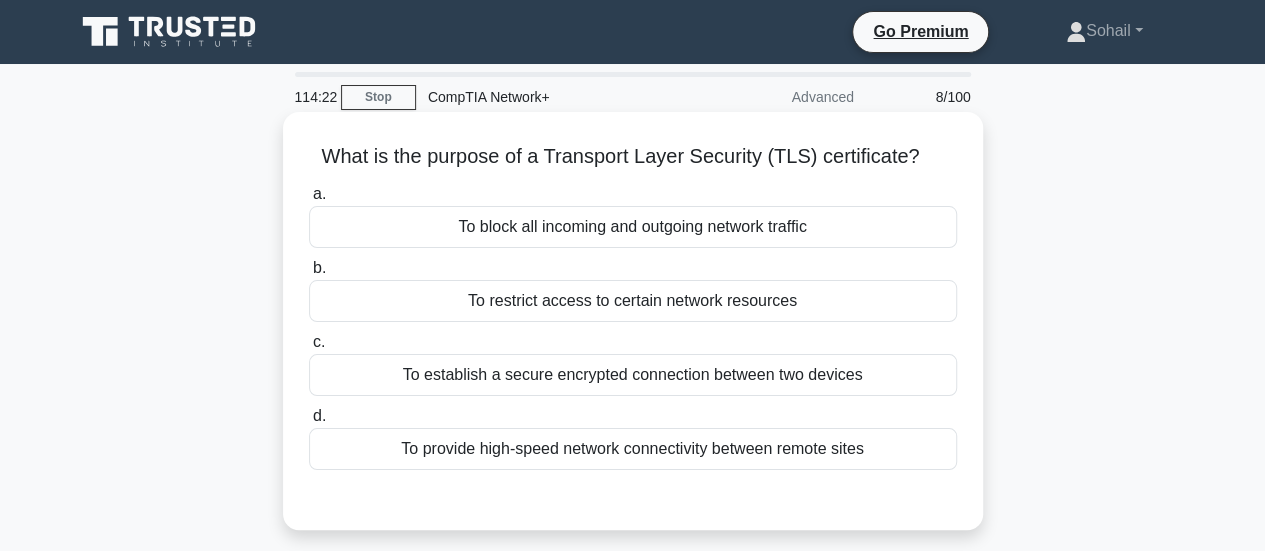 click on "To establish a secure encrypted connection between two devices" at bounding box center (633, 375) 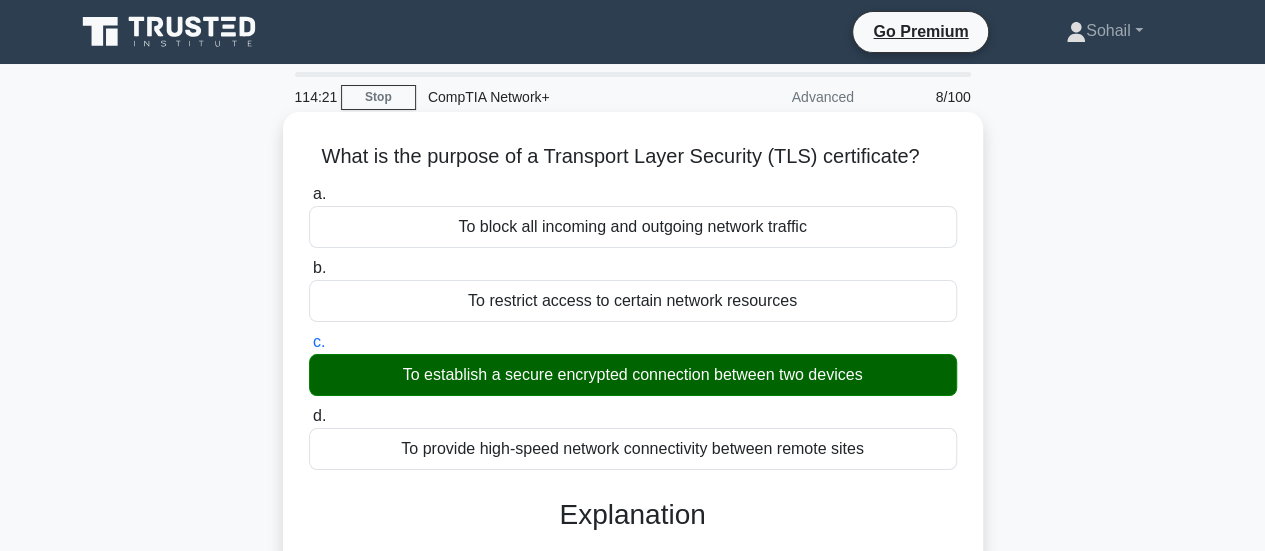 scroll, scrollTop: 529, scrollLeft: 0, axis: vertical 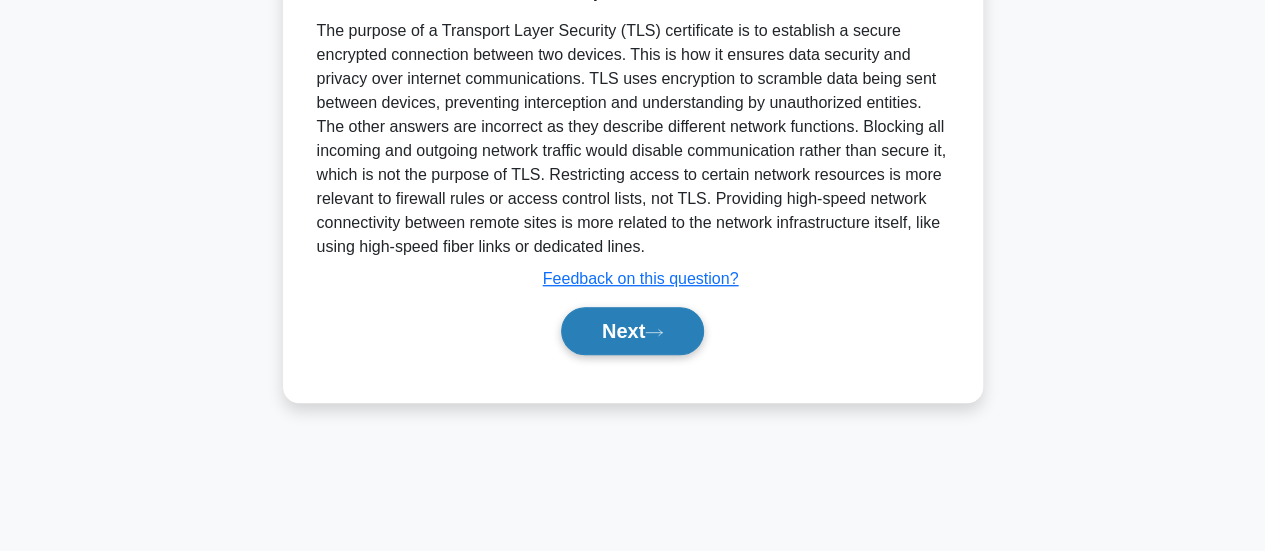 click on "Next" at bounding box center [632, 331] 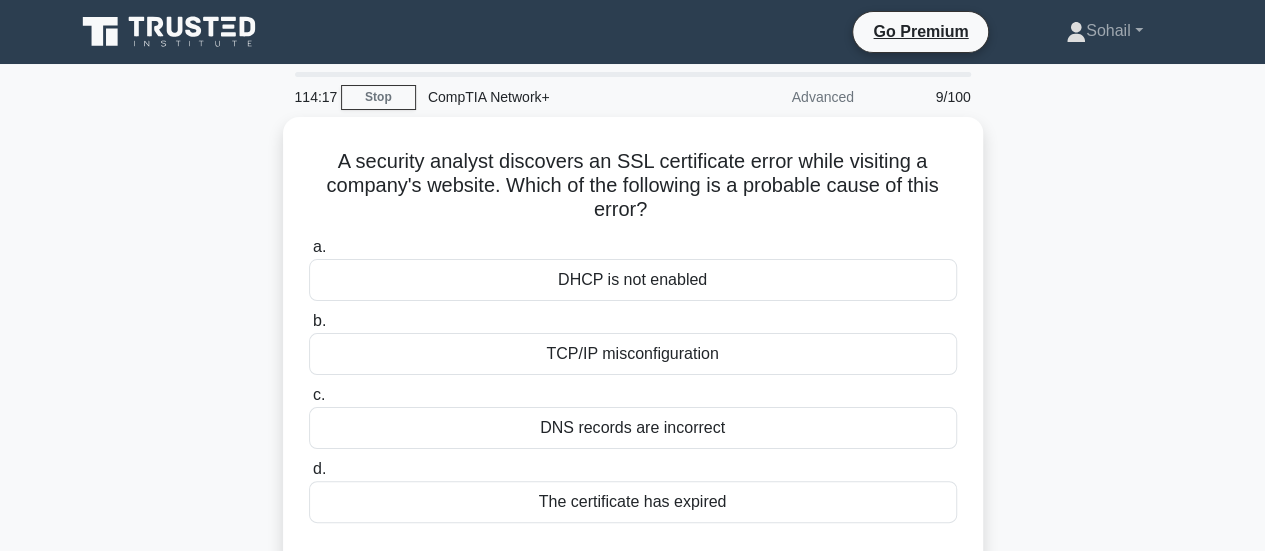 scroll, scrollTop: 13, scrollLeft: 0, axis: vertical 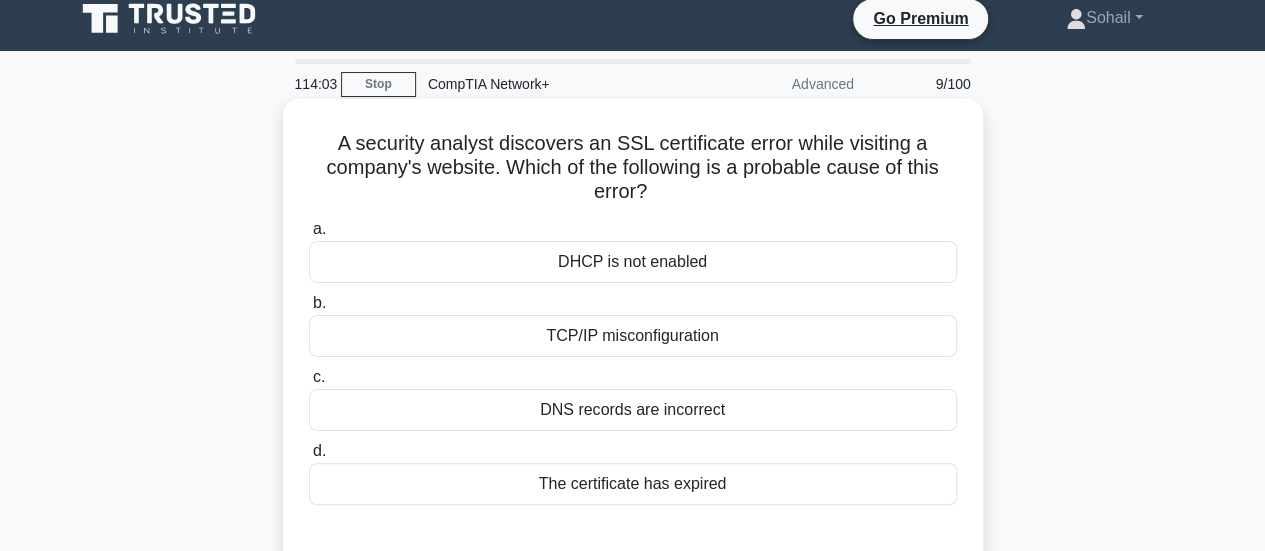 click on "The certificate has expired" at bounding box center [633, 484] 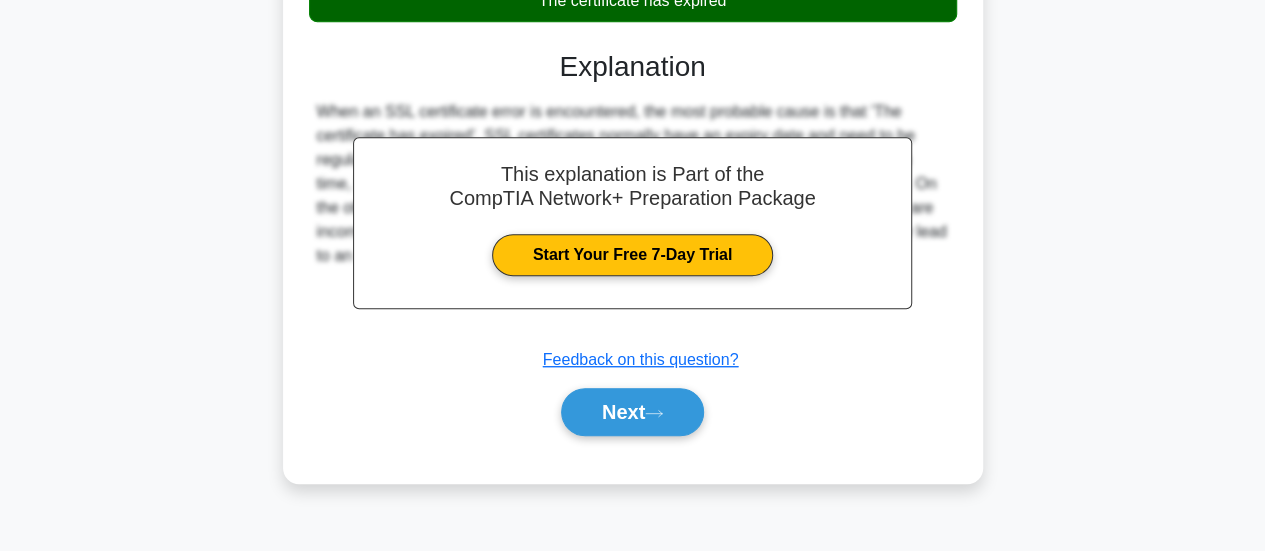 scroll, scrollTop: 502, scrollLeft: 0, axis: vertical 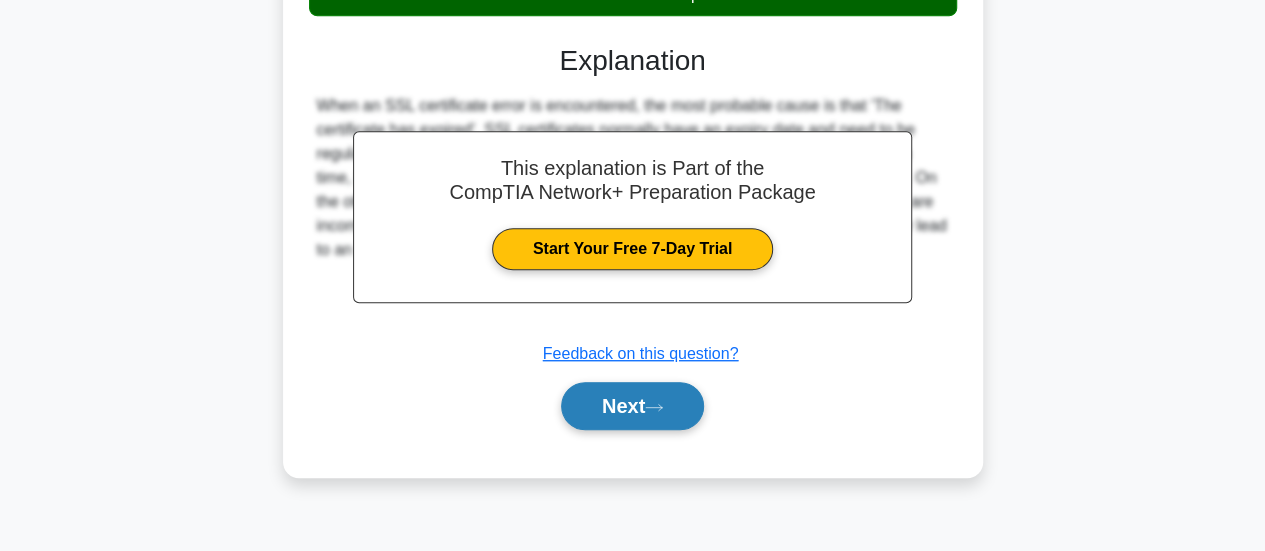click on "Next" at bounding box center (632, 406) 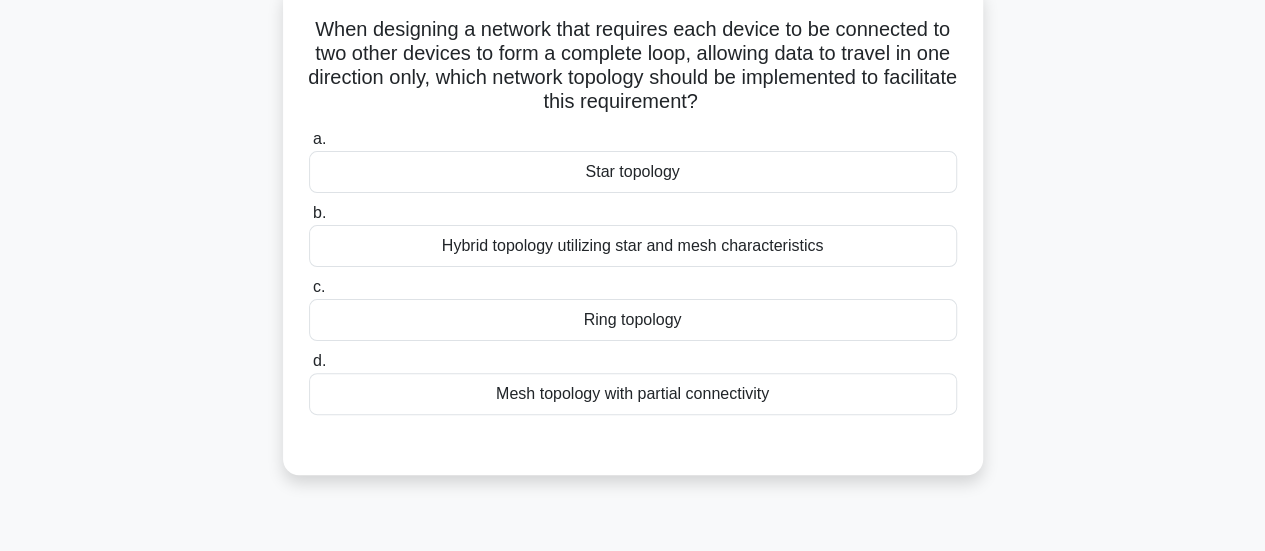 scroll, scrollTop: 124, scrollLeft: 0, axis: vertical 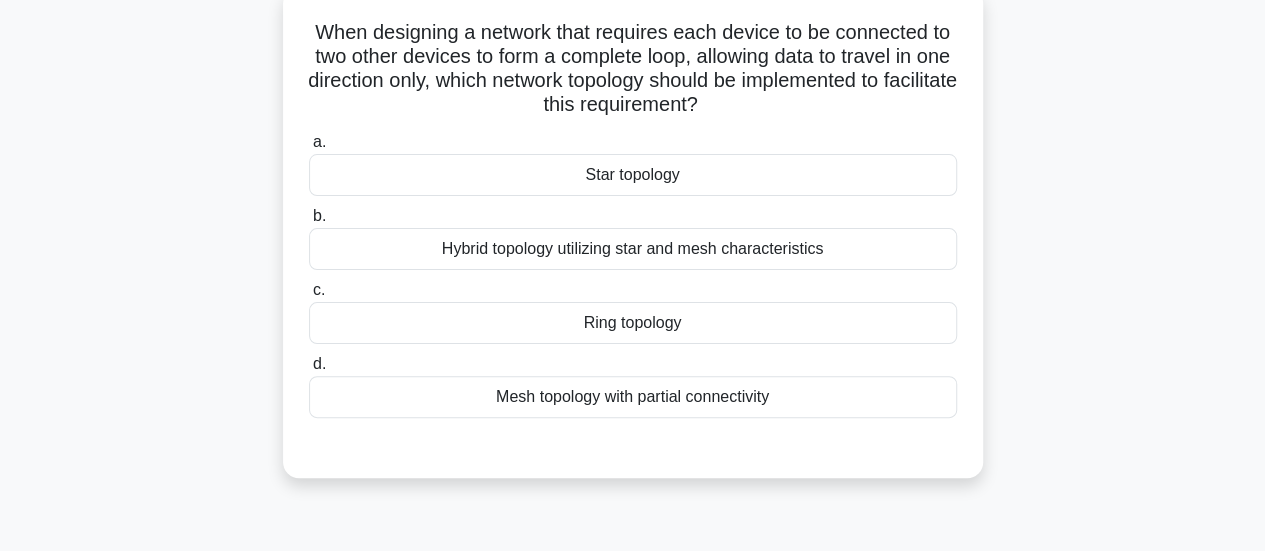click on "Hybrid topology utilizing star and mesh characteristics" at bounding box center (633, 249) 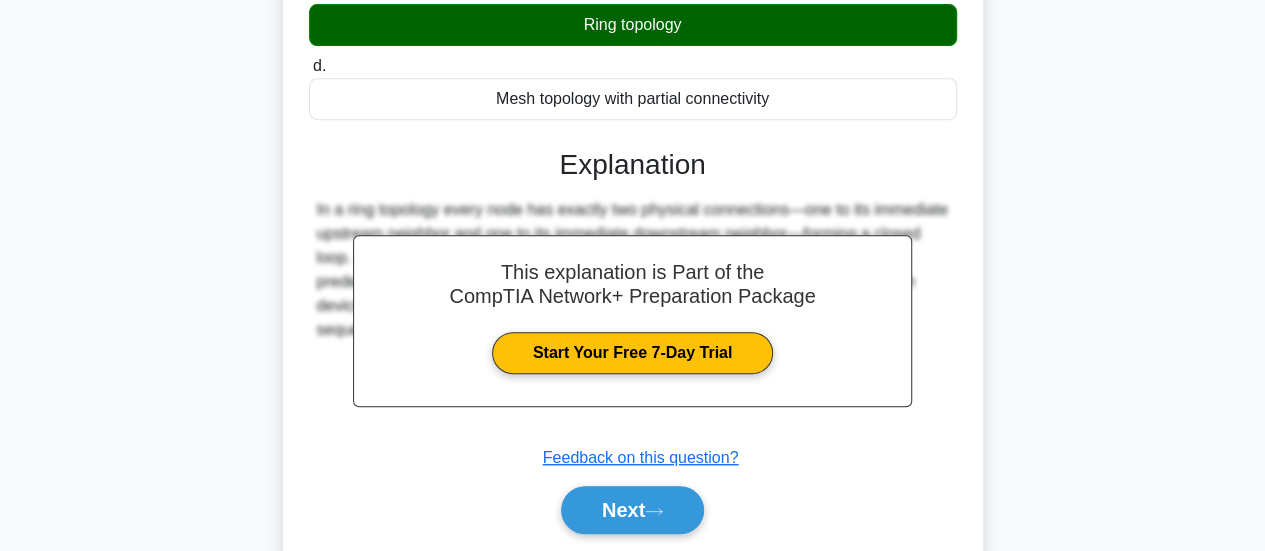 scroll, scrollTop: 427, scrollLeft: 0, axis: vertical 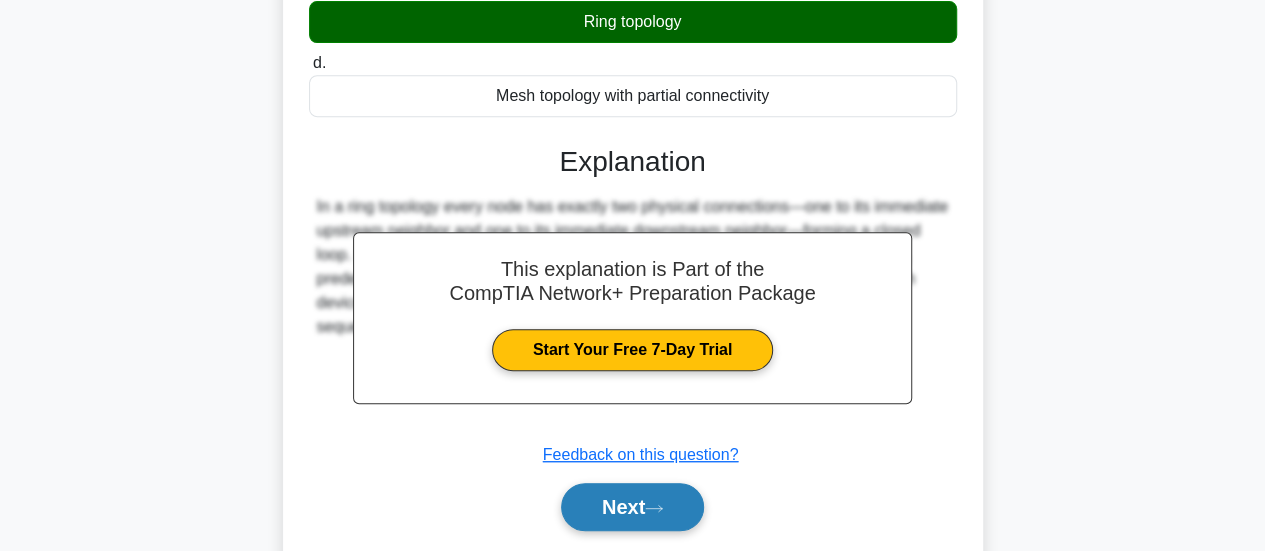 click on "Next" at bounding box center (632, 507) 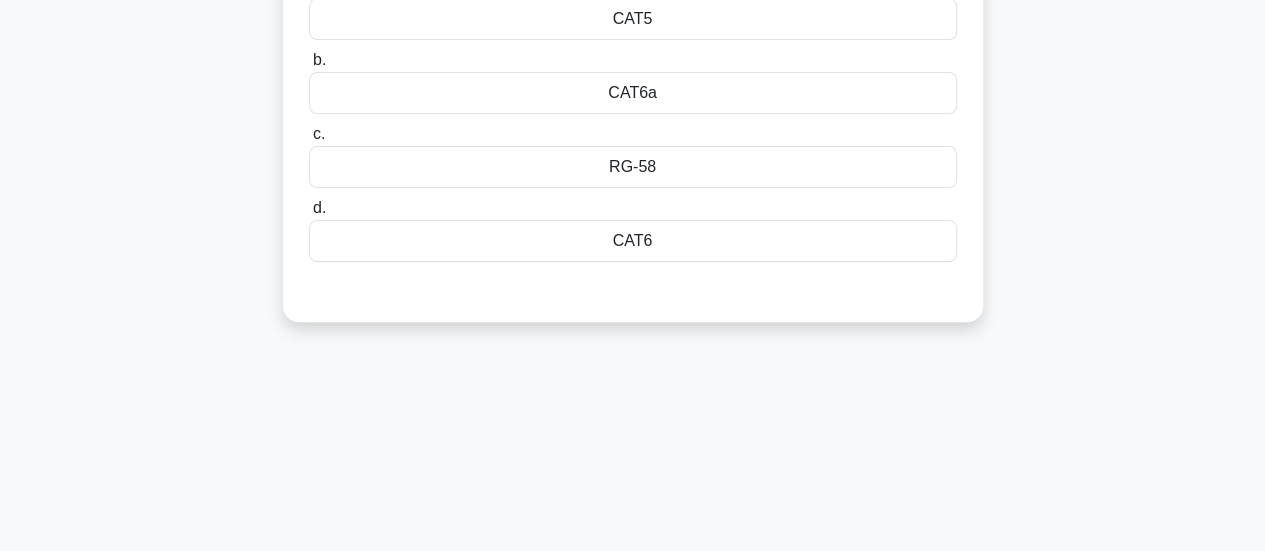 scroll, scrollTop: 0, scrollLeft: 0, axis: both 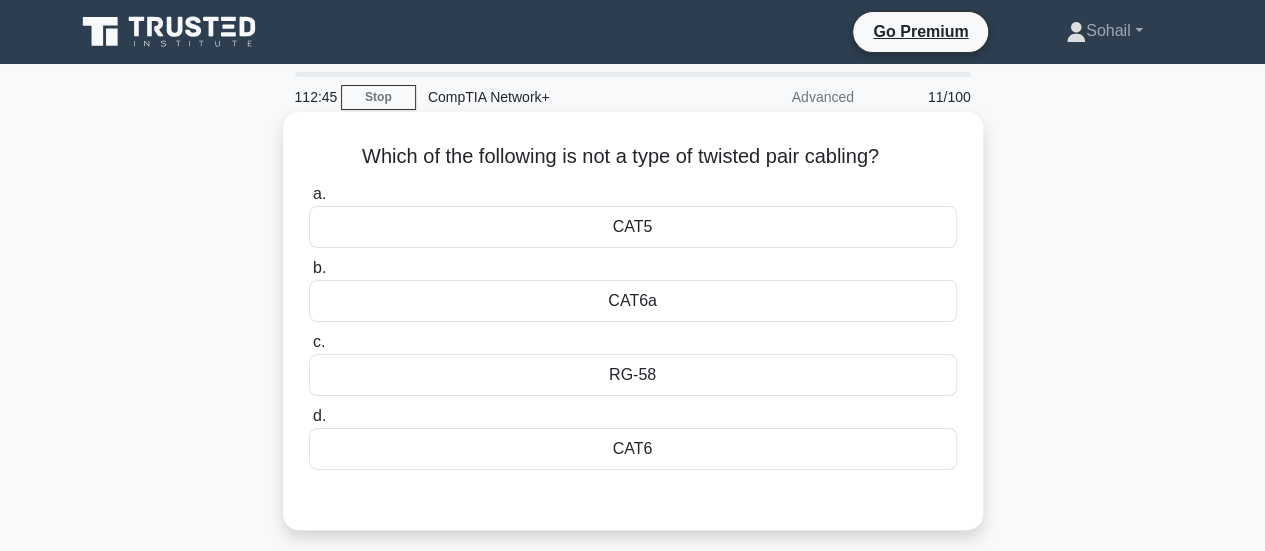 click on "RG-58" at bounding box center [633, 375] 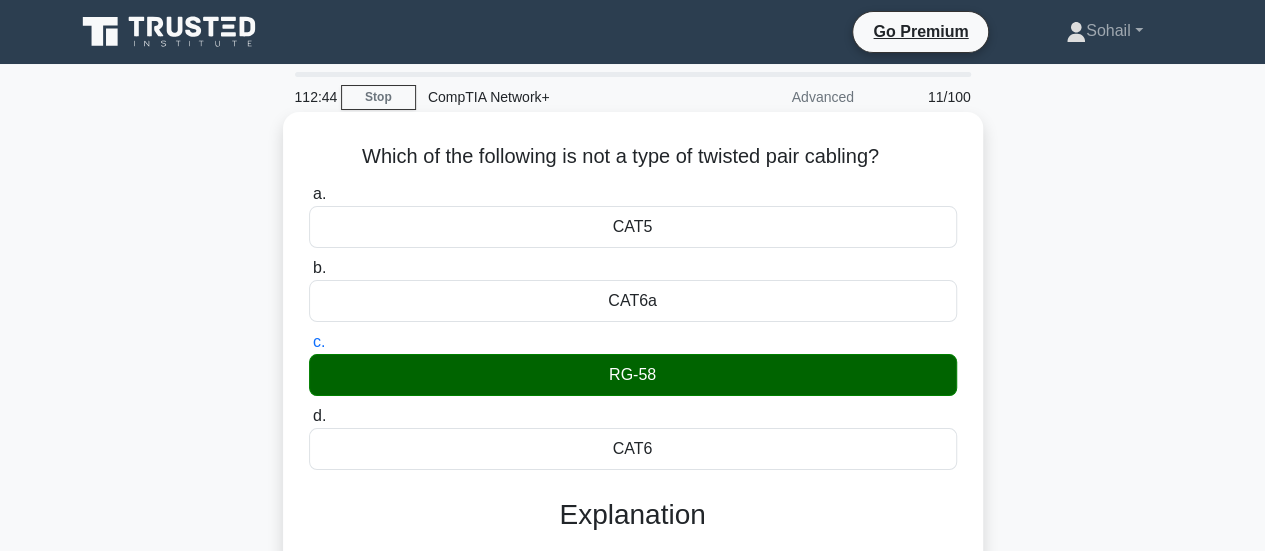 scroll, scrollTop: 529, scrollLeft: 0, axis: vertical 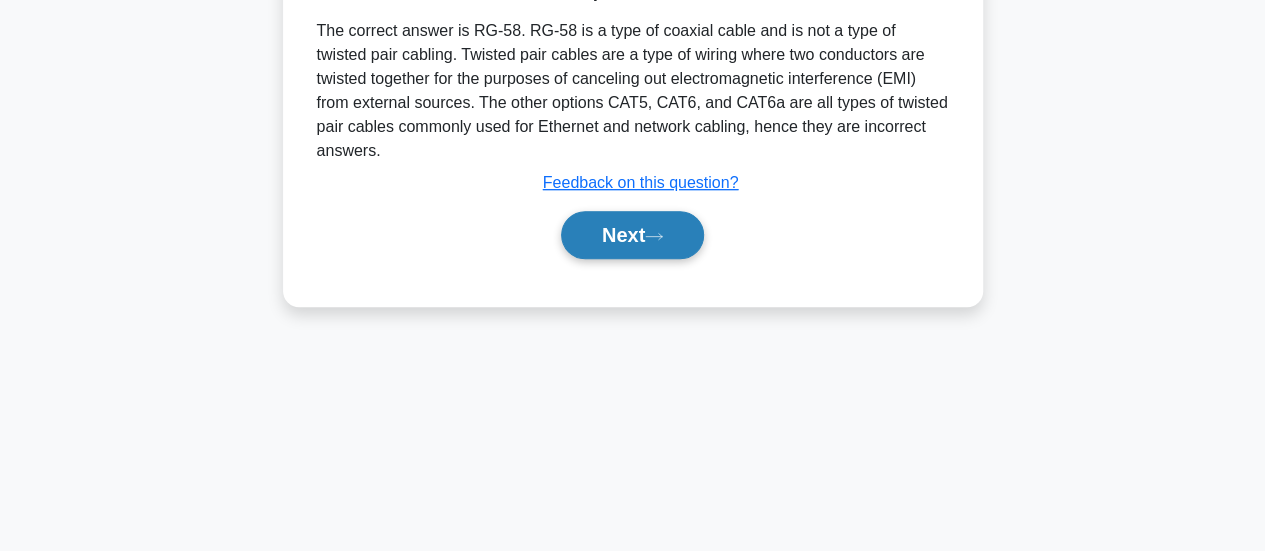 click on "Next" at bounding box center [632, 235] 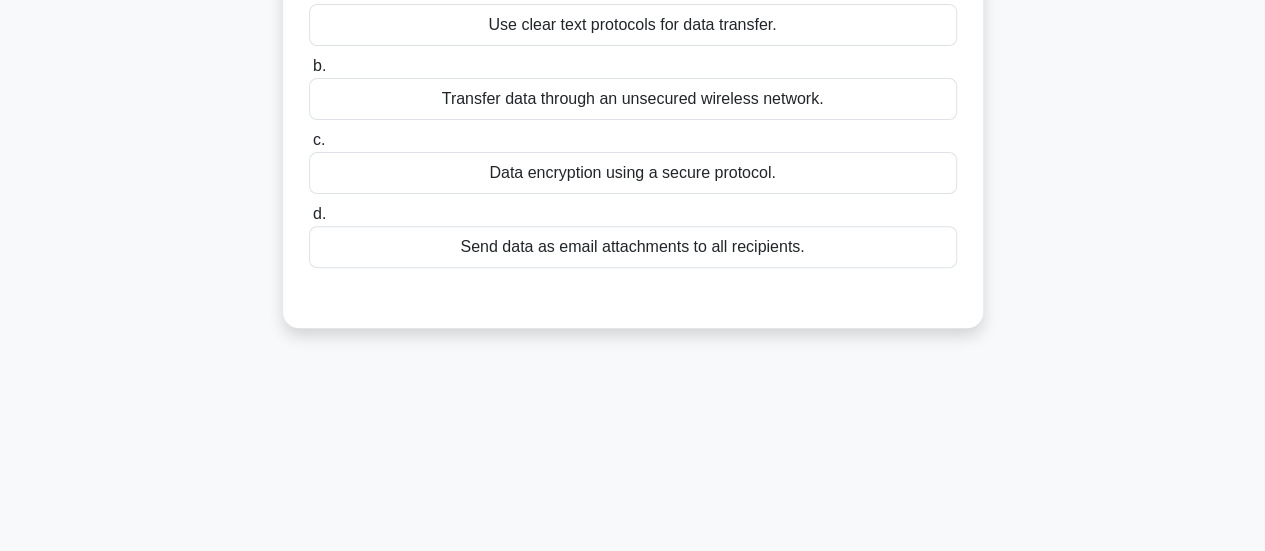 scroll, scrollTop: 0, scrollLeft: 0, axis: both 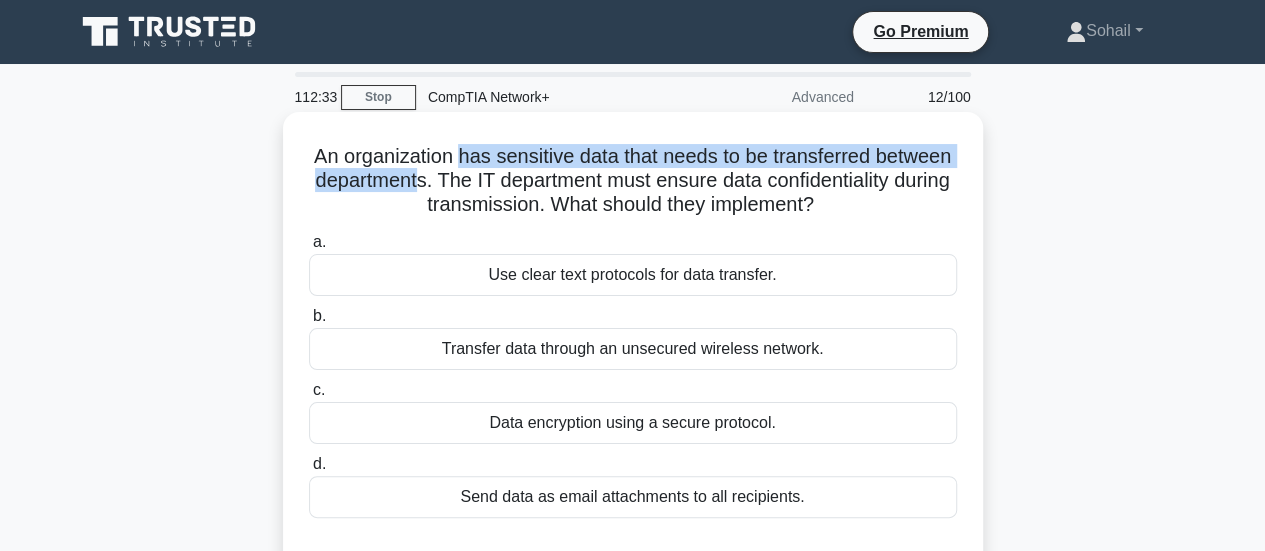 drag, startPoint x: 495, startPoint y: 157, endPoint x: 552, endPoint y: 175, distance: 59.77458 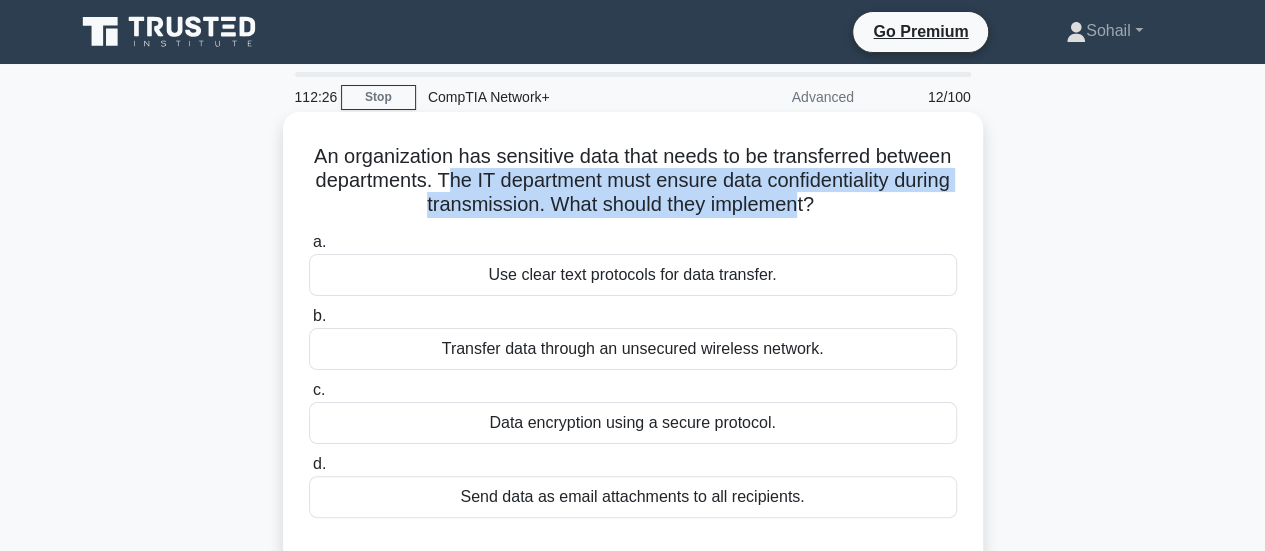 drag, startPoint x: 584, startPoint y: 178, endPoint x: 903, endPoint y: 207, distance: 320.31546 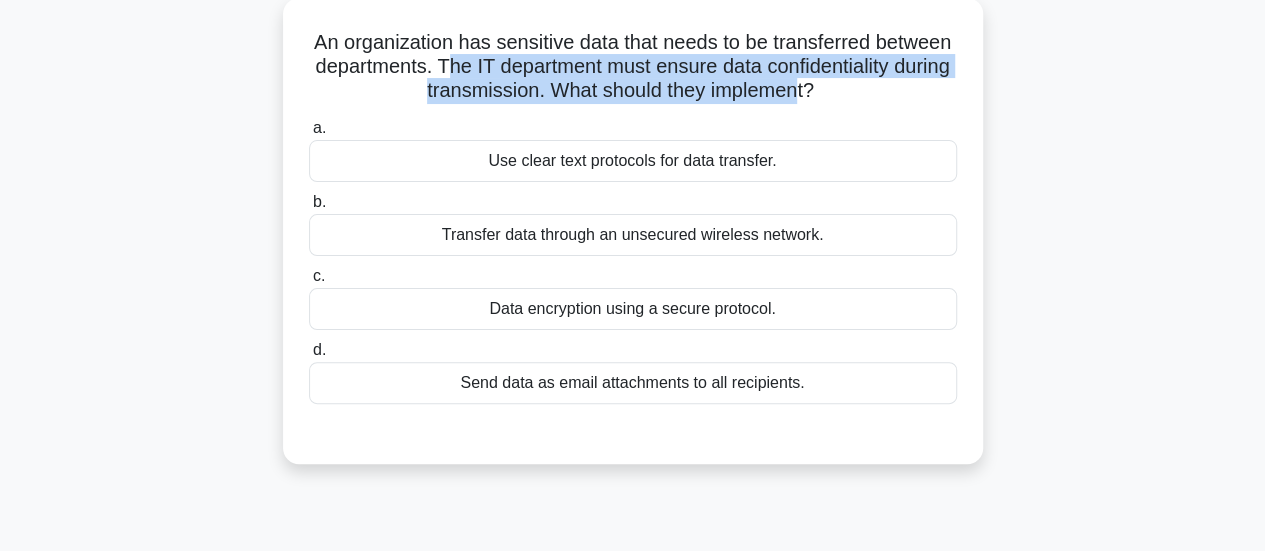 scroll, scrollTop: 115, scrollLeft: 0, axis: vertical 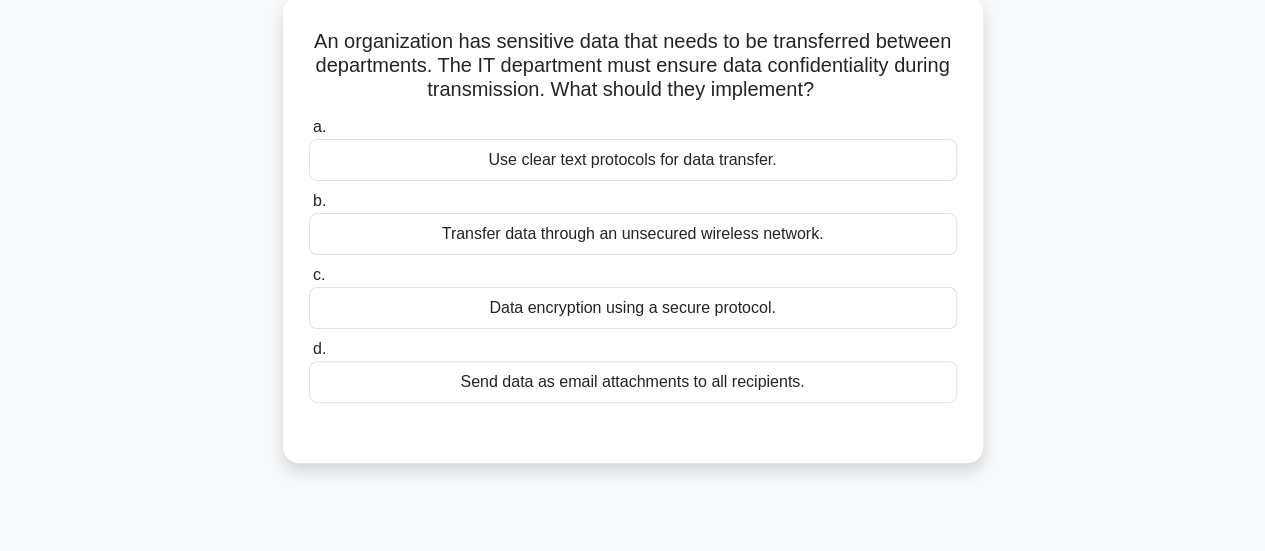click on "Data encryption using a secure protocol." at bounding box center (633, 308) 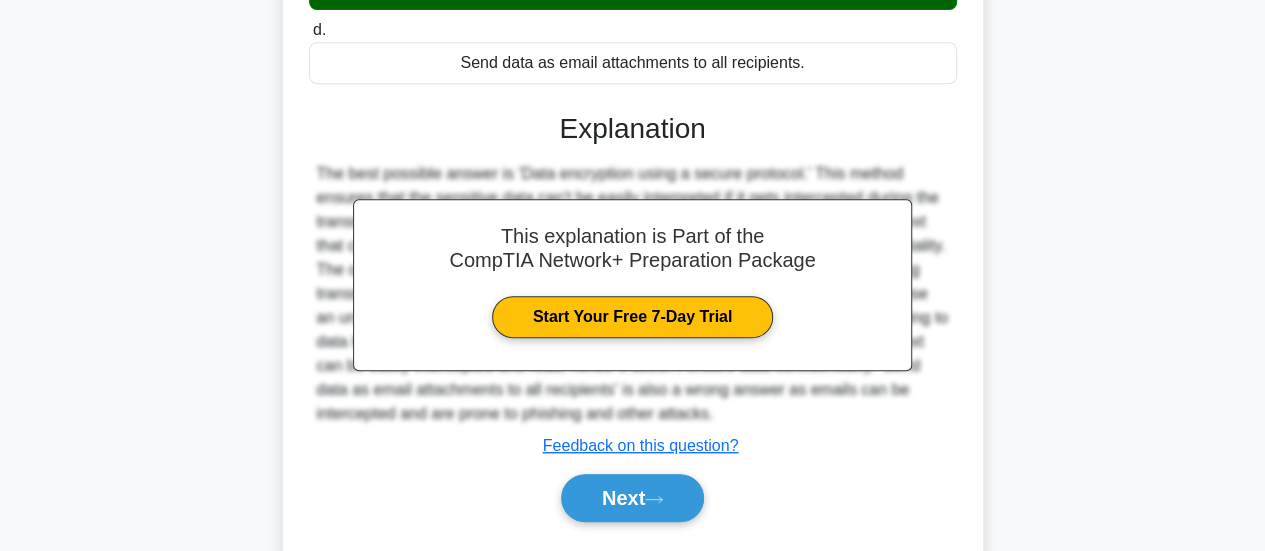 scroll, scrollTop: 529, scrollLeft: 0, axis: vertical 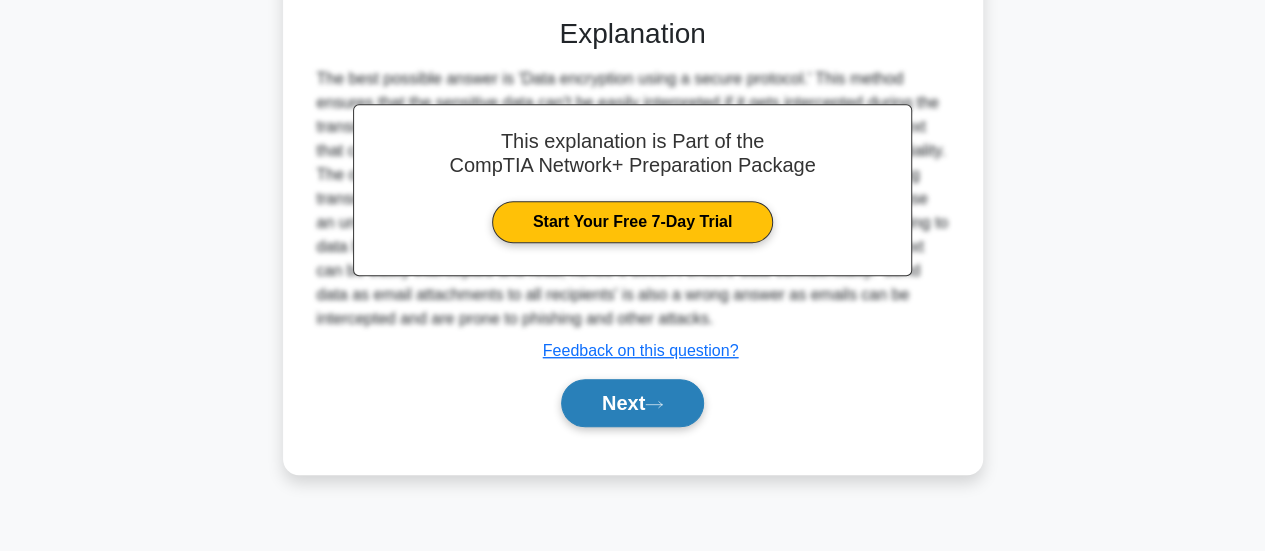 click on "Next" at bounding box center [632, 403] 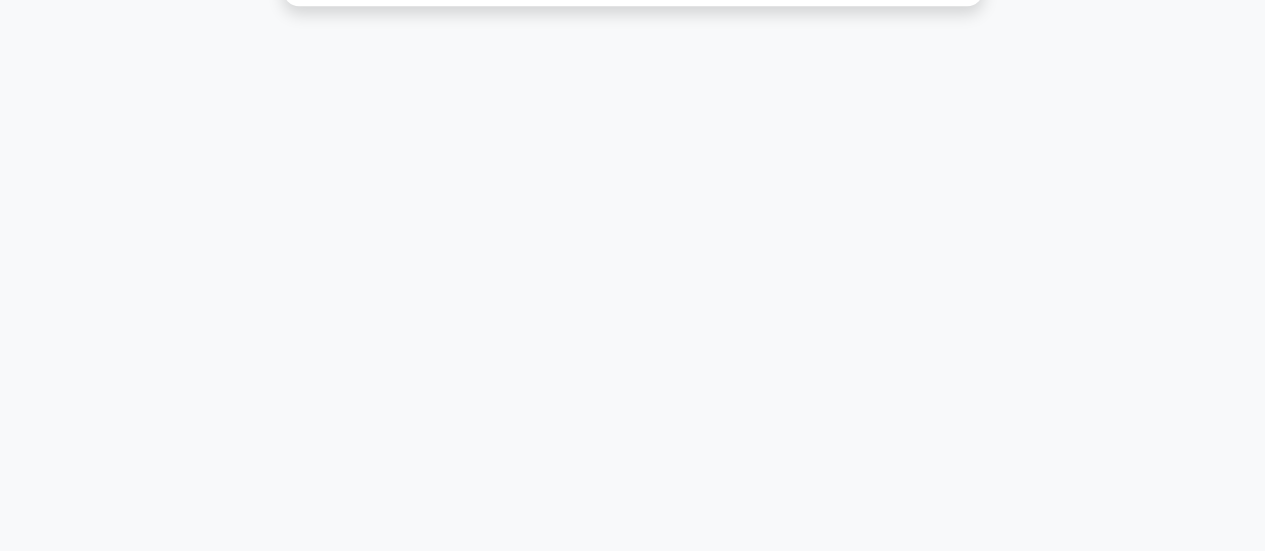 scroll, scrollTop: 0, scrollLeft: 0, axis: both 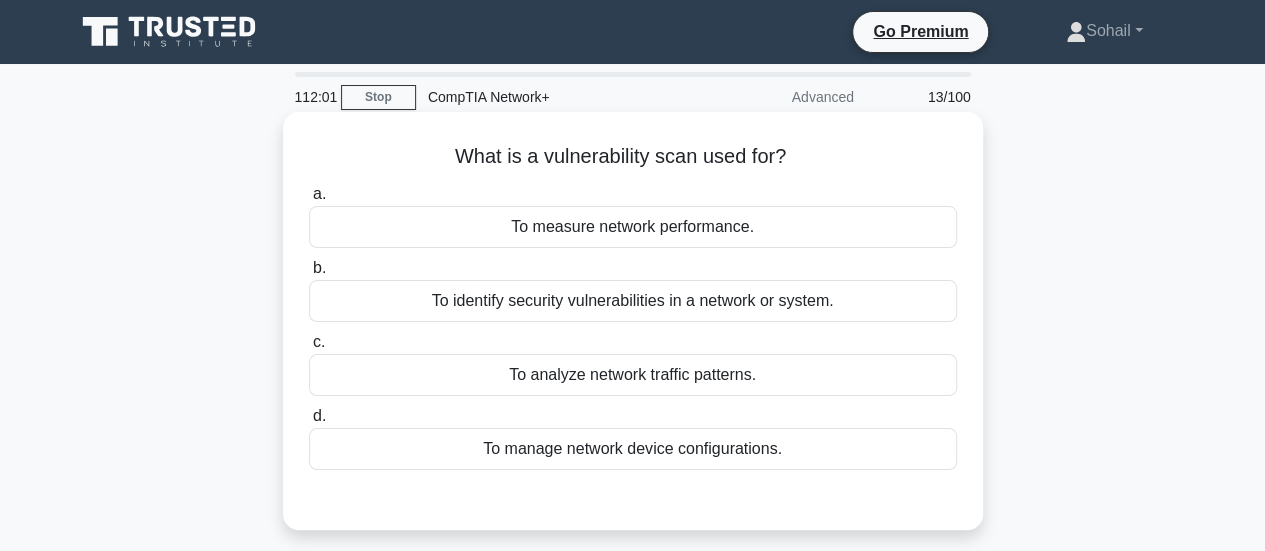 click on "To identify security vulnerabilities in a network or system." at bounding box center [633, 301] 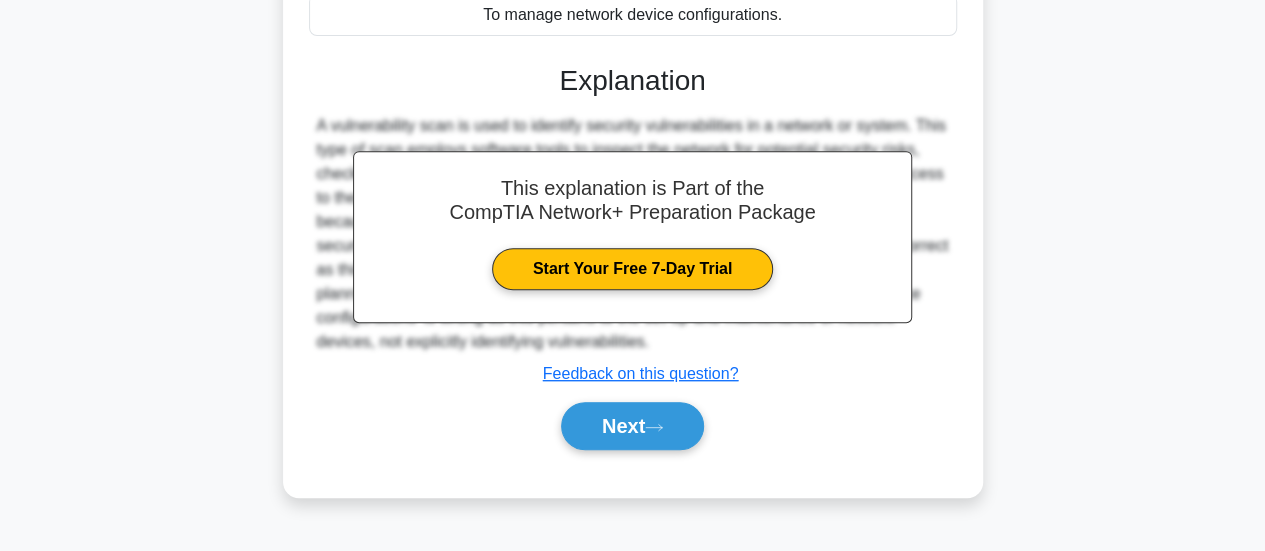 scroll, scrollTop: 529, scrollLeft: 0, axis: vertical 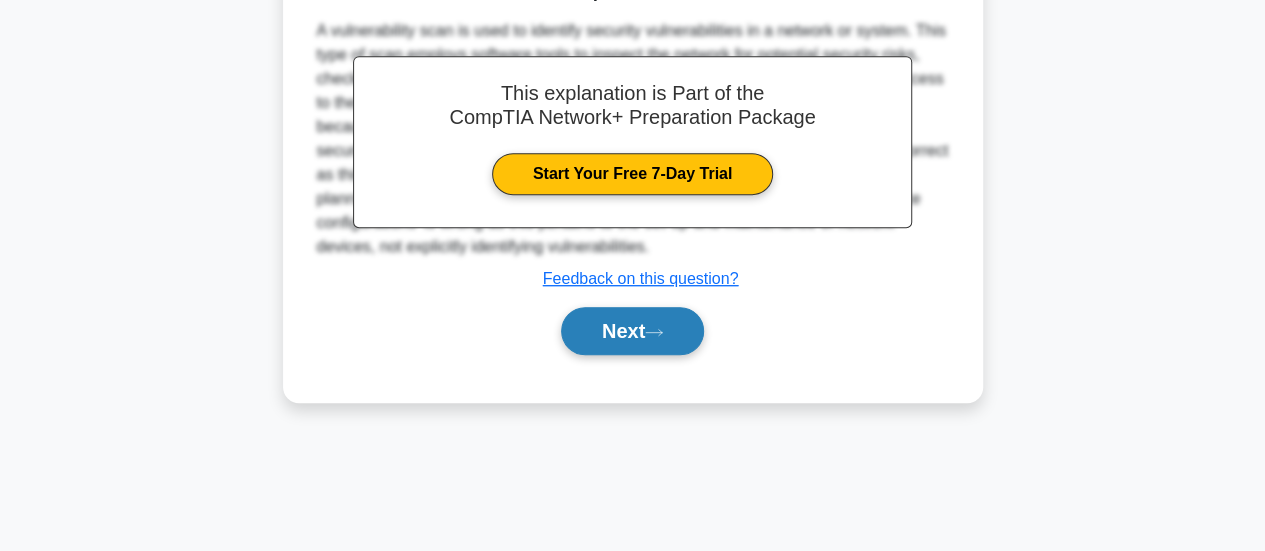click 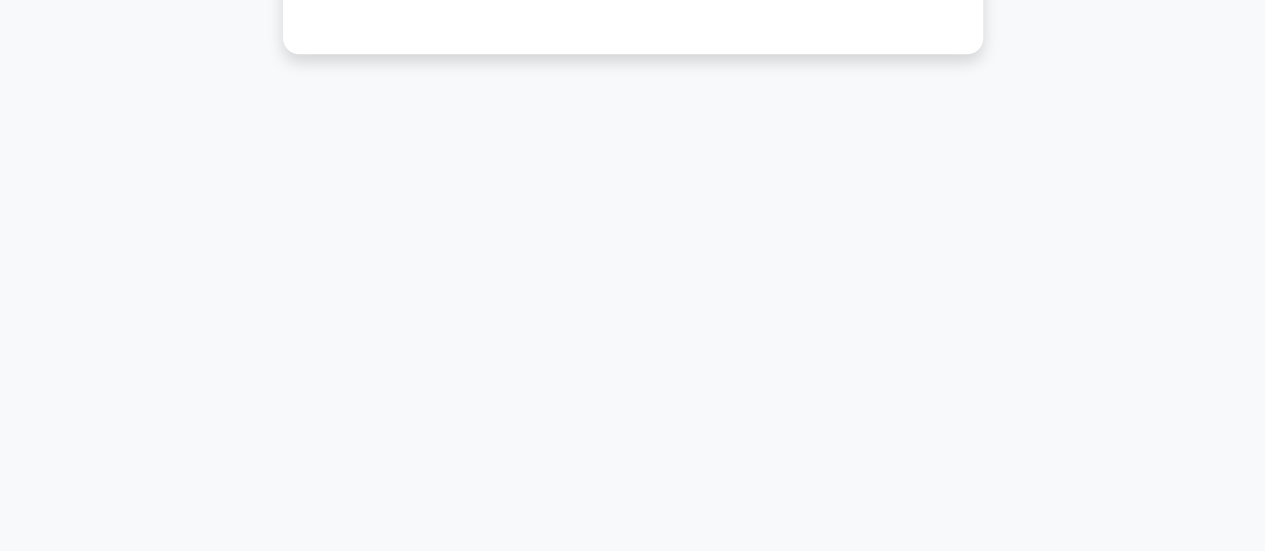 scroll, scrollTop: 0, scrollLeft: 0, axis: both 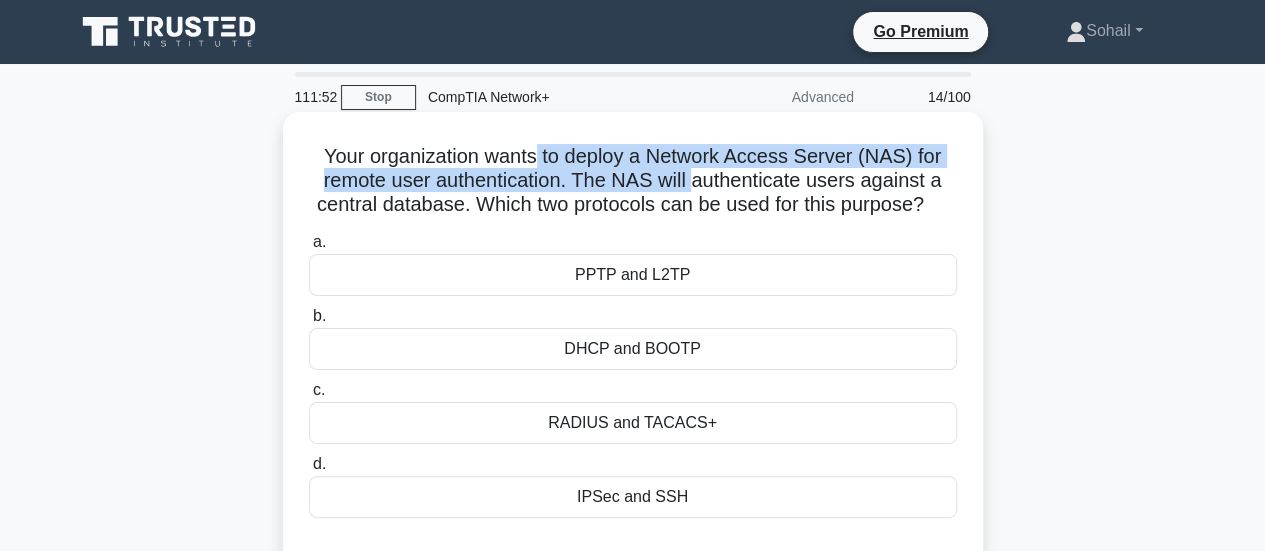 drag, startPoint x: 538, startPoint y: 158, endPoint x: 694, endPoint y: 178, distance: 157.27682 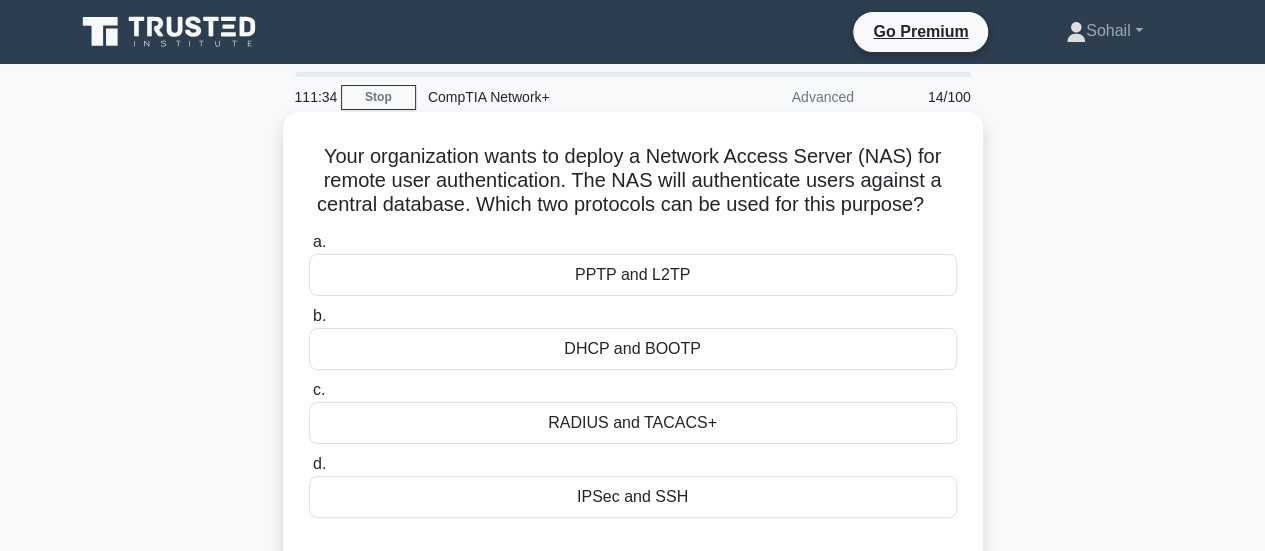 click on "RADIUS and TACACS+" at bounding box center [633, 423] 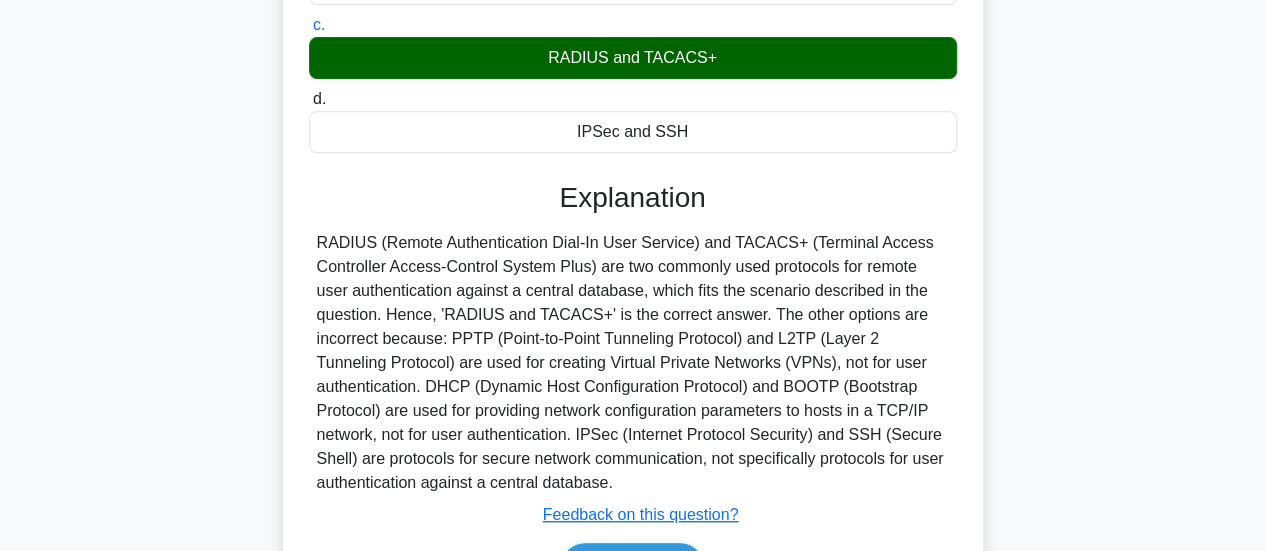 scroll, scrollTop: 366, scrollLeft: 0, axis: vertical 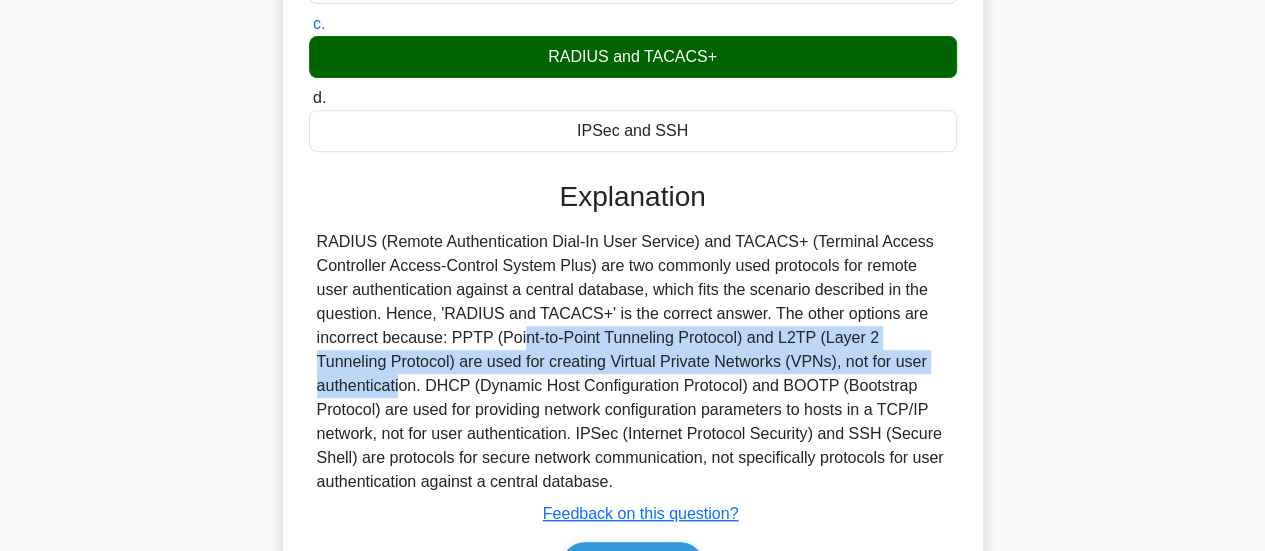 drag, startPoint x: 388, startPoint y: 339, endPoint x: 820, endPoint y: 349, distance: 432.11572 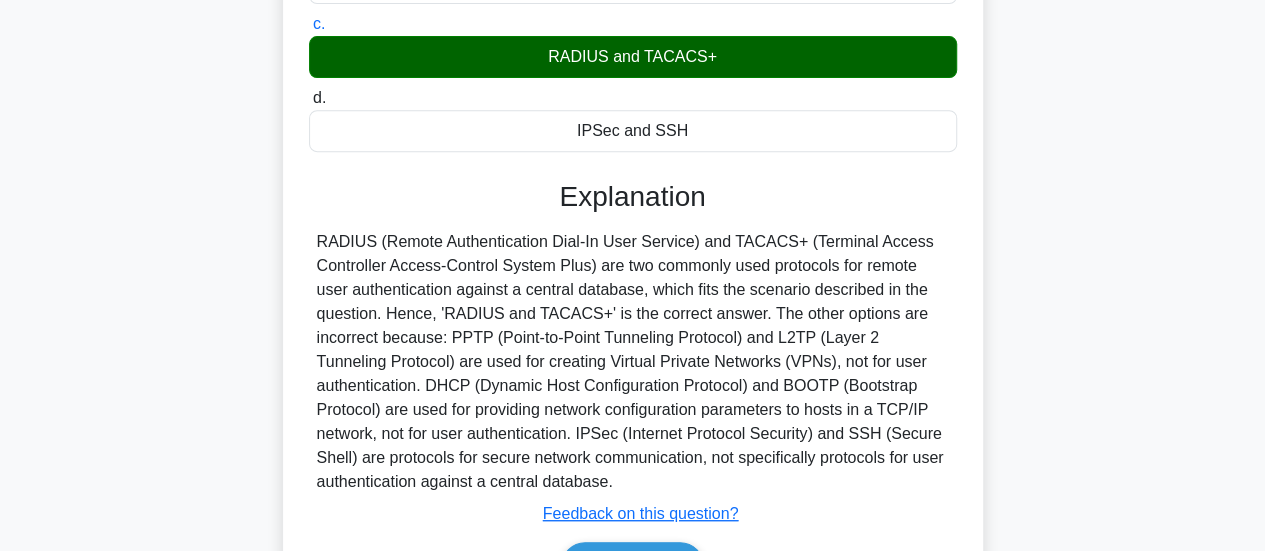 click on "RADIUS (Remote Authentication Dial-In User Service) and TACACS+ (Terminal Access Controller Access-Control System Plus) are two commonly used protocols for remote user authentication against a central database, which fits the scenario described in the question. Hence, 'RADIUS and TACACS+' is the correct answer. The other options are incorrect because: PPTP (Point-to-Point Tunneling Protocol) and L2TP (Layer 2 Tunneling Protocol) are used for creating Virtual Private Networks (VPNs), not for user authentication. DHCP (Dynamic Host Configuration Protocol) and BOOTP (Bootstrap Protocol) are used for providing network configuration parameters to hosts in a TCP/IP network, not for user authentication. IPSec (Internet Protocol Security) and SSH (Secure Shell) are protocols for secure network communication, not specifically protocols for user authentication against a central database." at bounding box center [633, 362] 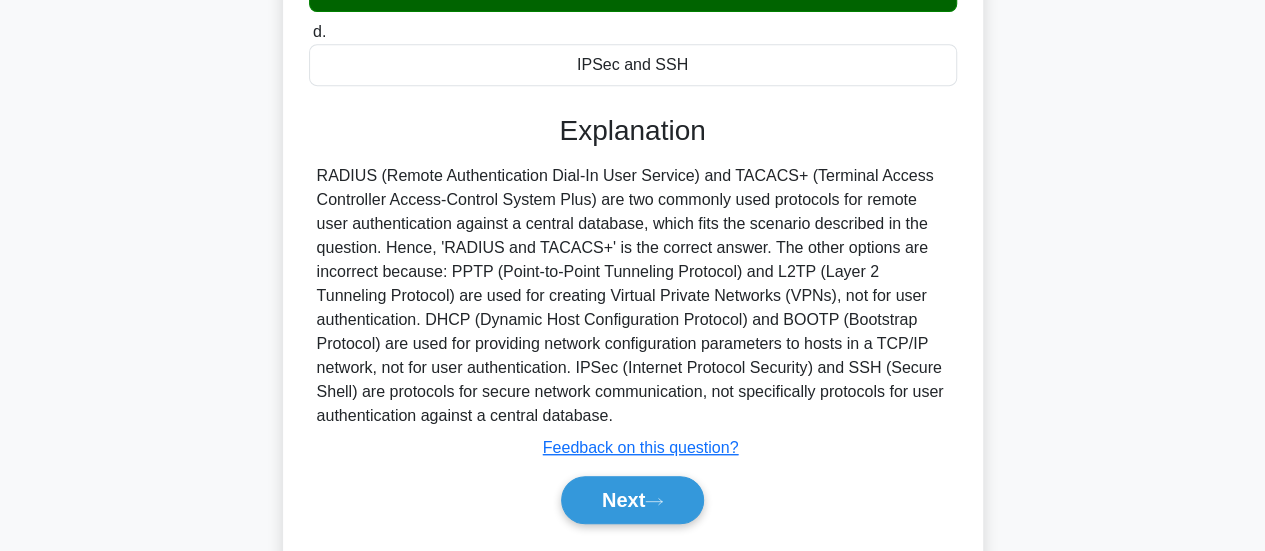 scroll, scrollTop: 435, scrollLeft: 0, axis: vertical 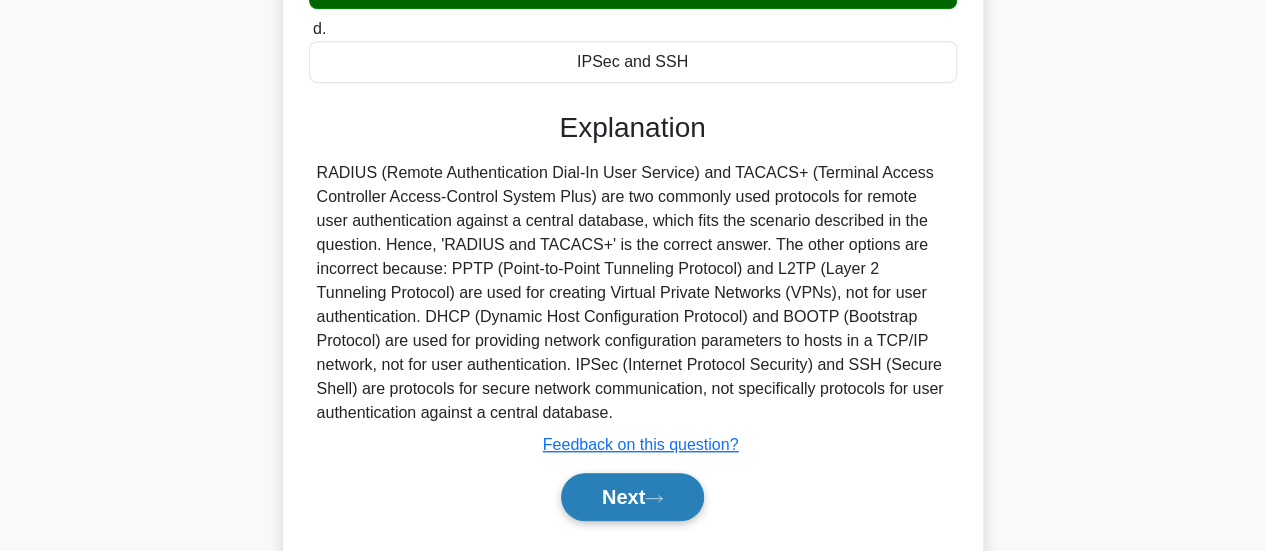 click on "Next" at bounding box center [632, 497] 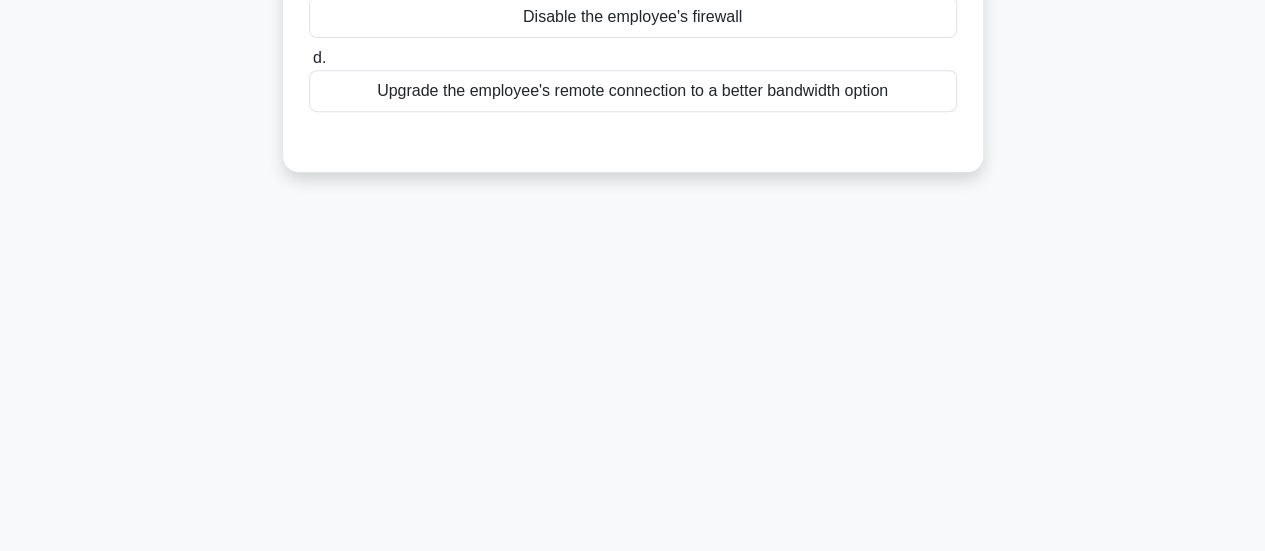 scroll, scrollTop: 0, scrollLeft: 0, axis: both 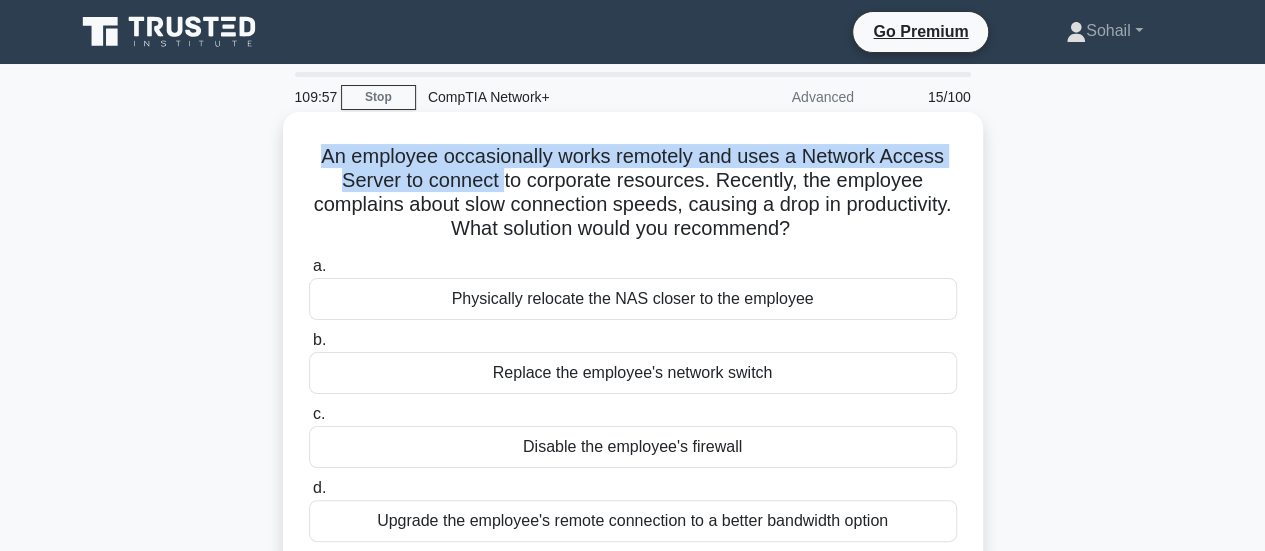 drag, startPoint x: 317, startPoint y: 157, endPoint x: 503, endPoint y: 192, distance: 189.26436 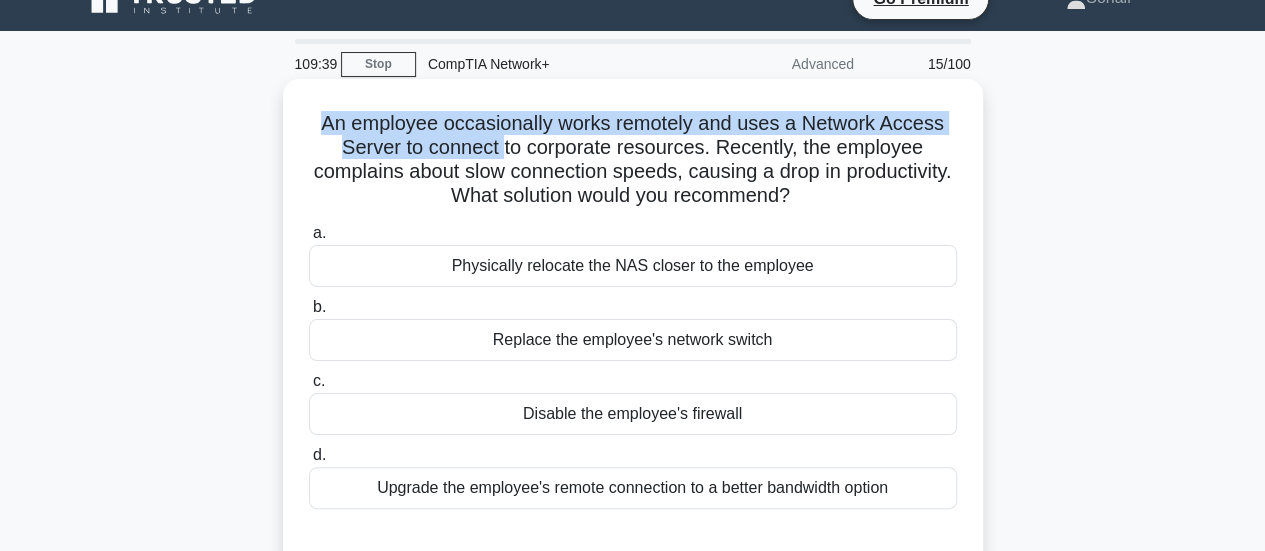 scroll, scrollTop: 49, scrollLeft: 0, axis: vertical 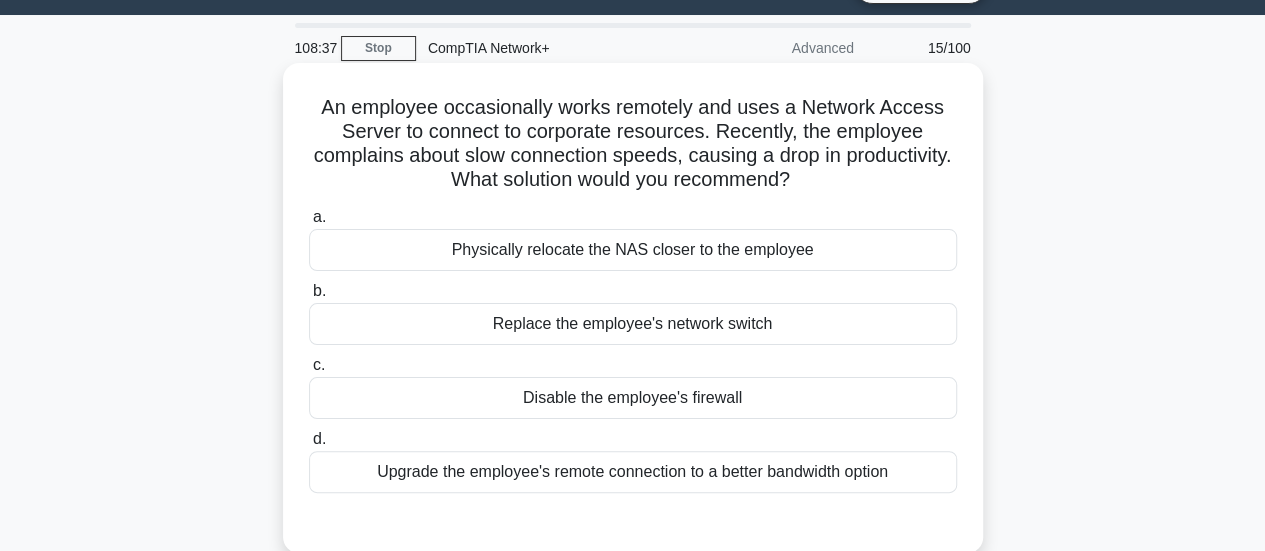 click on "Upgrade the employee's remote connection to a better bandwidth option" at bounding box center [633, 472] 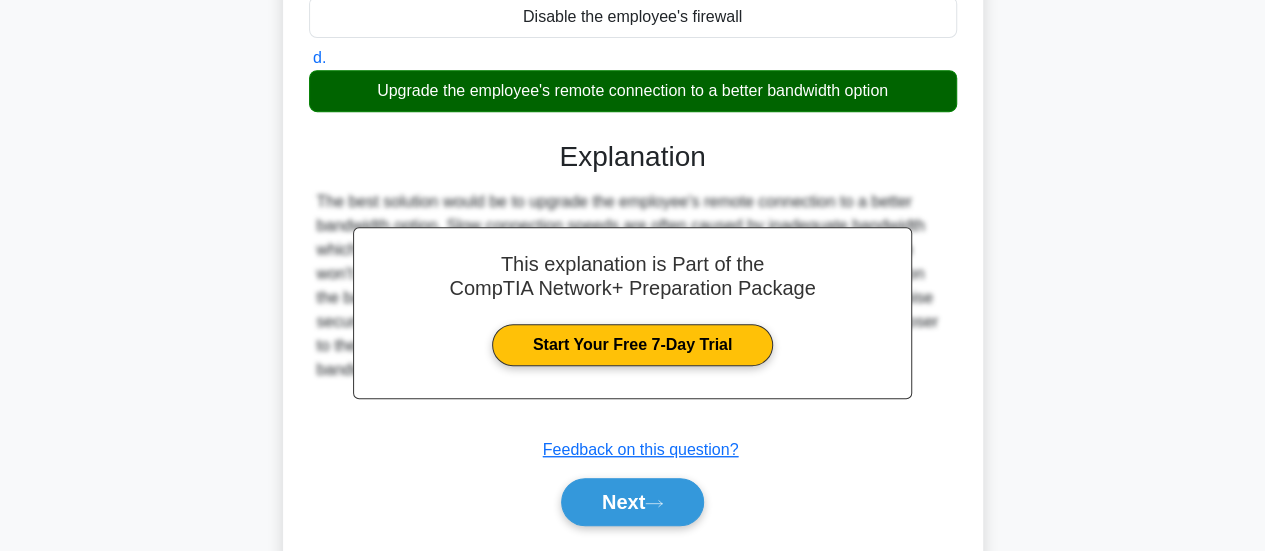 scroll, scrollTop: 432, scrollLeft: 0, axis: vertical 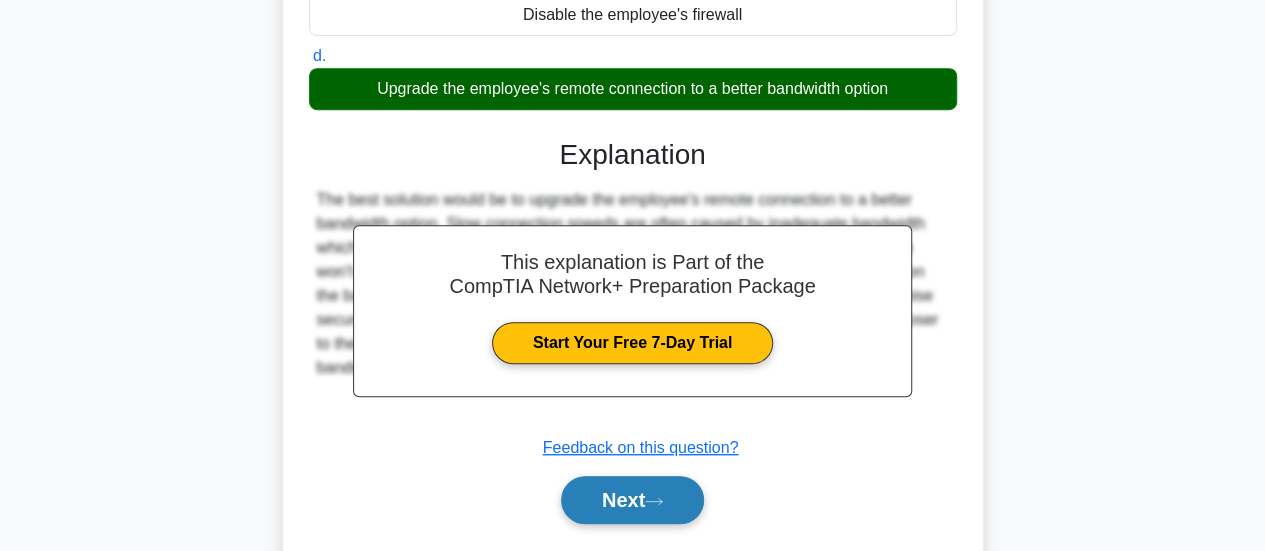 click on "Next" at bounding box center [632, 500] 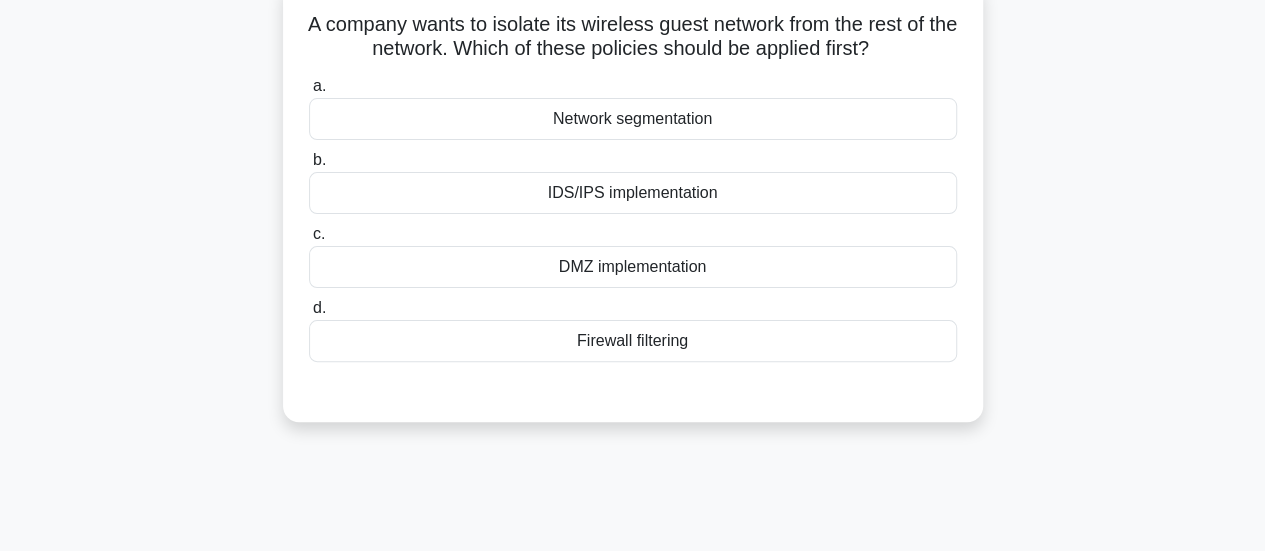 scroll, scrollTop: 0, scrollLeft: 0, axis: both 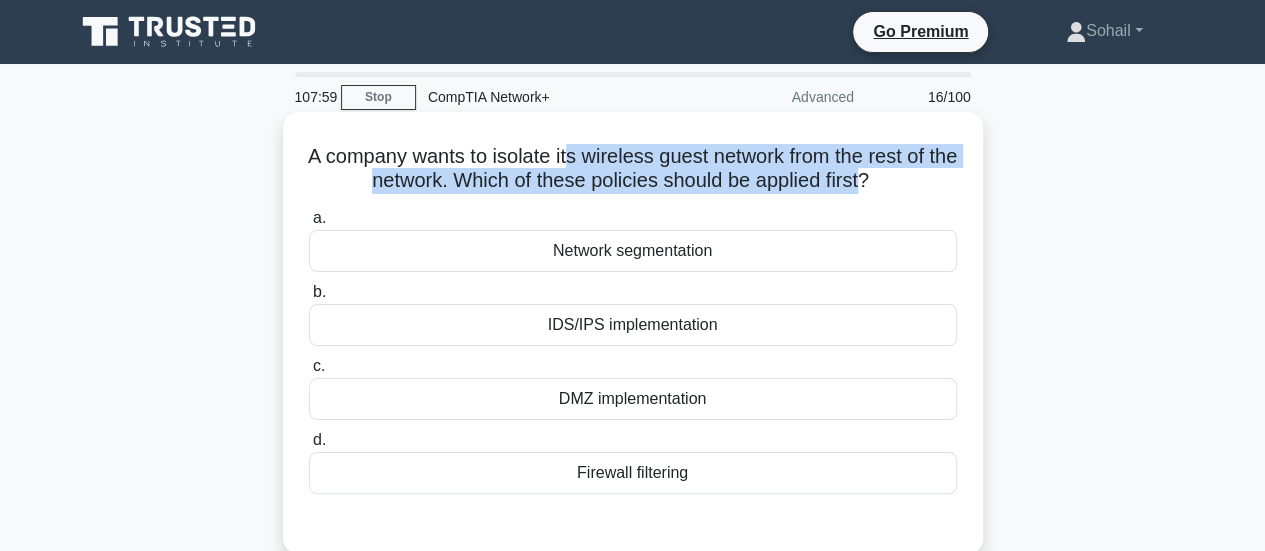 drag, startPoint x: 584, startPoint y: 165, endPoint x: 886, endPoint y: 188, distance: 302.87457 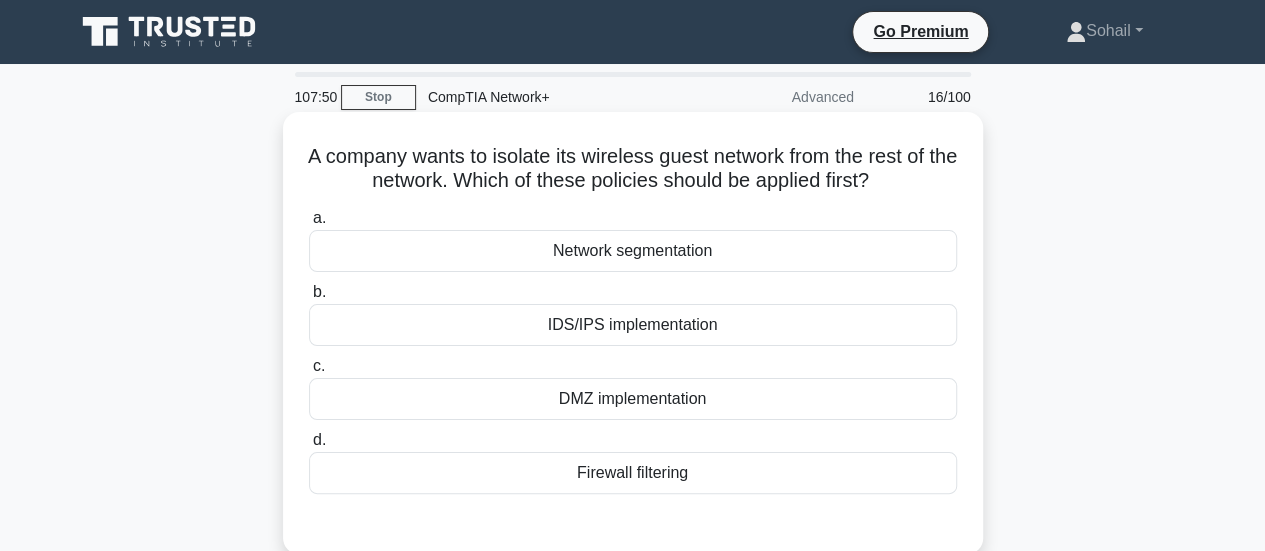 click on "Network segmentation" at bounding box center (633, 251) 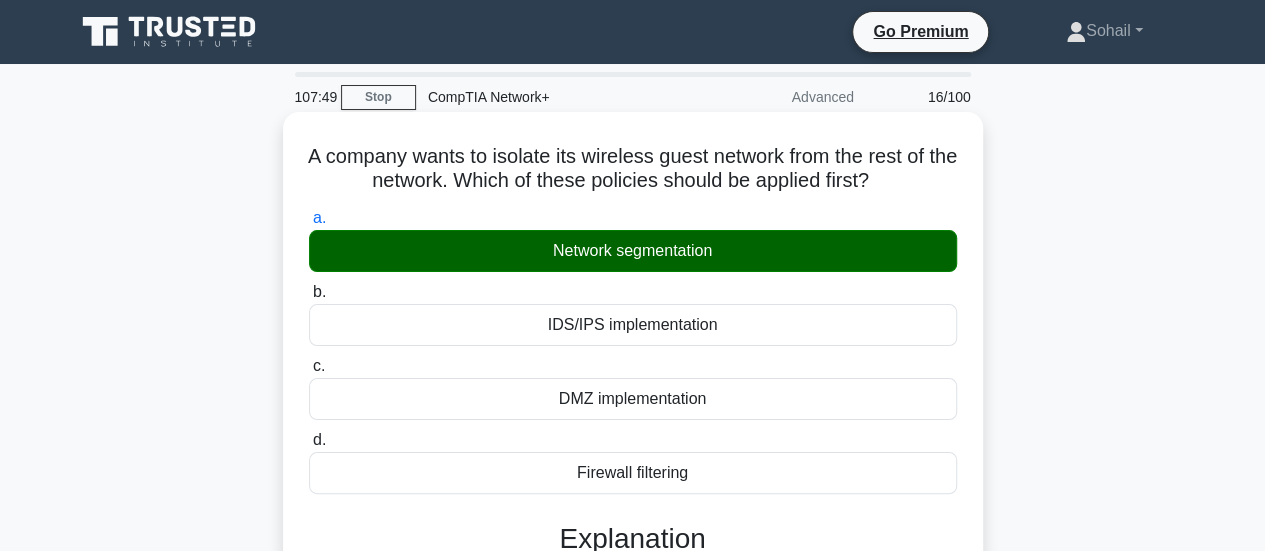 scroll, scrollTop: 607, scrollLeft: 0, axis: vertical 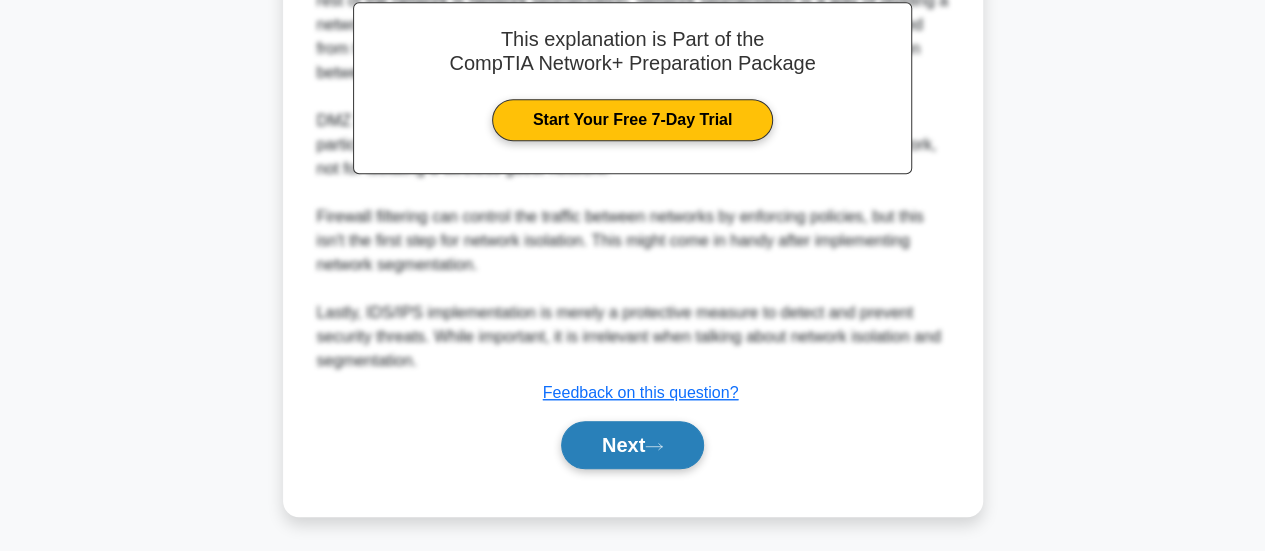 click on "Next" at bounding box center [632, 445] 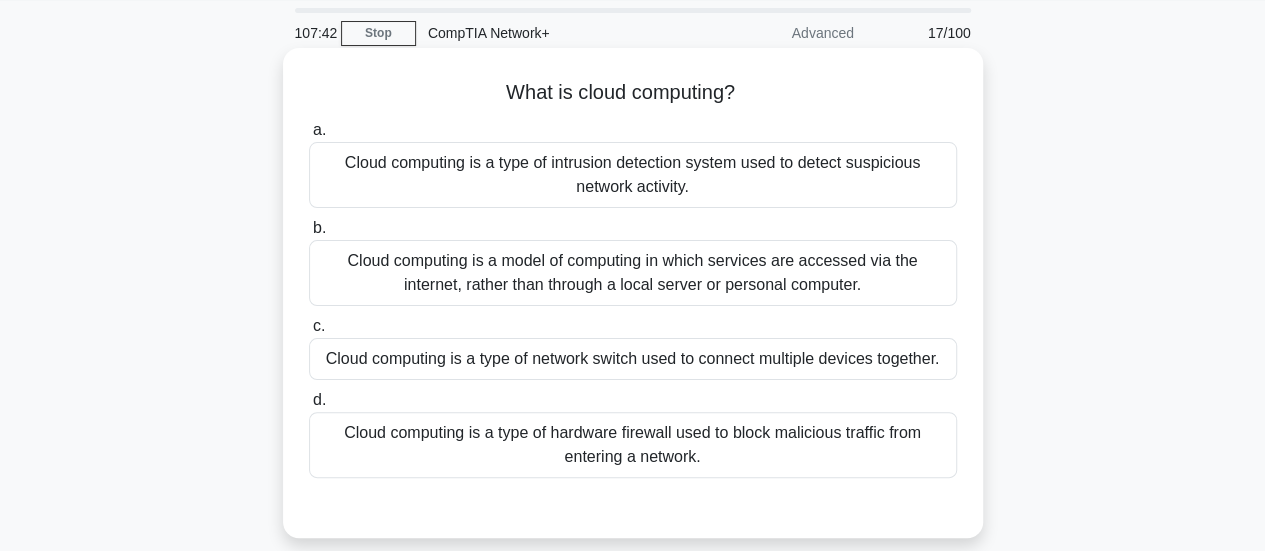 scroll, scrollTop: 66, scrollLeft: 0, axis: vertical 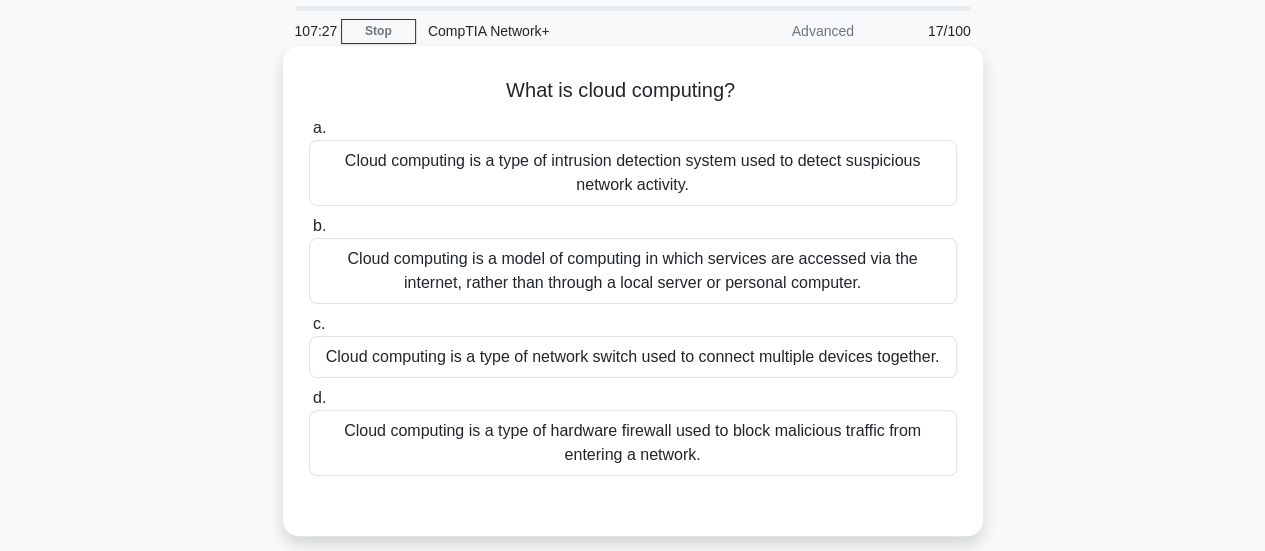 click on "Cloud computing is a model of computing in which services are accessed via the internet, rather than through a local server or personal computer." at bounding box center [633, 271] 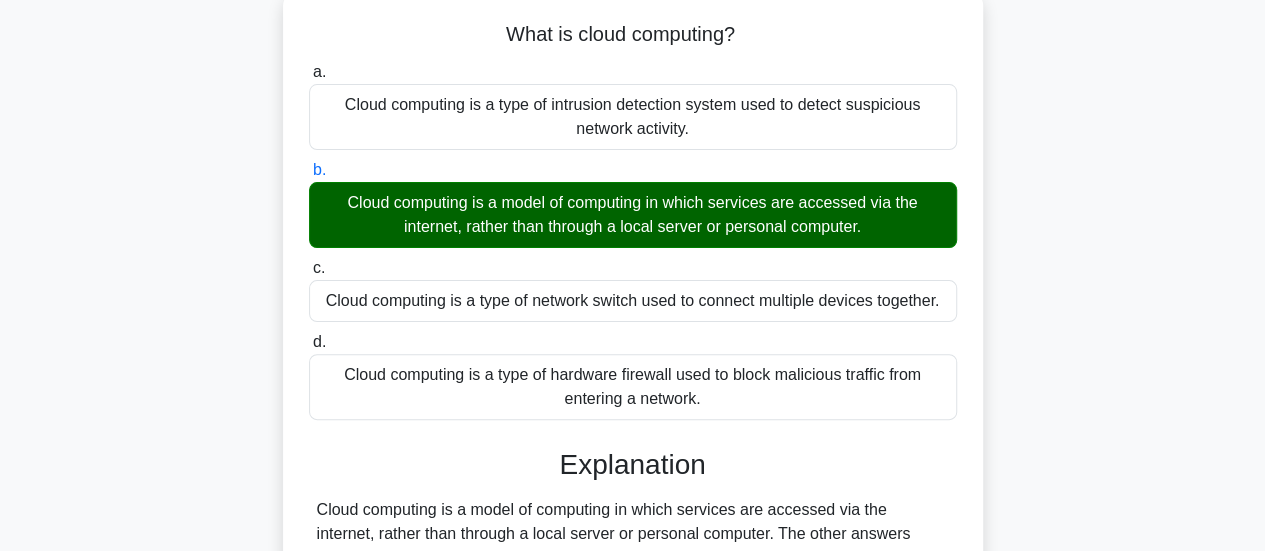 scroll, scrollTop: 529, scrollLeft: 0, axis: vertical 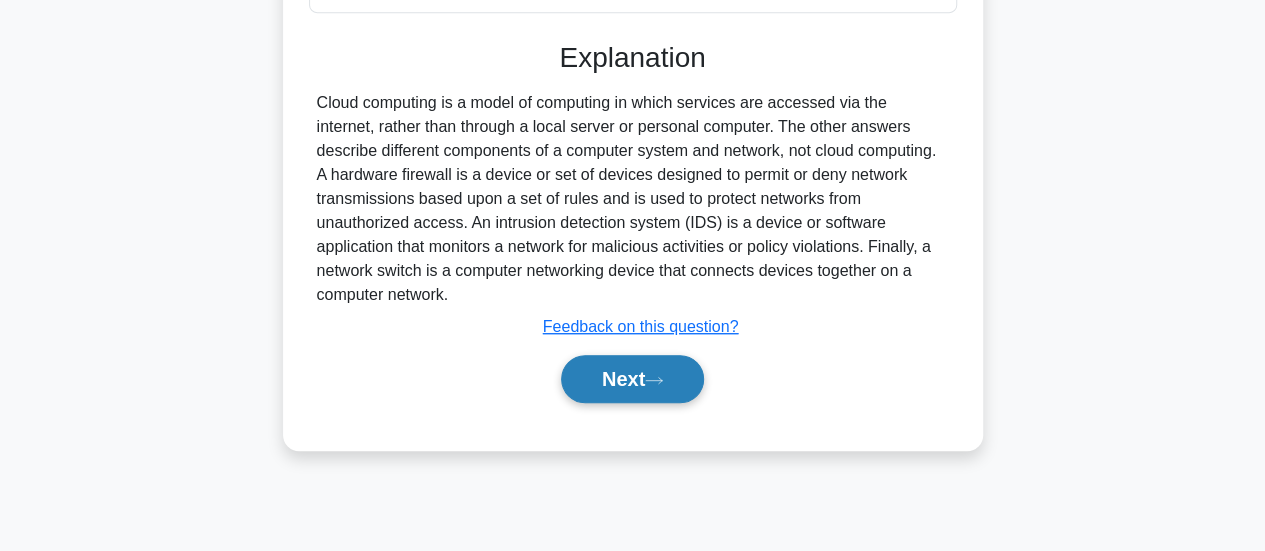 click on "Next" at bounding box center (632, 379) 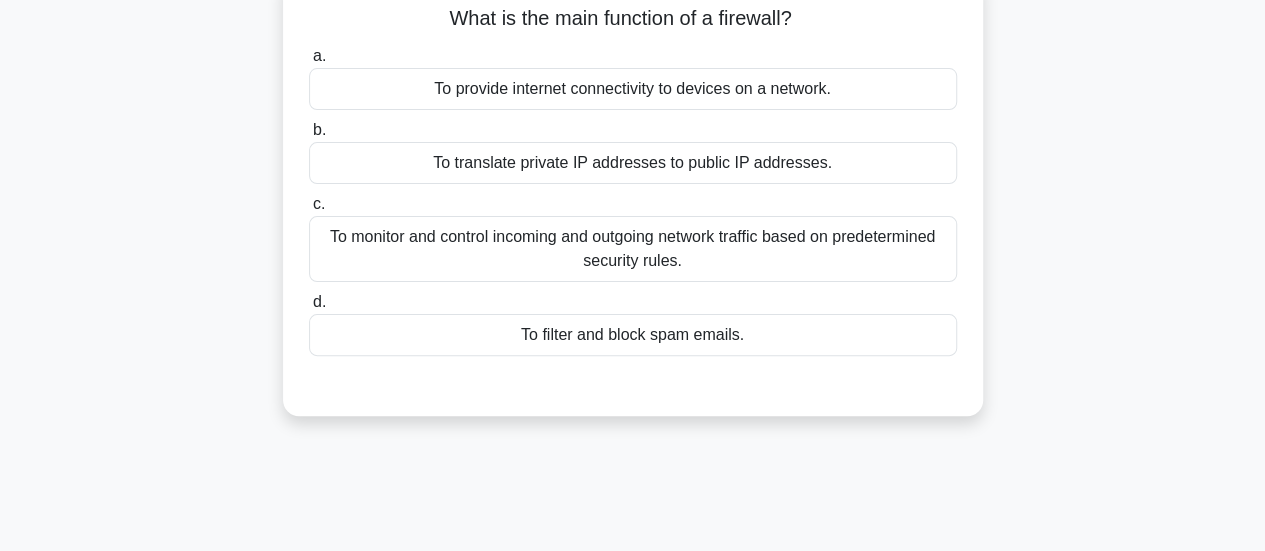 scroll, scrollTop: 0, scrollLeft: 0, axis: both 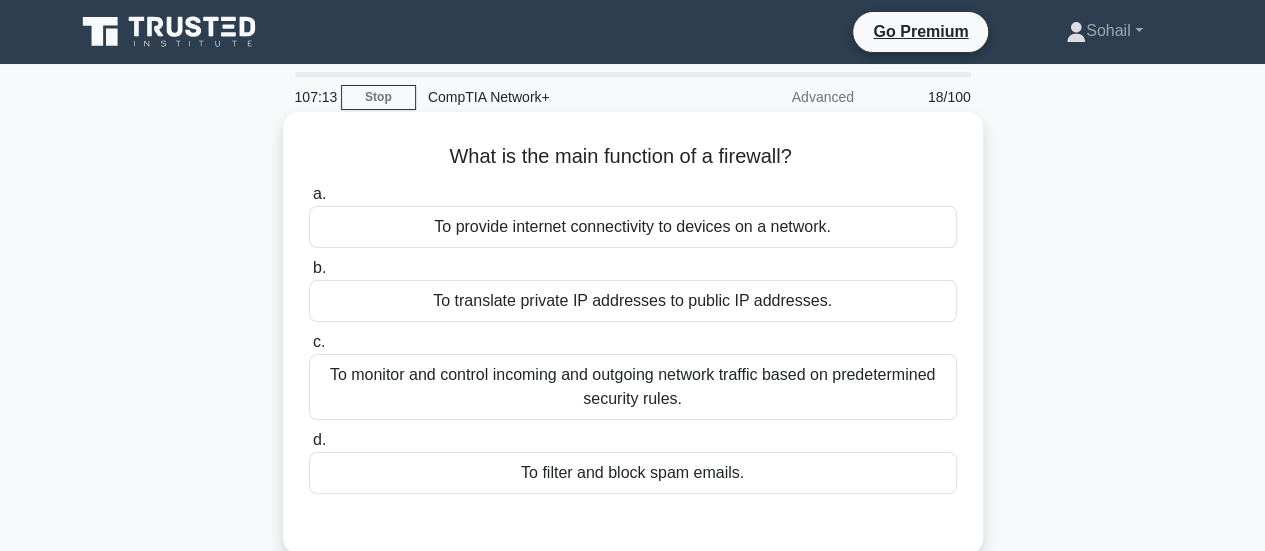 click on "To monitor and control incoming and outgoing network traffic based on predetermined security rules." at bounding box center [633, 387] 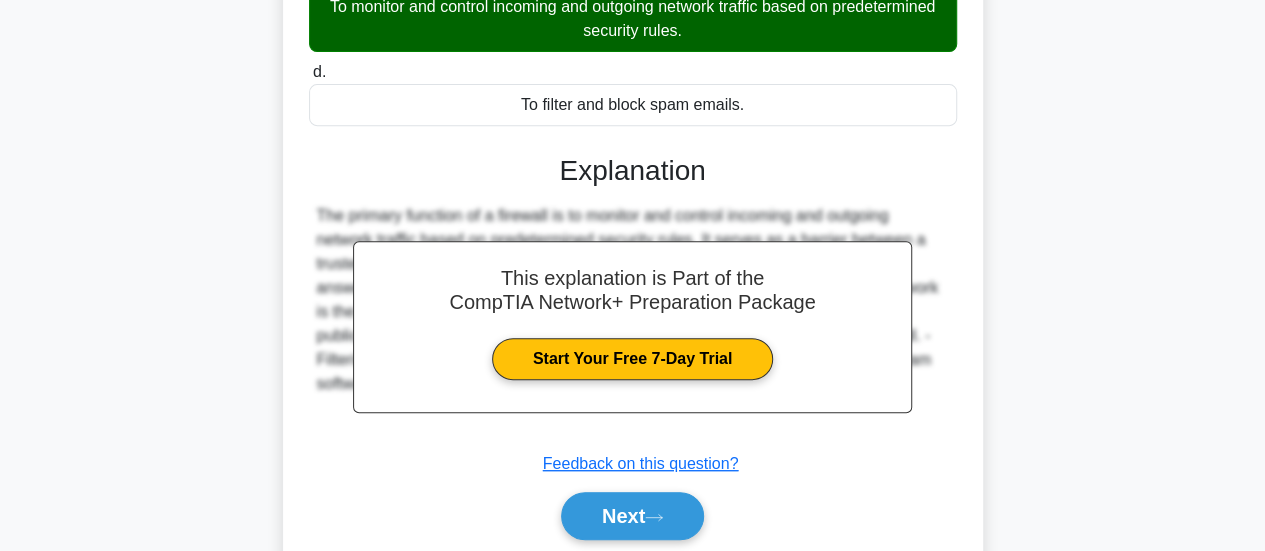 scroll, scrollTop: 529, scrollLeft: 0, axis: vertical 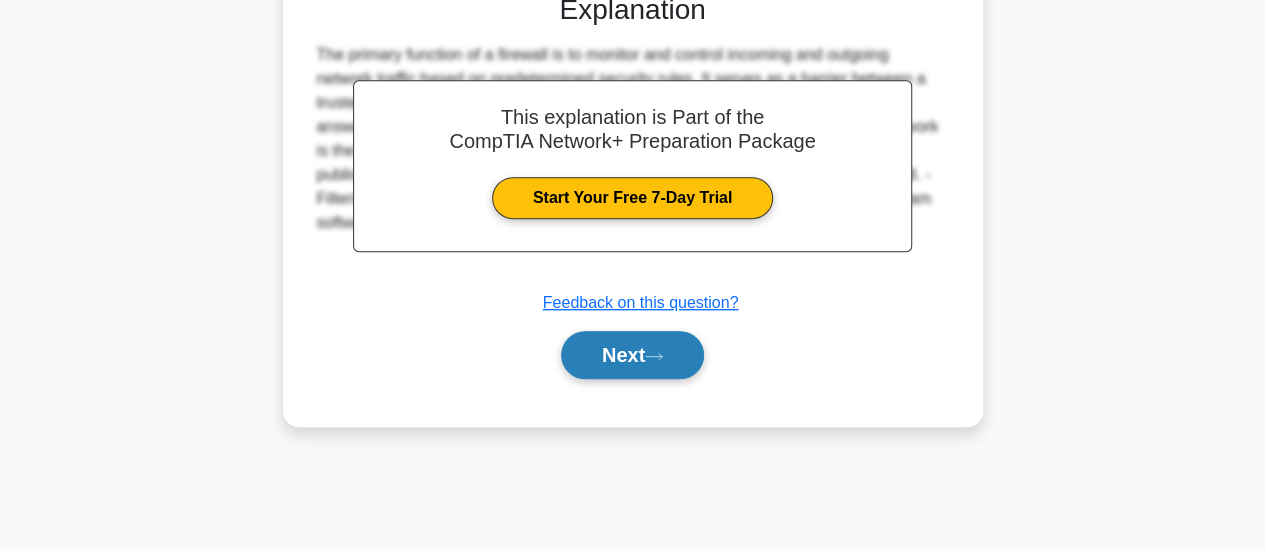 click on "Next" at bounding box center [632, 355] 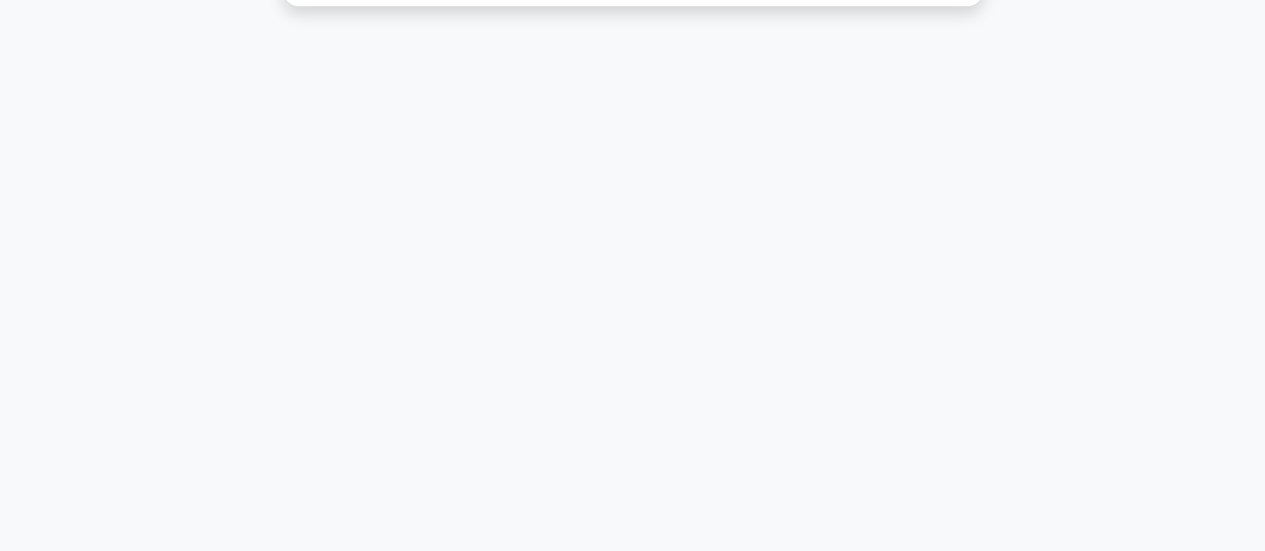 scroll, scrollTop: 0, scrollLeft: 0, axis: both 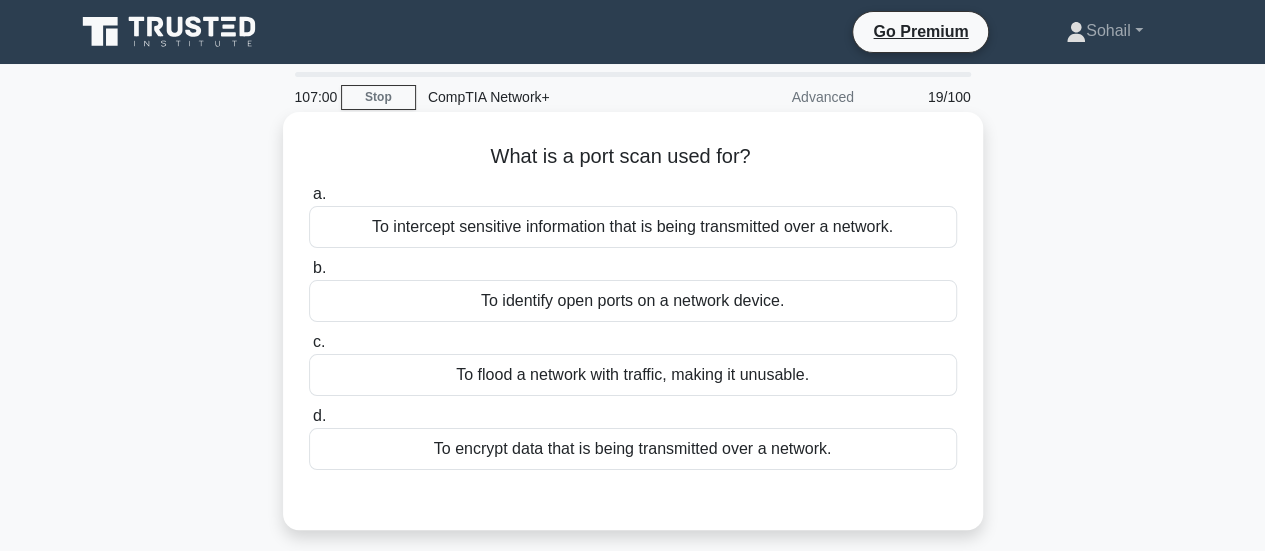 click on "To identify open ports on a network device." at bounding box center [633, 301] 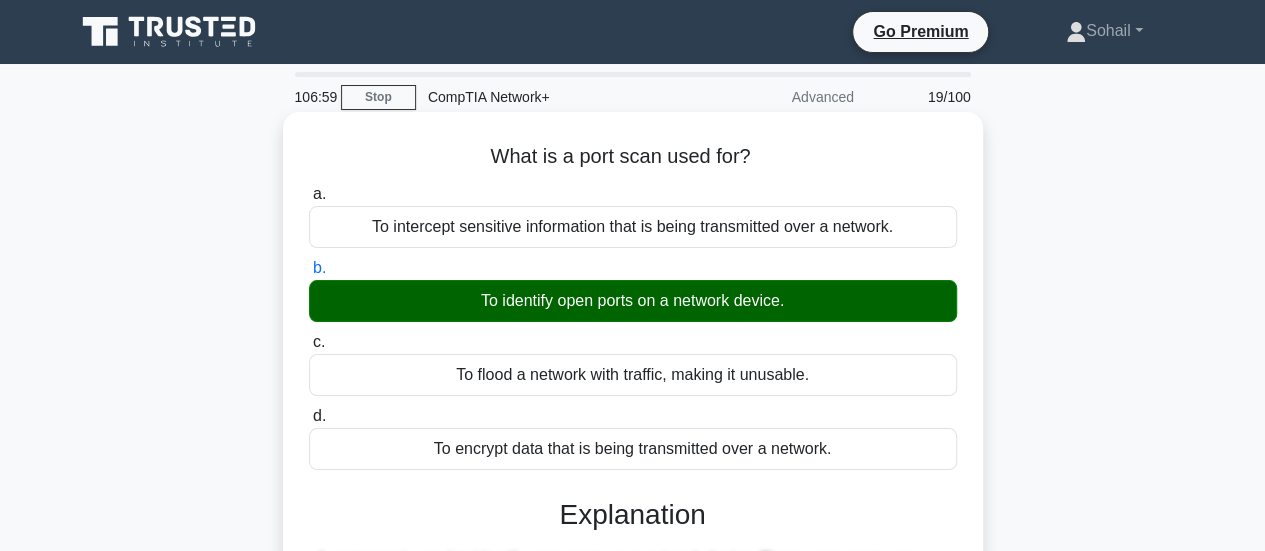 scroll, scrollTop: 529, scrollLeft: 0, axis: vertical 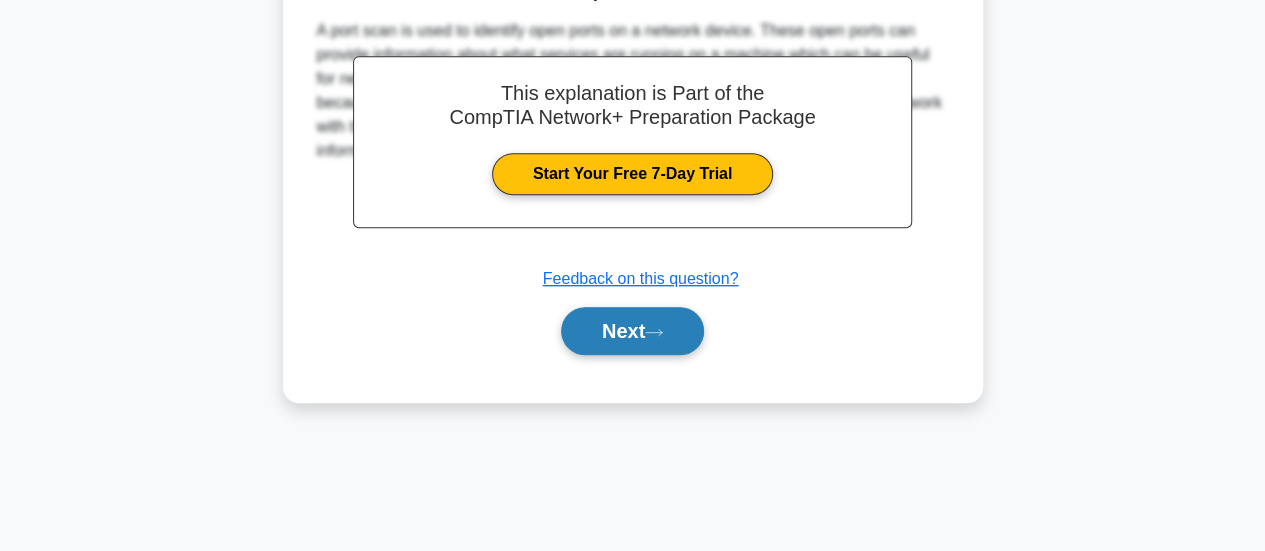 click on "Next" at bounding box center (632, 331) 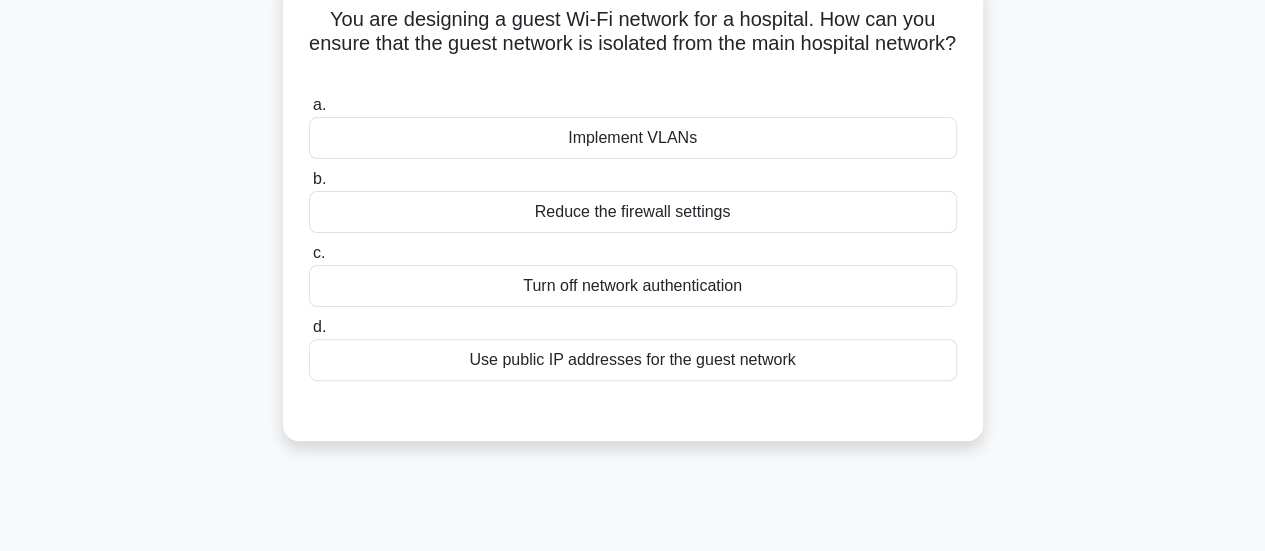 scroll, scrollTop: 0, scrollLeft: 0, axis: both 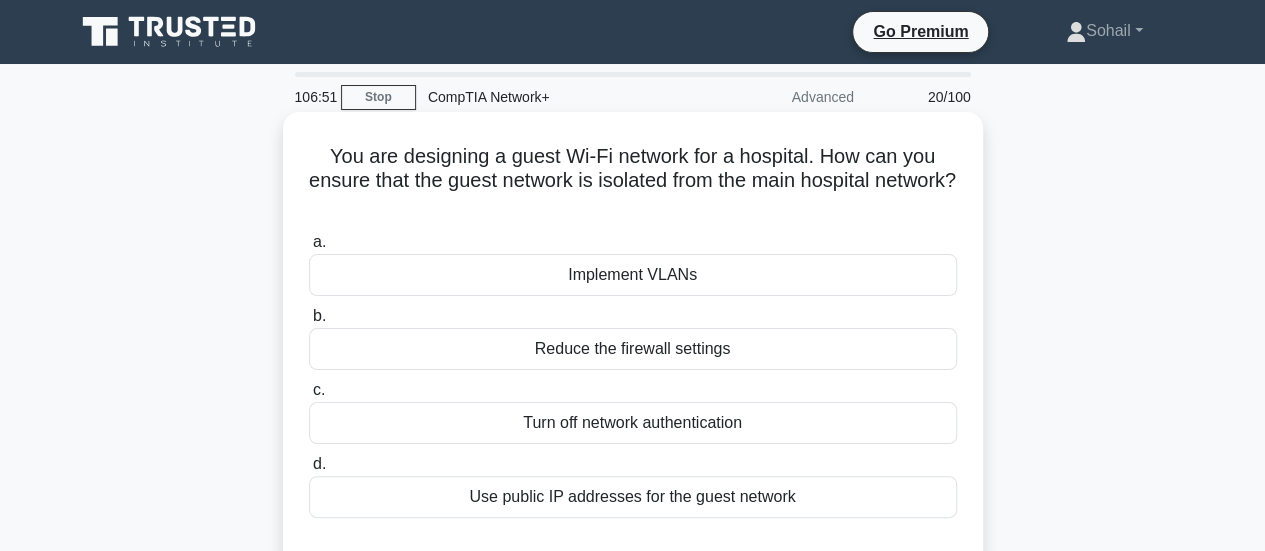 drag, startPoint x: 496, startPoint y: 159, endPoint x: 720, endPoint y: 198, distance: 227.36974 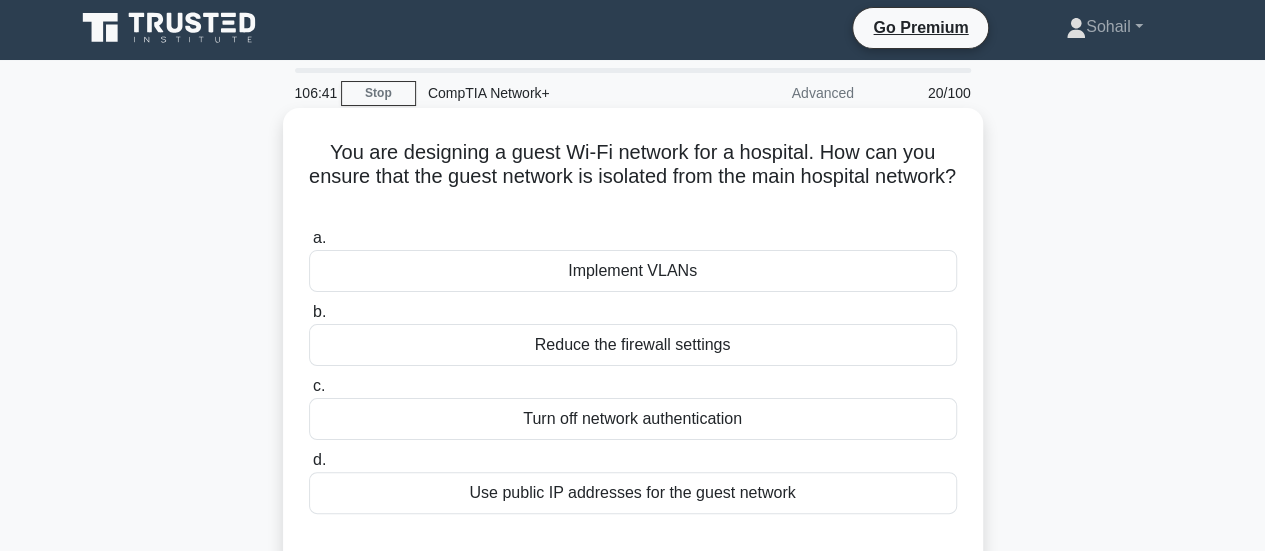 scroll, scrollTop: 6, scrollLeft: 0, axis: vertical 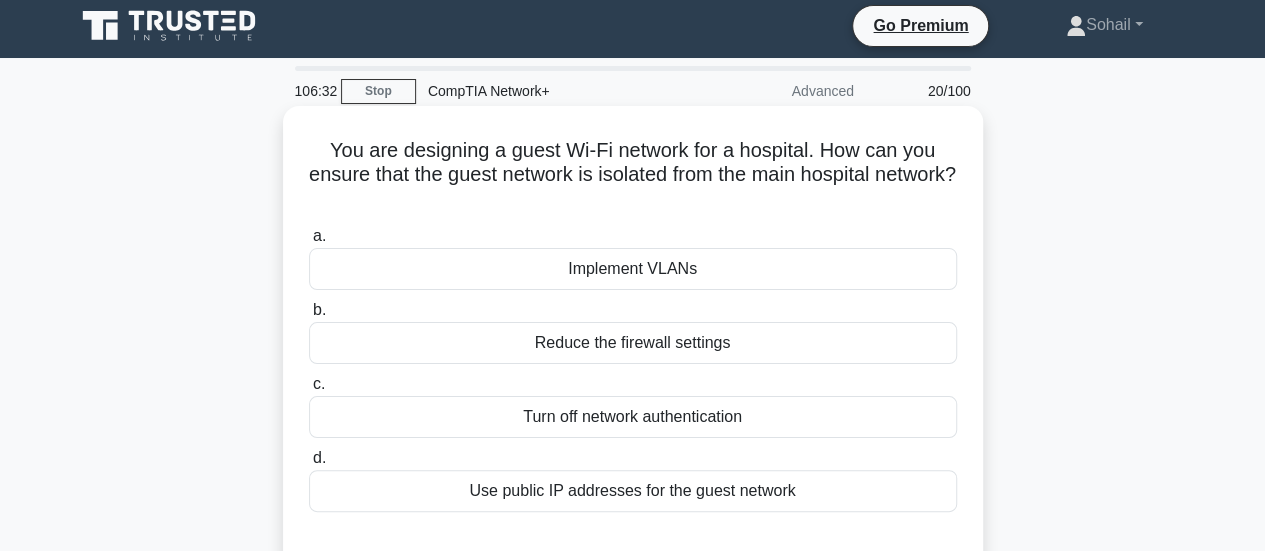 click on "Implement VLANs" at bounding box center (633, 269) 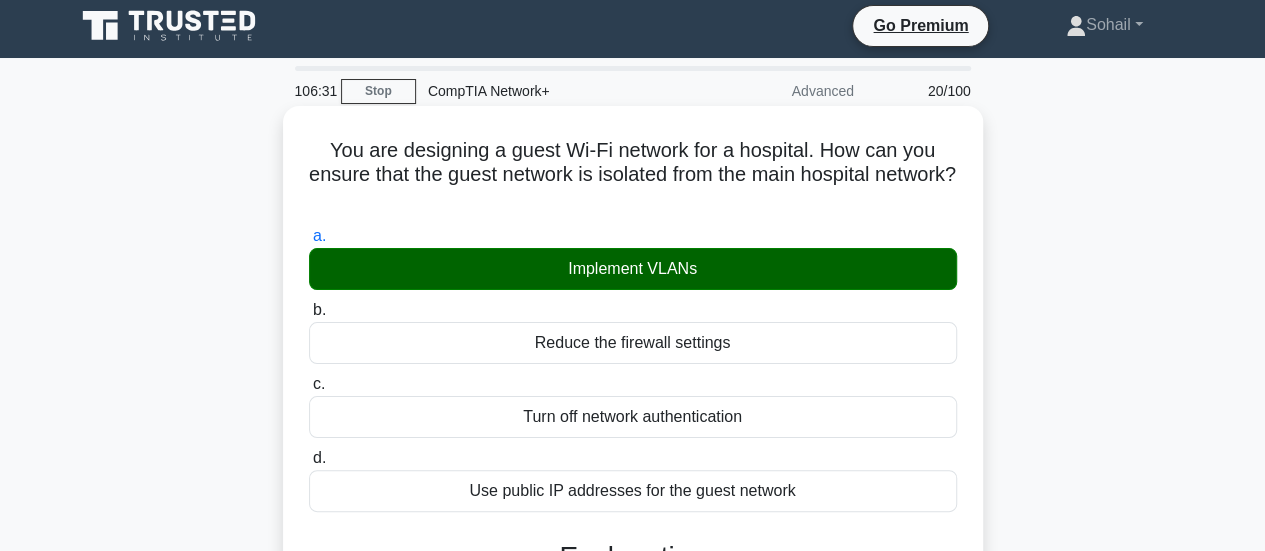 scroll, scrollTop: 529, scrollLeft: 0, axis: vertical 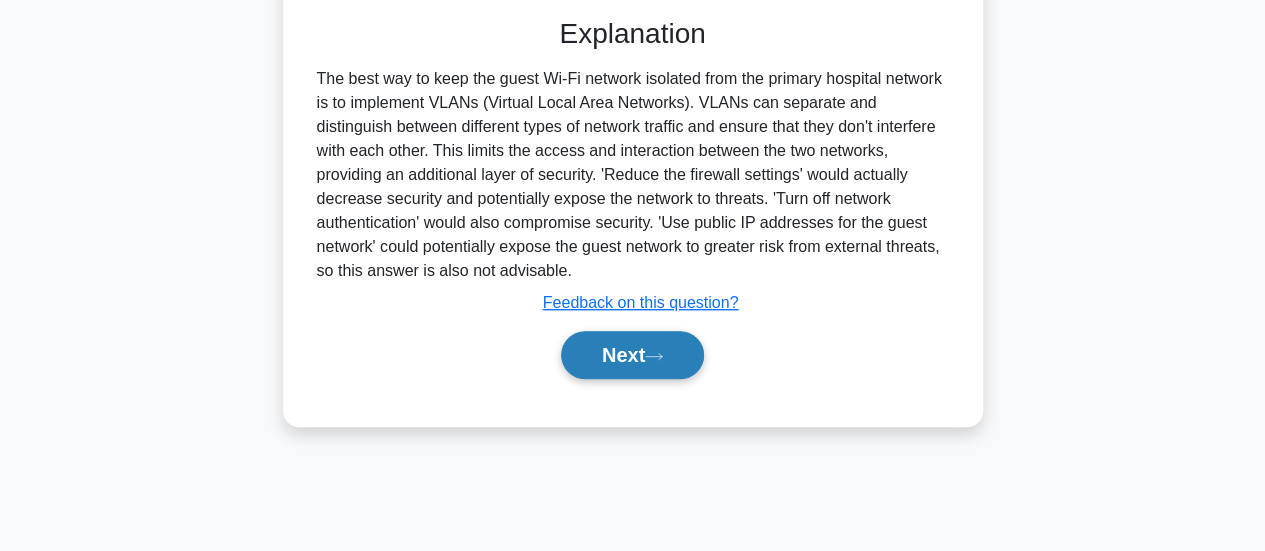 click on "Next" at bounding box center [632, 355] 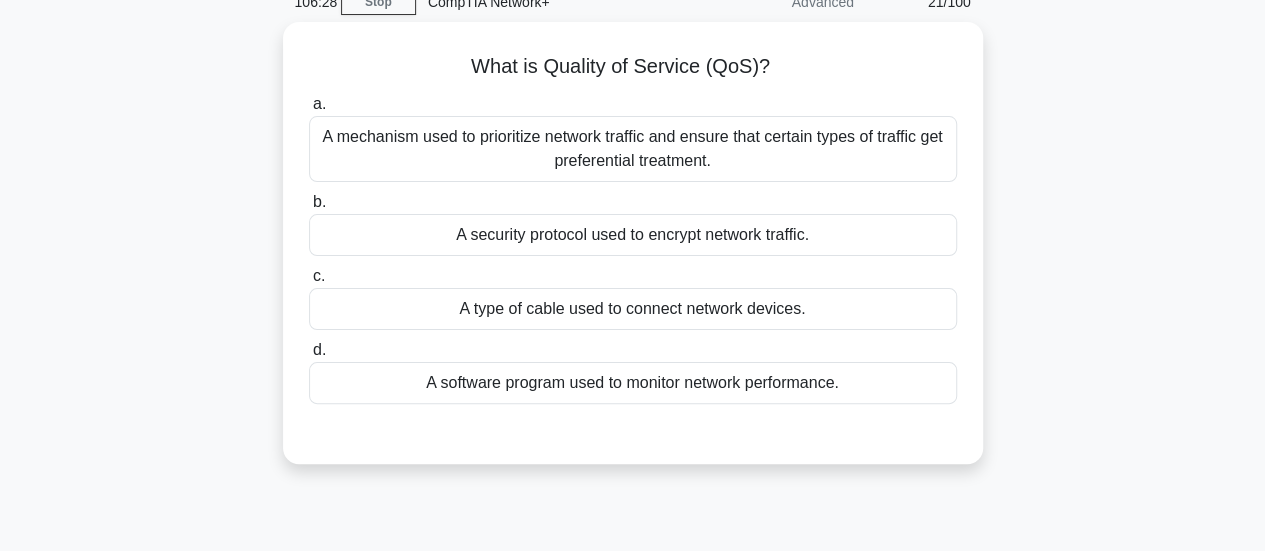 scroll, scrollTop: 0, scrollLeft: 0, axis: both 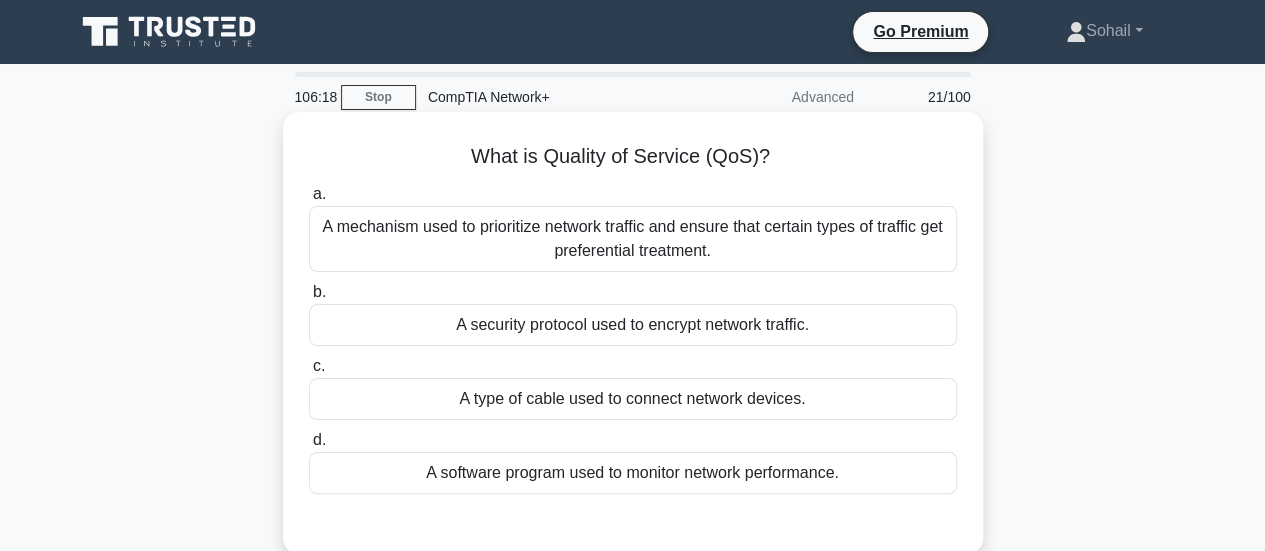 click on "A mechanism used to prioritize network traffic and ensure that certain types of traffic get preferential treatment." at bounding box center (633, 239) 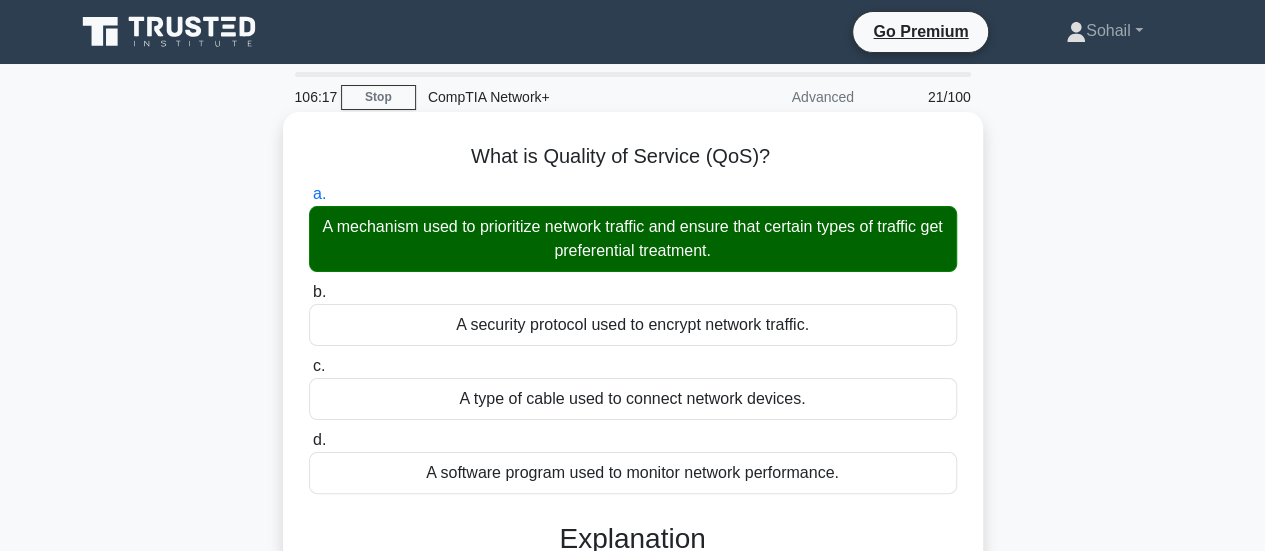 scroll, scrollTop: 529, scrollLeft: 0, axis: vertical 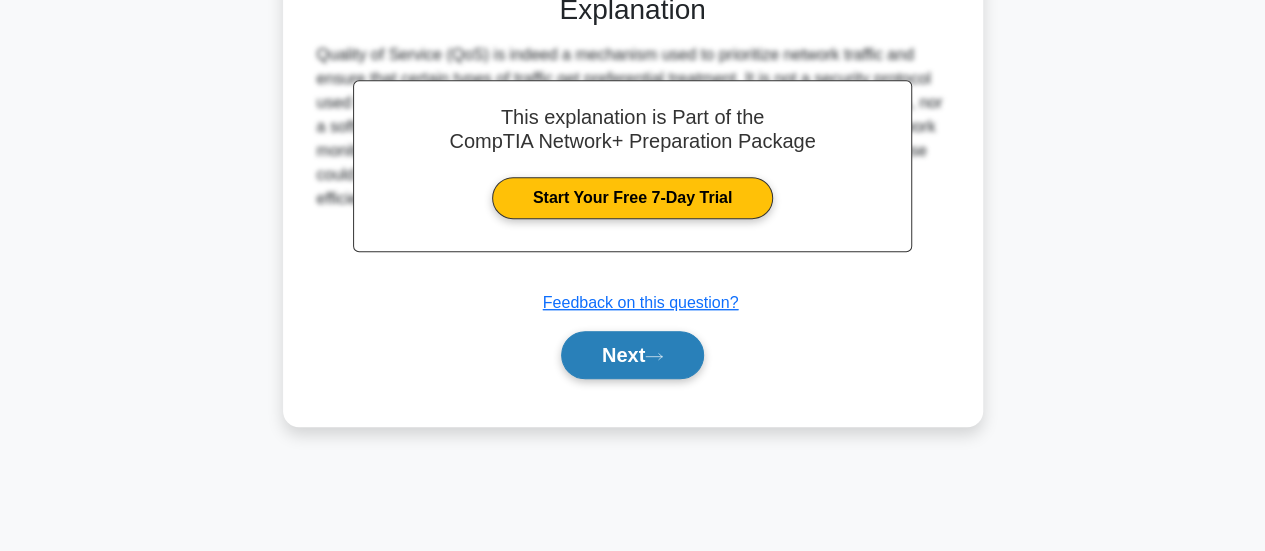 click on "Next" at bounding box center [632, 355] 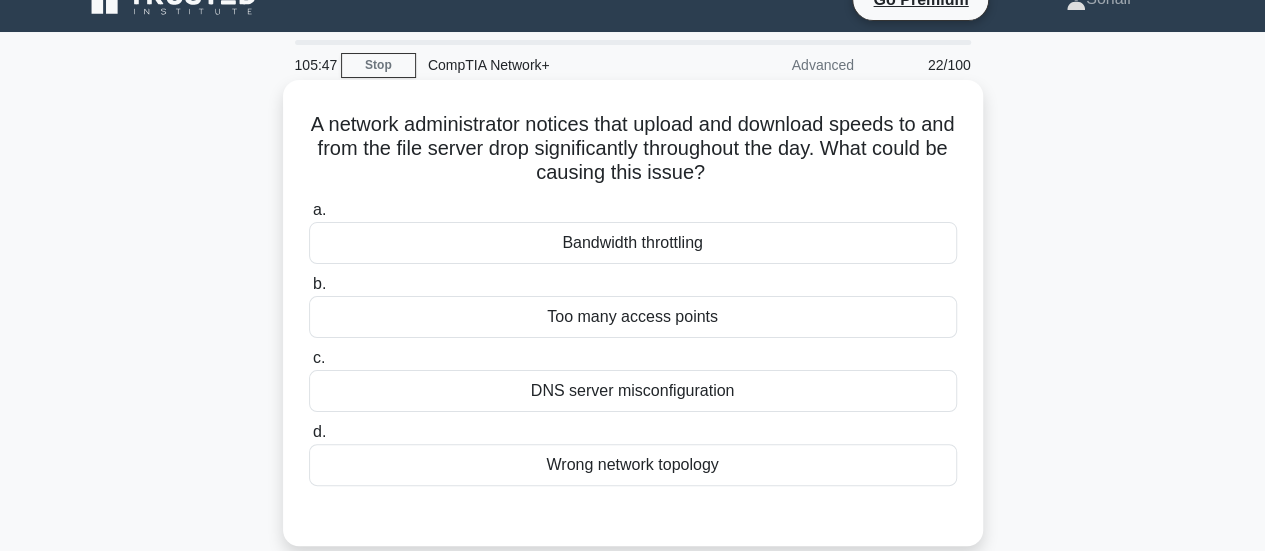 scroll, scrollTop: 34, scrollLeft: 0, axis: vertical 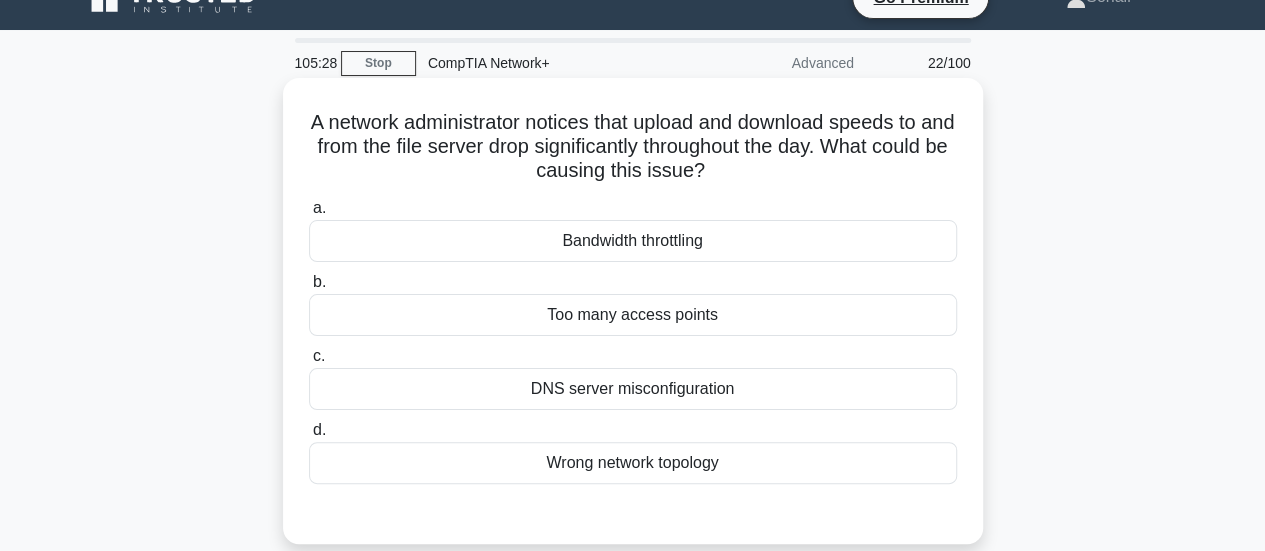 click on "Too many access points" at bounding box center (633, 315) 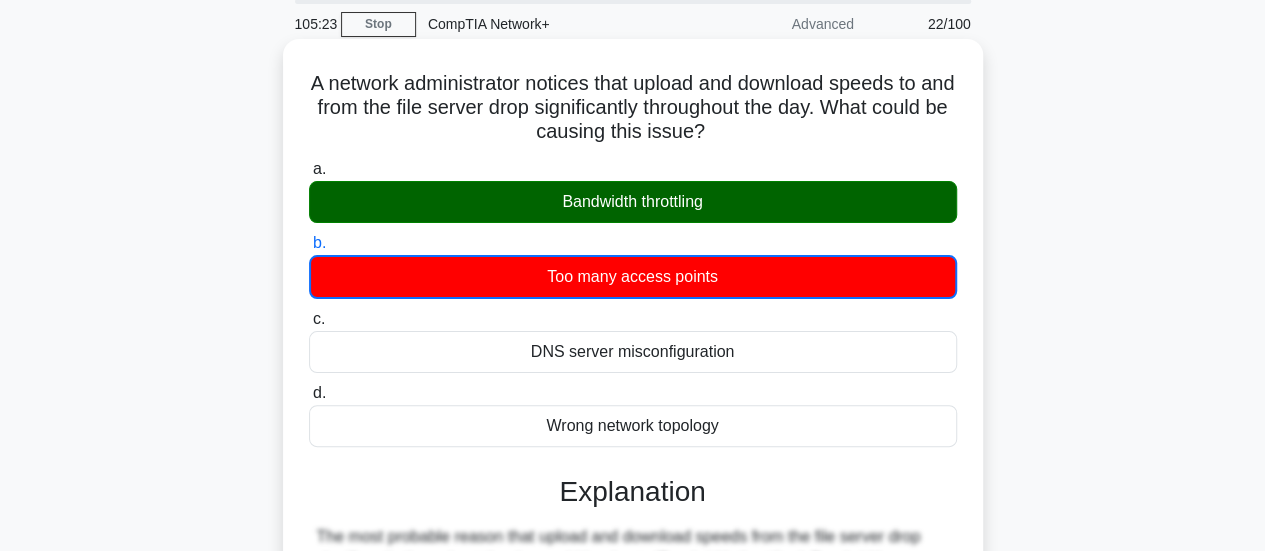 scroll, scrollTop: 71, scrollLeft: 0, axis: vertical 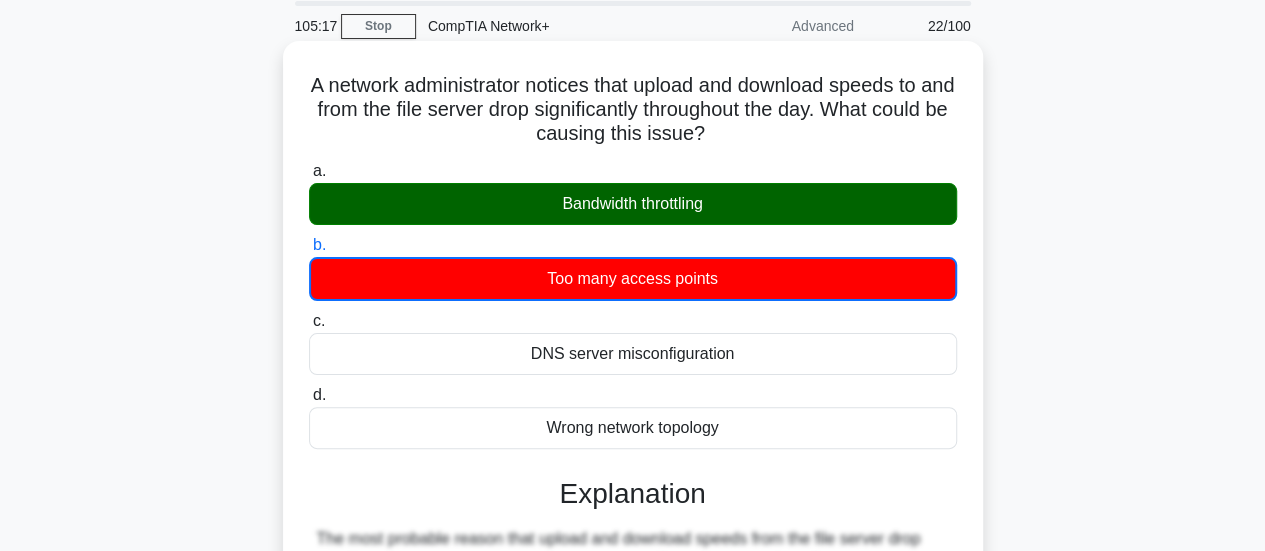 drag, startPoint x: 712, startPoint y: 209, endPoint x: 549, endPoint y: 216, distance: 163.15024 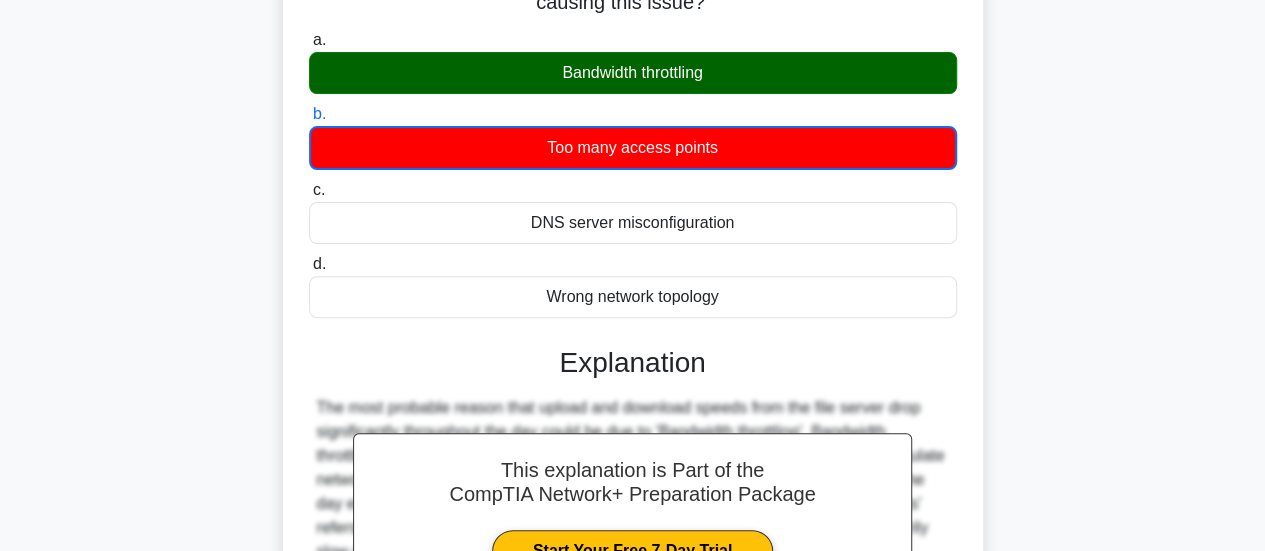 scroll, scrollTop: 529, scrollLeft: 0, axis: vertical 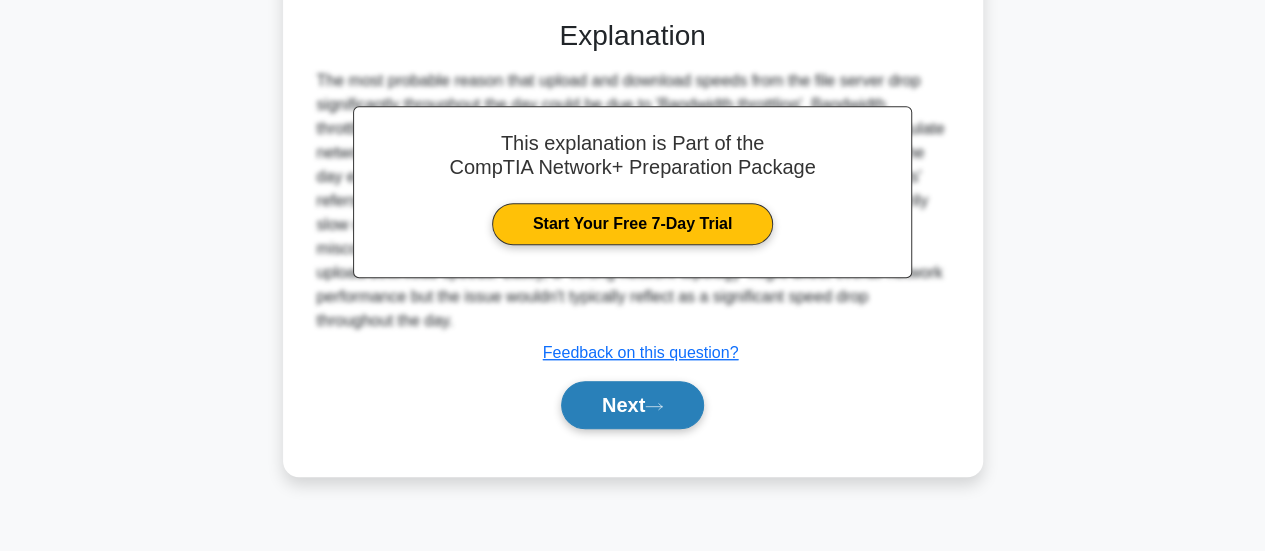 click on "Next" at bounding box center [632, 405] 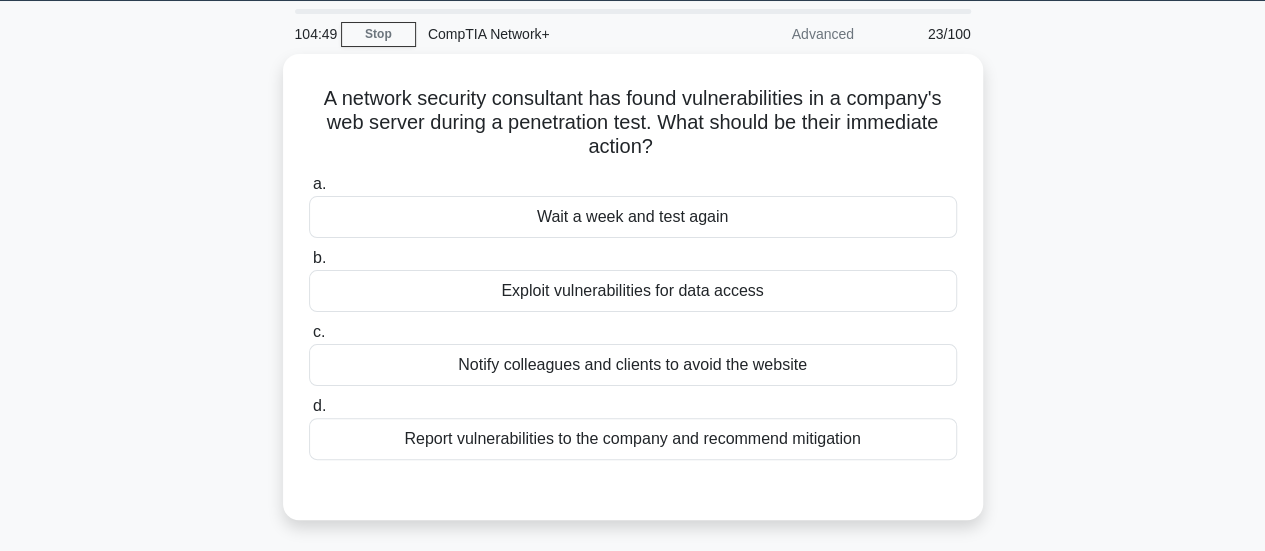 scroll, scrollTop: 66, scrollLeft: 0, axis: vertical 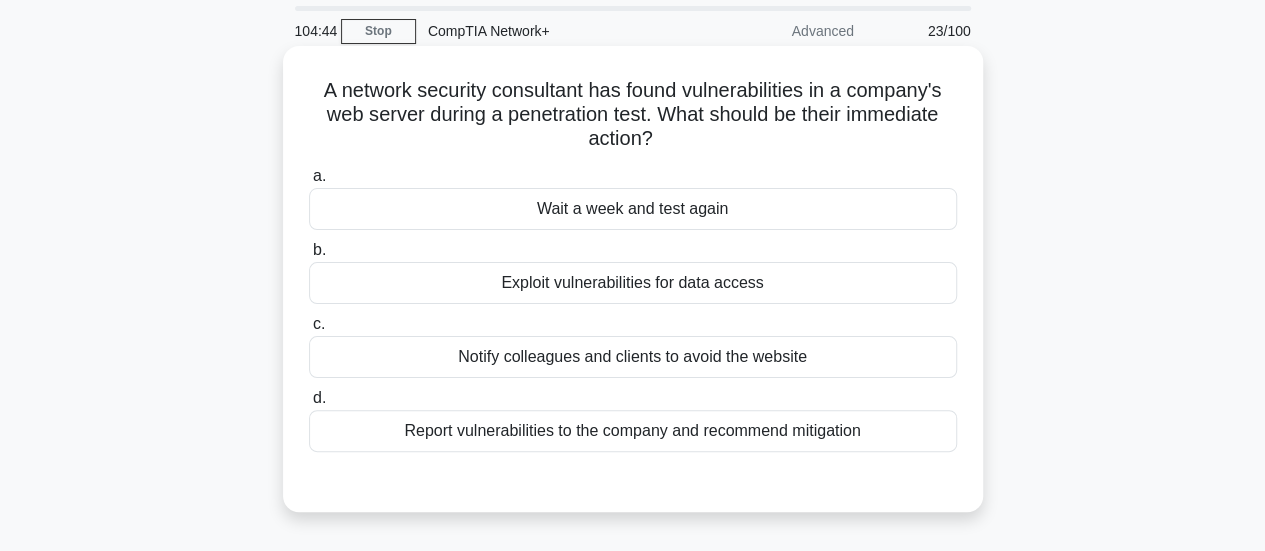drag, startPoint x: 450, startPoint y: 89, endPoint x: 670, endPoint y: 135, distance: 224.75764 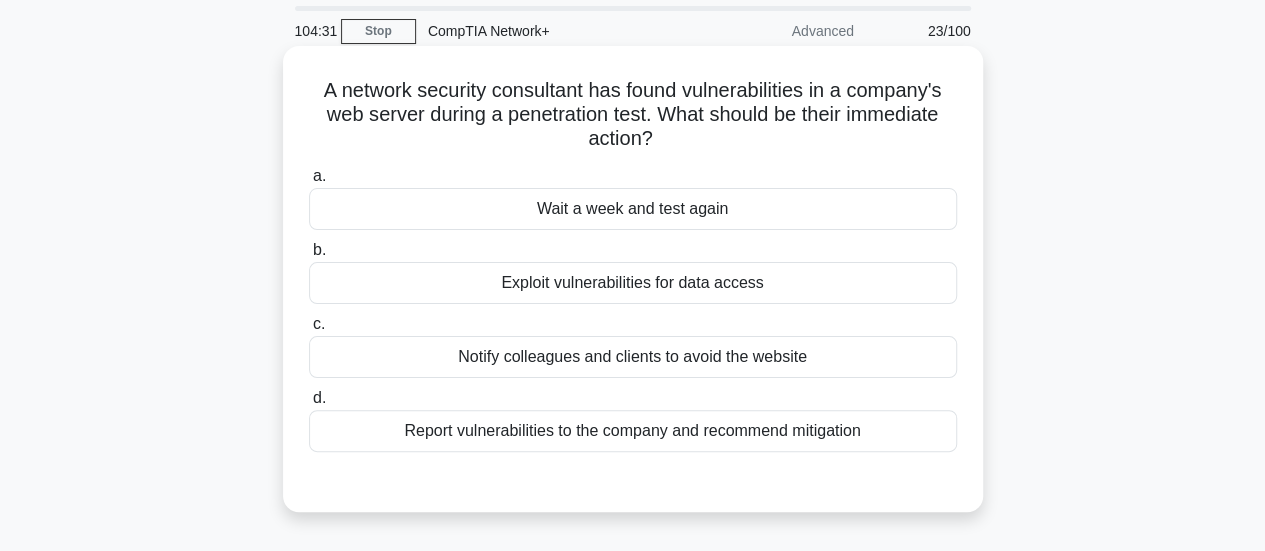 click on ".spinner_0XTQ{transform-origin:center;animation:spinner_y6GP .75s linear infinite}@keyframes spinner_y6GP{100%{transform:rotate(360deg)}}" 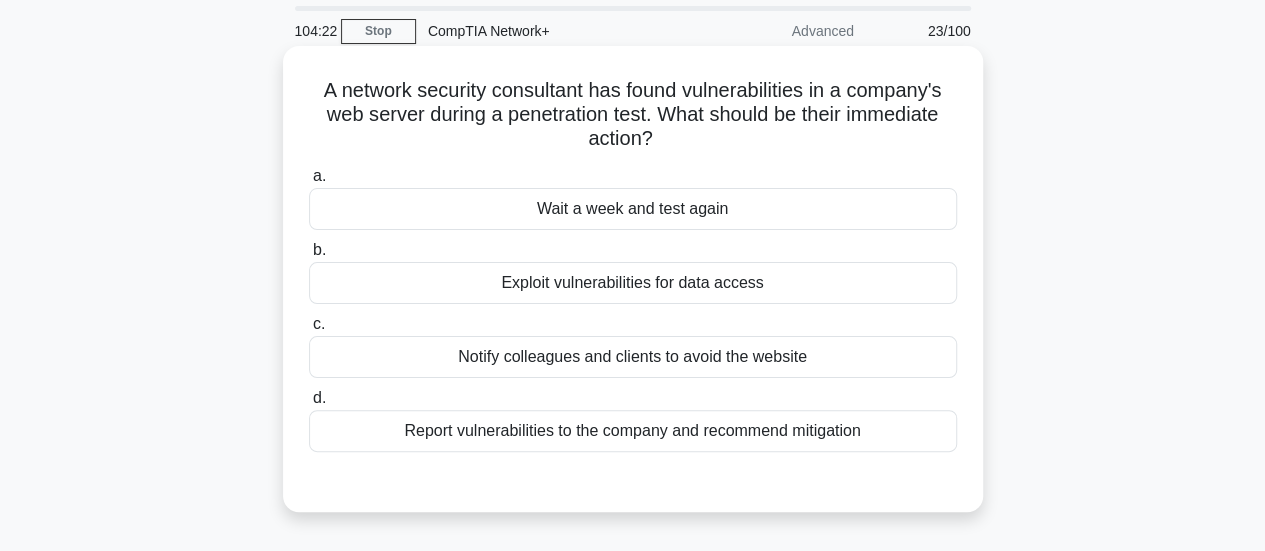 click on "Report vulnerabilities to the company and recommend mitigation" at bounding box center (633, 431) 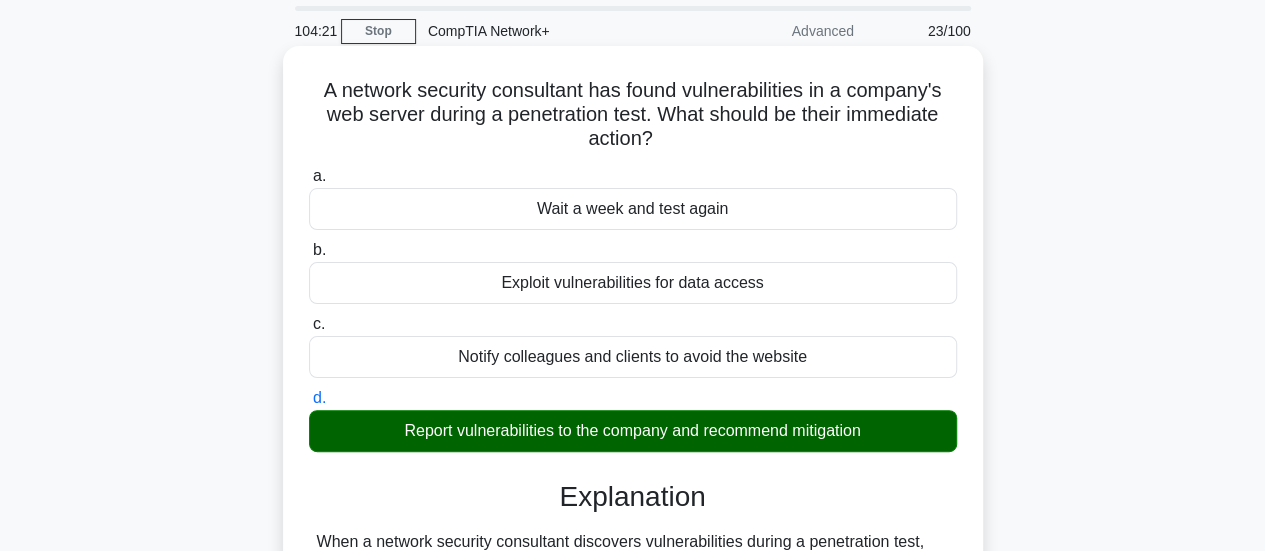 scroll, scrollTop: 529, scrollLeft: 0, axis: vertical 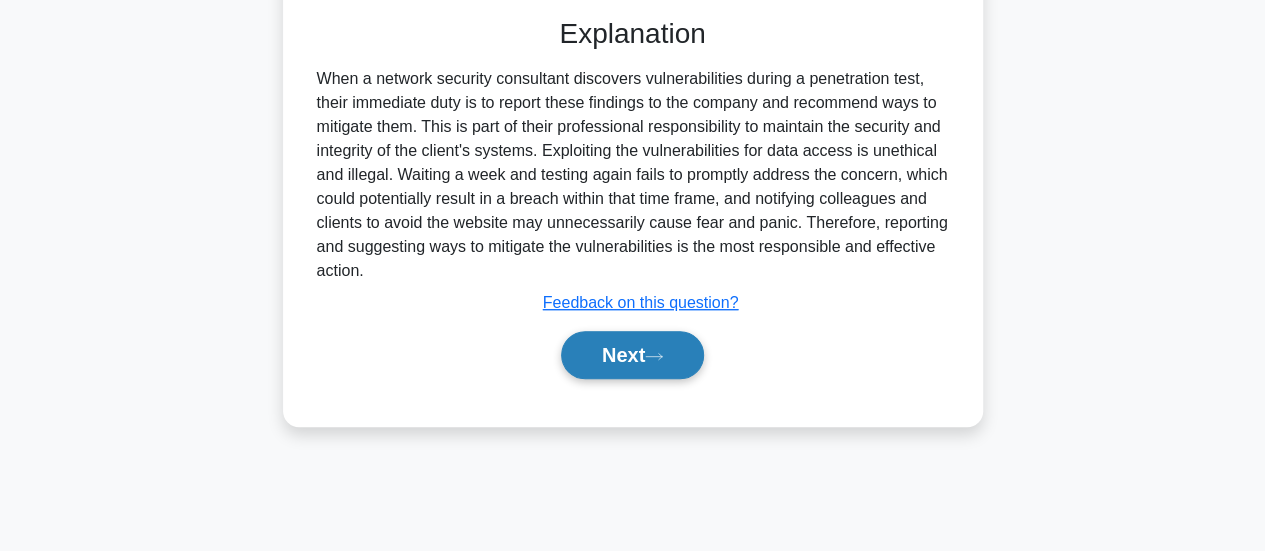 click on "Next" at bounding box center [632, 355] 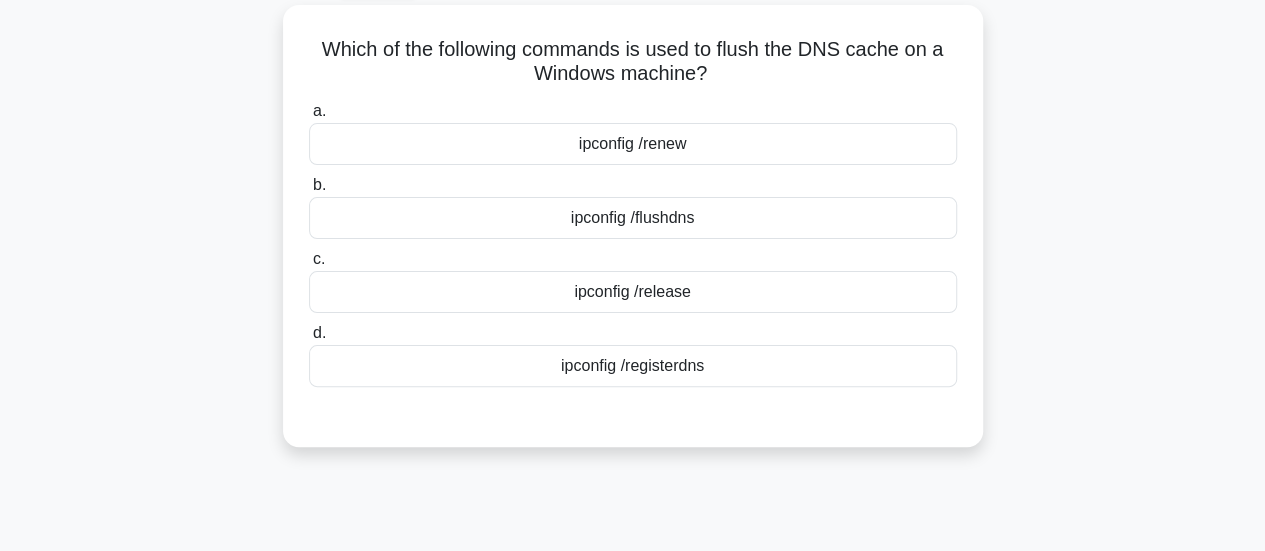 scroll, scrollTop: 0, scrollLeft: 0, axis: both 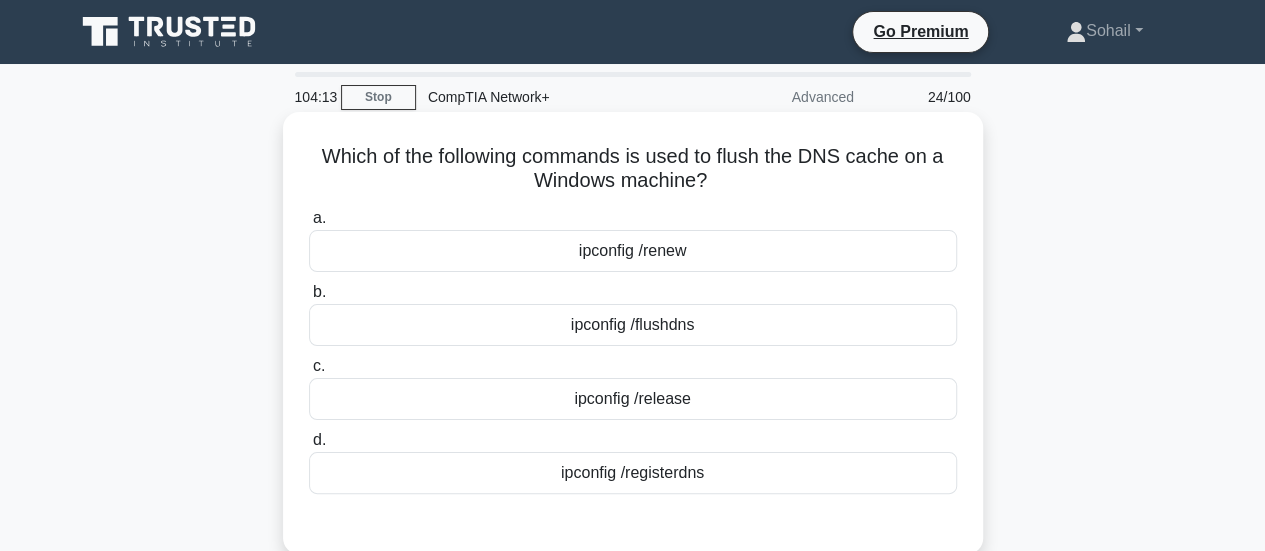 click on "ipconfig /flushdns" at bounding box center (633, 325) 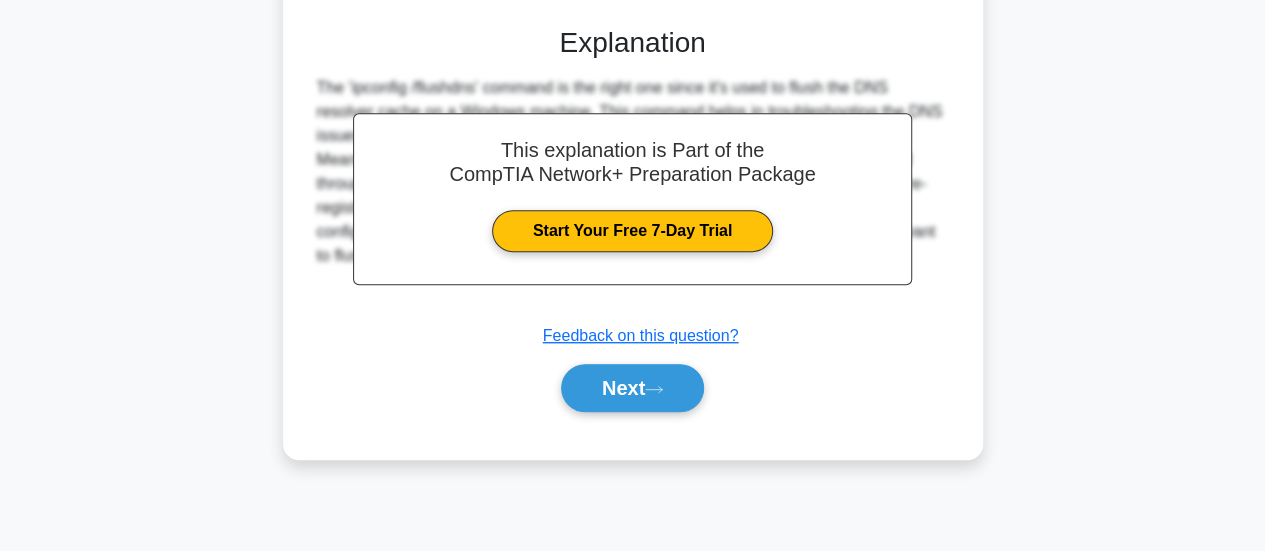 scroll, scrollTop: 529, scrollLeft: 0, axis: vertical 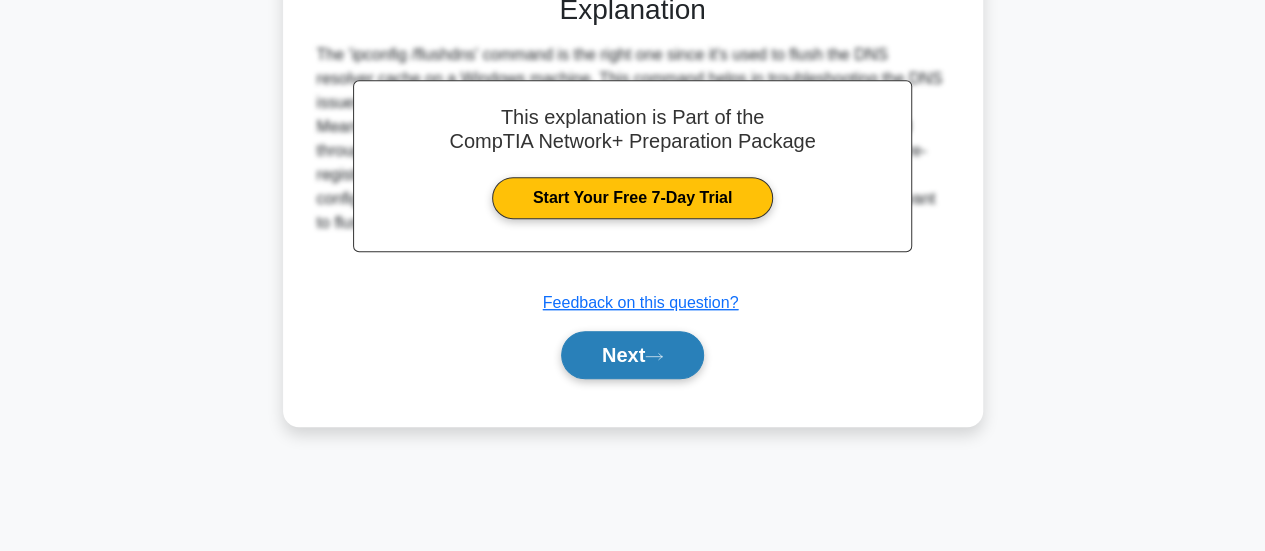 click on "Next" at bounding box center [632, 355] 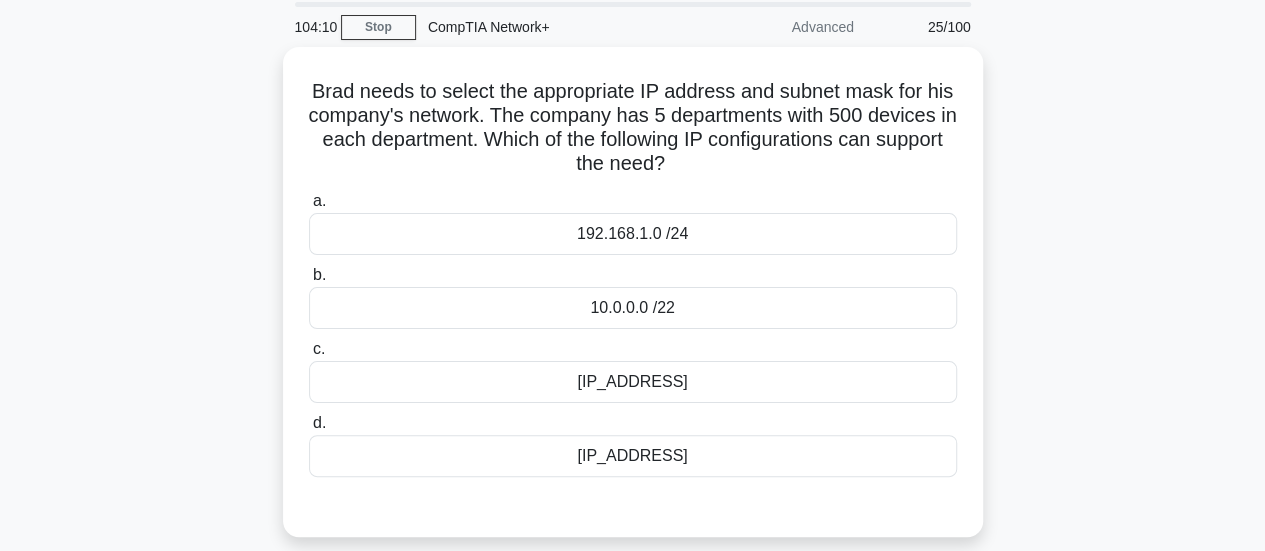 scroll, scrollTop: 0, scrollLeft: 0, axis: both 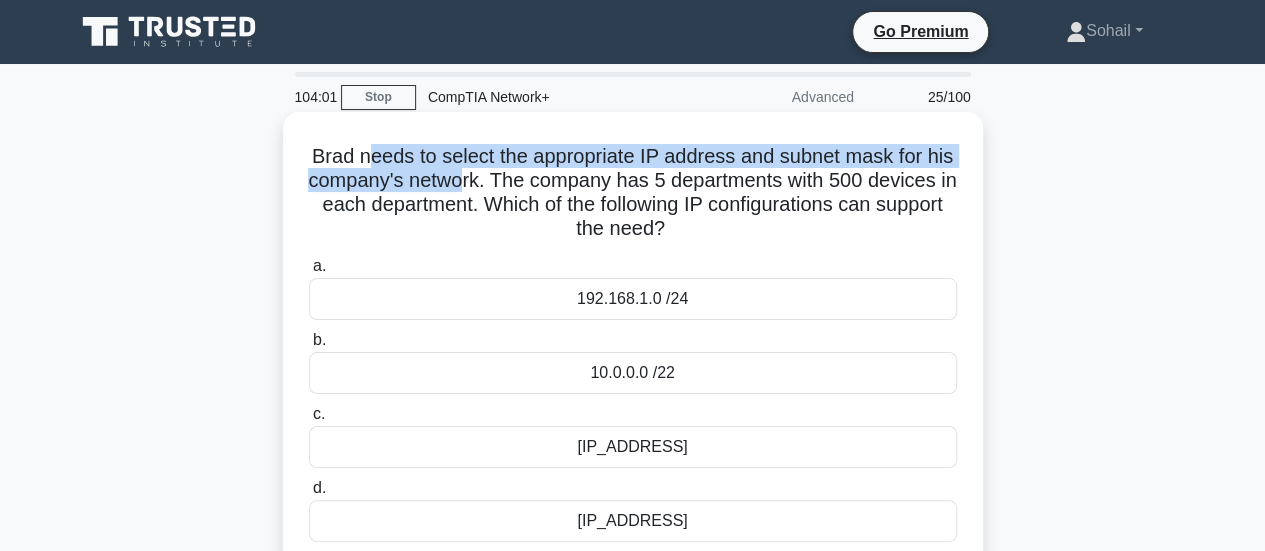 drag, startPoint x: 361, startPoint y: 154, endPoint x: 467, endPoint y: 188, distance: 111.31936 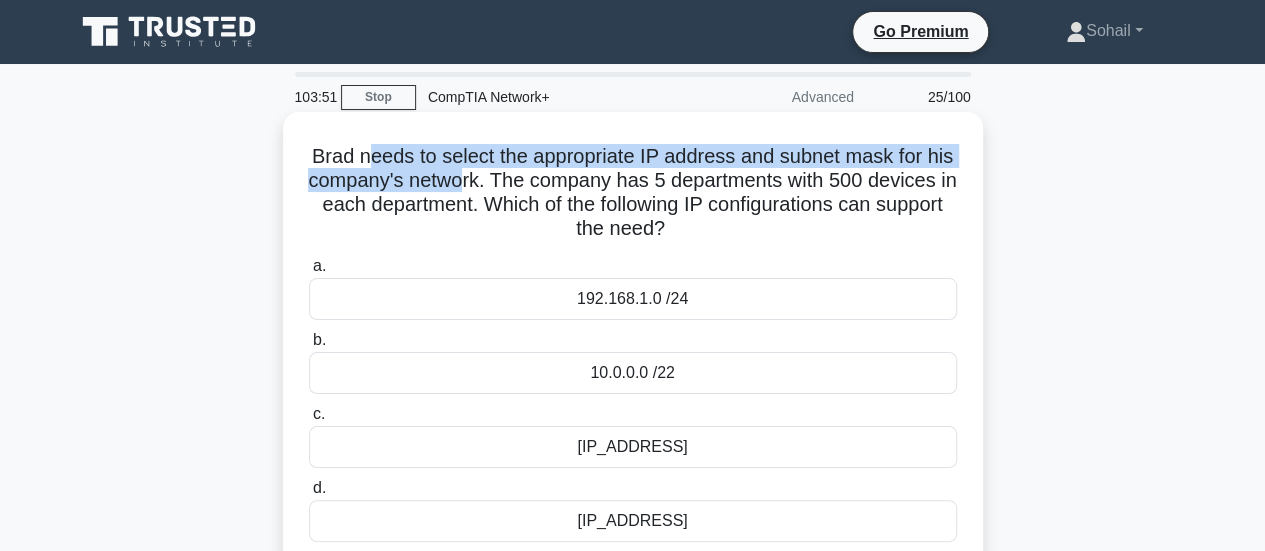 drag, startPoint x: 546, startPoint y: 187, endPoint x: 729, endPoint y: 233, distance: 188.69287 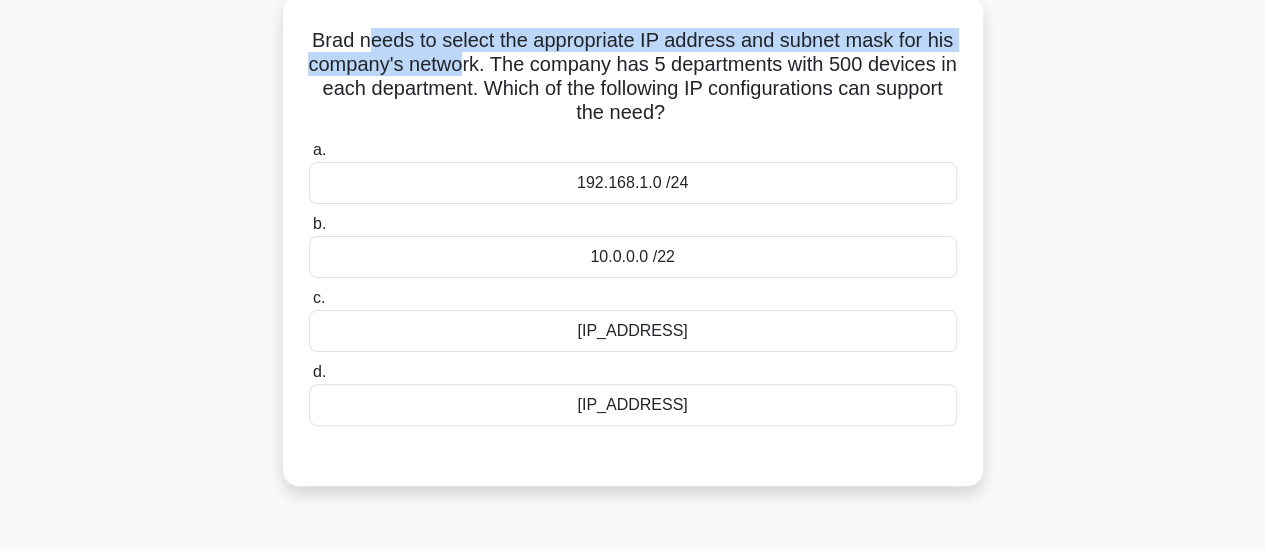 scroll, scrollTop: 116, scrollLeft: 0, axis: vertical 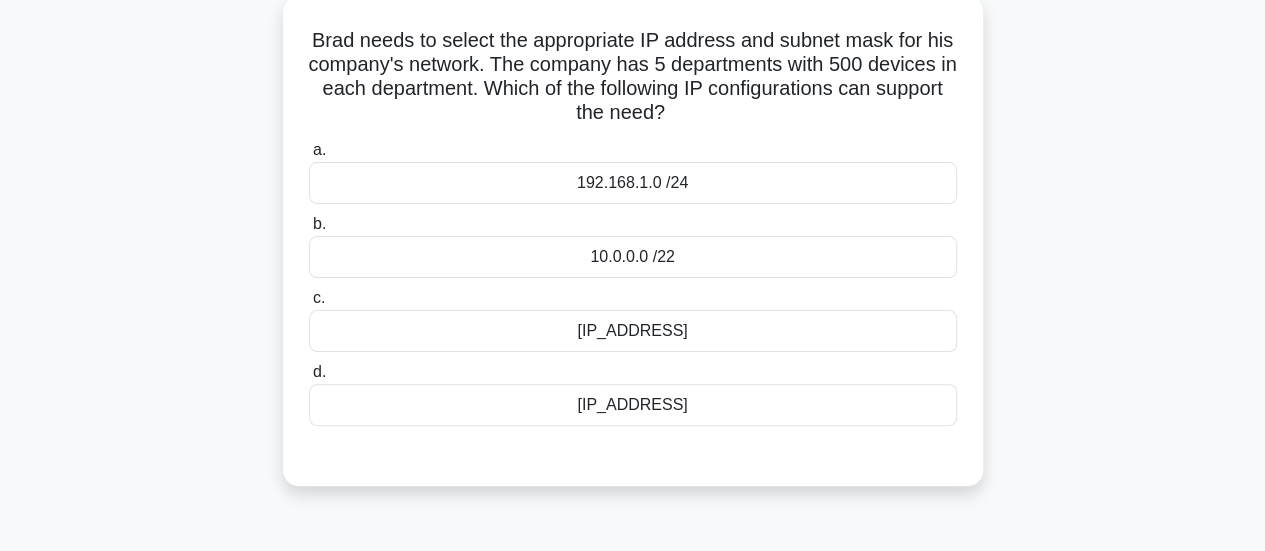 click on "172.16.0.0 /12" at bounding box center (633, 405) 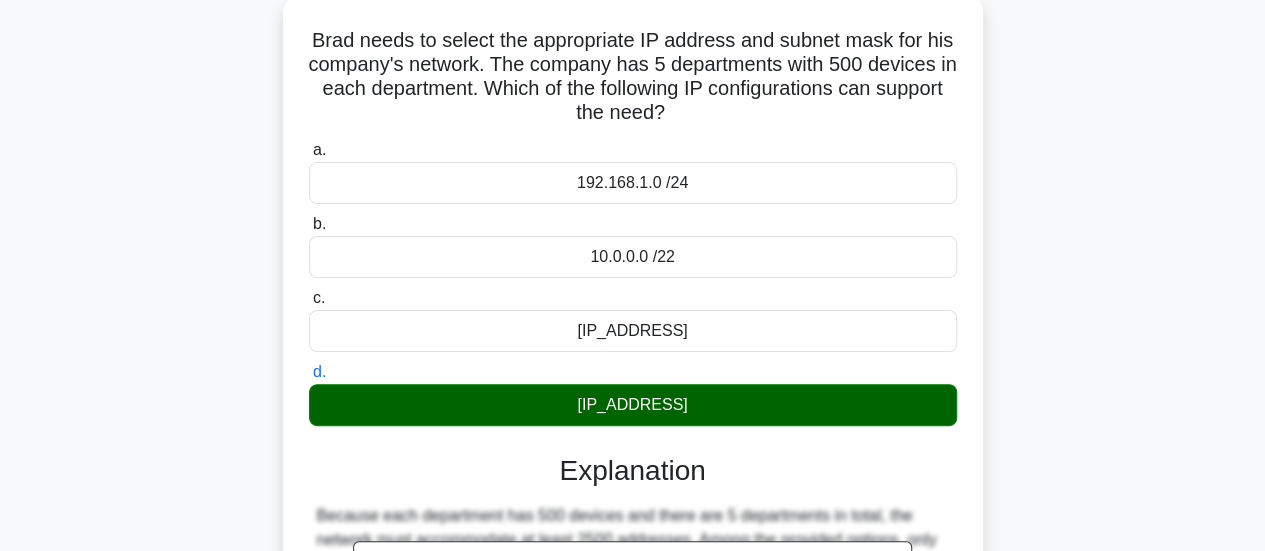 scroll, scrollTop: 529, scrollLeft: 0, axis: vertical 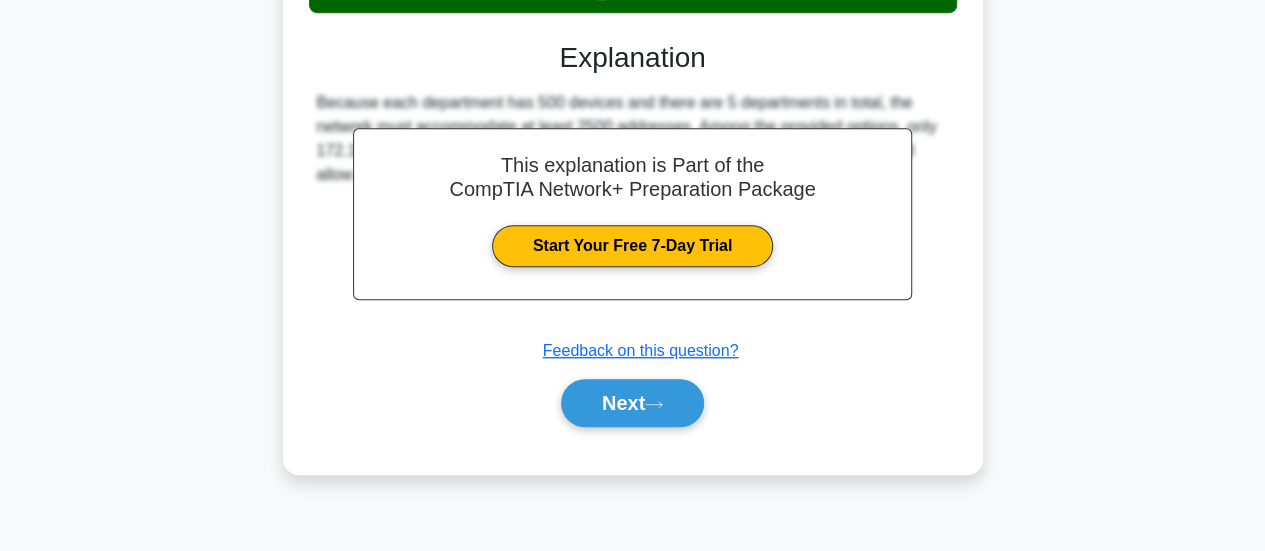 click on "Next" at bounding box center [632, 403] 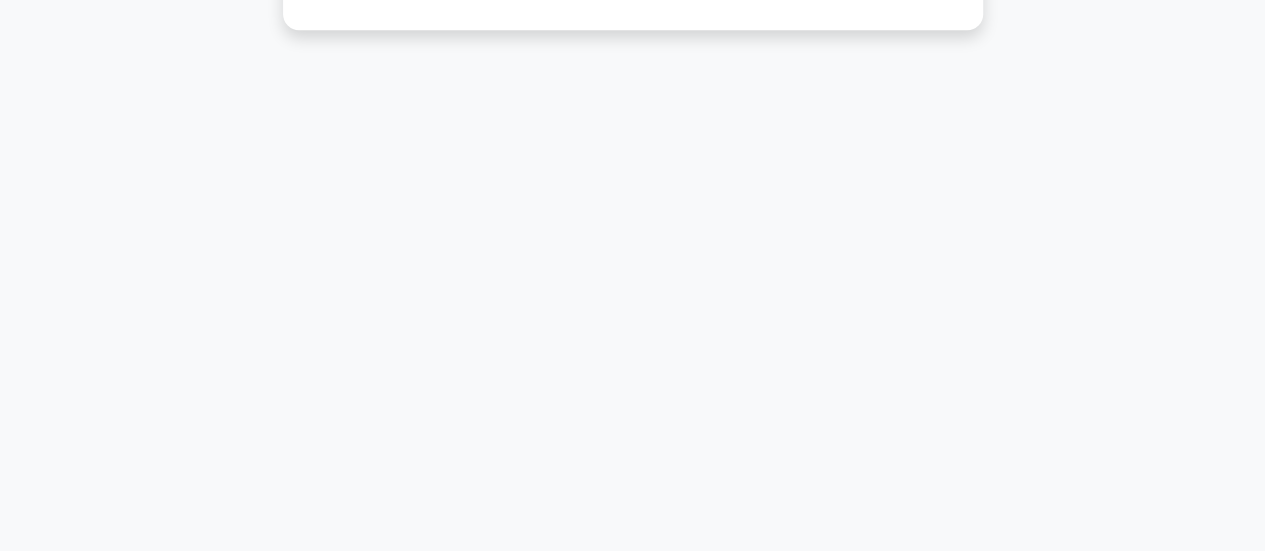 scroll, scrollTop: 0, scrollLeft: 0, axis: both 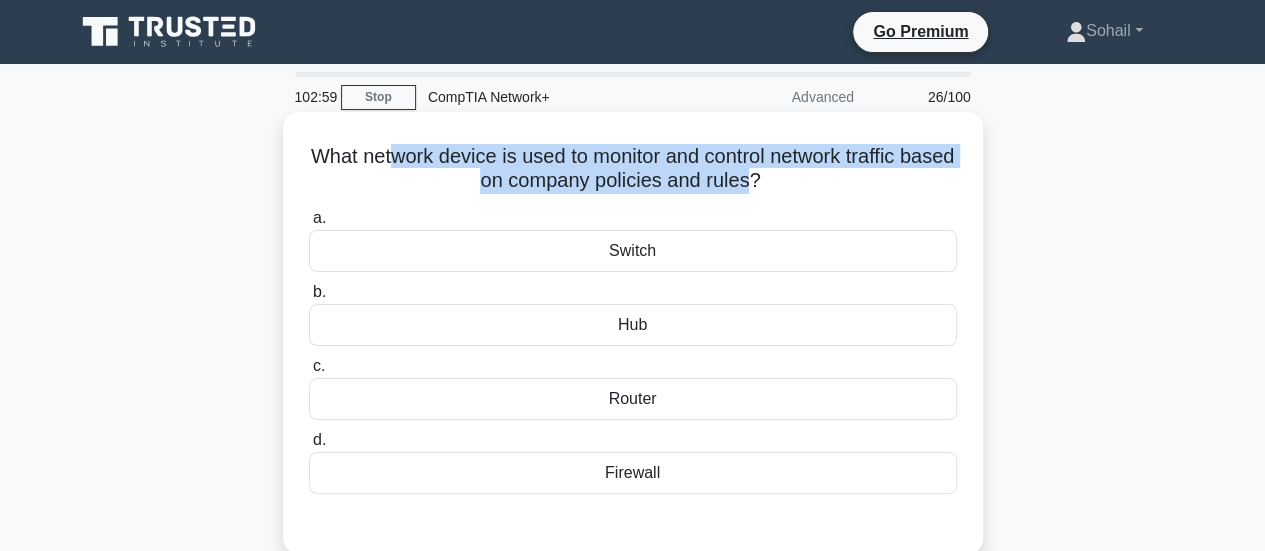 drag, startPoint x: 414, startPoint y: 163, endPoint x: 776, endPoint y: 185, distance: 362.66788 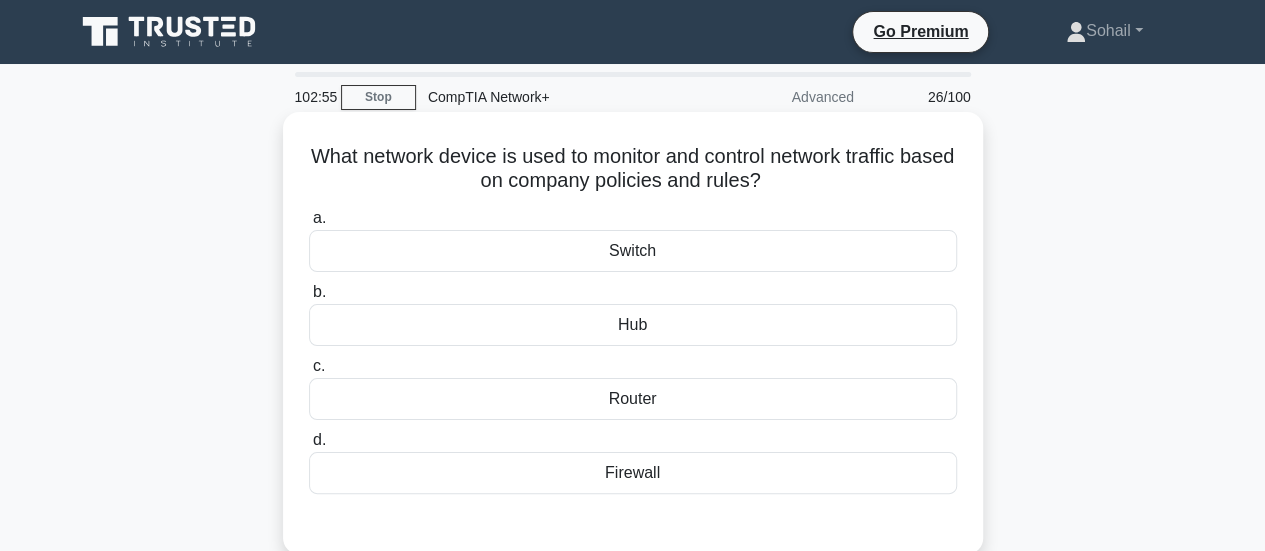 click on "Firewall" at bounding box center (633, 473) 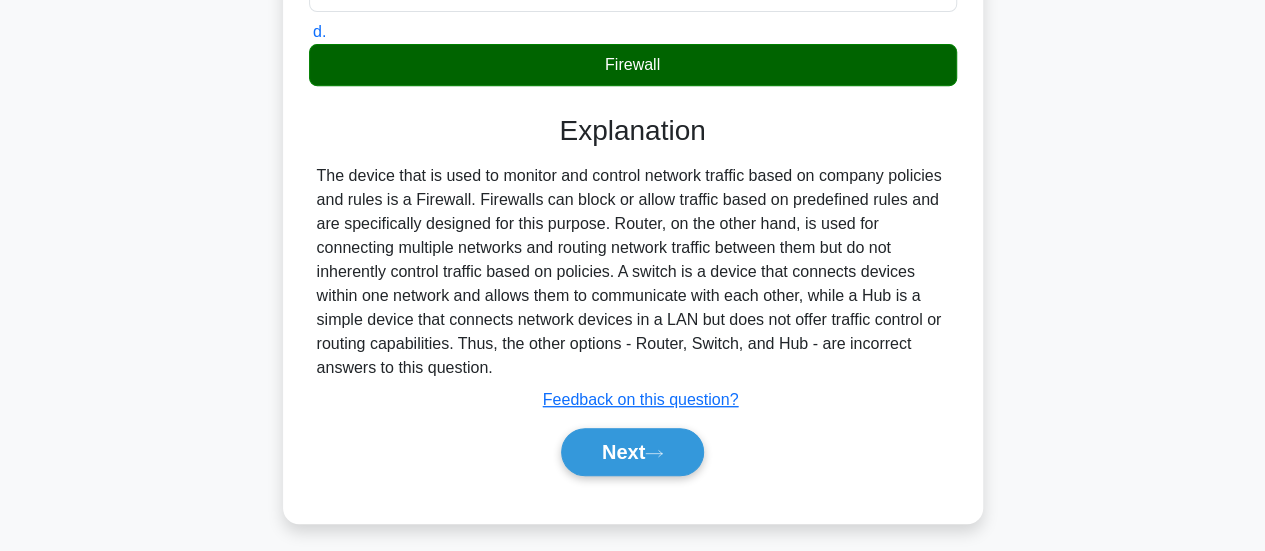 scroll, scrollTop: 529, scrollLeft: 0, axis: vertical 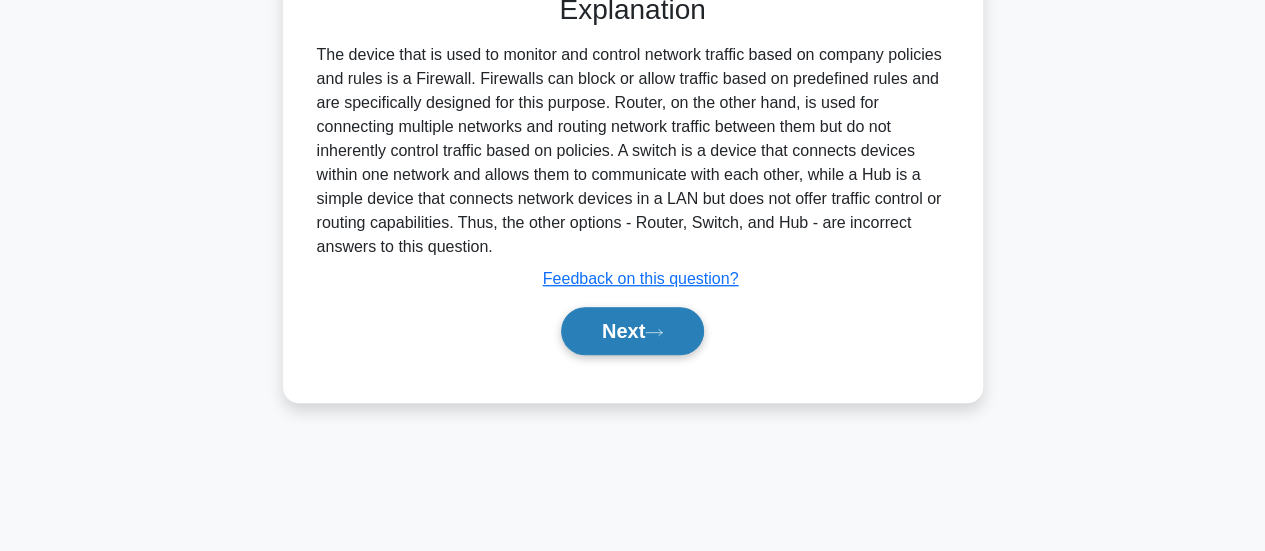 click on "Next" at bounding box center [632, 331] 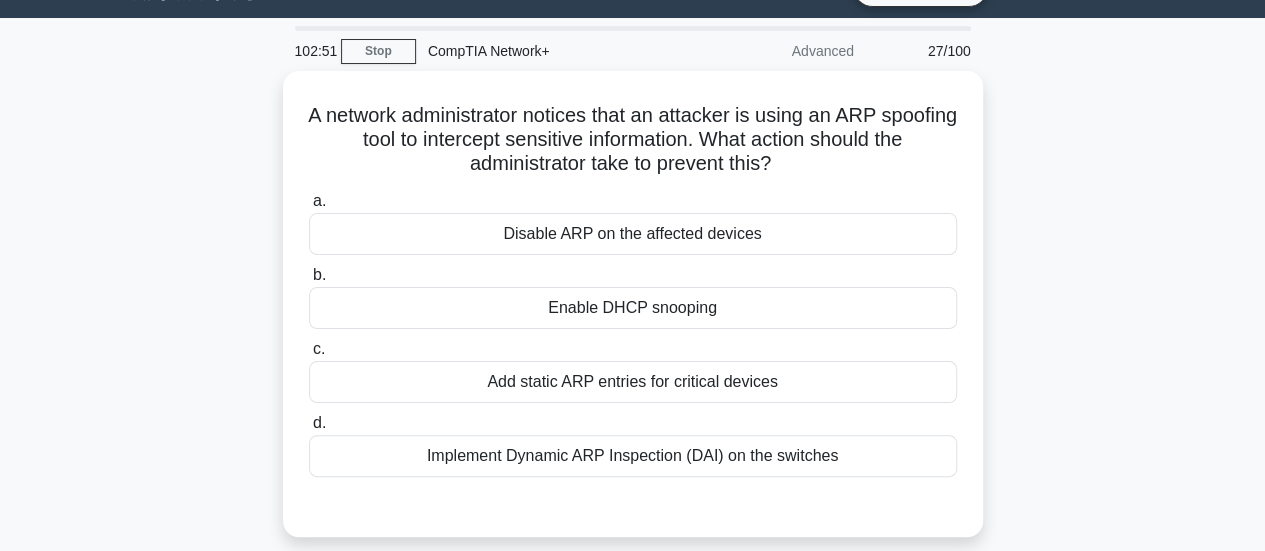 scroll, scrollTop: 45, scrollLeft: 0, axis: vertical 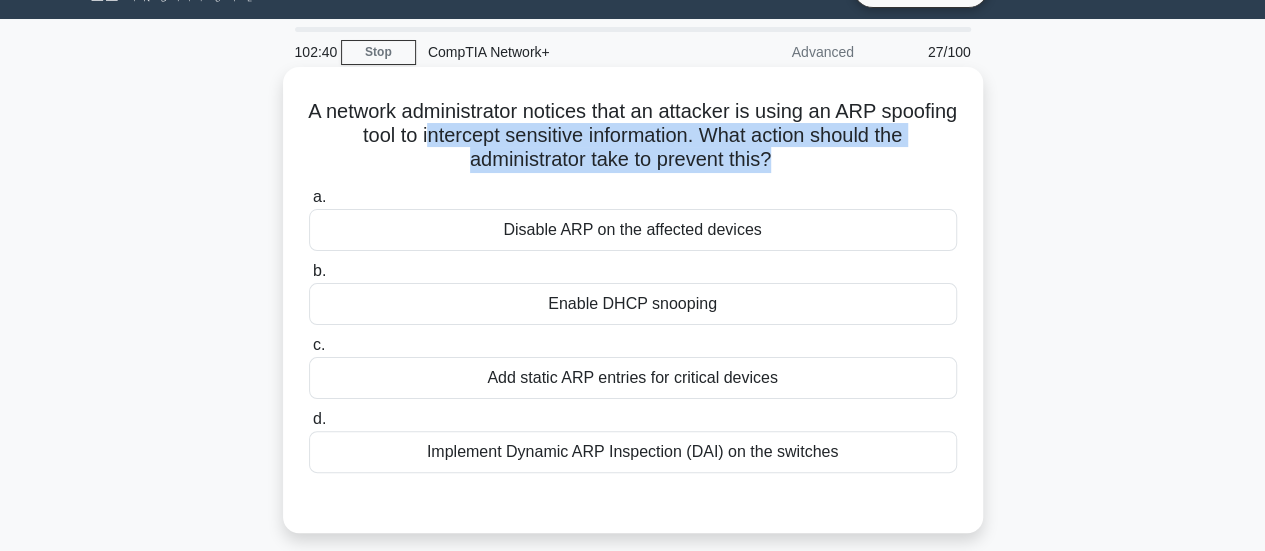 drag, startPoint x: 462, startPoint y: 125, endPoint x: 774, endPoint y: 161, distance: 314.07007 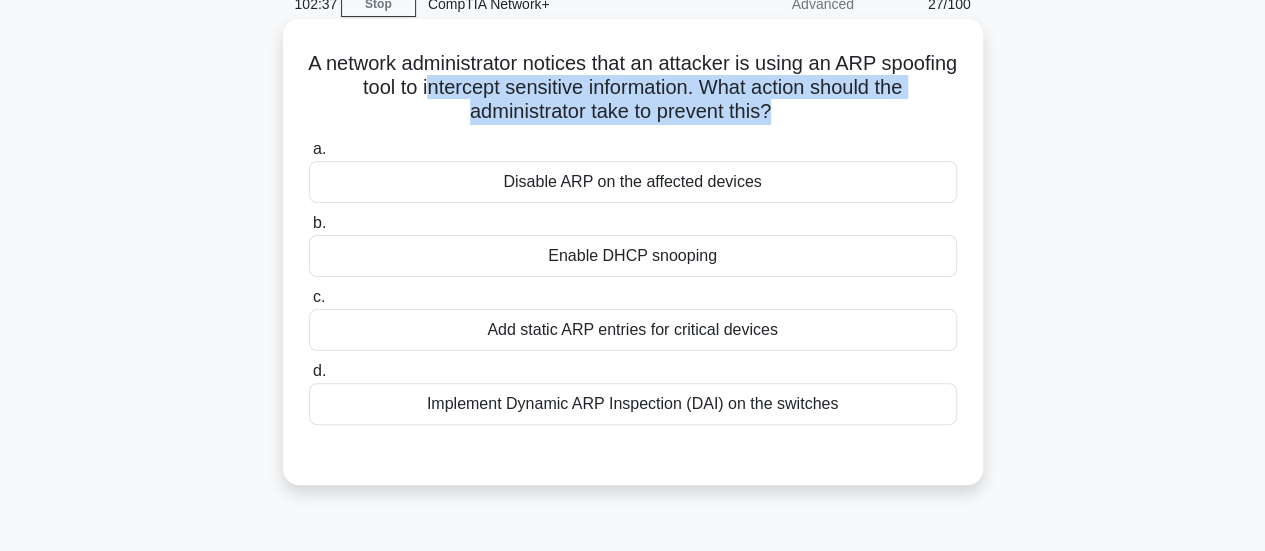 scroll, scrollTop: 94, scrollLeft: 0, axis: vertical 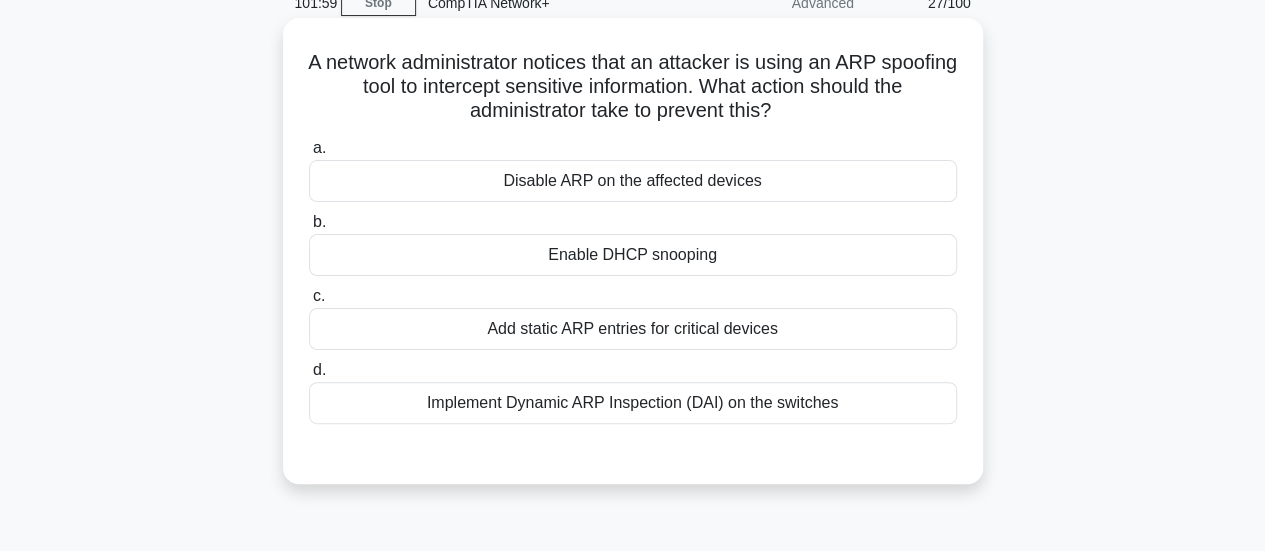 click on "Implement Dynamic ARP Inspection (DAI) on the switches" at bounding box center (633, 403) 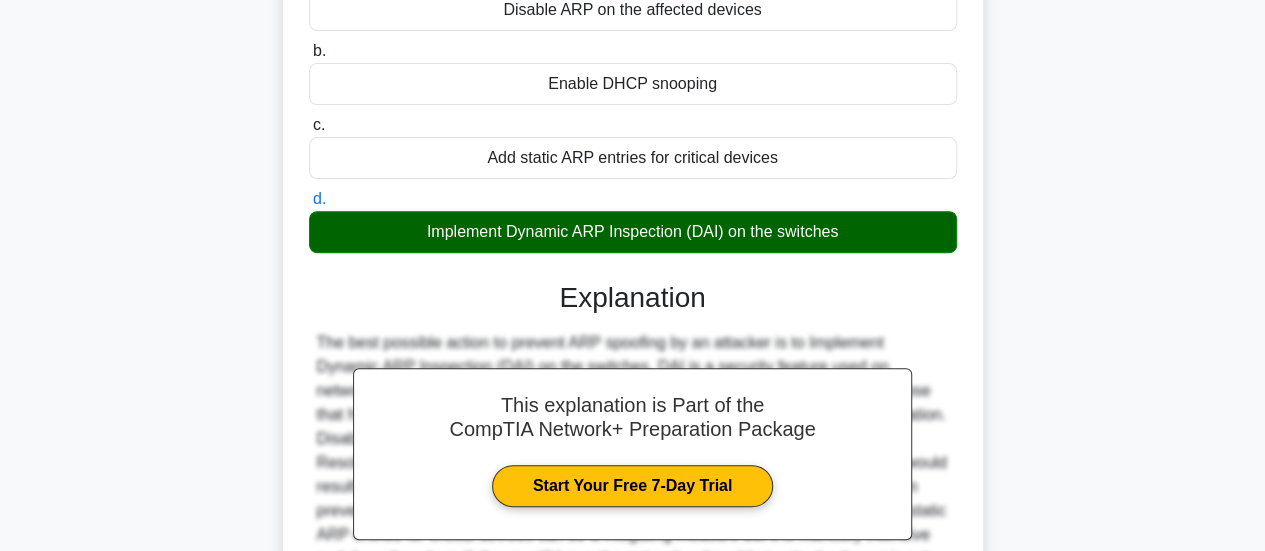 scroll, scrollTop: 529, scrollLeft: 0, axis: vertical 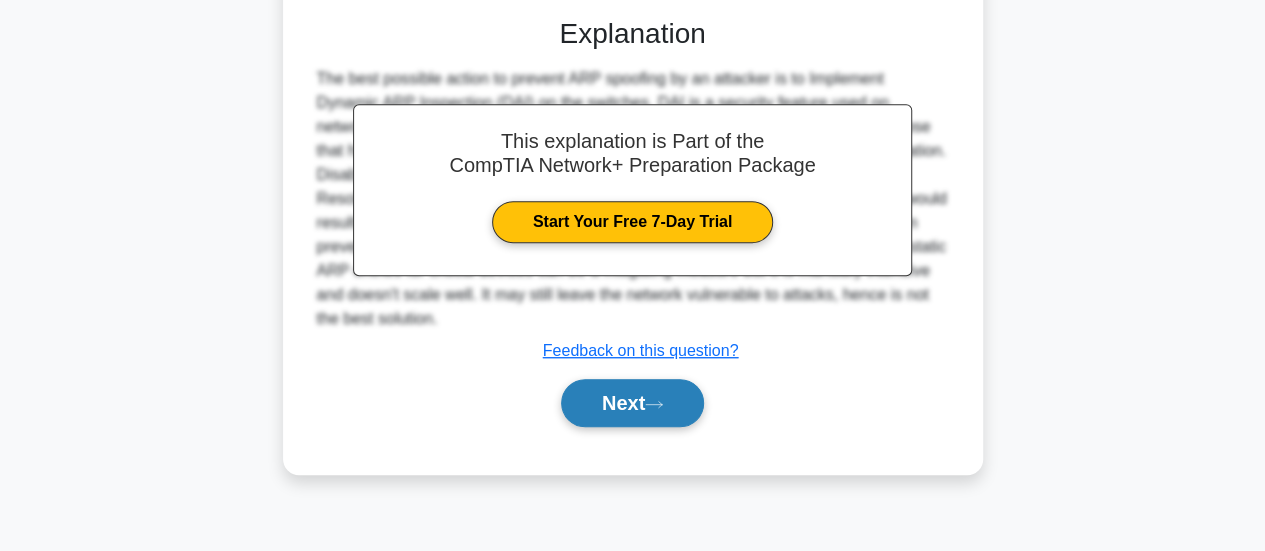 click on "Next" at bounding box center [632, 403] 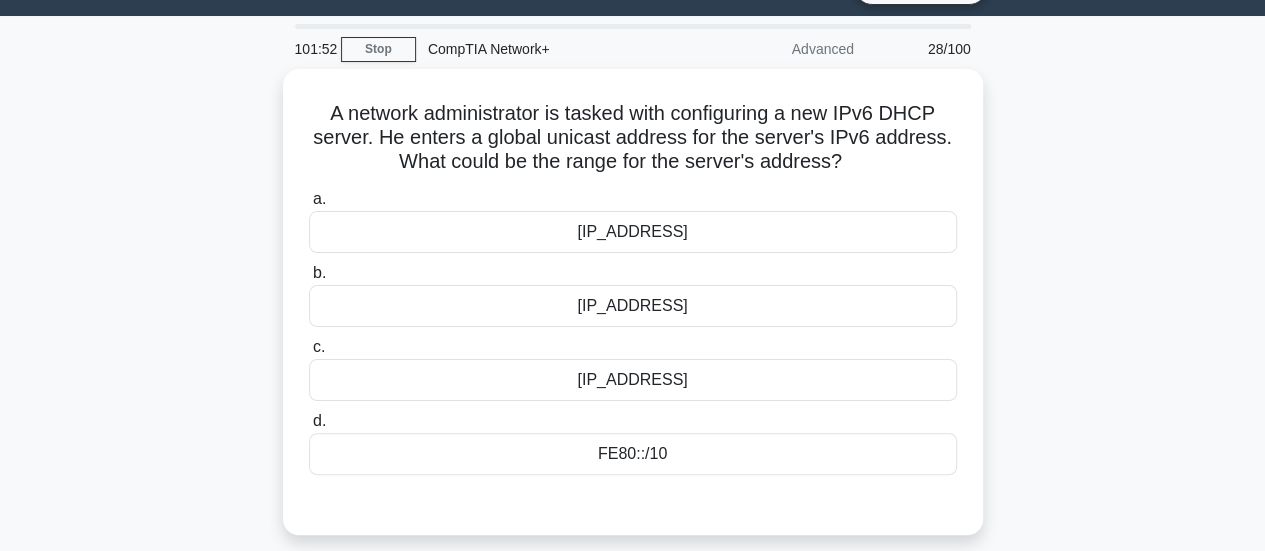 scroll, scrollTop: 0, scrollLeft: 0, axis: both 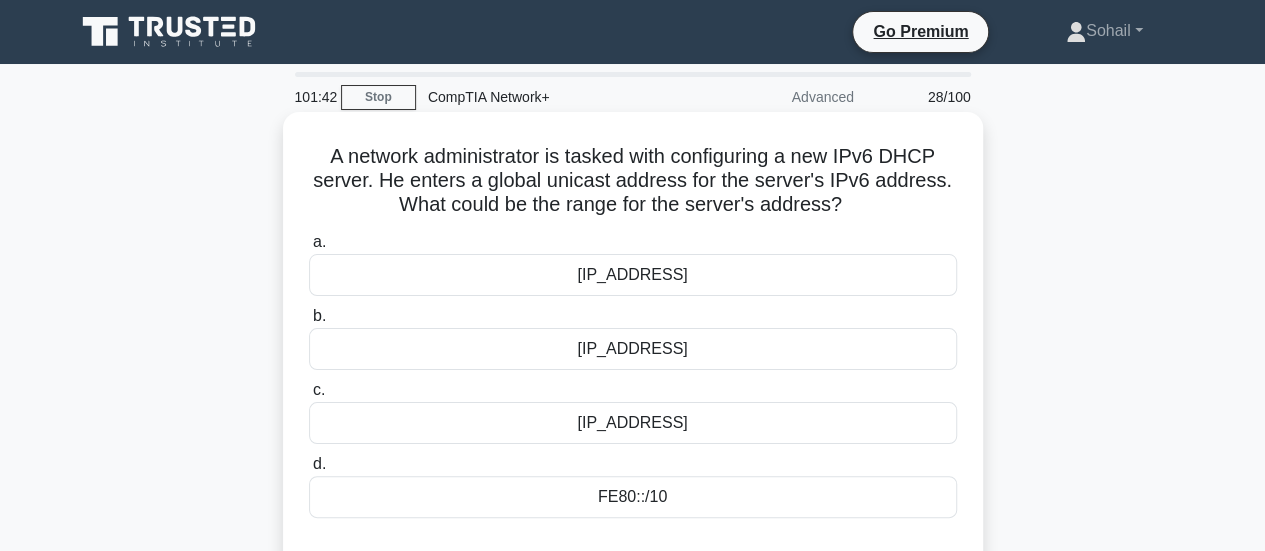 drag, startPoint x: 746, startPoint y: 154, endPoint x: 857, endPoint y: 203, distance: 121.33425 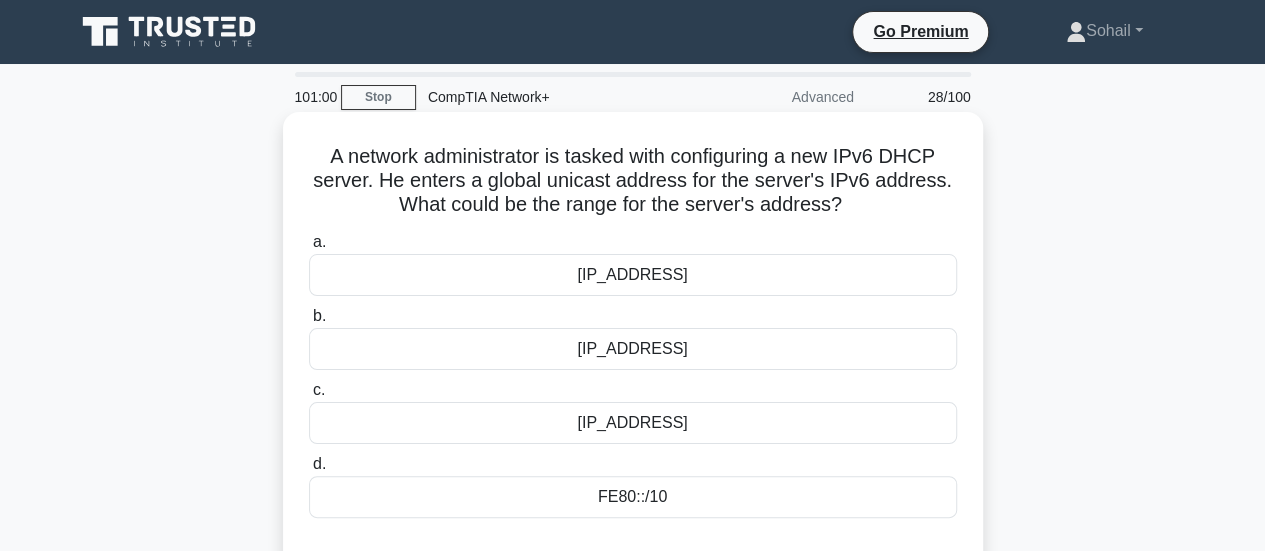 click on "2000::/3" at bounding box center (633, 349) 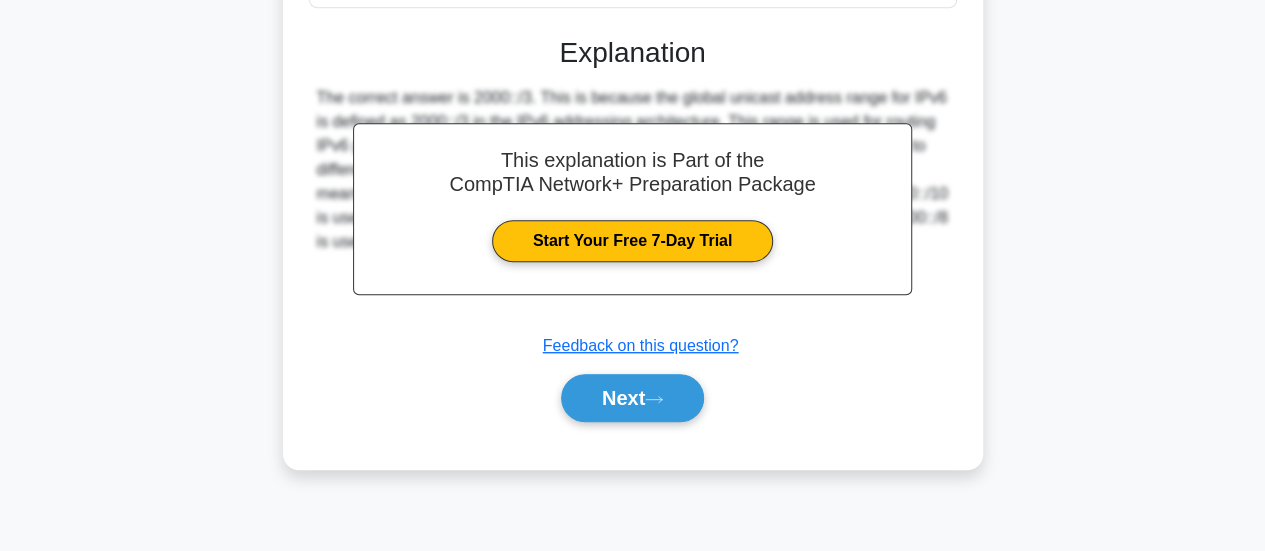 scroll, scrollTop: 529, scrollLeft: 0, axis: vertical 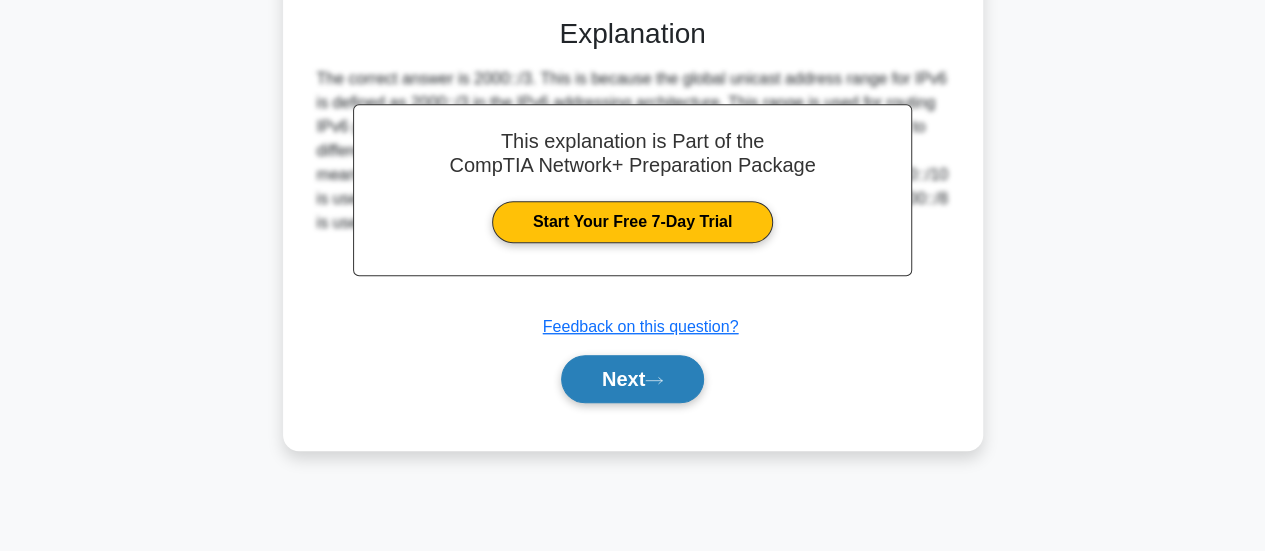 click on "Next" at bounding box center [632, 379] 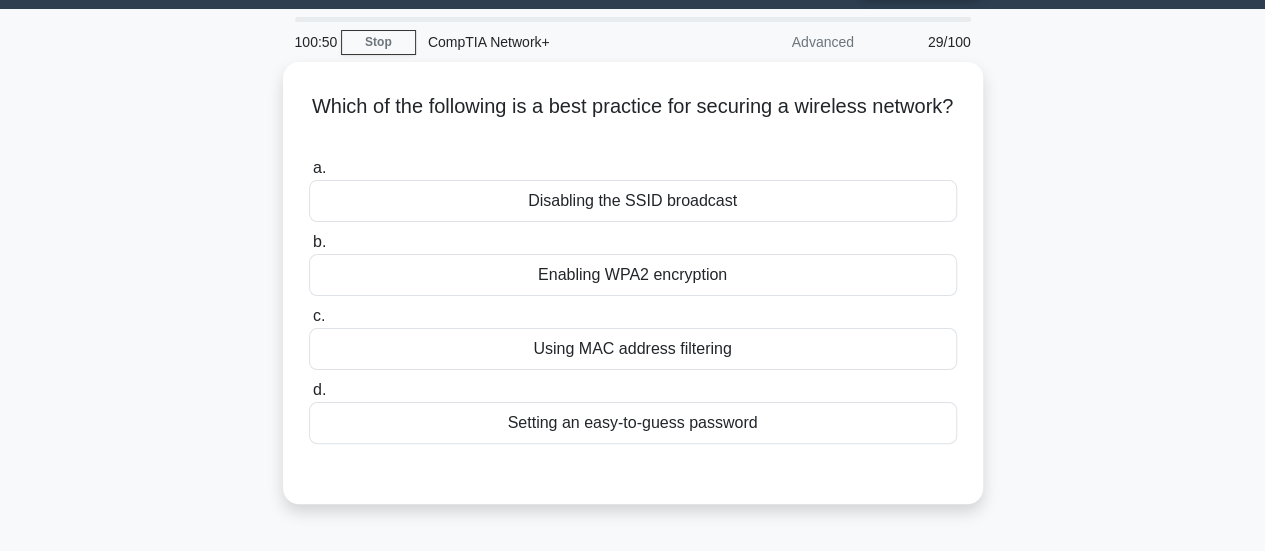 scroll, scrollTop: 18, scrollLeft: 0, axis: vertical 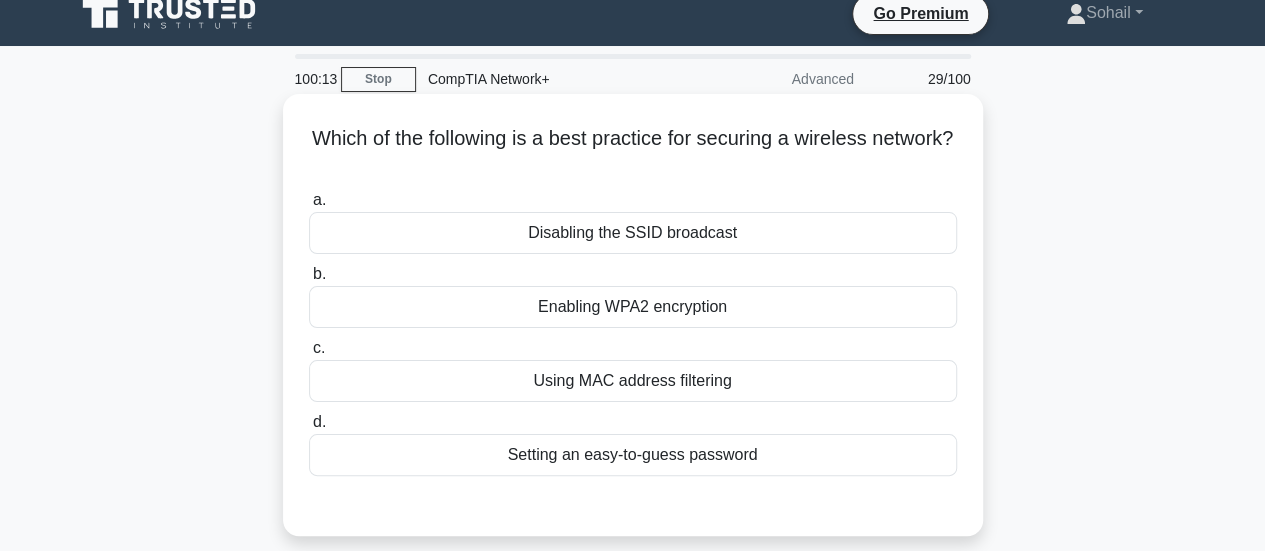 click on "Enabling WPA2 encryption" at bounding box center [633, 307] 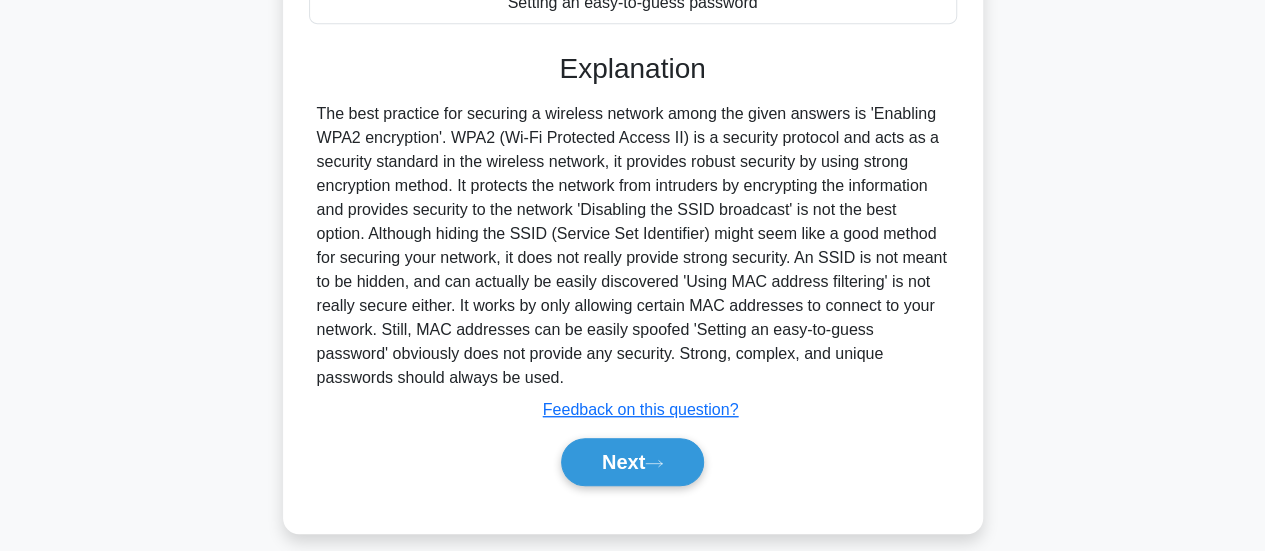 scroll, scrollTop: 466, scrollLeft: 0, axis: vertical 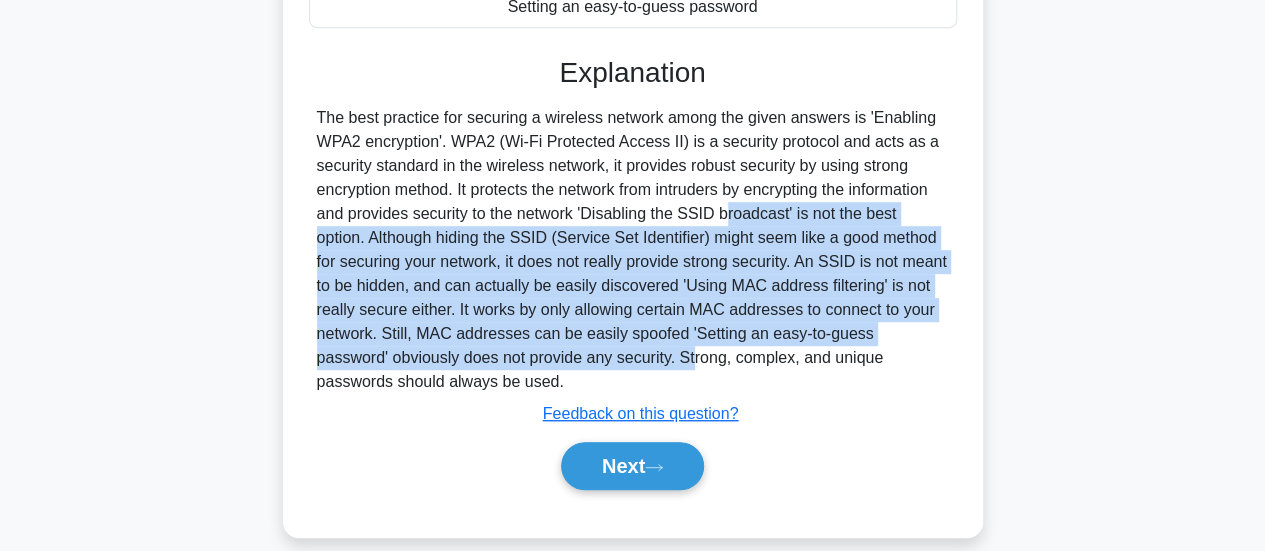 drag, startPoint x: 604, startPoint y: 213, endPoint x: 508, endPoint y: 352, distance: 168.92899 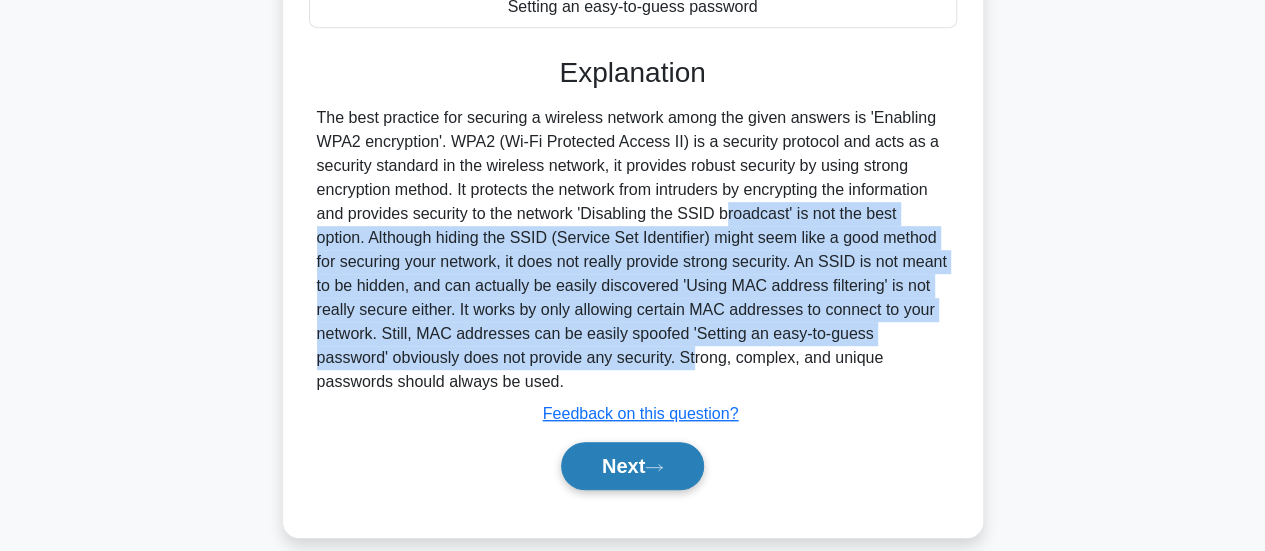 click on "Next" at bounding box center (632, 466) 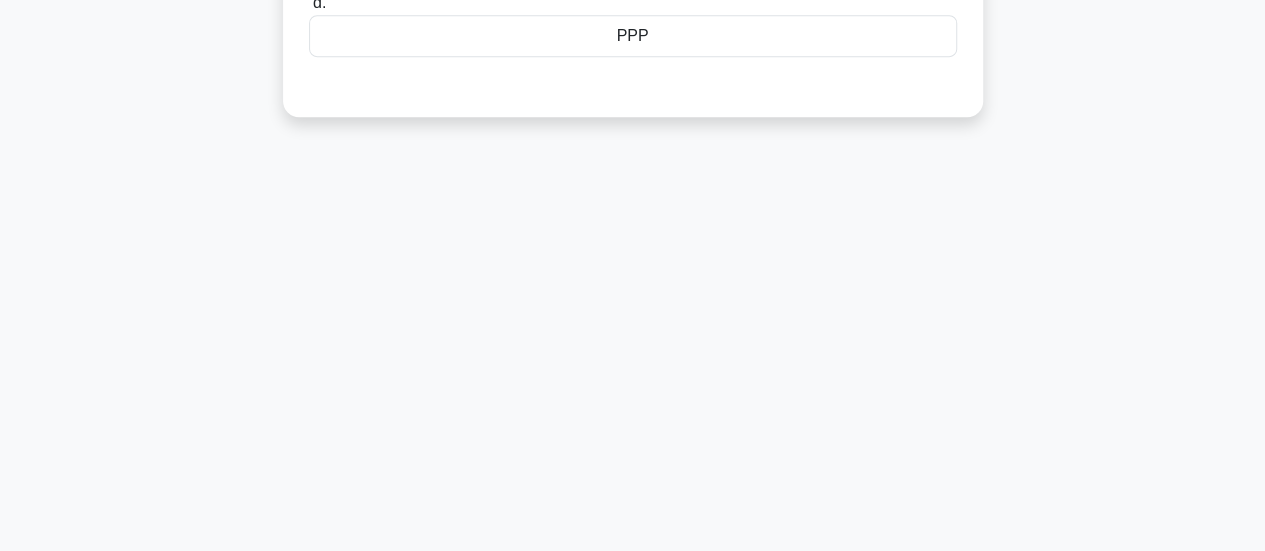 scroll, scrollTop: 0, scrollLeft: 0, axis: both 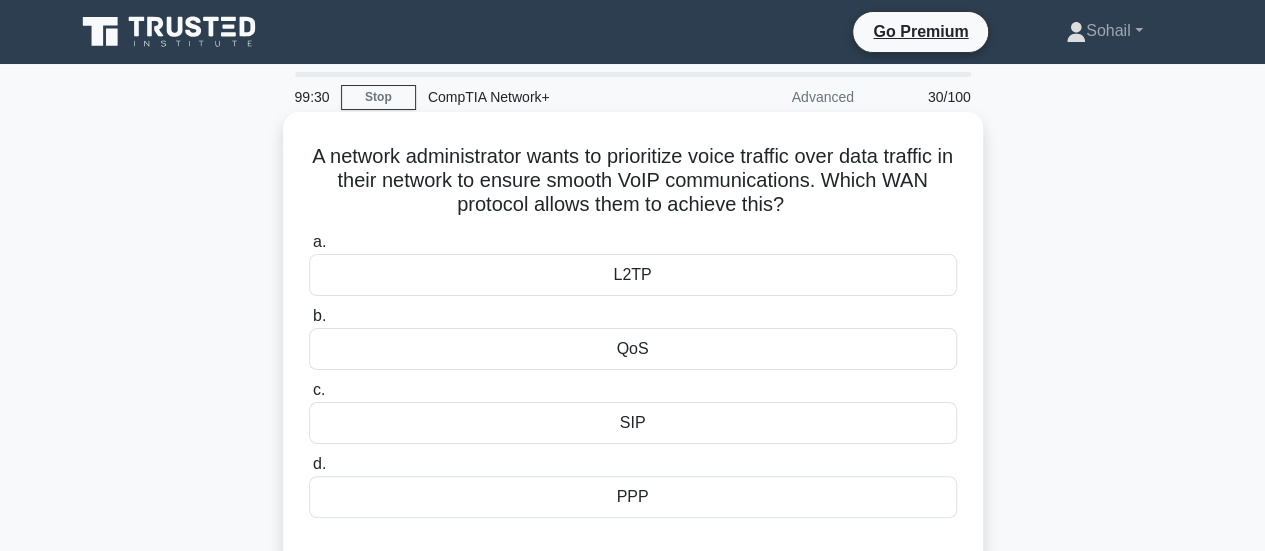 click on "QoS" at bounding box center [633, 349] 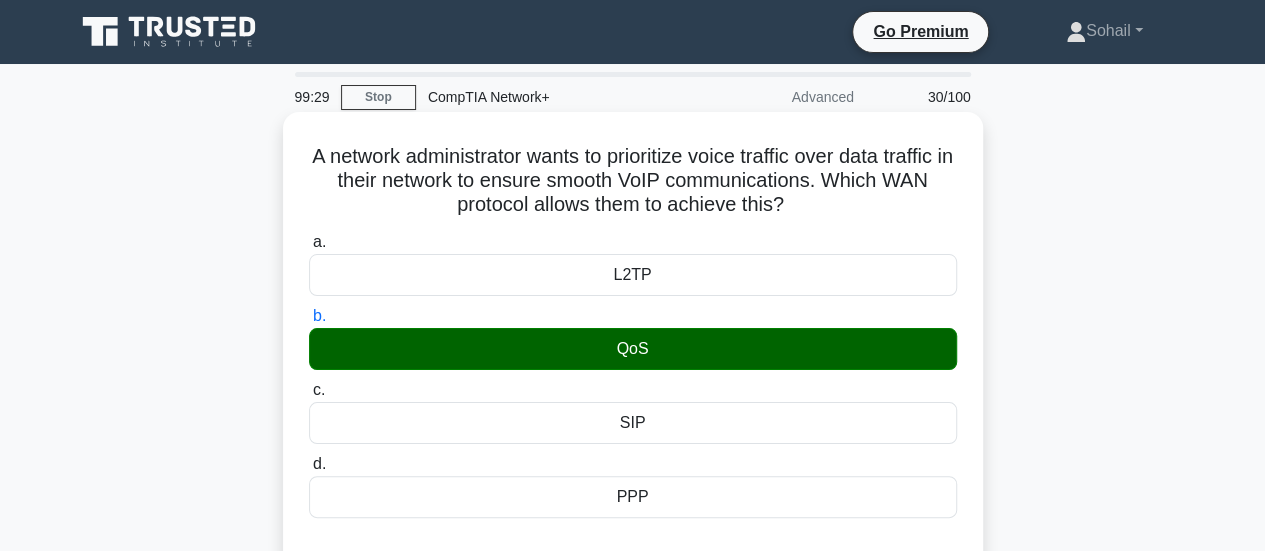 scroll, scrollTop: 535, scrollLeft: 0, axis: vertical 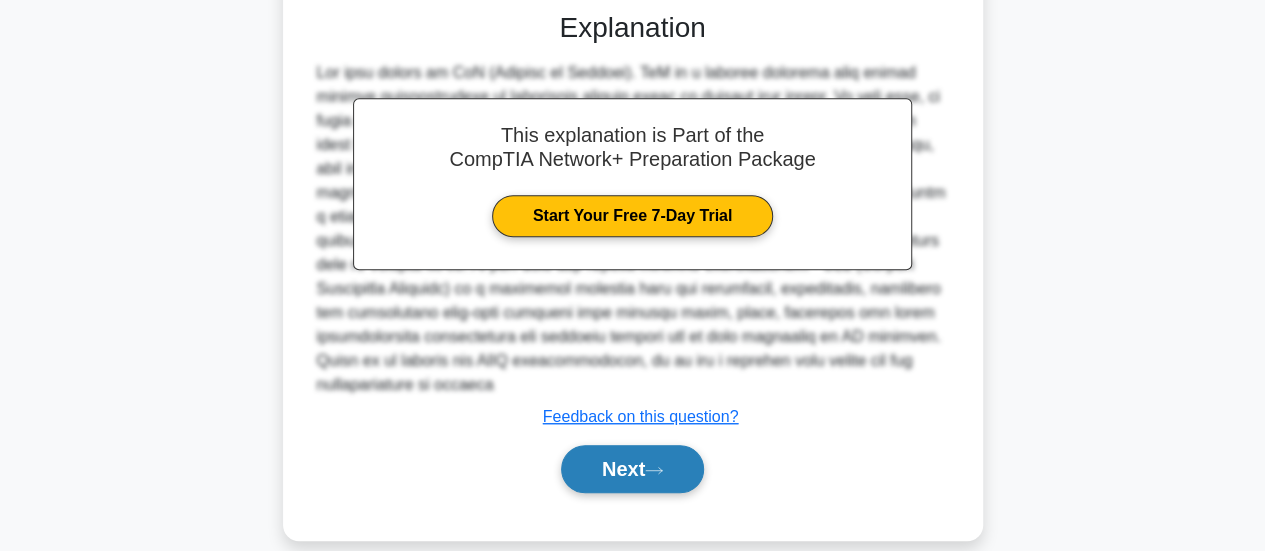 click on "Next" at bounding box center [632, 469] 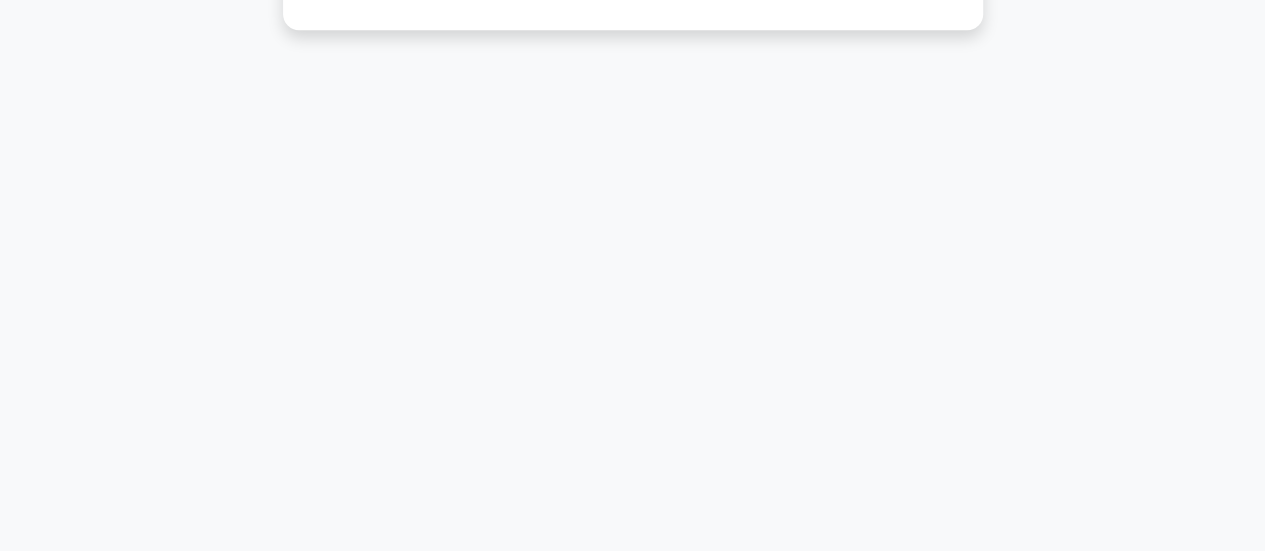 scroll, scrollTop: 0, scrollLeft: 0, axis: both 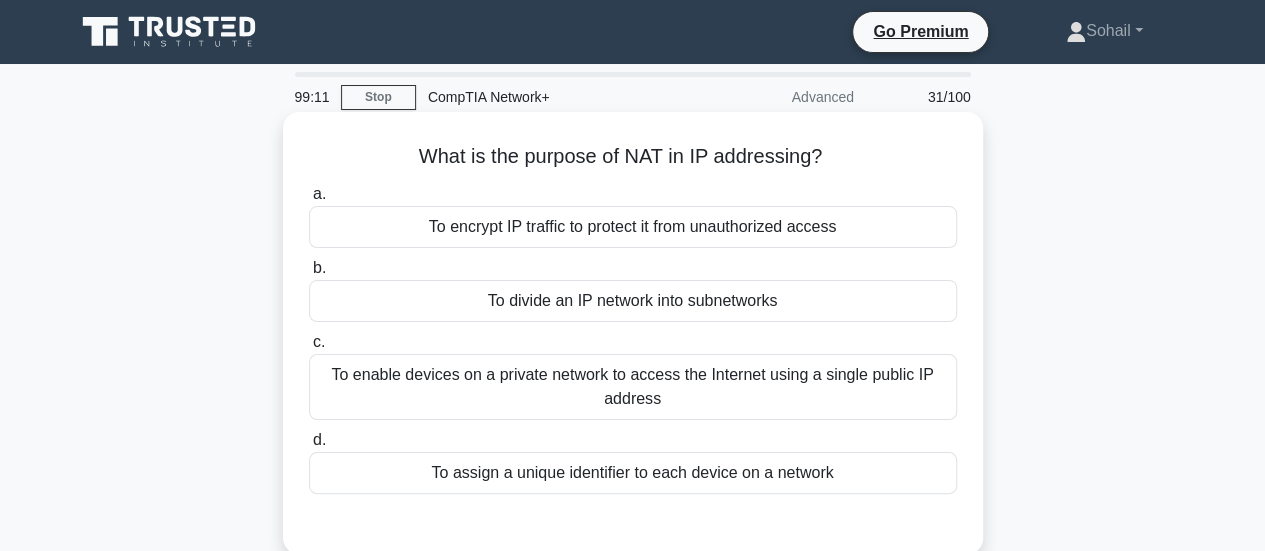 click on "To enable devices on a private network to access the Internet using a single public IP address" at bounding box center (633, 387) 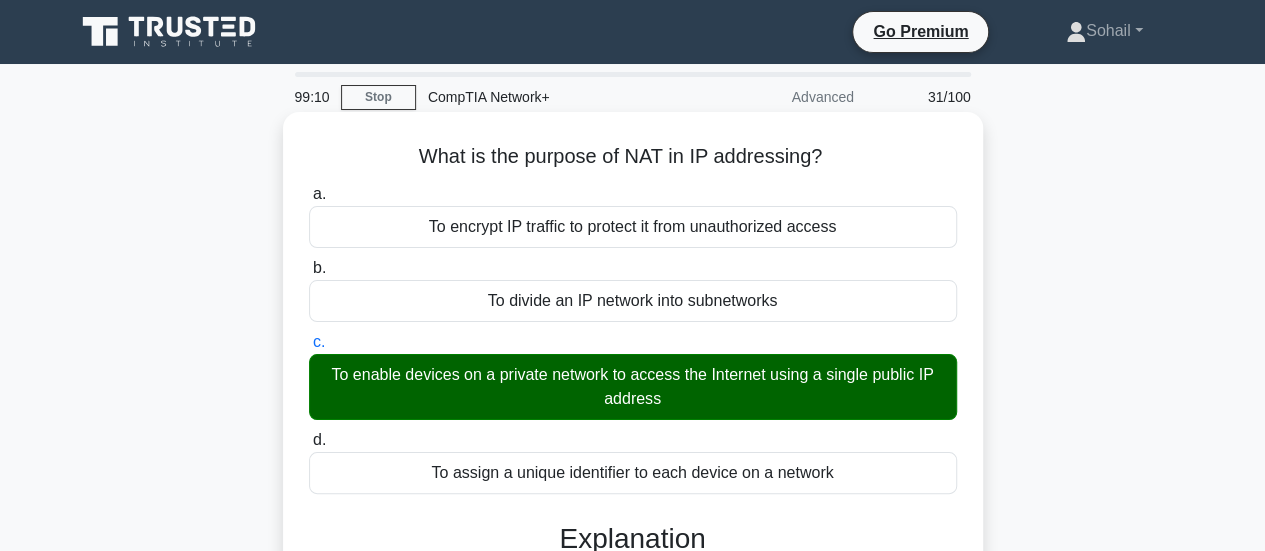 scroll, scrollTop: 529, scrollLeft: 0, axis: vertical 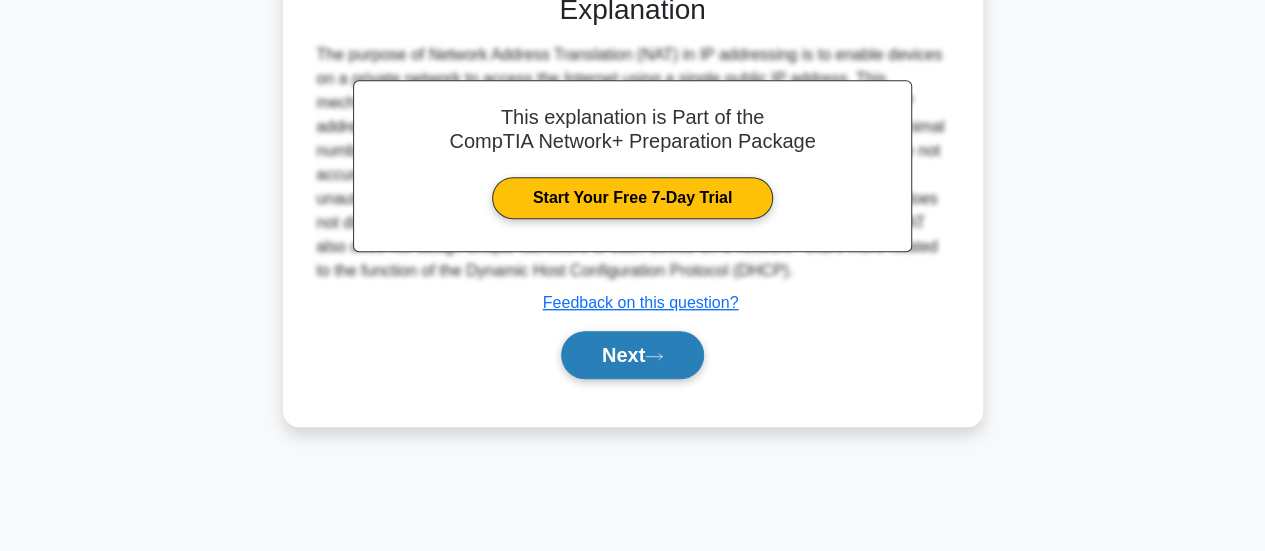 click on "Next" at bounding box center [632, 355] 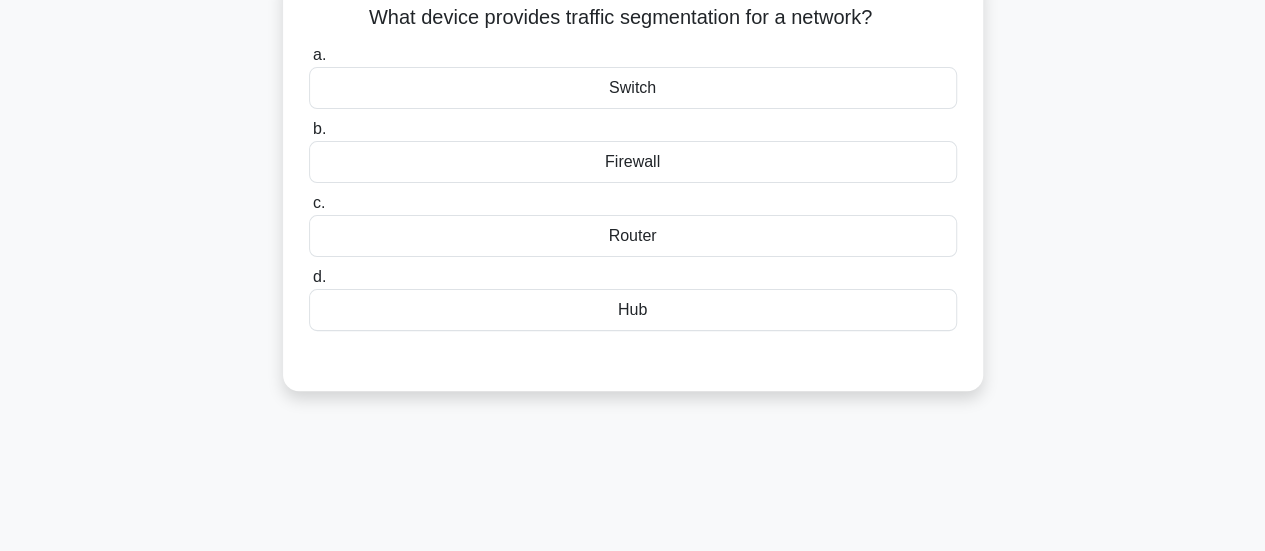 scroll, scrollTop: 0, scrollLeft: 0, axis: both 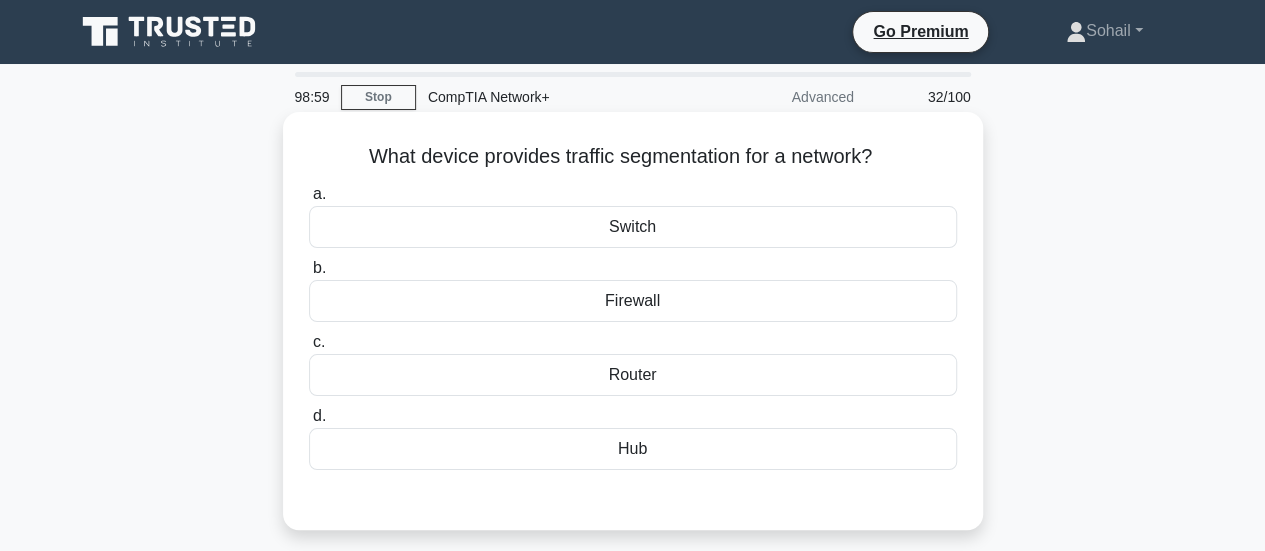 click on "Switch" at bounding box center (633, 227) 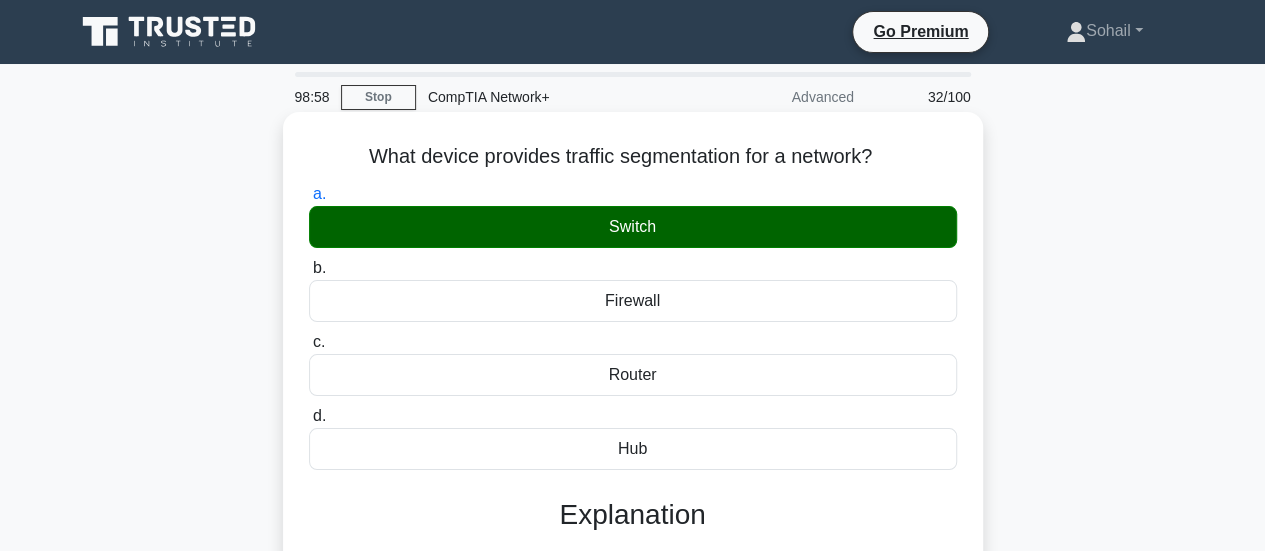 scroll, scrollTop: 529, scrollLeft: 0, axis: vertical 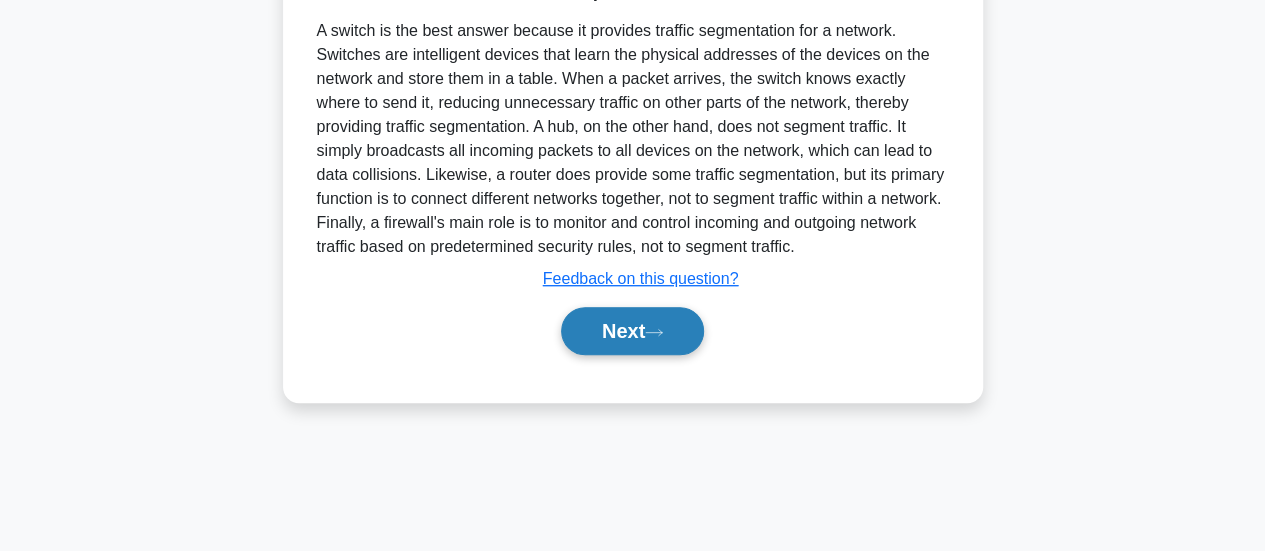 click on "Next" at bounding box center [632, 331] 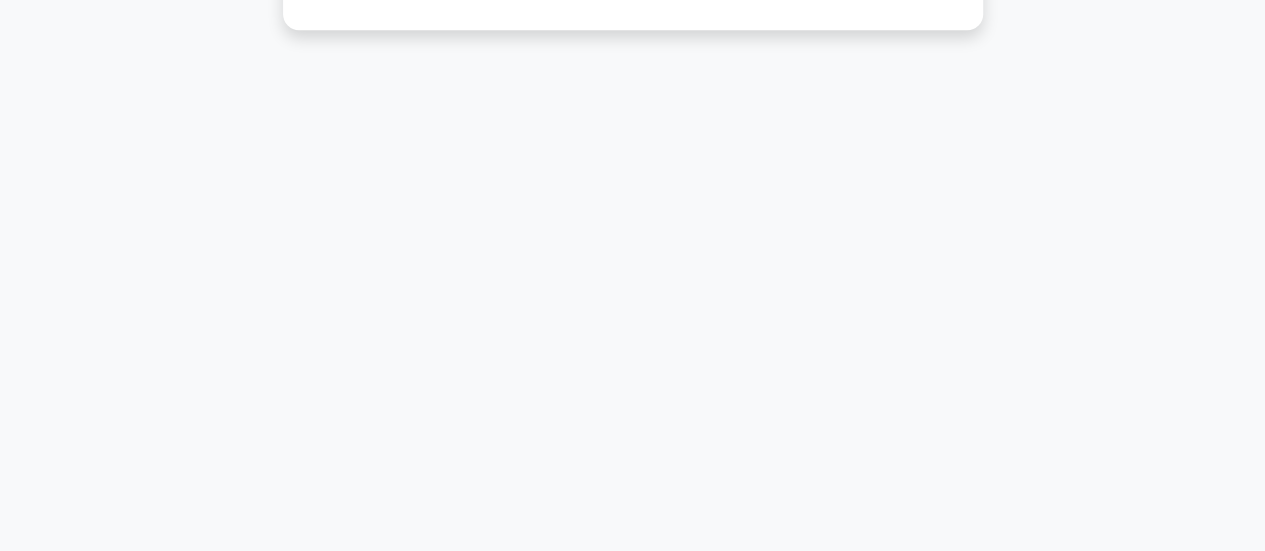 scroll, scrollTop: 0, scrollLeft: 0, axis: both 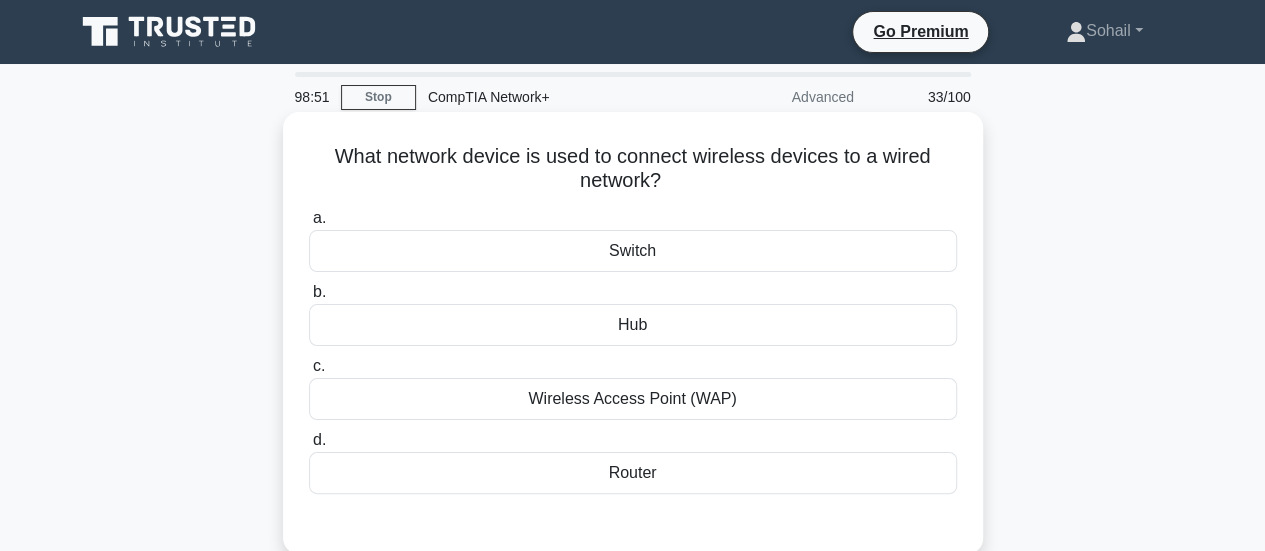 drag, startPoint x: 461, startPoint y: 155, endPoint x: 663, endPoint y: 176, distance: 203.08865 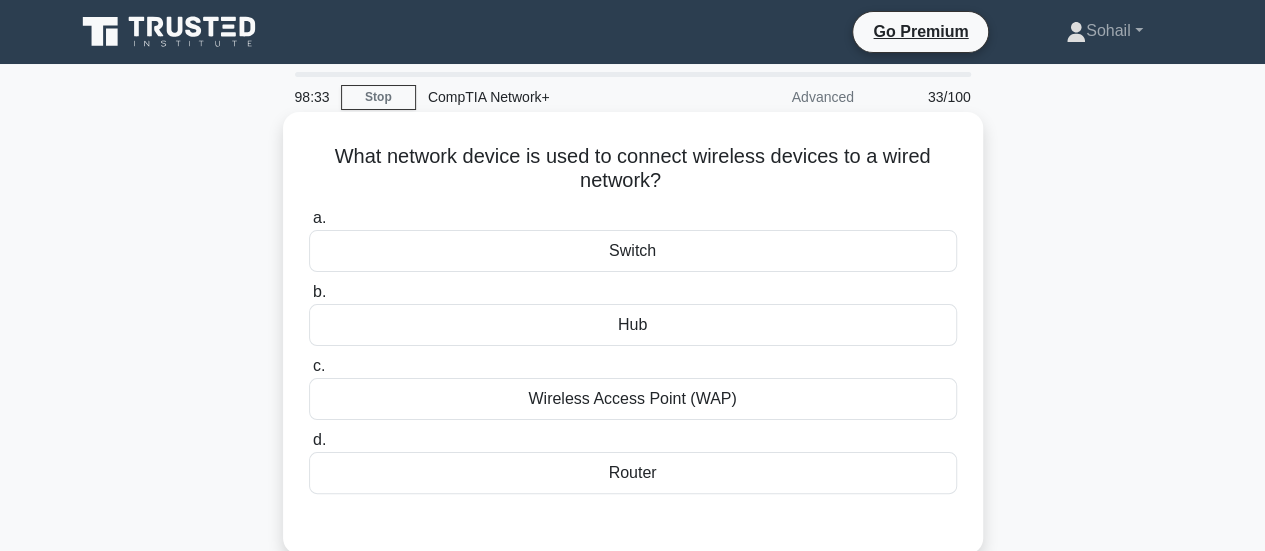 click on "Wireless Access Point (WAP)" at bounding box center (633, 399) 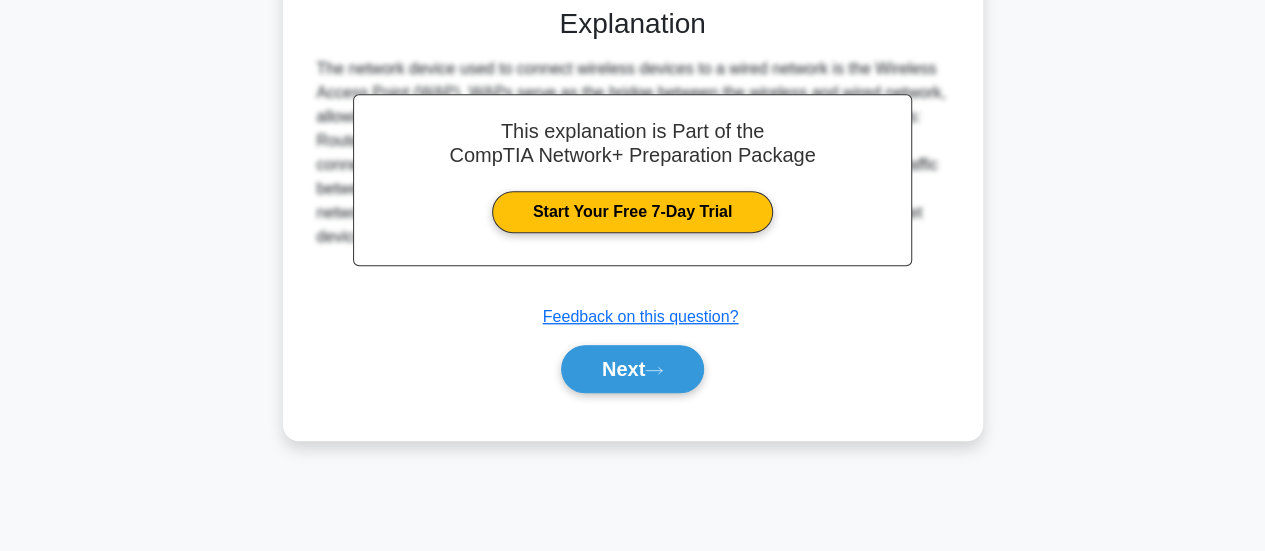 scroll, scrollTop: 529, scrollLeft: 0, axis: vertical 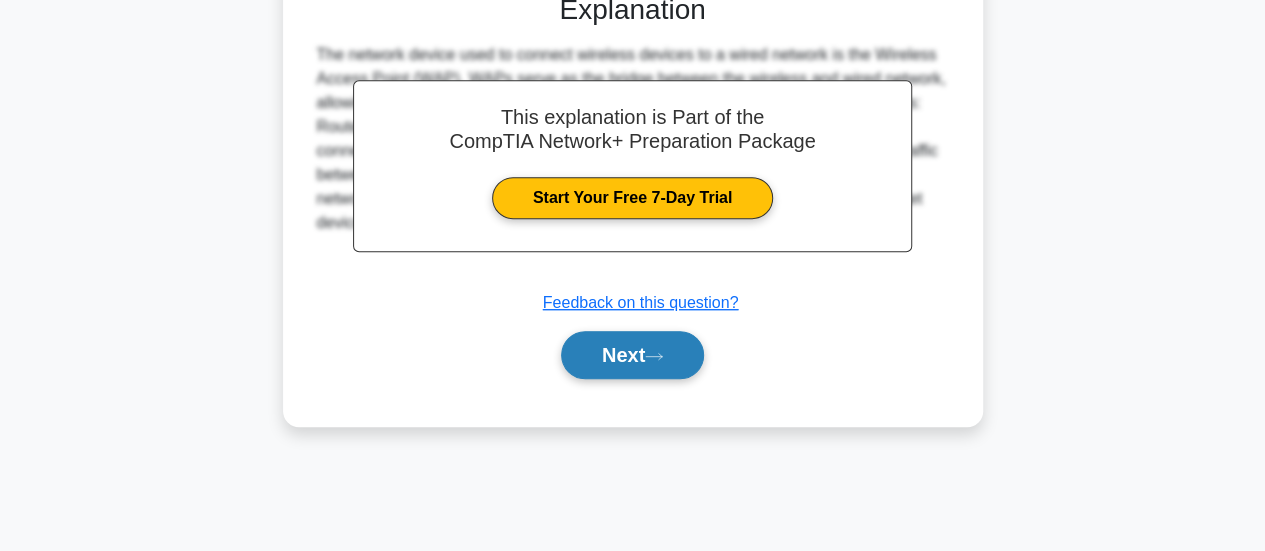 click on "Next" at bounding box center (632, 355) 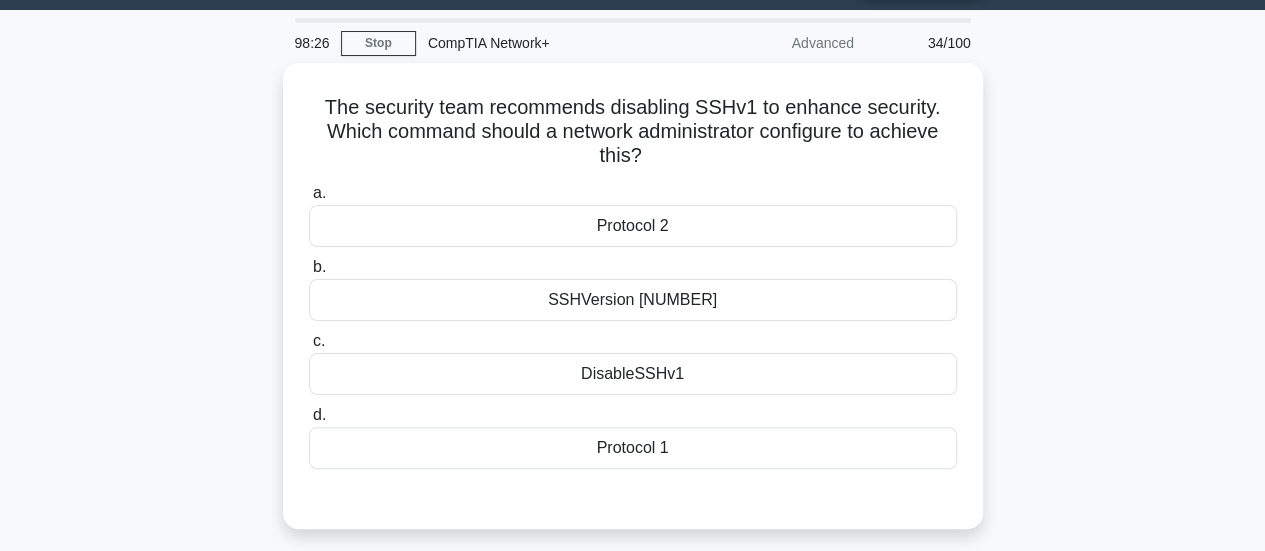 scroll, scrollTop: 55, scrollLeft: 0, axis: vertical 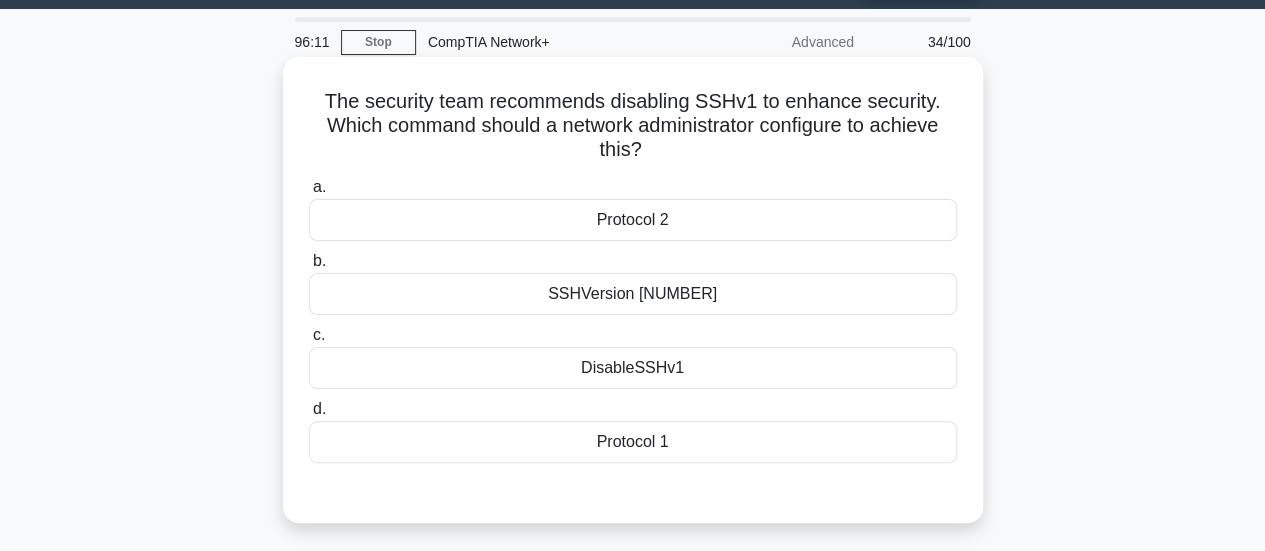click on "DisableSSHv1" at bounding box center (633, 368) 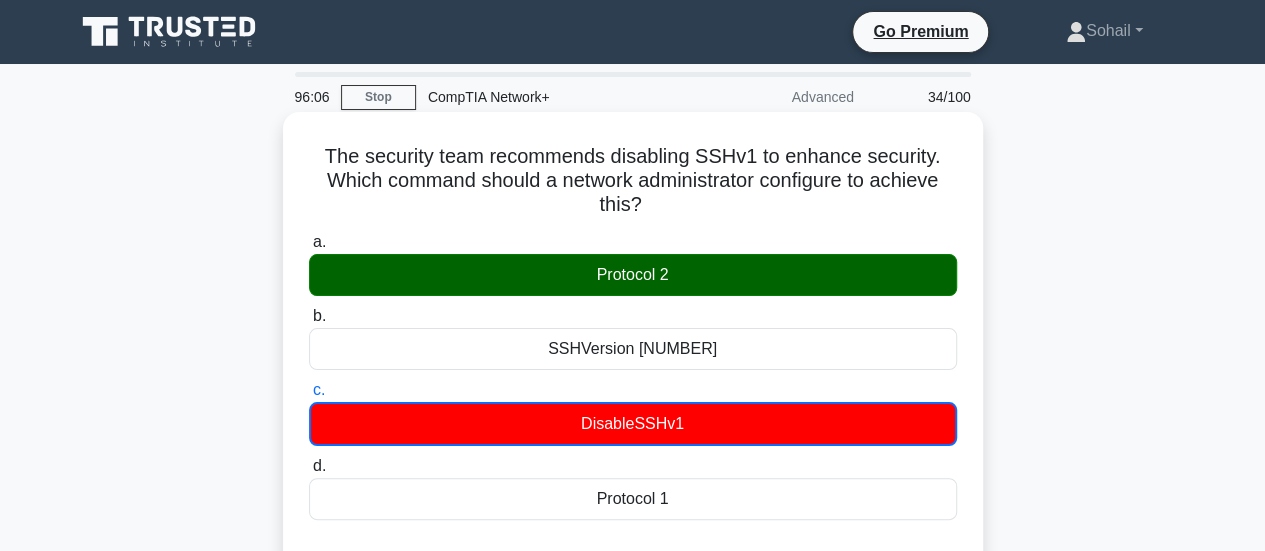scroll, scrollTop: 2, scrollLeft: 0, axis: vertical 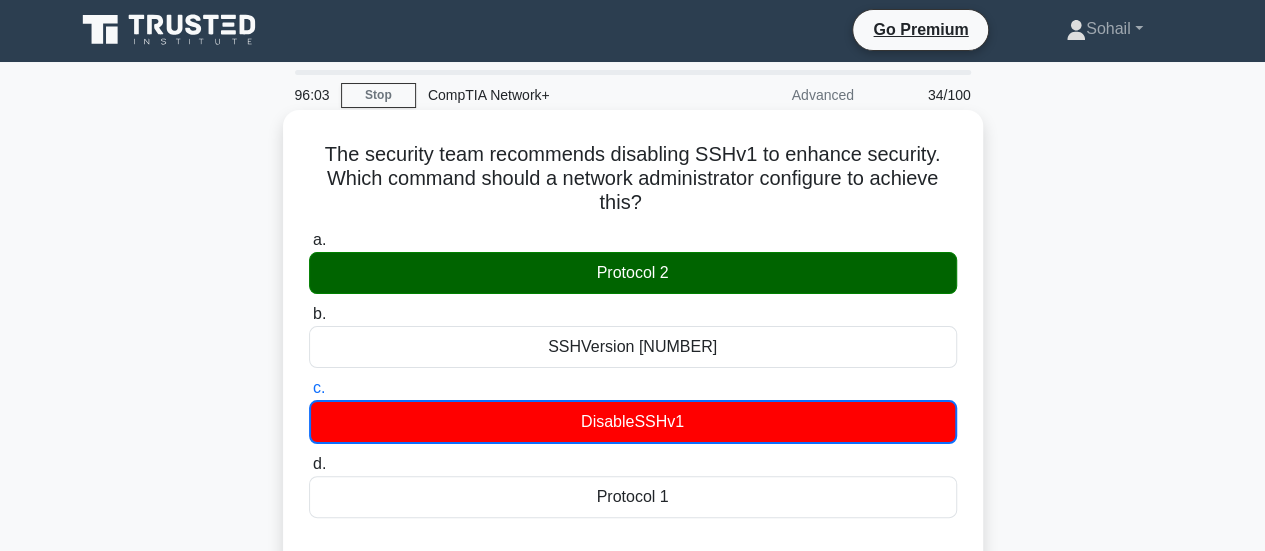 drag, startPoint x: 651, startPoint y: 207, endPoint x: 326, endPoint y: 161, distance: 328.23923 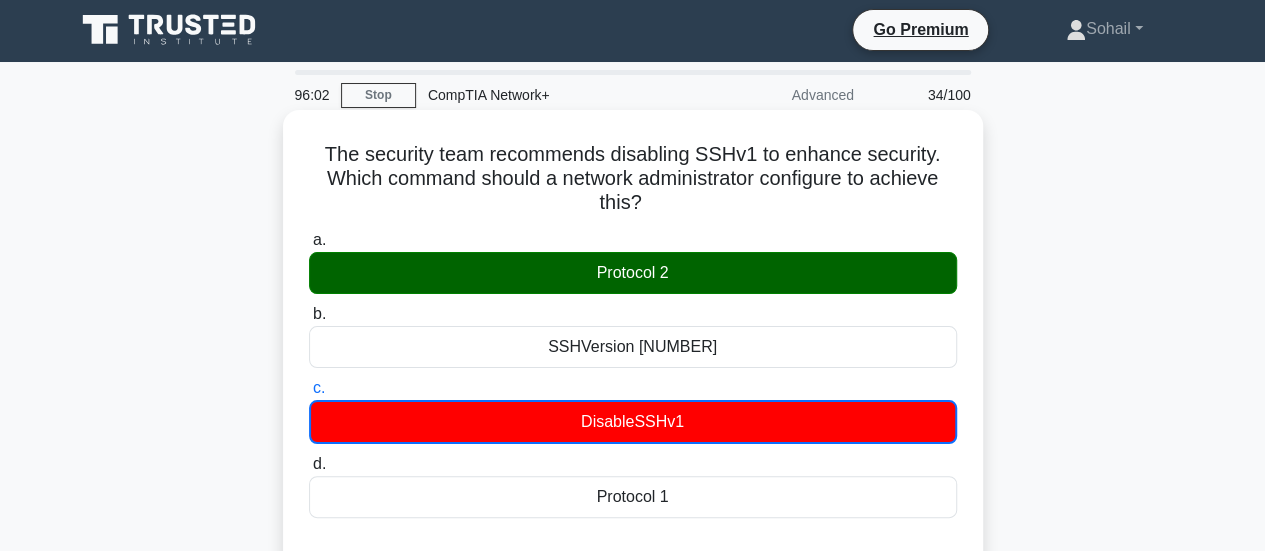 copy on "The security team recommends disabling SSHv1 to enhance security. Which command should a network administrator configure to achieve this?" 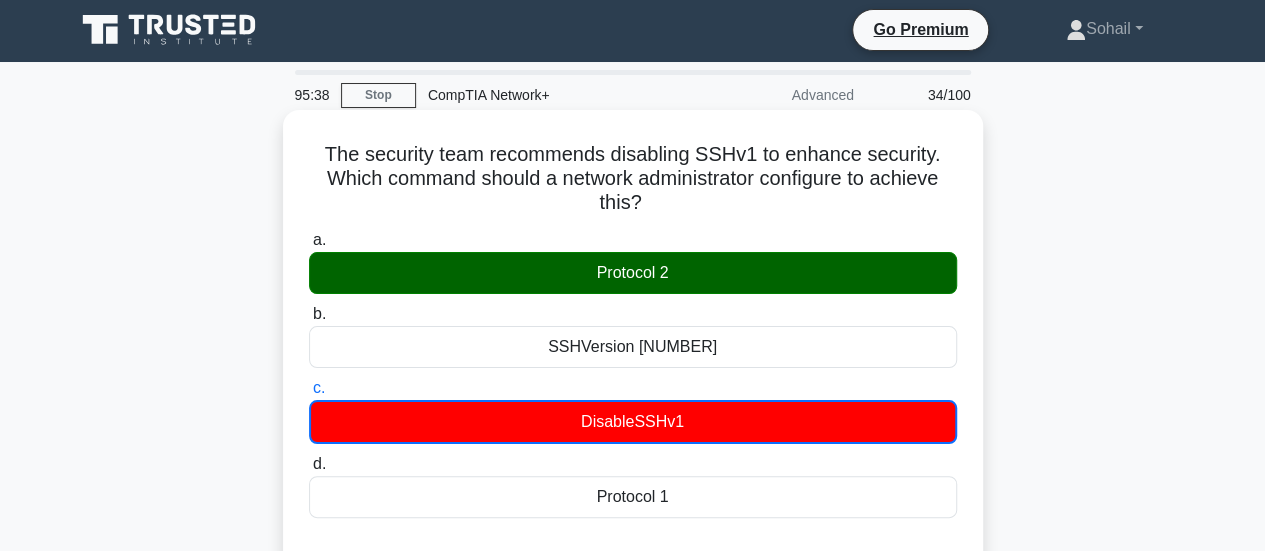 drag, startPoint x: 718, startPoint y: 269, endPoint x: 571, endPoint y: 294, distance: 149.1107 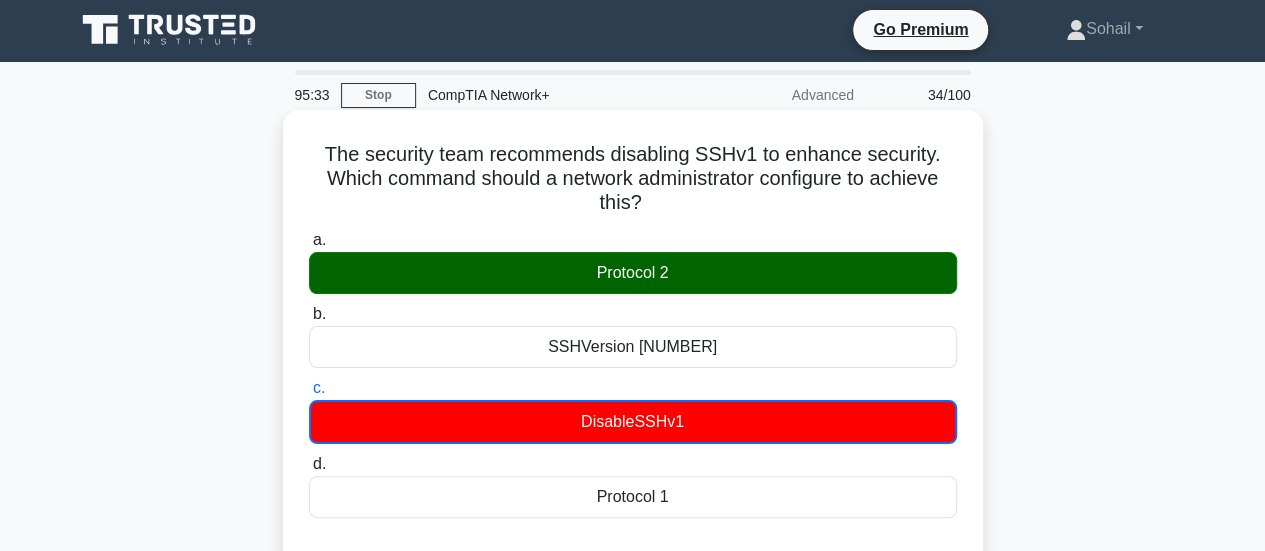drag, startPoint x: 575, startPoint y: 355, endPoint x: 713, endPoint y: 505, distance: 203.82346 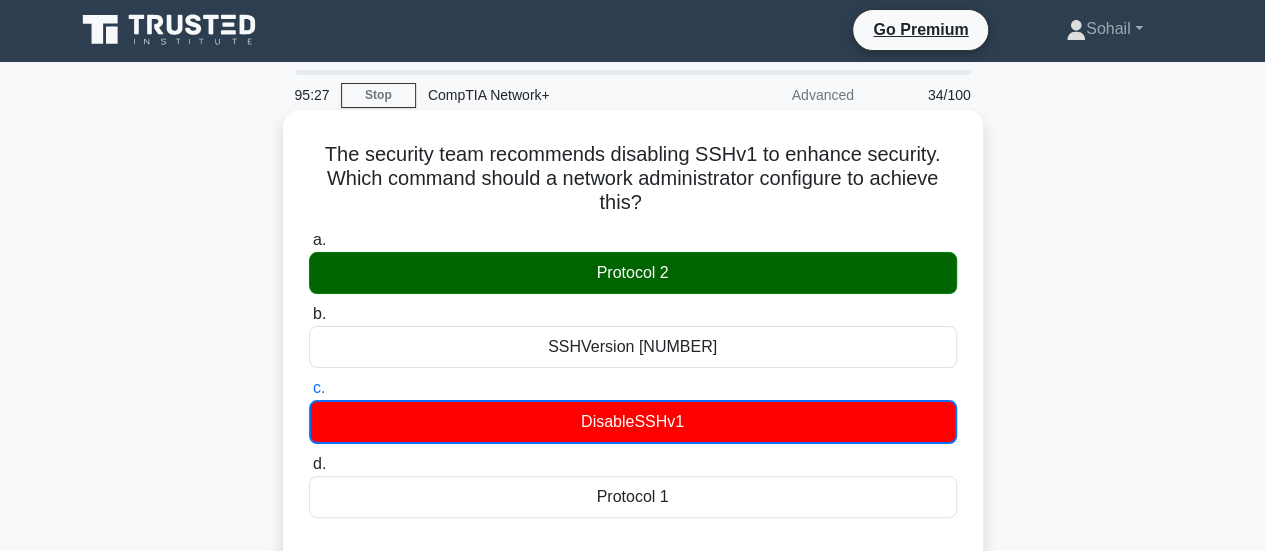 scroll, scrollTop: 529, scrollLeft: 0, axis: vertical 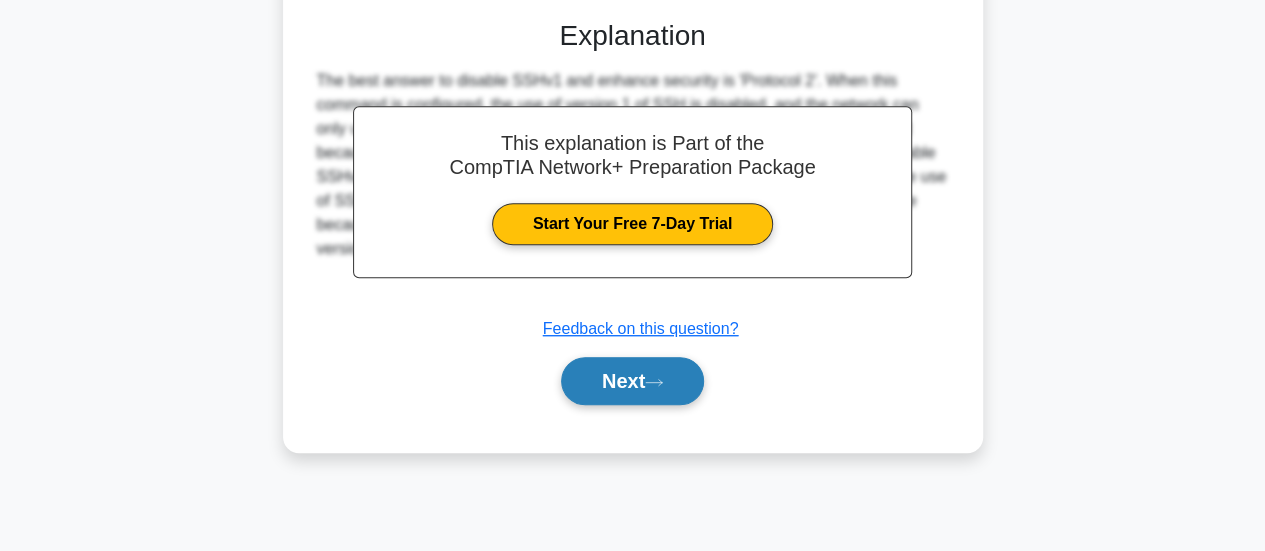 click on "Next" at bounding box center (632, 381) 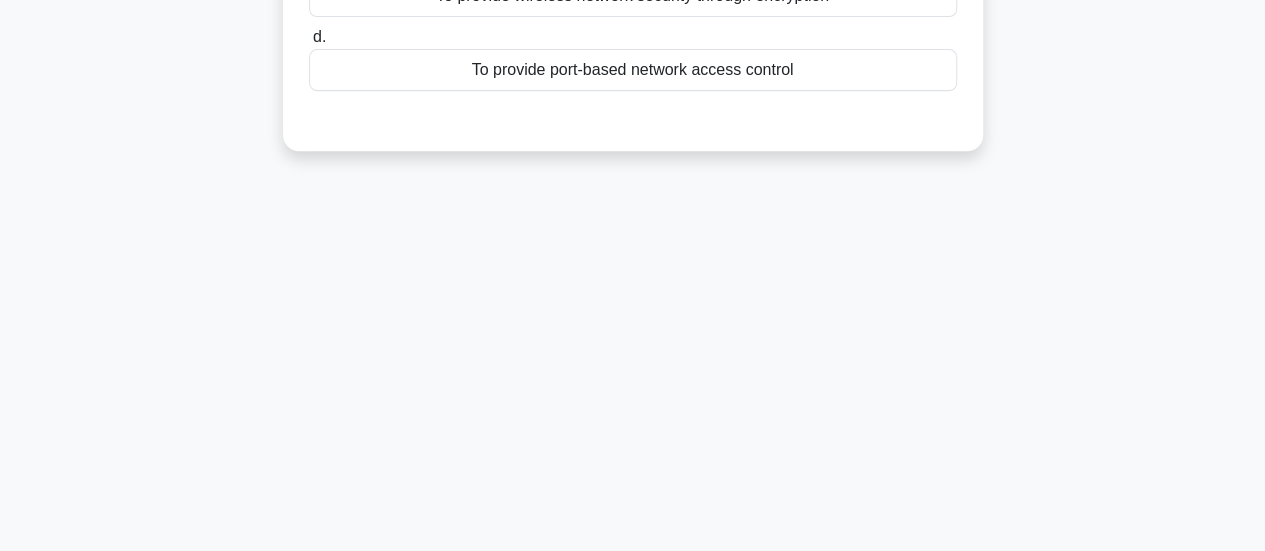 scroll, scrollTop: 0, scrollLeft: 0, axis: both 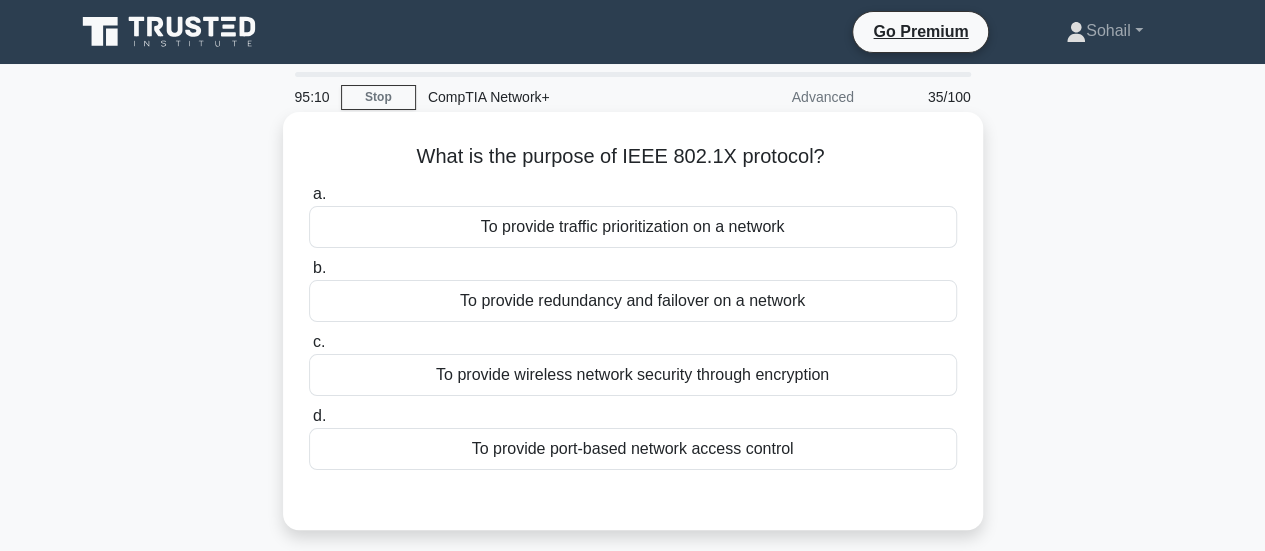 click on "To provide wireless network security through encryption" at bounding box center (633, 375) 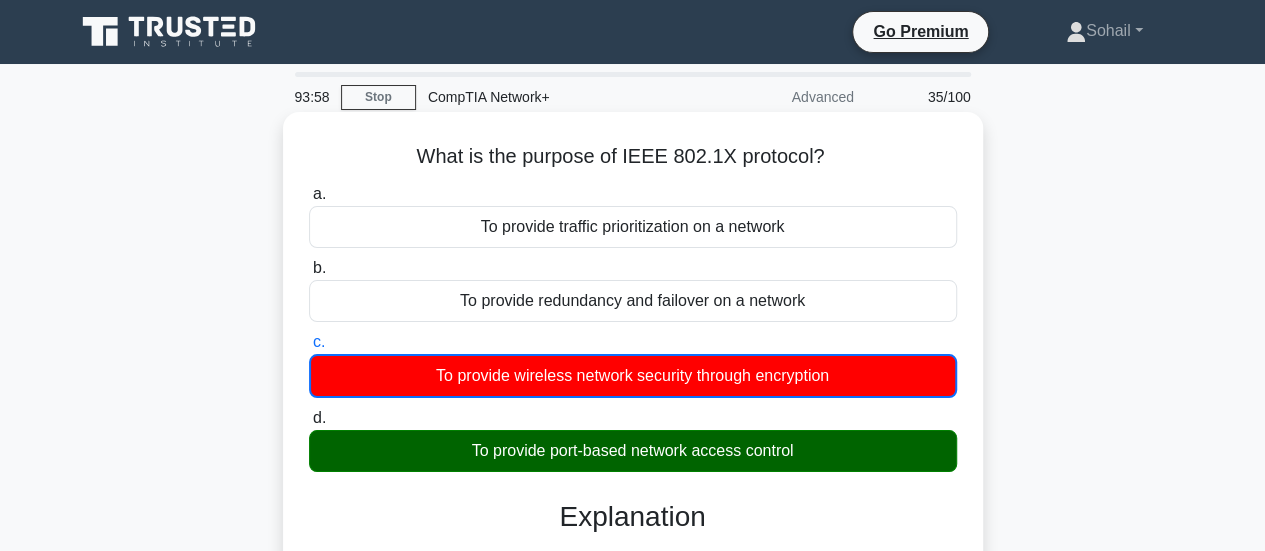 drag, startPoint x: 413, startPoint y: 156, endPoint x: 806, endPoint y: 475, distance: 506.1719 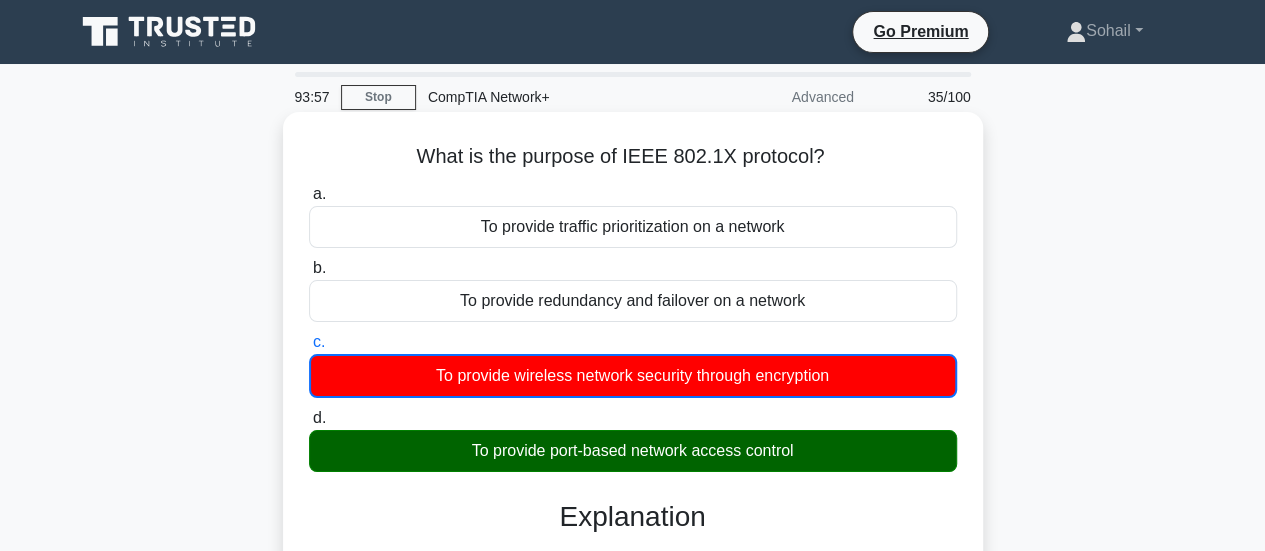 copy on "What is the purpose of IEEE 802.1X protocol?
.spinner_0XTQ{transform-origin:center;animation:spinner_y6GP .75s linear infinite}@keyframes spinner_y6GP{100%{transform:rotate(360deg)}}
a.
To provide traffic prioritization on a network
b.
To provide redundancy and failover on a network
c.
To provide wireless network security through encryption
d.
To provide port-based network access control" 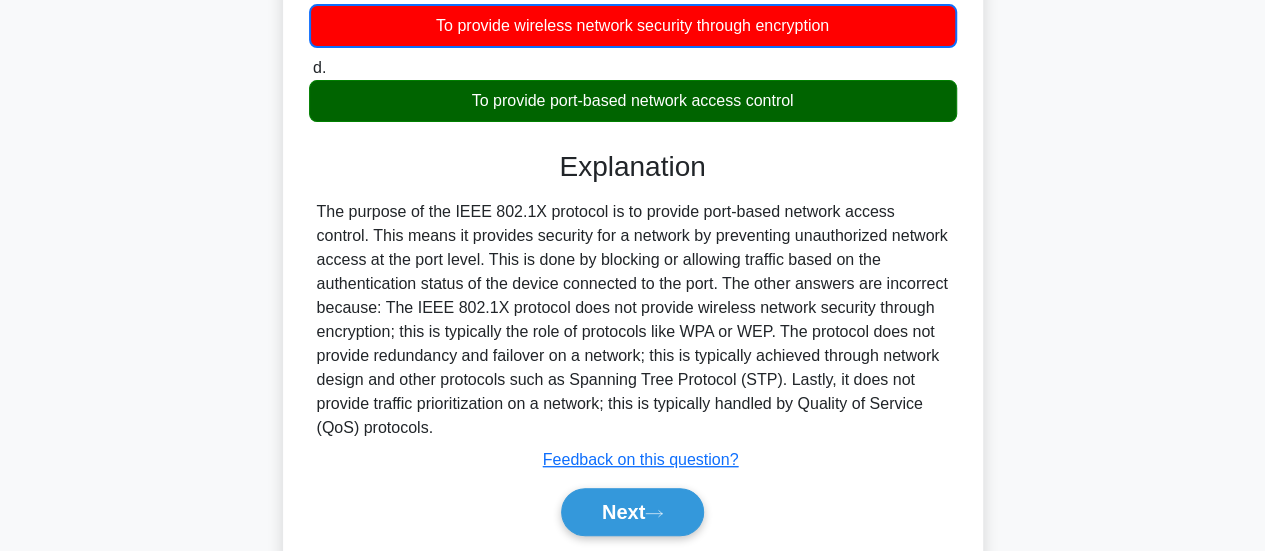 scroll, scrollTop: 529, scrollLeft: 0, axis: vertical 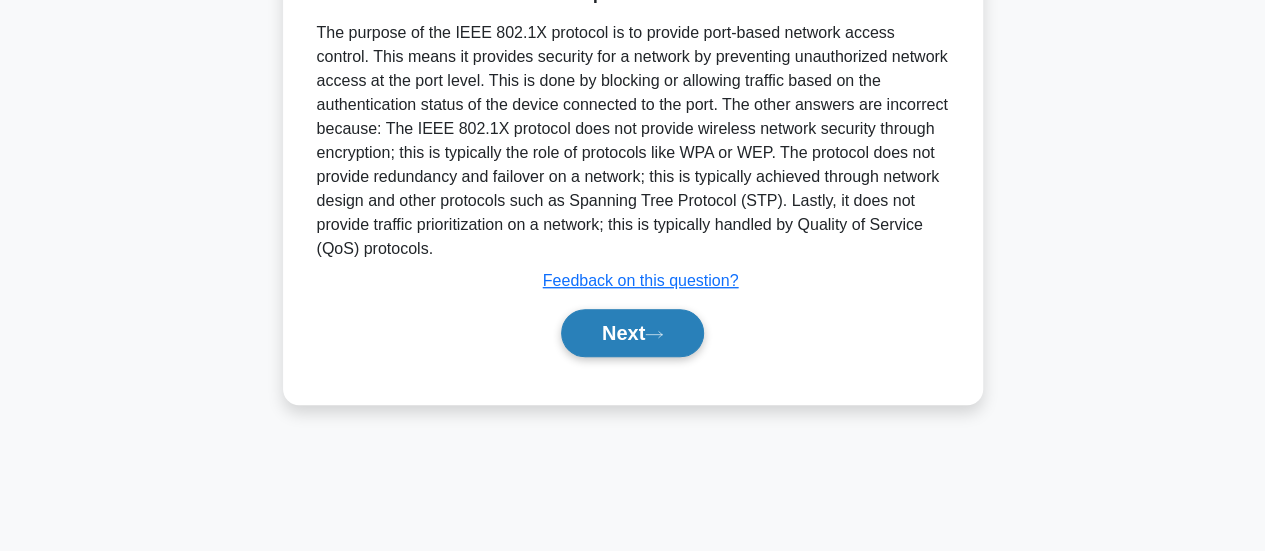 click on "Next" at bounding box center (632, 333) 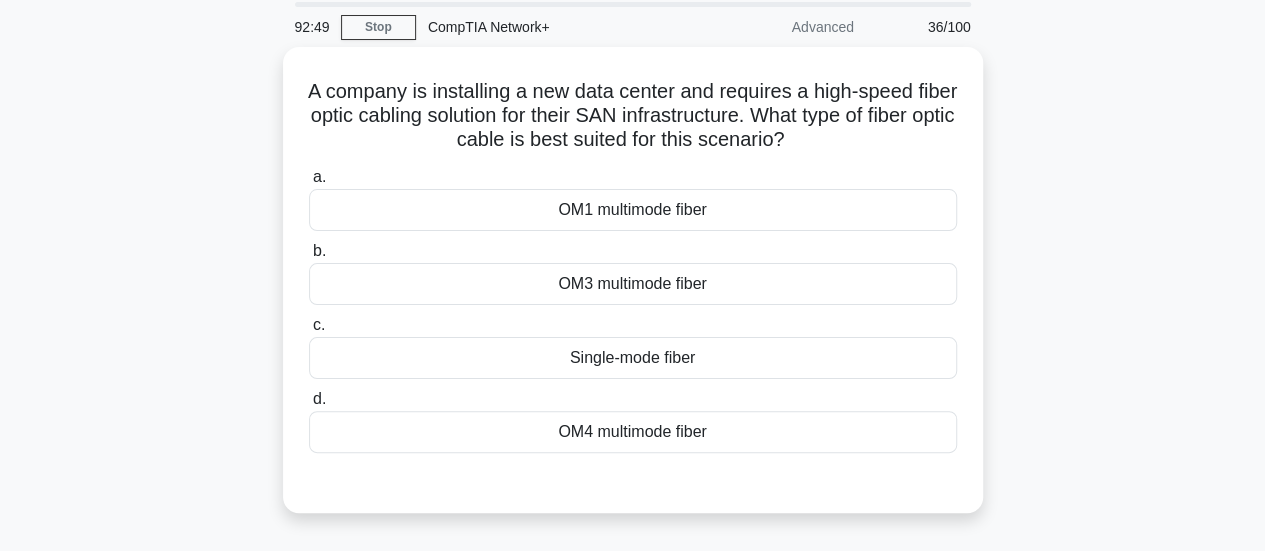 scroll, scrollTop: 62, scrollLeft: 0, axis: vertical 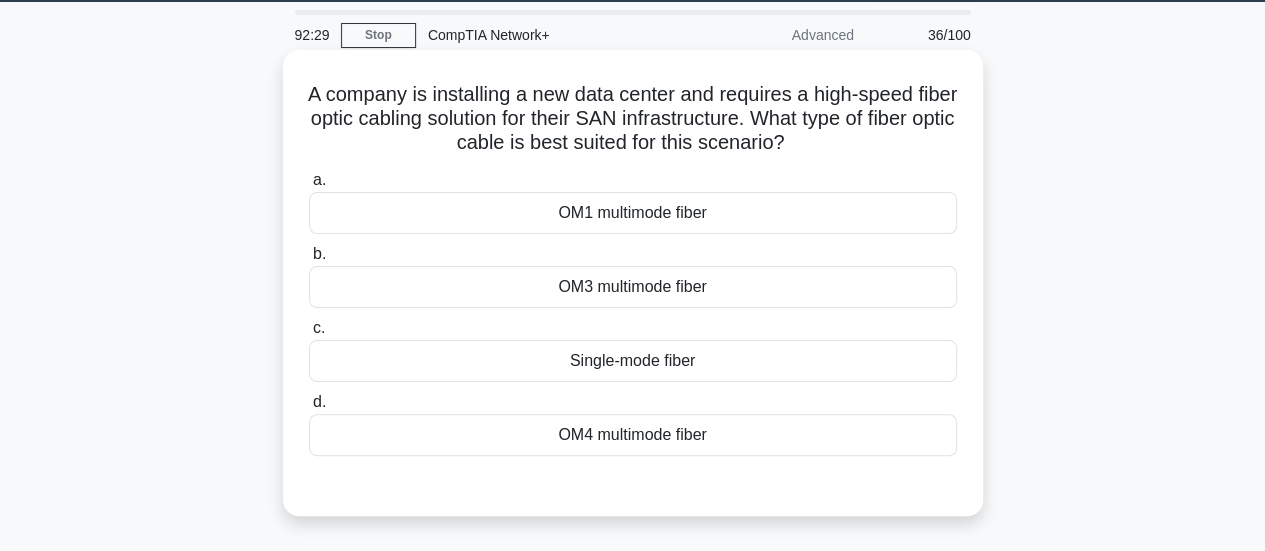 drag, startPoint x: 323, startPoint y: 92, endPoint x: 790, endPoint y: 452, distance: 589.6516 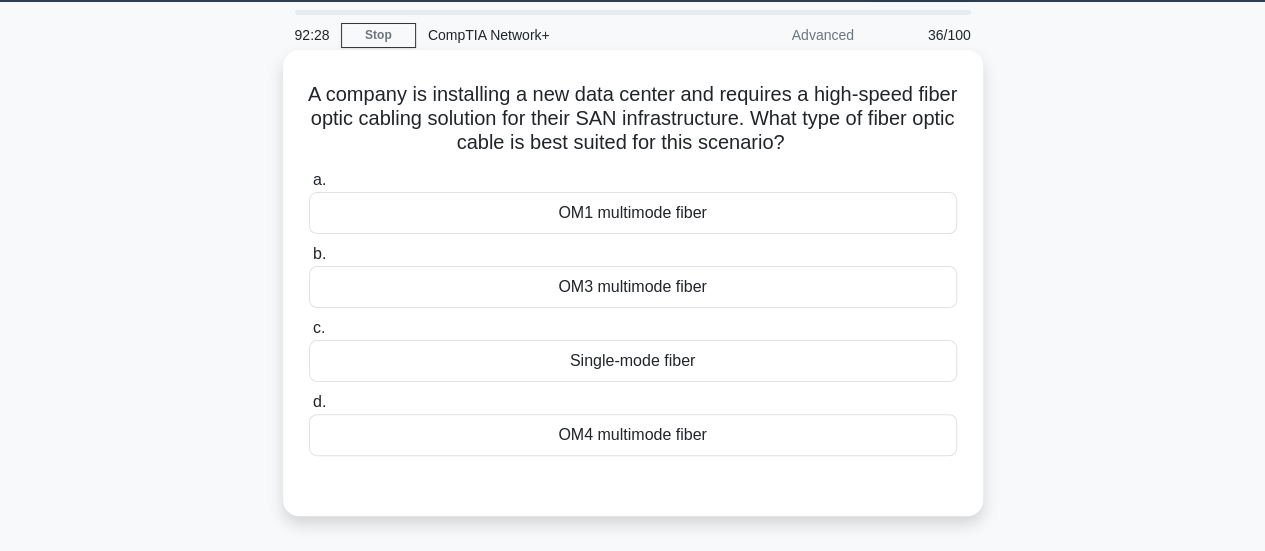 copy on "A company is installing a new data center and requires a high-speed fiber optic cabling solution for their SAN infrastructure. What type of fiber optic cable is best suited for this scenario?
.spinner_0XTQ{transform-origin:center;animation:spinner_y6GP .75s linear infinite}@keyframes spinner_y6GP{100%{transform:rotate(360deg)}}
a.
OM1 multimode fiber
b.
OM3 multimode fiber
c.
Single-mode fiber
d.
OM4 multimode fiber" 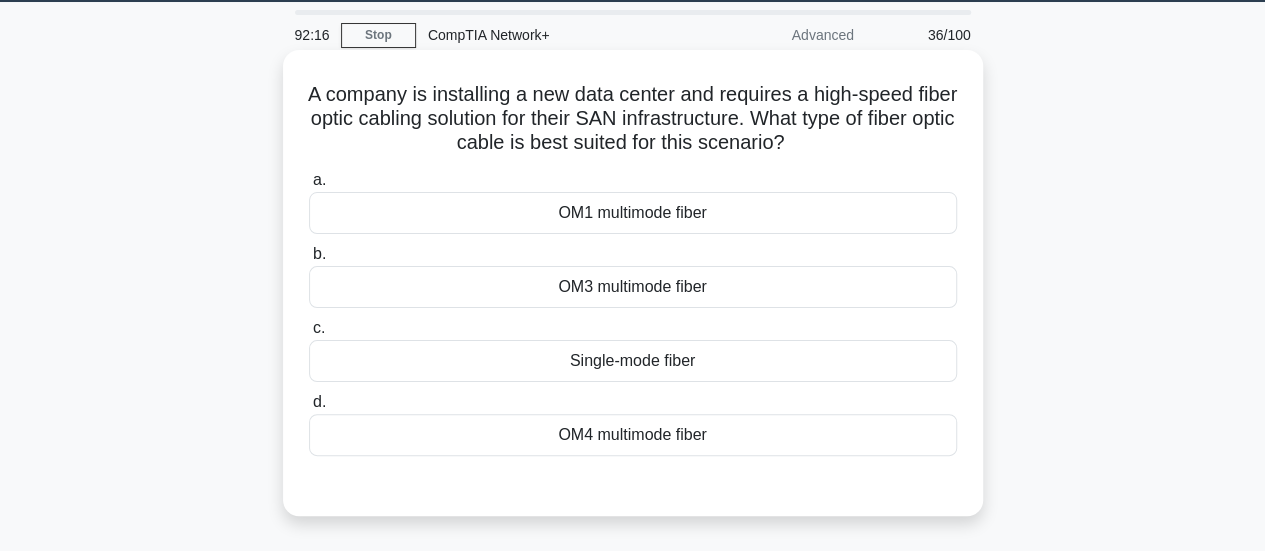 click on "OM4 multimode fiber" at bounding box center (633, 435) 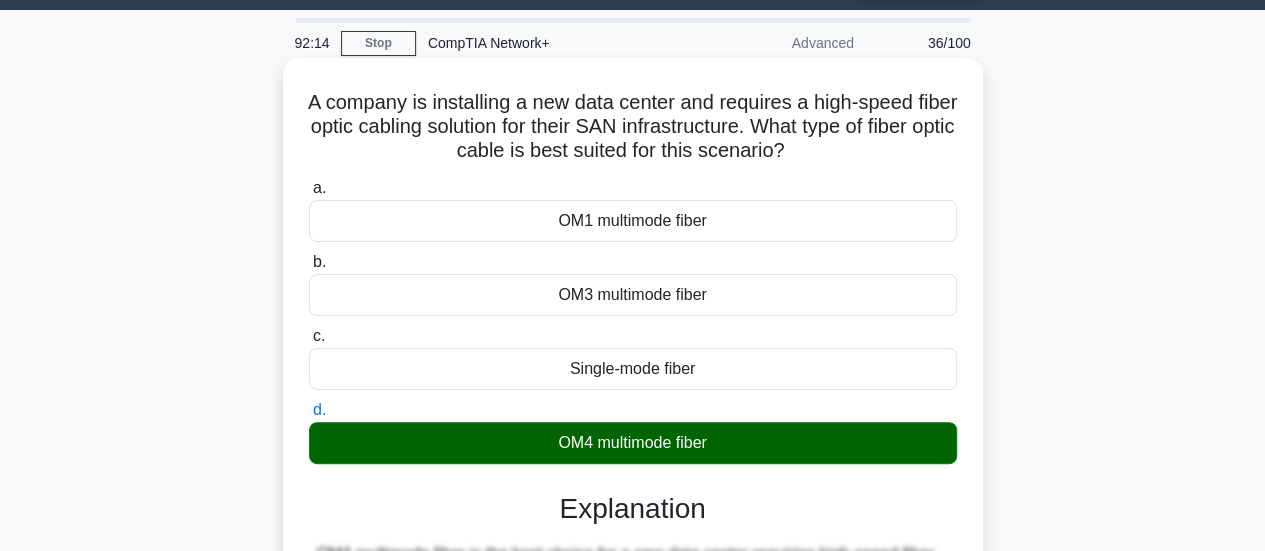 scroll, scrollTop: 53, scrollLeft: 0, axis: vertical 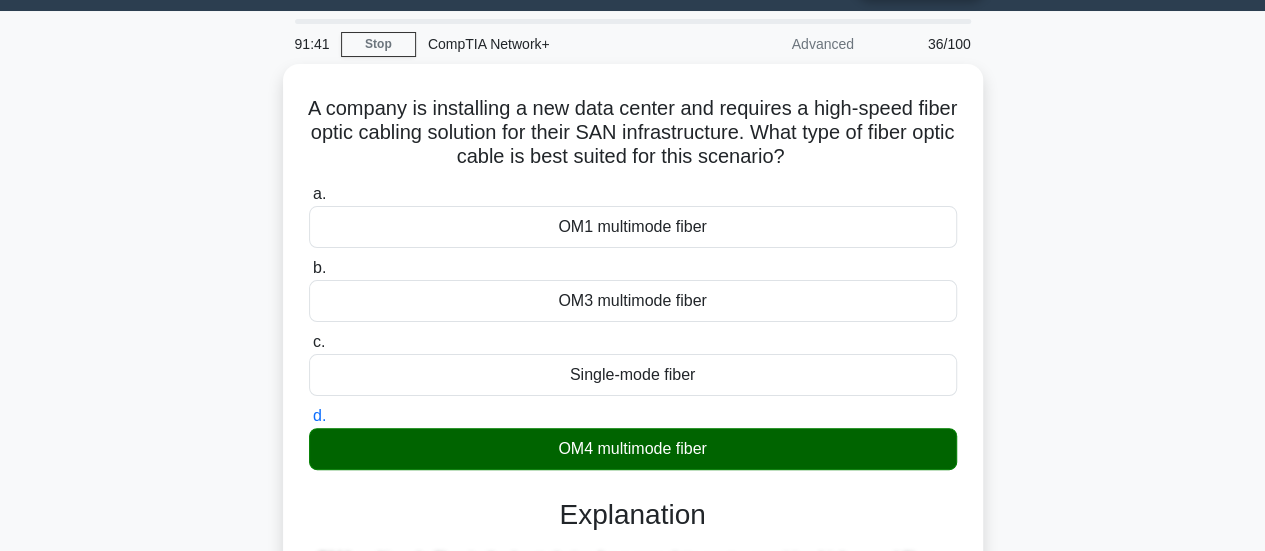 click on "A company is installing a new data center and requires a high-speed fiber optic cabling solution for their SAN infrastructure. What type of fiber optic cable is best suited for this scenario?
.spinner_0XTQ{transform-origin:center;animation:spinner_y6GP .75s linear infinite}@keyframes spinner_y6GP{100%{transform:rotate(360deg)}}
a.
OM1 multimode fiber
b. c. d." at bounding box center (633, 509) 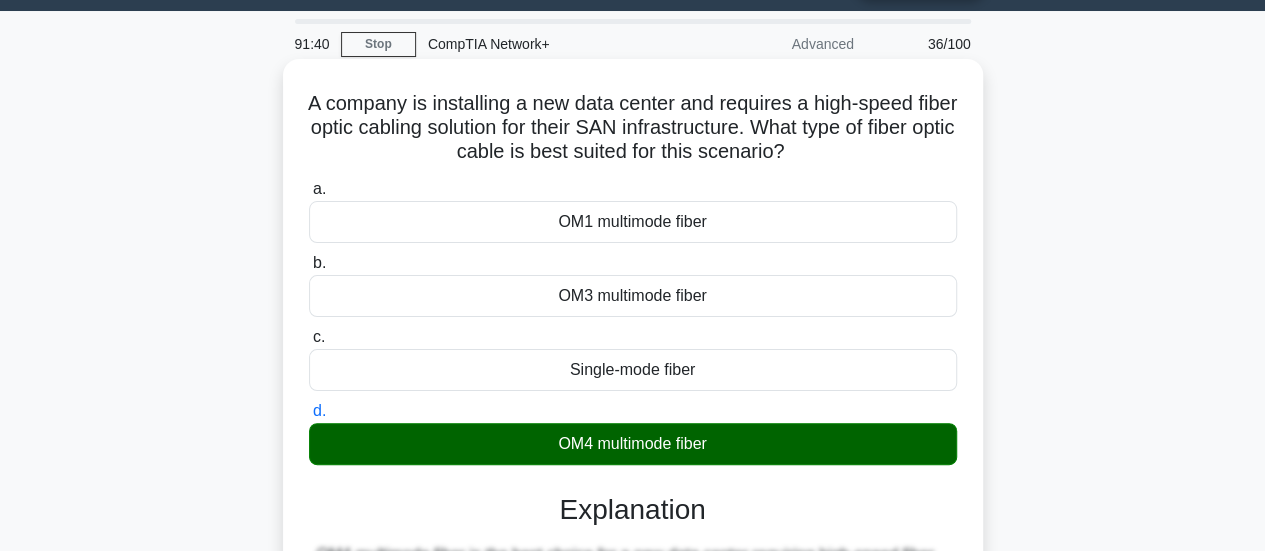 scroll, scrollTop: 529, scrollLeft: 0, axis: vertical 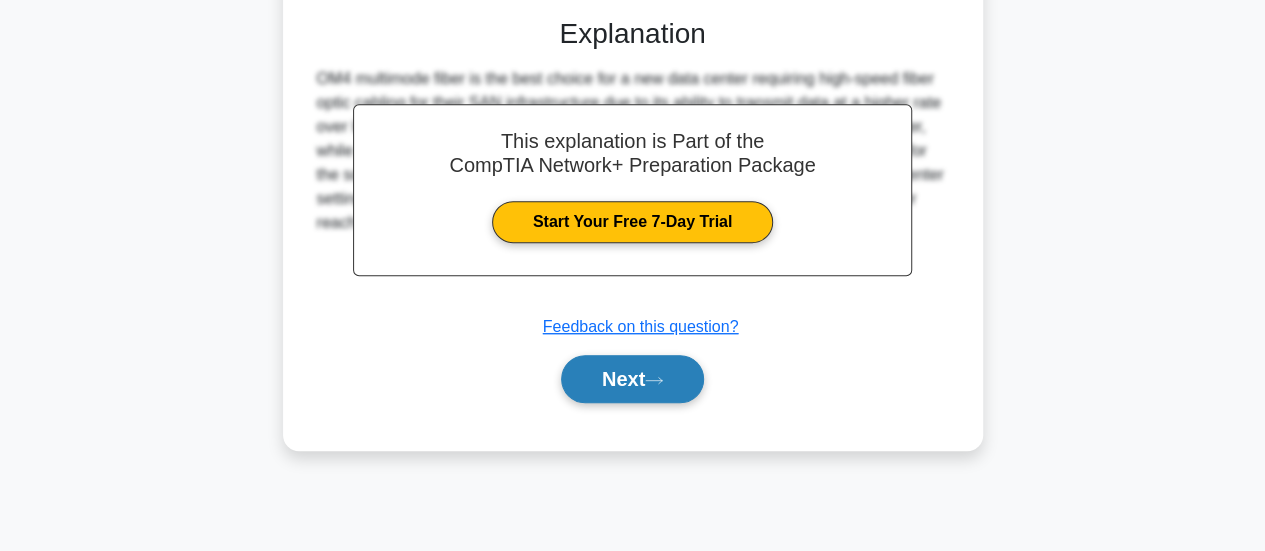 click on "Next" at bounding box center (632, 379) 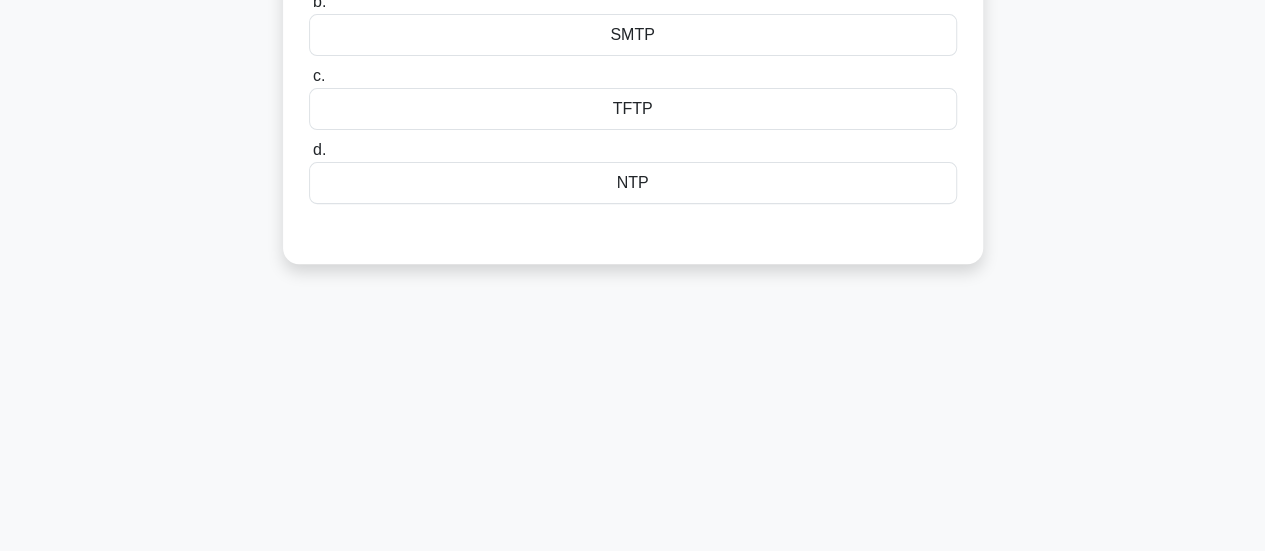 scroll, scrollTop: 0, scrollLeft: 0, axis: both 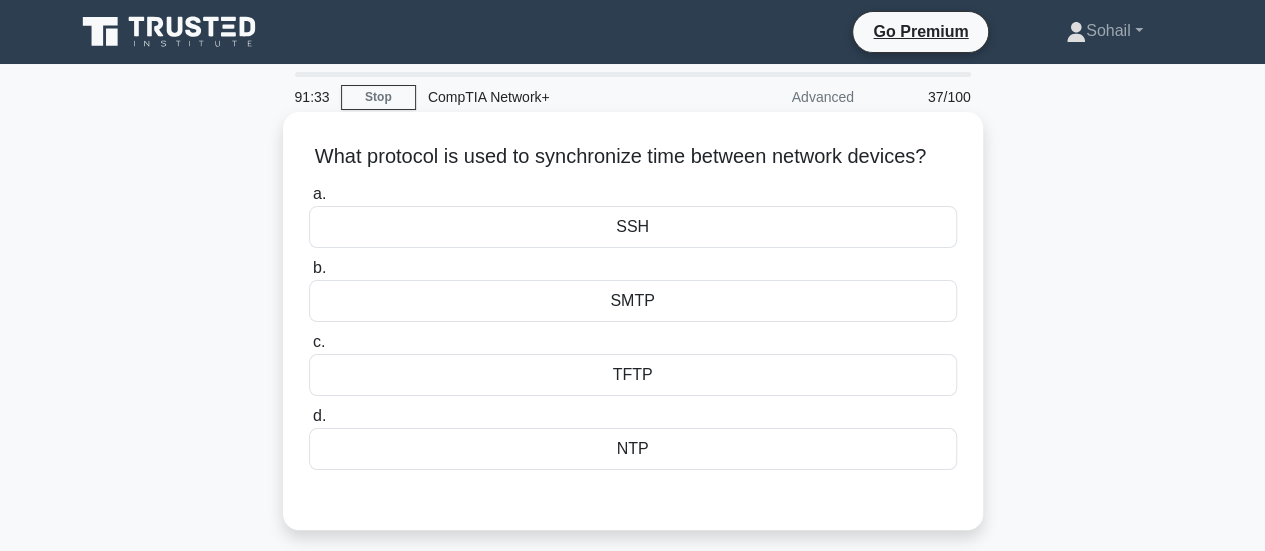 click on "NTP" at bounding box center [633, 449] 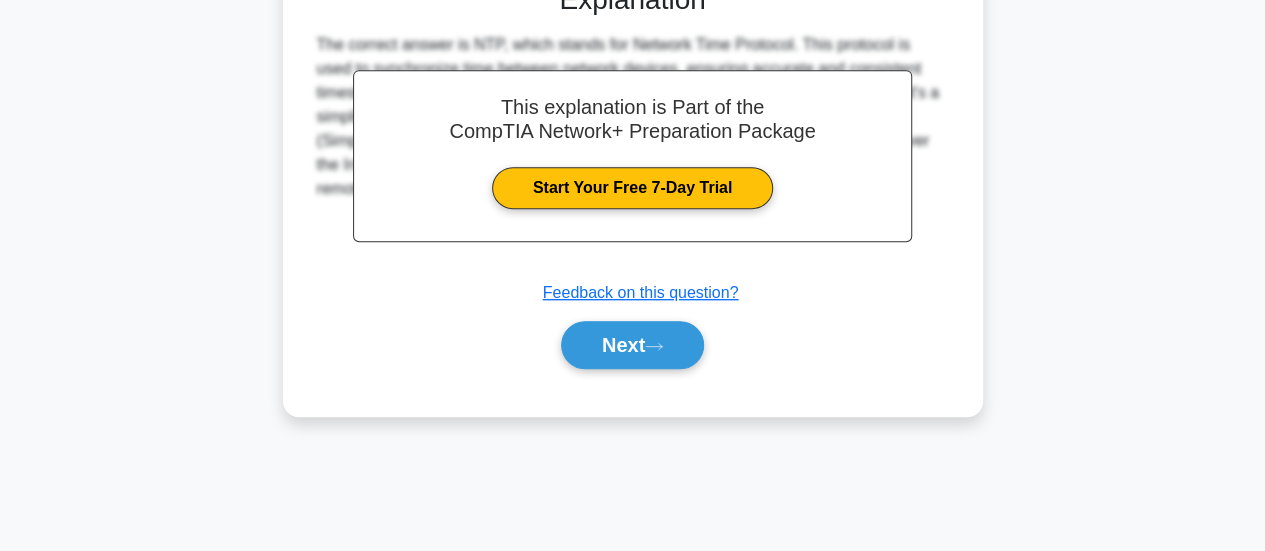 scroll, scrollTop: 519, scrollLeft: 0, axis: vertical 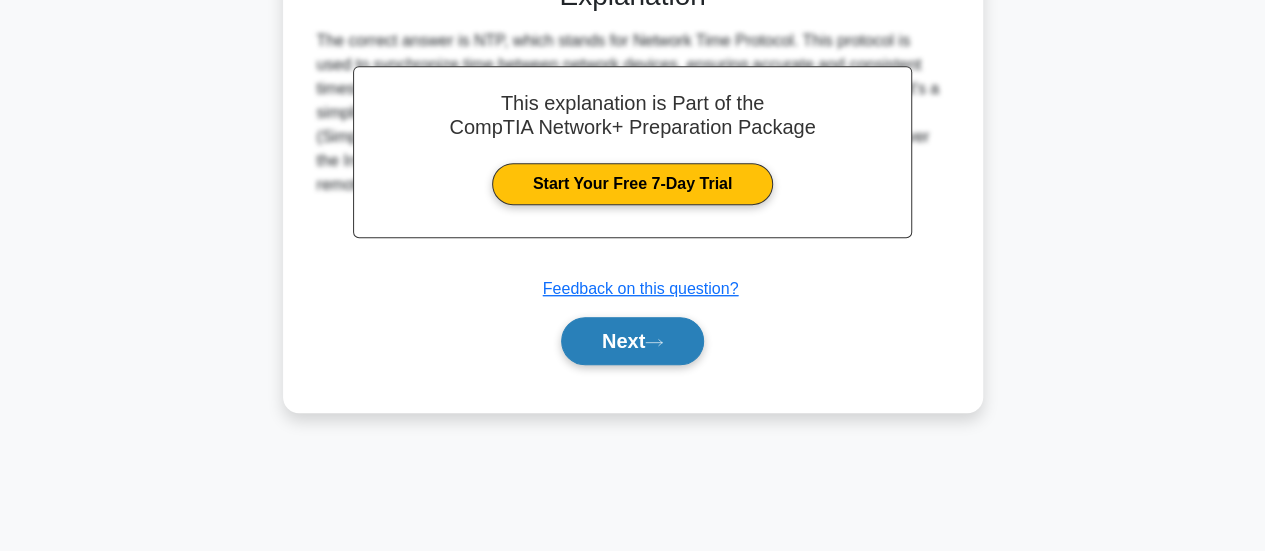 click on "Next" at bounding box center (632, 341) 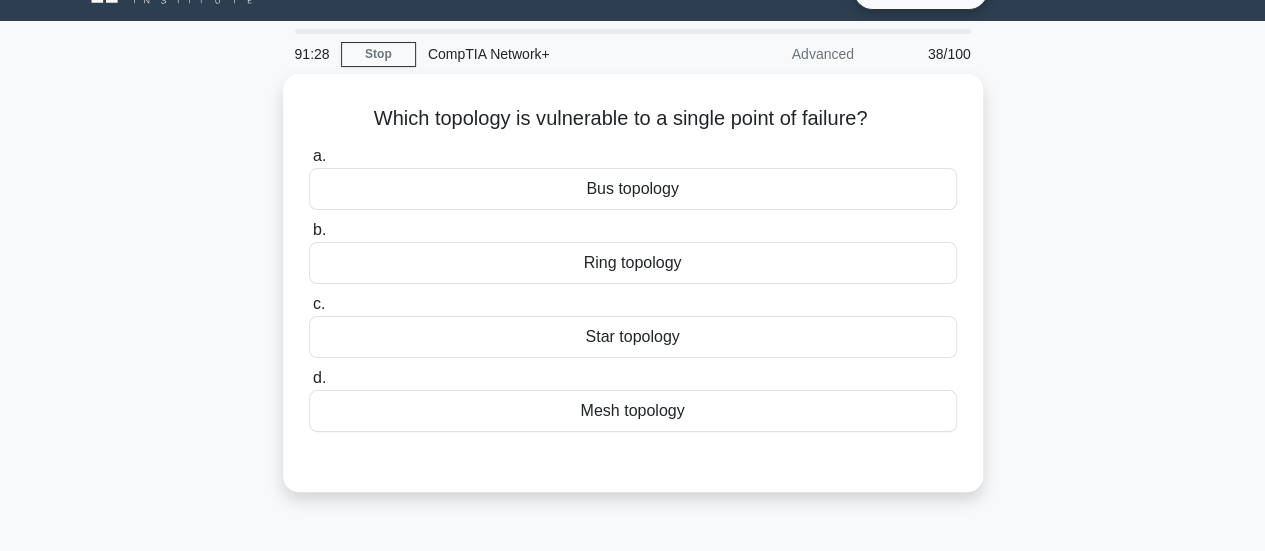 scroll, scrollTop: 0, scrollLeft: 0, axis: both 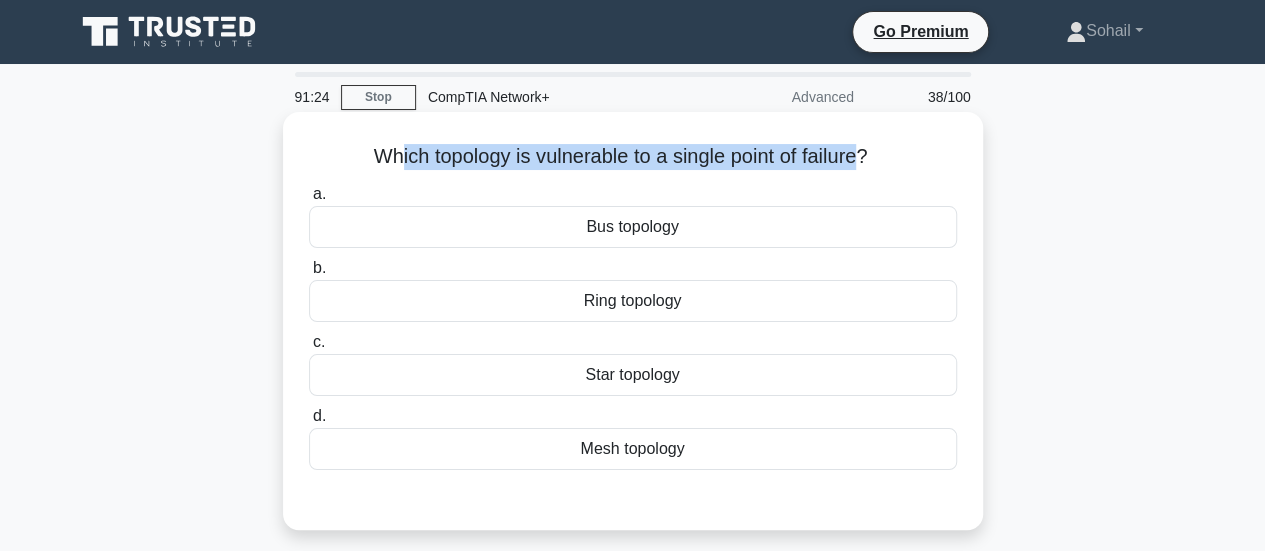 drag, startPoint x: 391, startPoint y: 159, endPoint x: 863, endPoint y: 165, distance: 472.03815 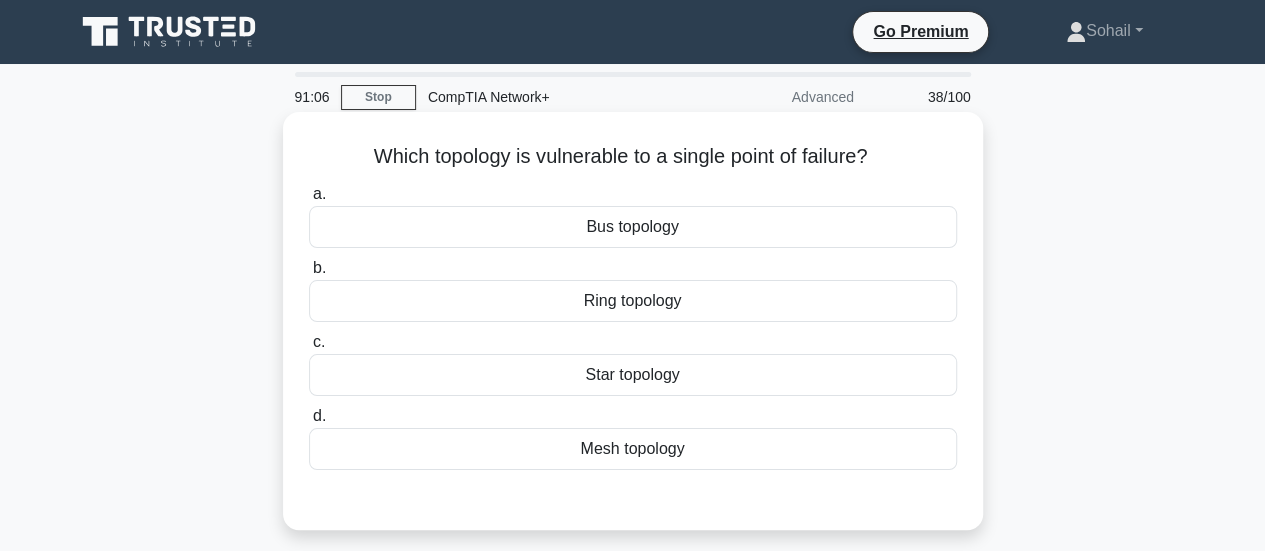 click on "Star topology" at bounding box center [633, 375] 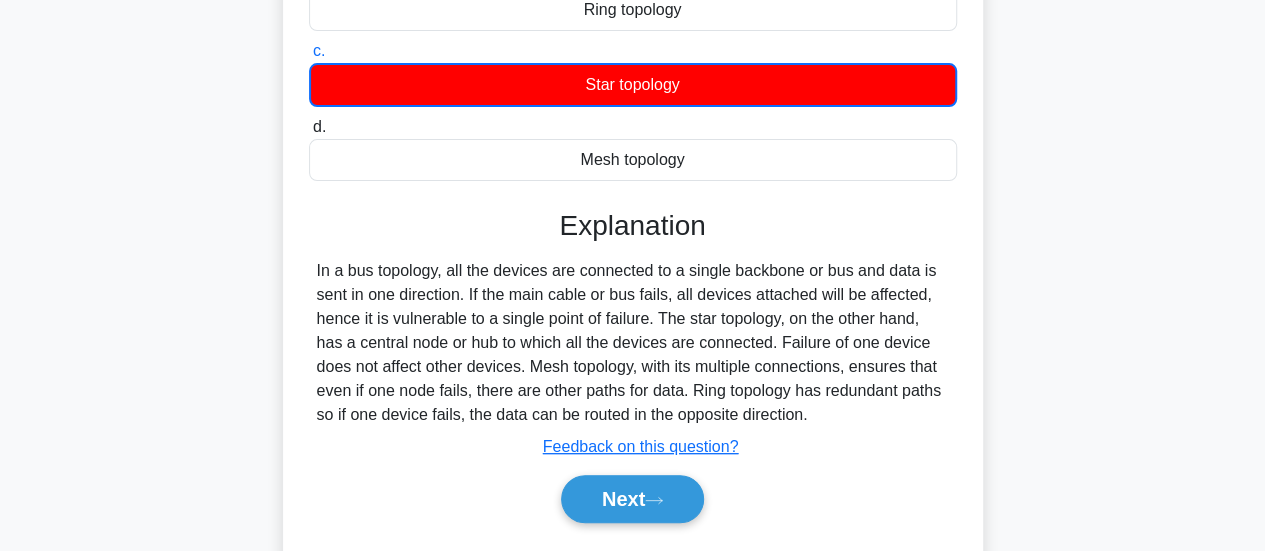 scroll, scrollTop: 292, scrollLeft: 0, axis: vertical 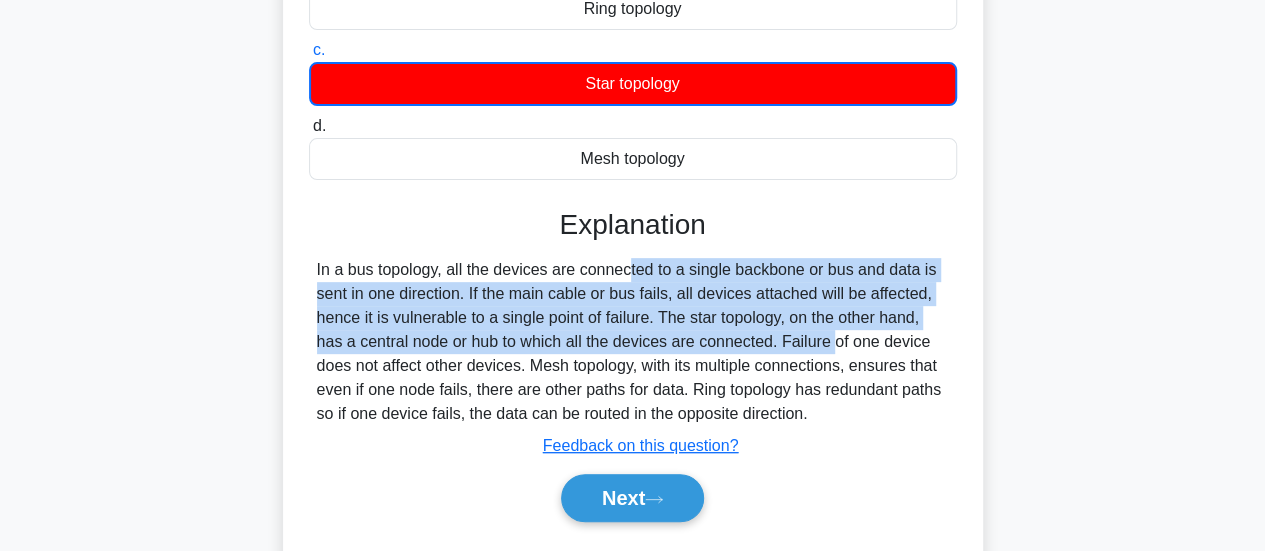 drag, startPoint x: 506, startPoint y: 263, endPoint x: 715, endPoint y: 347, distance: 225.24875 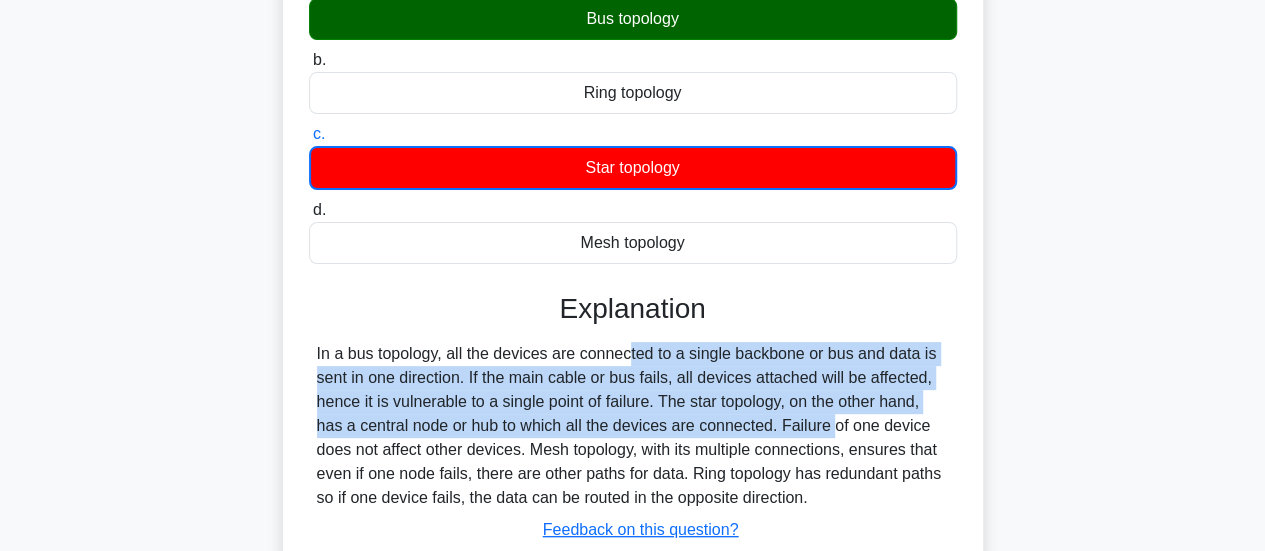 scroll, scrollTop: 206, scrollLeft: 0, axis: vertical 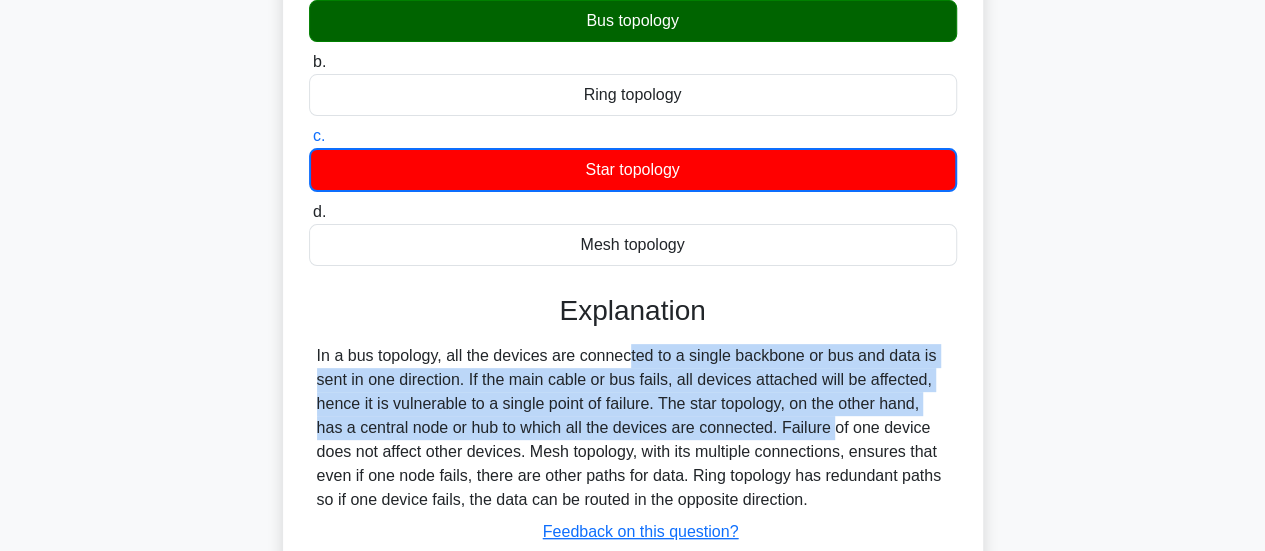 click on "In a bus topology, all the devices are connected to a single backbone or bus and data is sent in one direction. If the main cable or bus fails, all devices attached will be affected, hence it is vulnerable to a single point of failure. The star topology, on the other hand, has a central node or hub to which all the devices are connected. Failure of one device does not affect other devices. Mesh topology, with its multiple connections, ensures that even if one node fails, there are other paths for data. Ring topology has redundant paths so if one device fails, the data can be routed in the opposite direction." at bounding box center (633, 428) 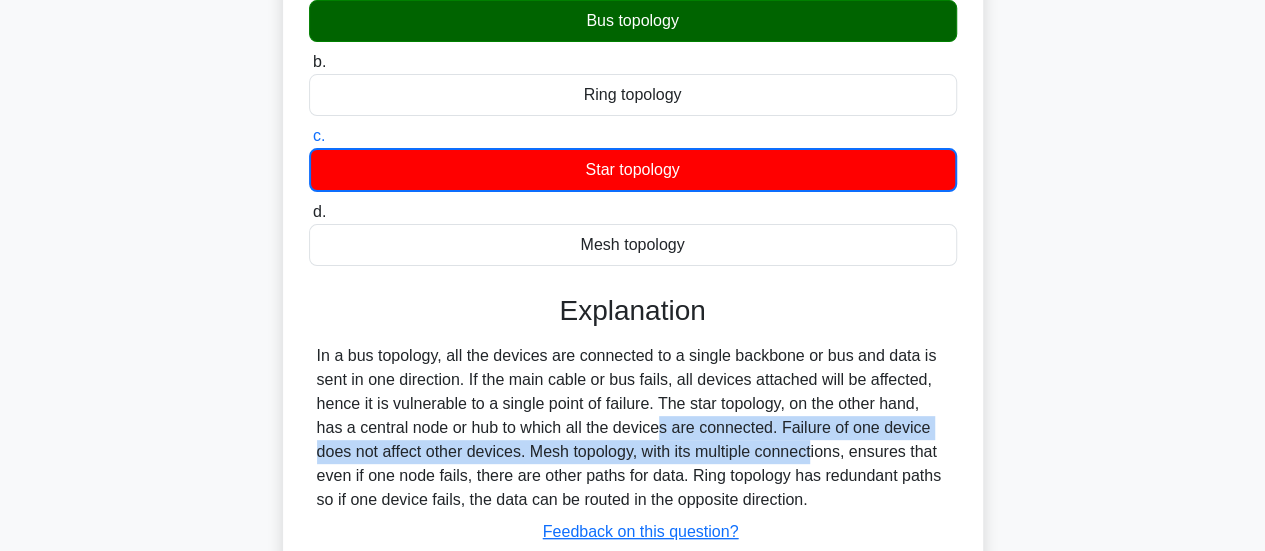 drag, startPoint x: 546, startPoint y: 435, endPoint x: 692, endPoint y: 460, distance: 148.12495 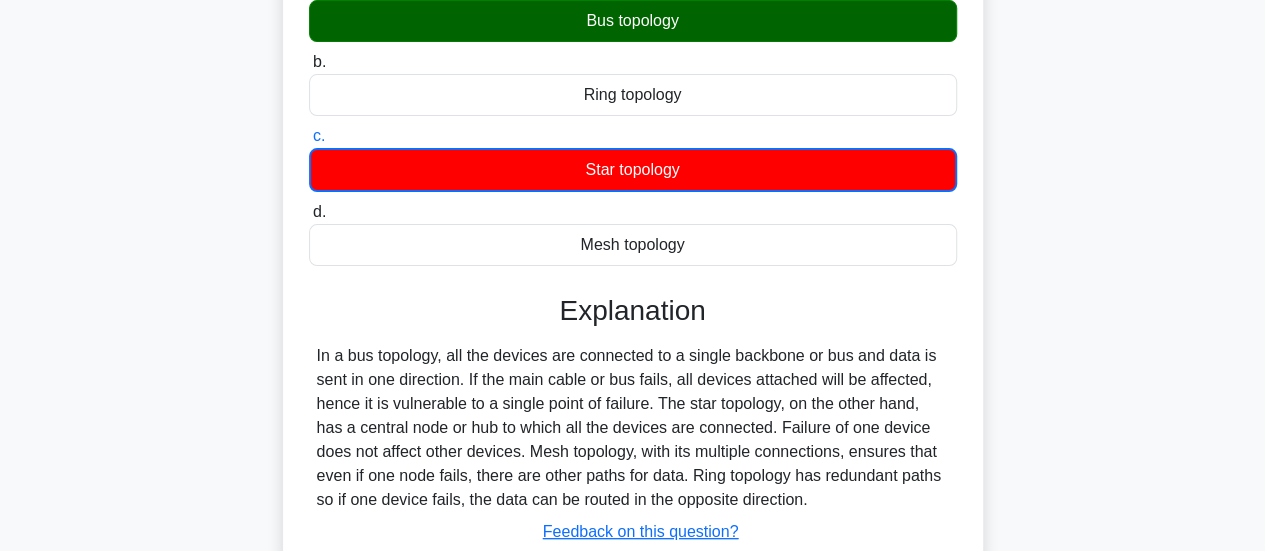 click on "In a bus topology, all the devices are connected to a single backbone or bus and data is sent in one direction. If the main cable or bus fails, all devices attached will be affected, hence it is vulnerable to a single point of failure. The star topology, on the other hand, has a central node or hub to which all the devices are connected. Failure of one device does not affect other devices. Mesh topology, with its multiple connections, ensures that even if one node fails, there are other paths for data. Ring topology has redundant paths so if one device fails, the data can be routed in the opposite direction." at bounding box center [633, 428] 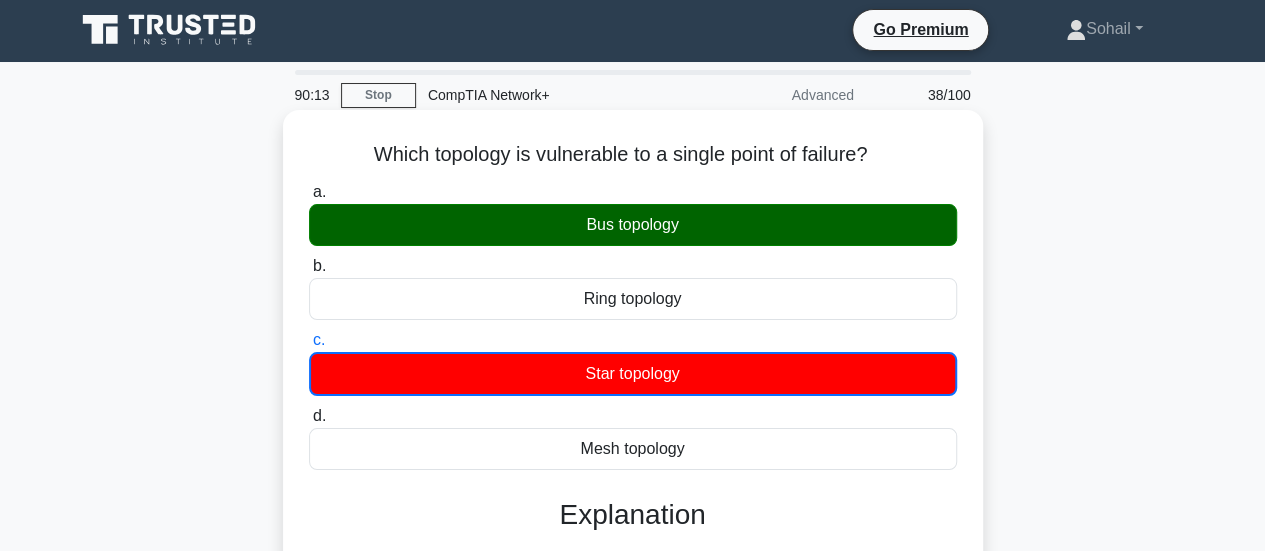 scroll, scrollTop: 529, scrollLeft: 0, axis: vertical 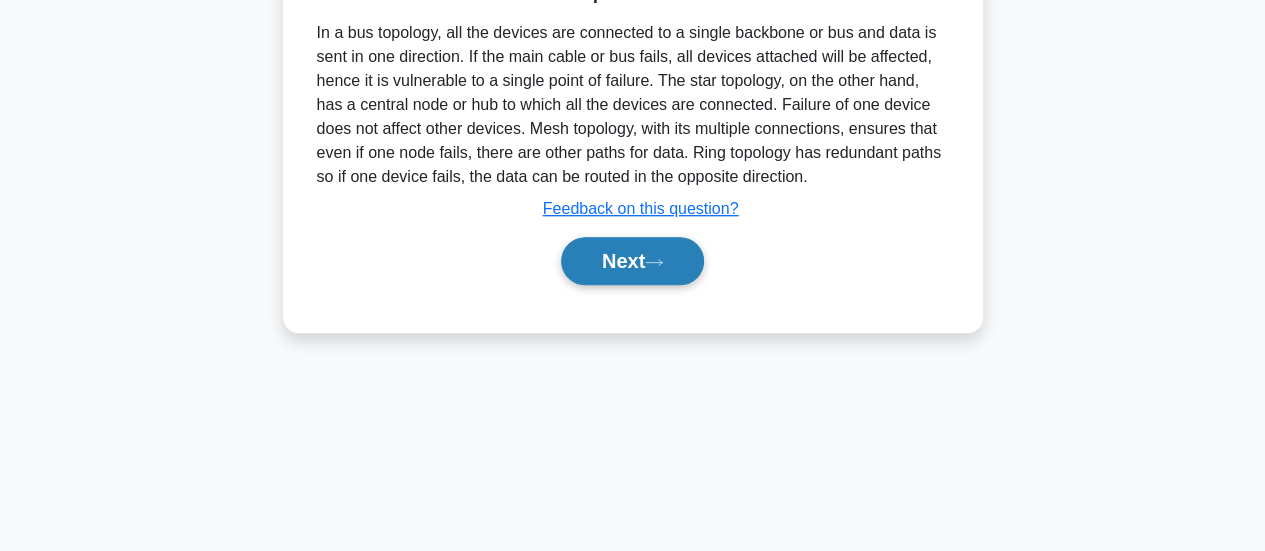 click on "Next" at bounding box center [632, 261] 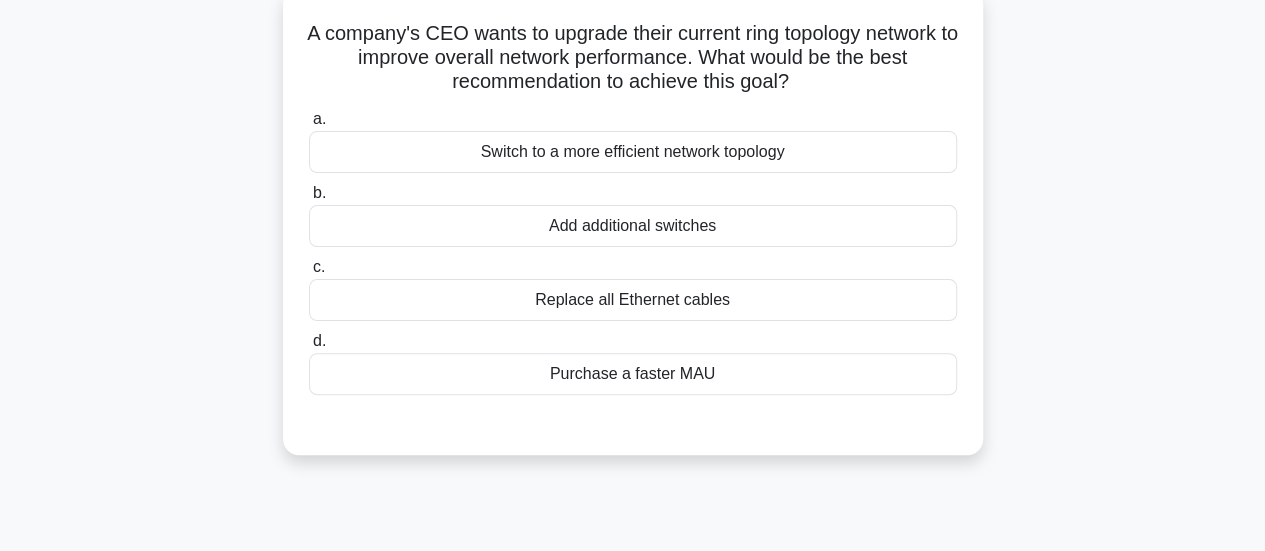 scroll, scrollTop: 0, scrollLeft: 0, axis: both 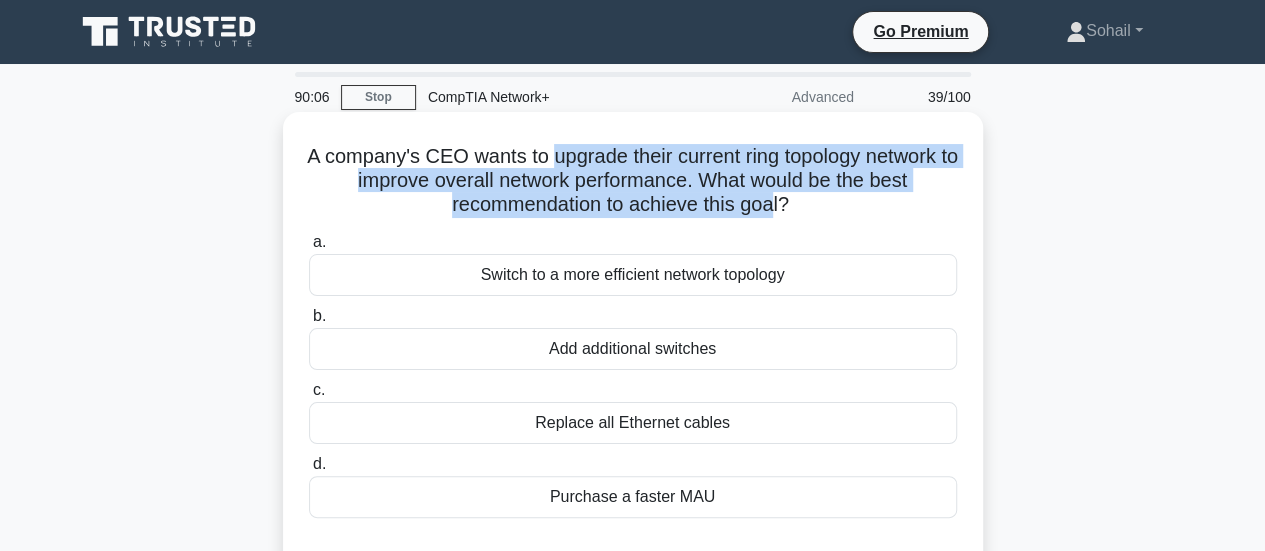 drag, startPoint x: 554, startPoint y: 165, endPoint x: 778, endPoint y: 205, distance: 227.5434 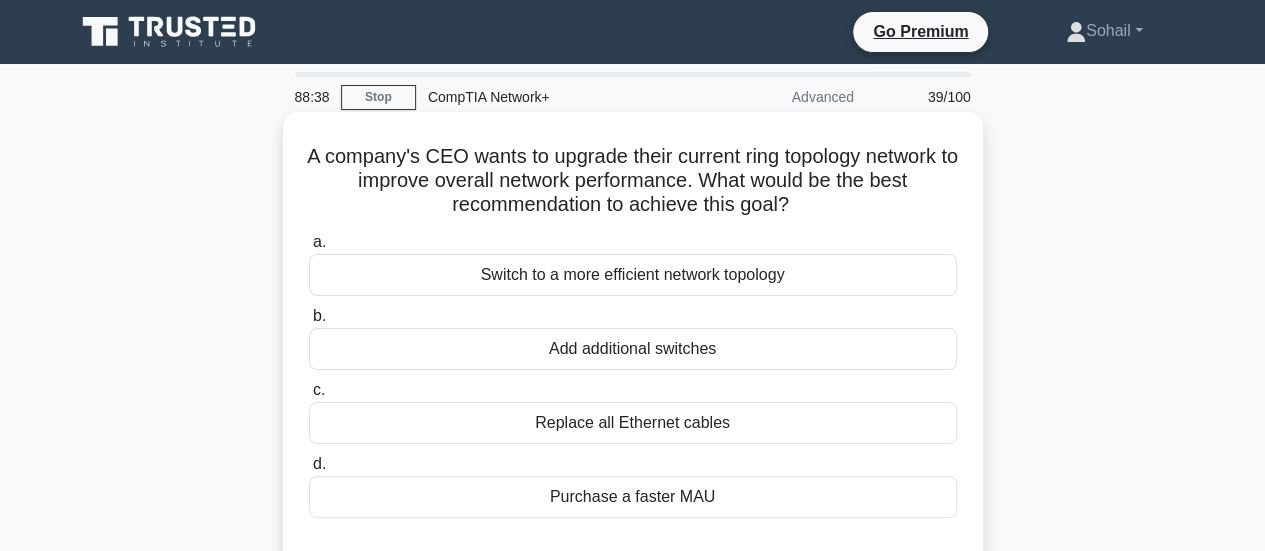 click on "Switch to a more efficient network topology" at bounding box center [633, 275] 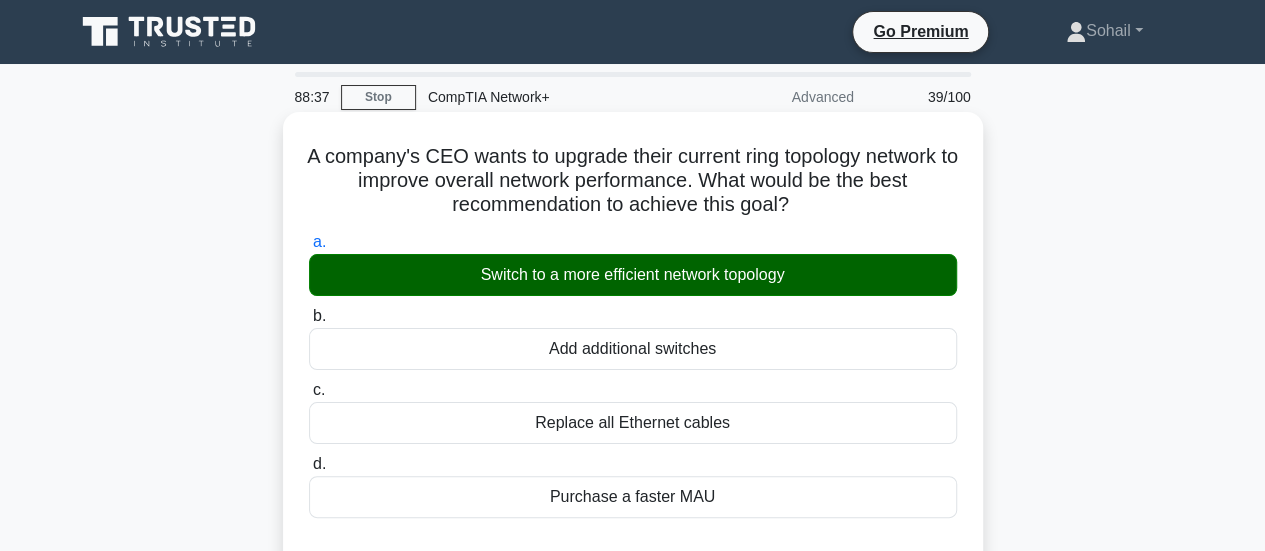 scroll, scrollTop: 529, scrollLeft: 0, axis: vertical 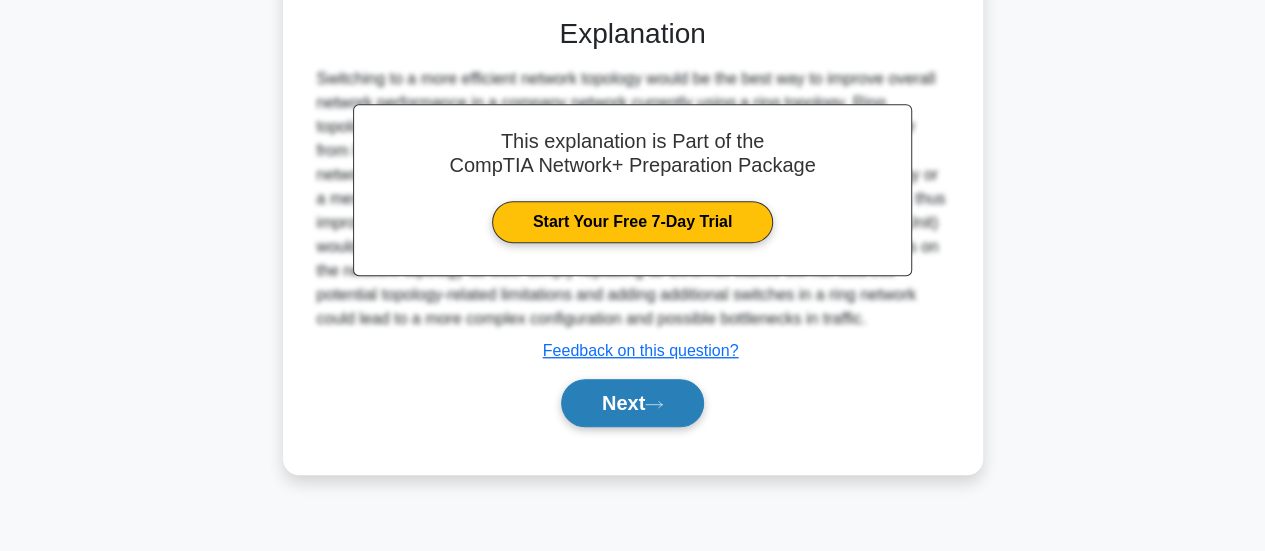 click on "Next" at bounding box center (632, 403) 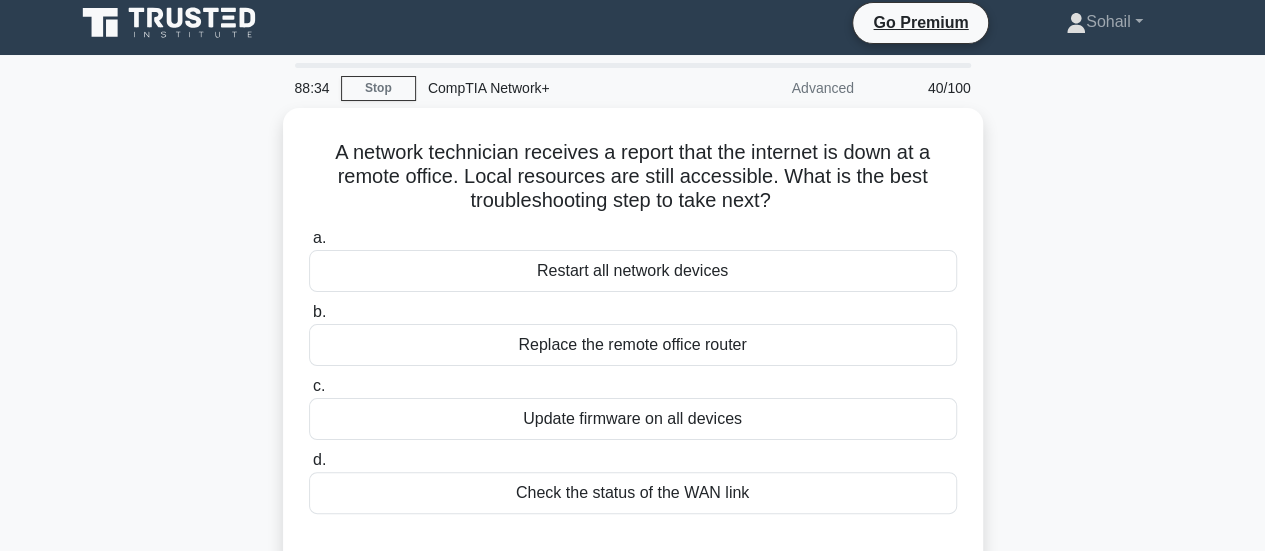 scroll, scrollTop: 0, scrollLeft: 0, axis: both 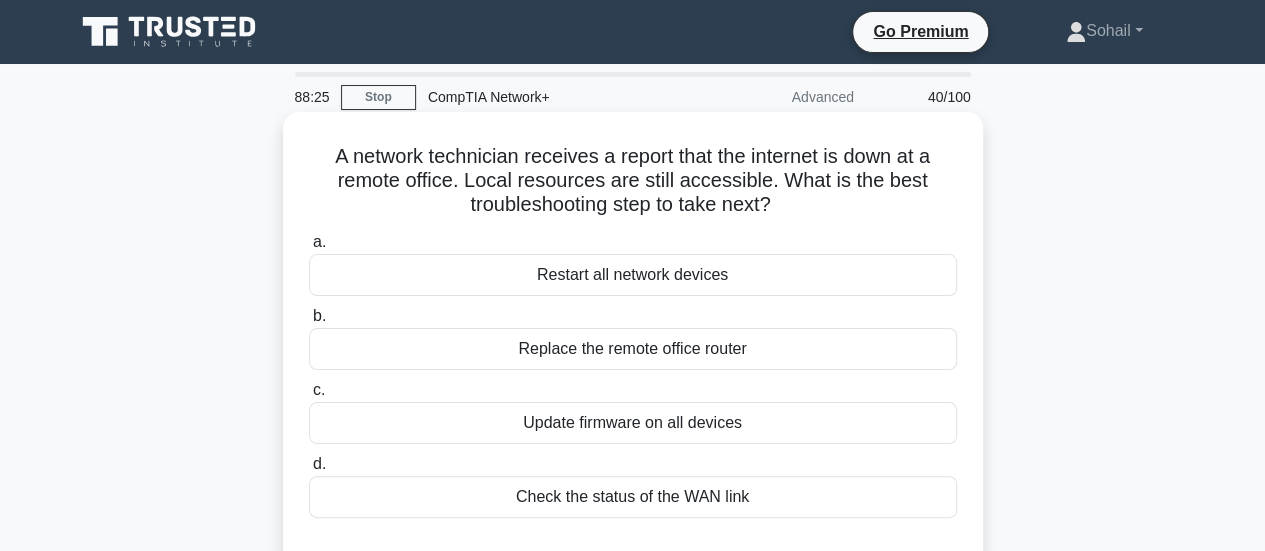 drag, startPoint x: 544, startPoint y: 153, endPoint x: 784, endPoint y: 211, distance: 246.90889 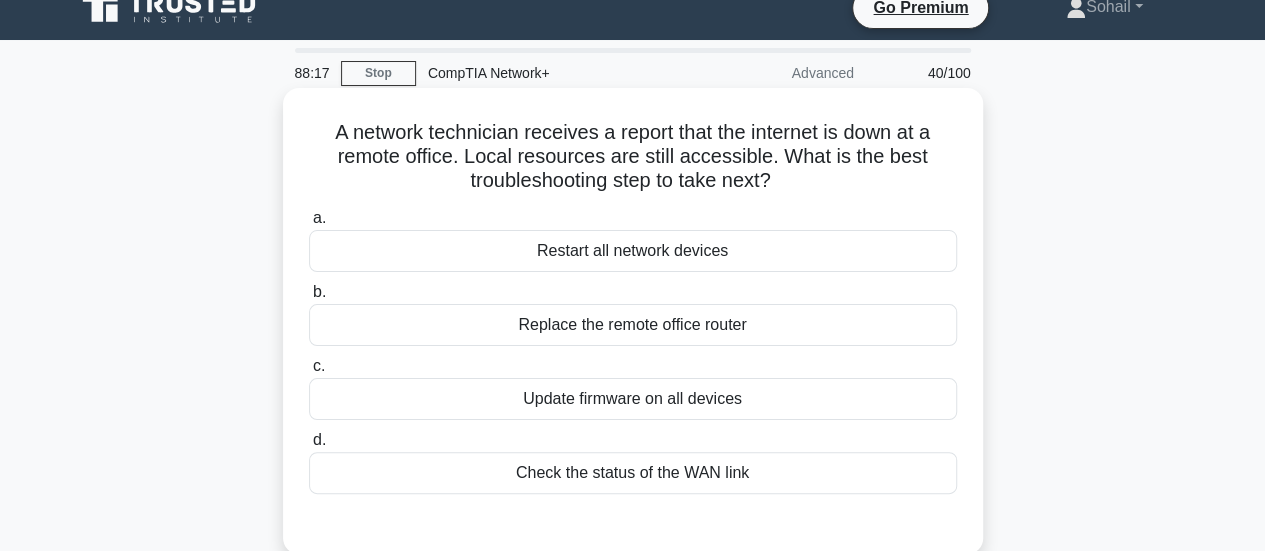 scroll, scrollTop: 25, scrollLeft: 0, axis: vertical 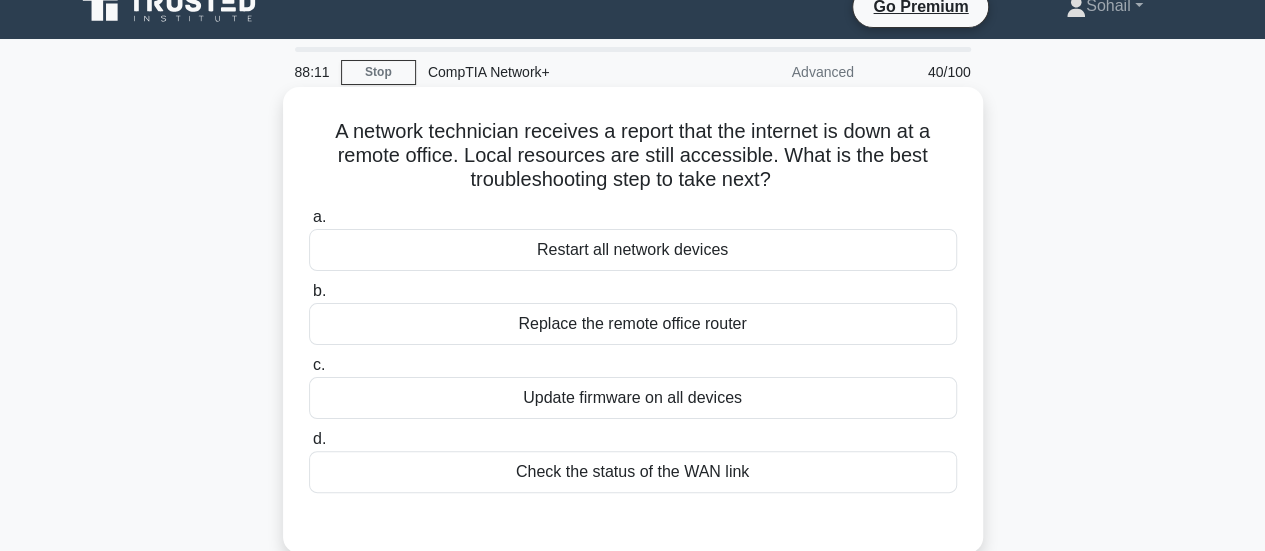 click on "Check the status of the WAN link" at bounding box center (633, 472) 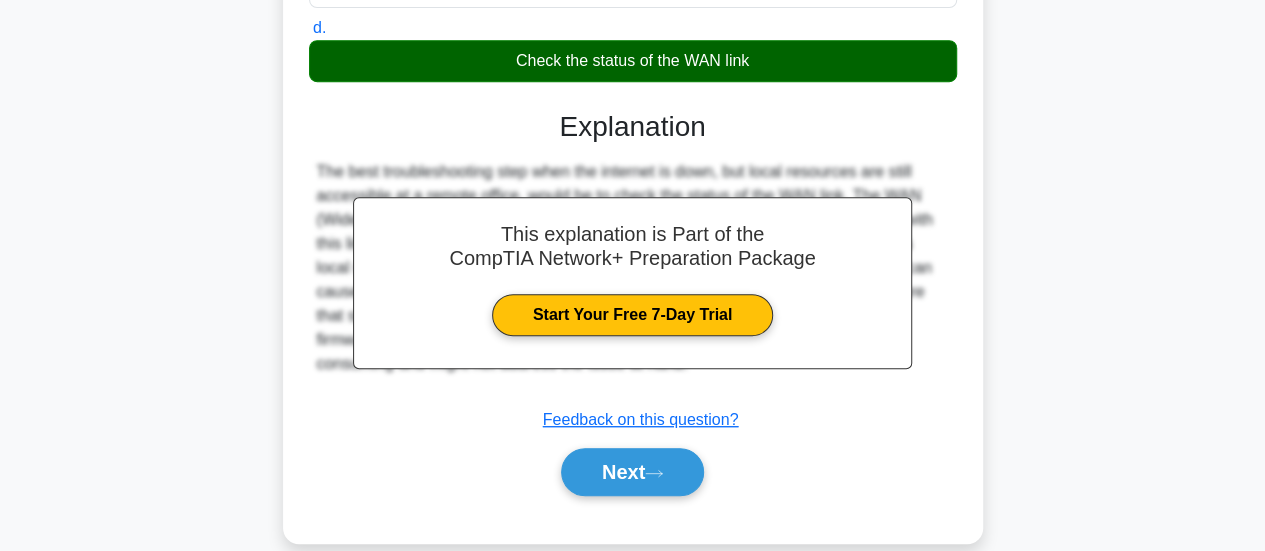 scroll, scrollTop: 529, scrollLeft: 0, axis: vertical 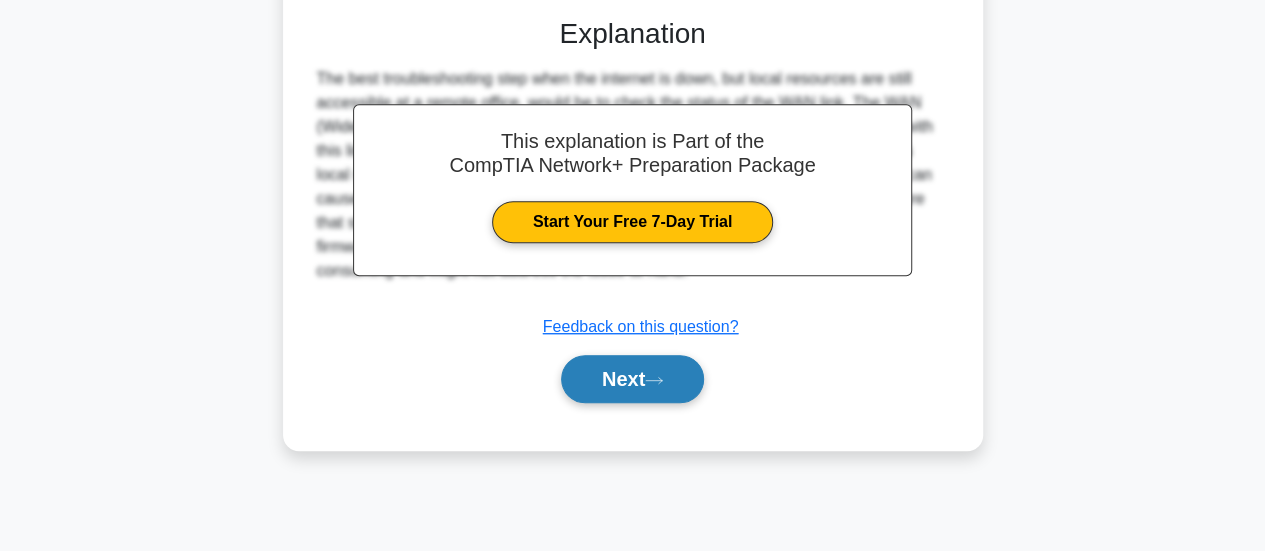 click on "Next" at bounding box center (632, 379) 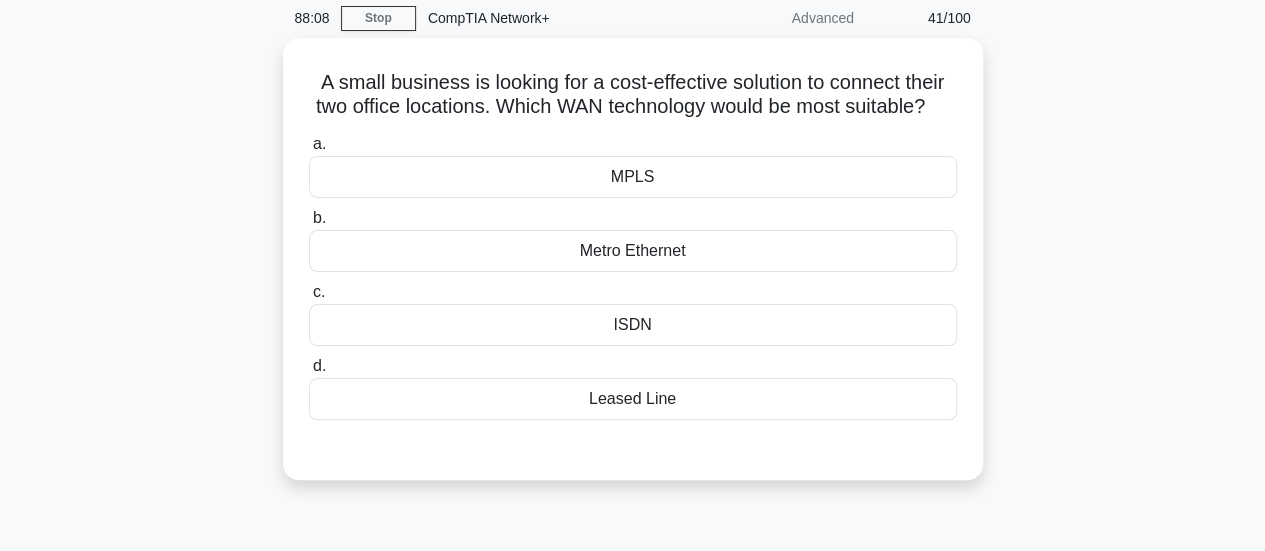 scroll, scrollTop: 0, scrollLeft: 0, axis: both 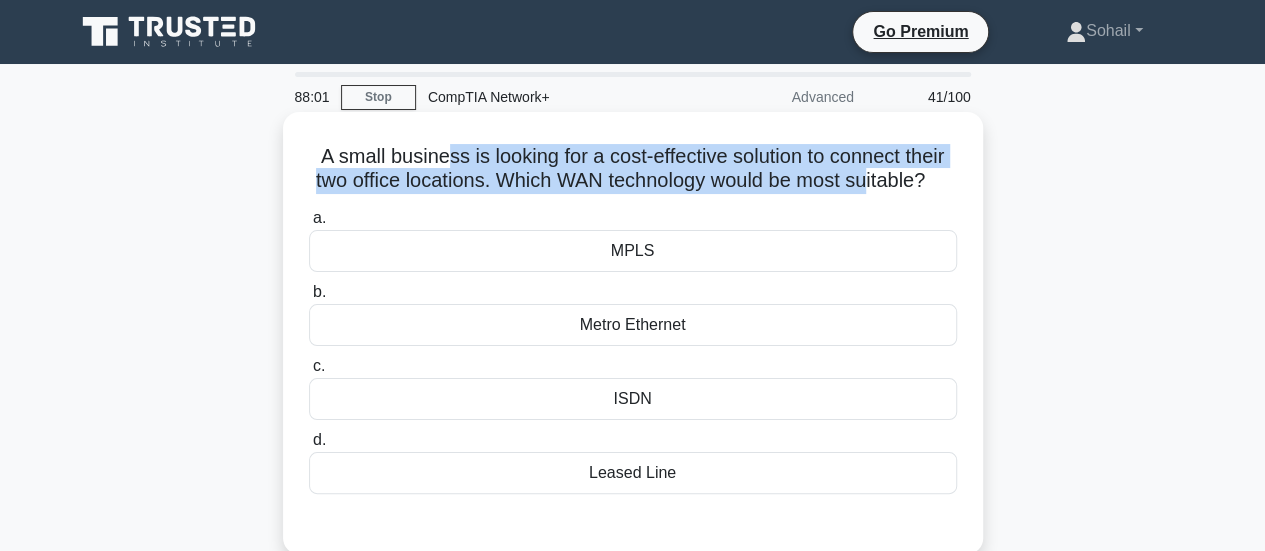 drag, startPoint x: 441, startPoint y: 153, endPoint x: 885, endPoint y: 178, distance: 444.70328 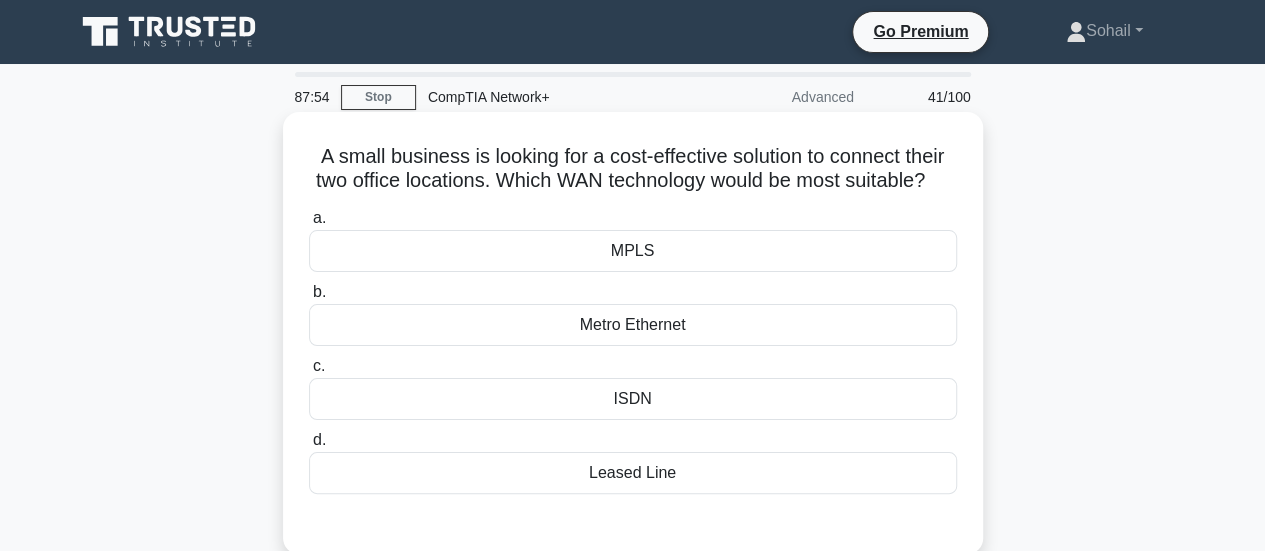 click on "A small business is looking for a cost-effective solution to connect their two office locations. Which WAN technology would be most suitable?
.spinner_0XTQ{transform-origin:center;animation:spinner_y6GP .75s linear infinite}@keyframes spinner_y6GP{100%{transform:rotate(360deg)}}" at bounding box center (633, 169) 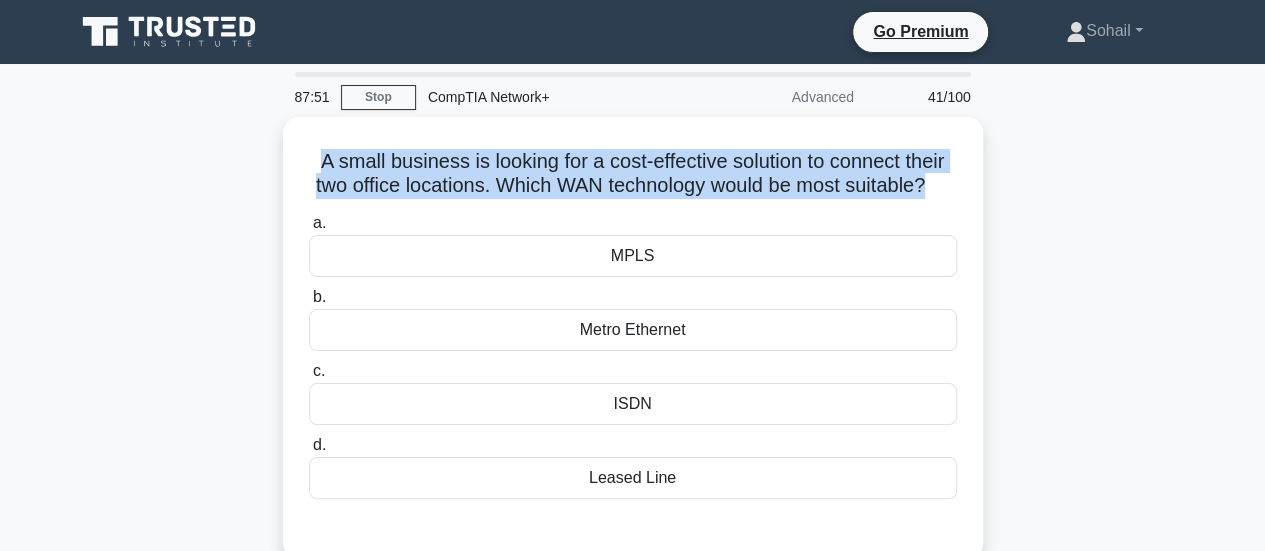 drag, startPoint x: 955, startPoint y: 183, endPoint x: 266, endPoint y: 161, distance: 689.35114 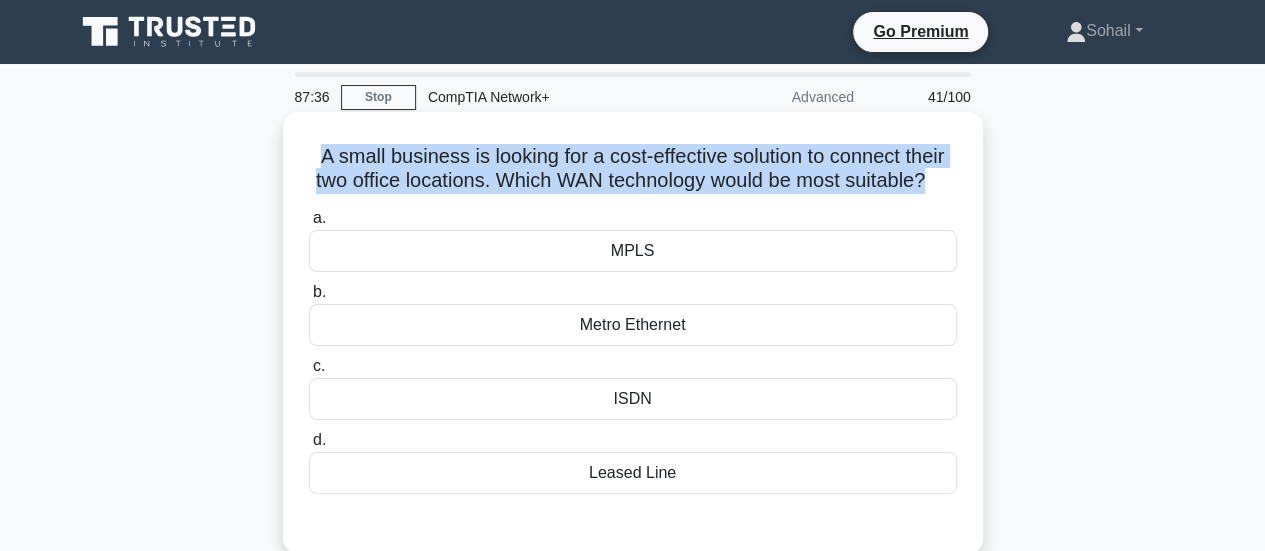 click on "A small business is looking for a cost-effective solution to connect their two office locations. Which WAN technology would be most suitable?
.spinner_0XTQ{transform-origin:center;animation:spinner_y6GP .75s linear infinite}@keyframes spinner_y6GP{100%{transform:rotate(360deg)}}" at bounding box center (633, 169) 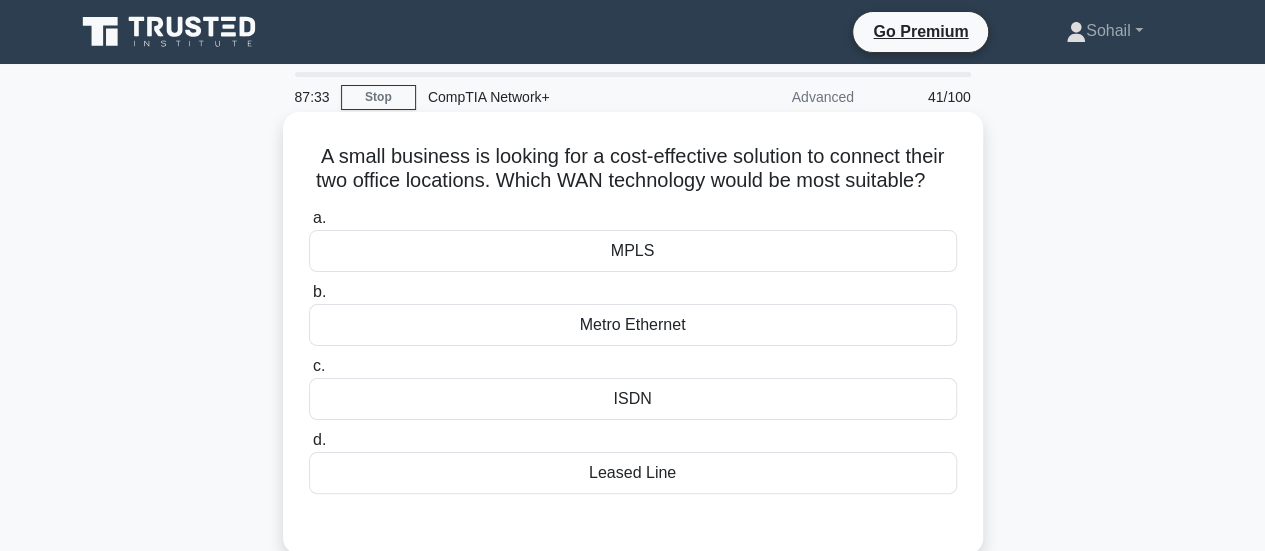 drag, startPoint x: 315, startPoint y: 150, endPoint x: 824, endPoint y: 502, distance: 618.85785 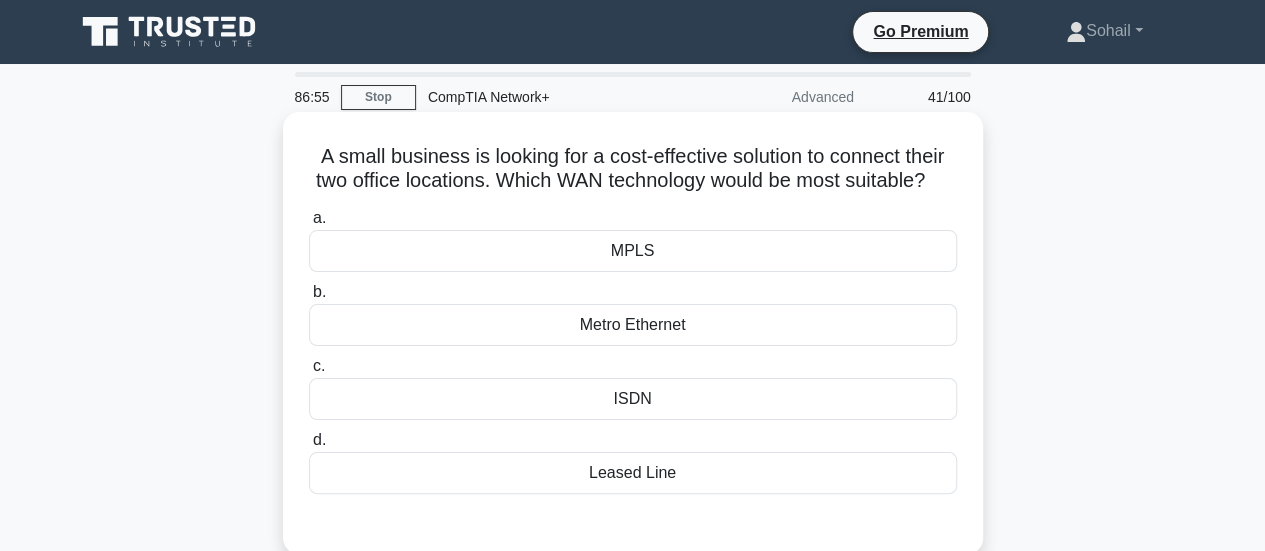 click on "Metro Ethernet" at bounding box center (633, 325) 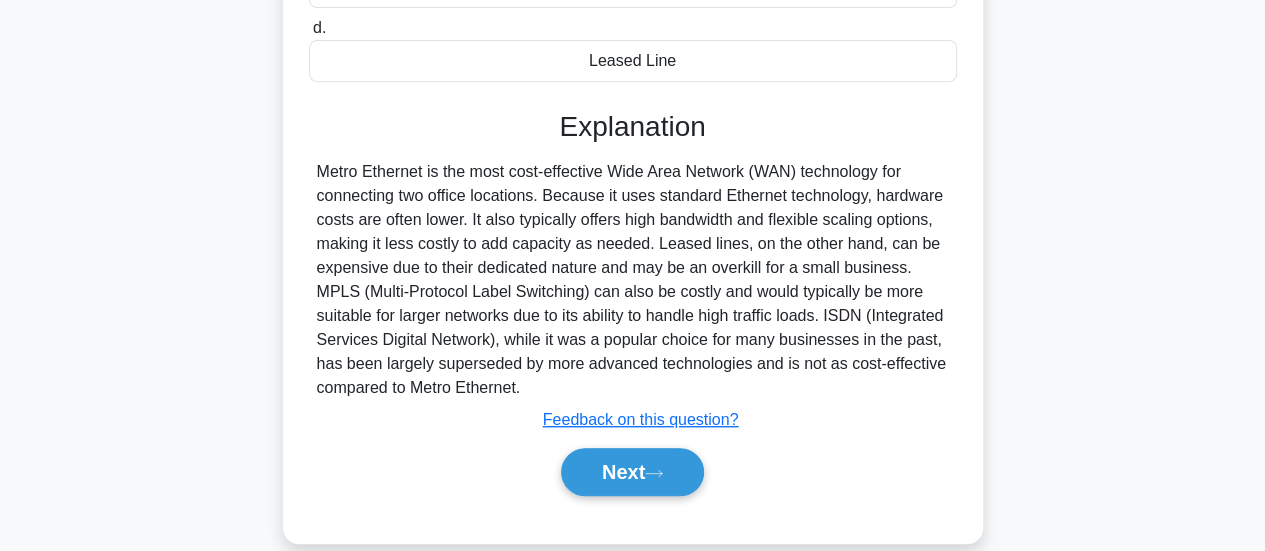 scroll, scrollTop: 490, scrollLeft: 0, axis: vertical 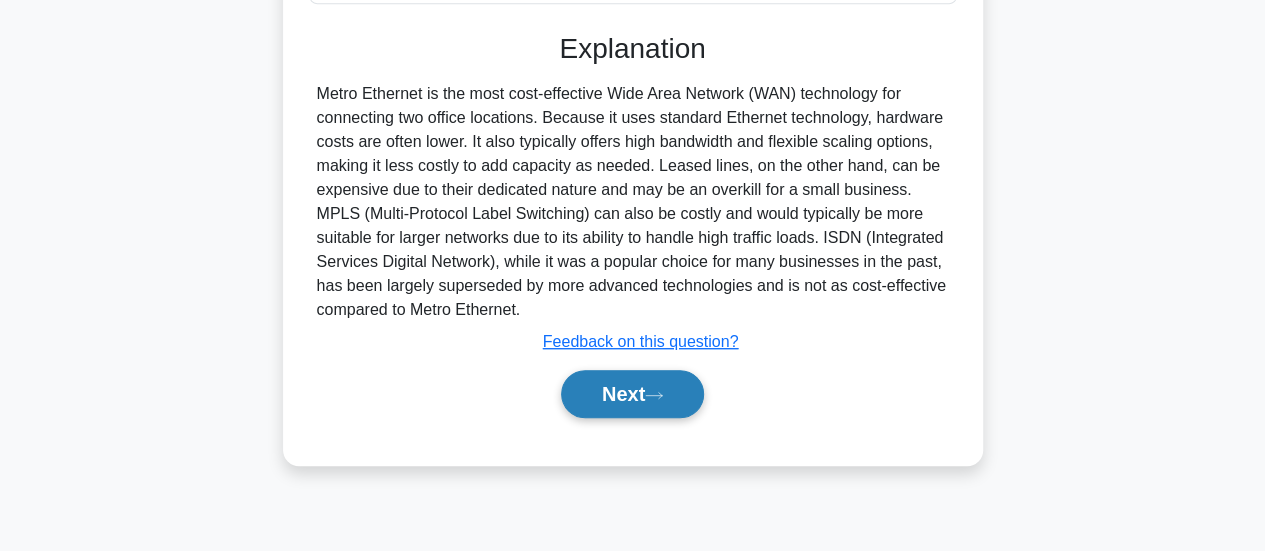 click on "Next" at bounding box center [632, 394] 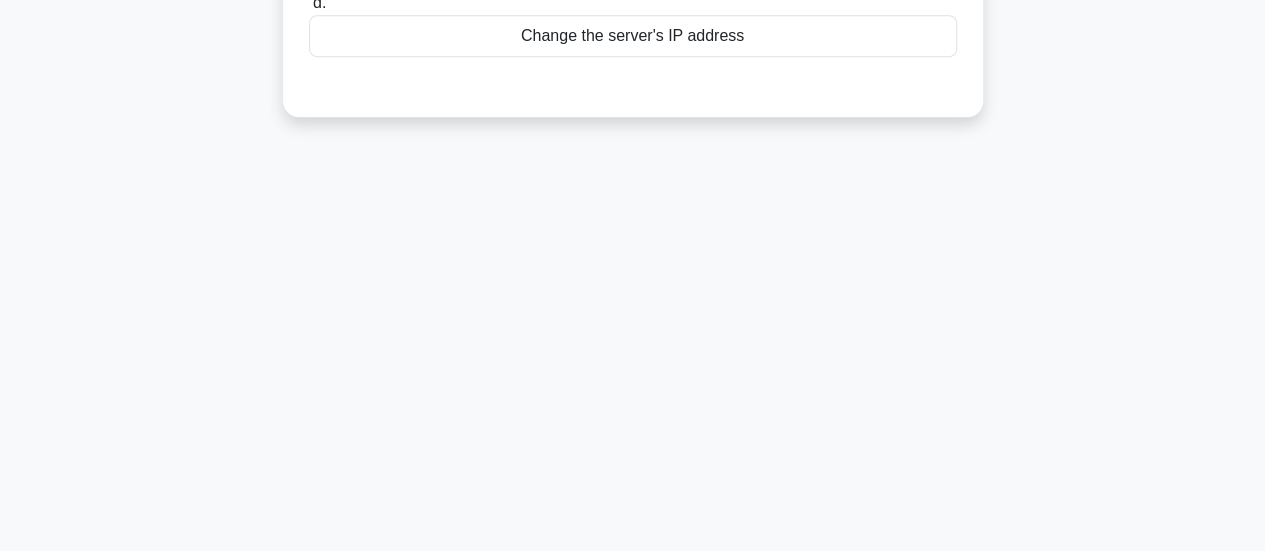 scroll, scrollTop: 0, scrollLeft: 0, axis: both 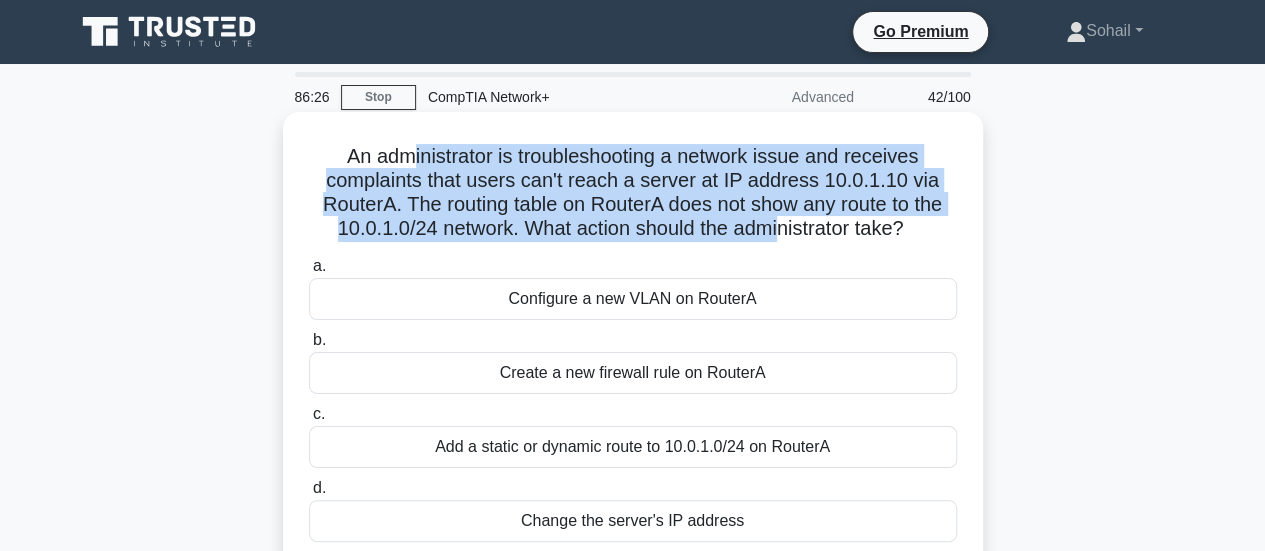 drag, startPoint x: 402, startPoint y: 156, endPoint x: 783, endPoint y: 232, distance: 388.5061 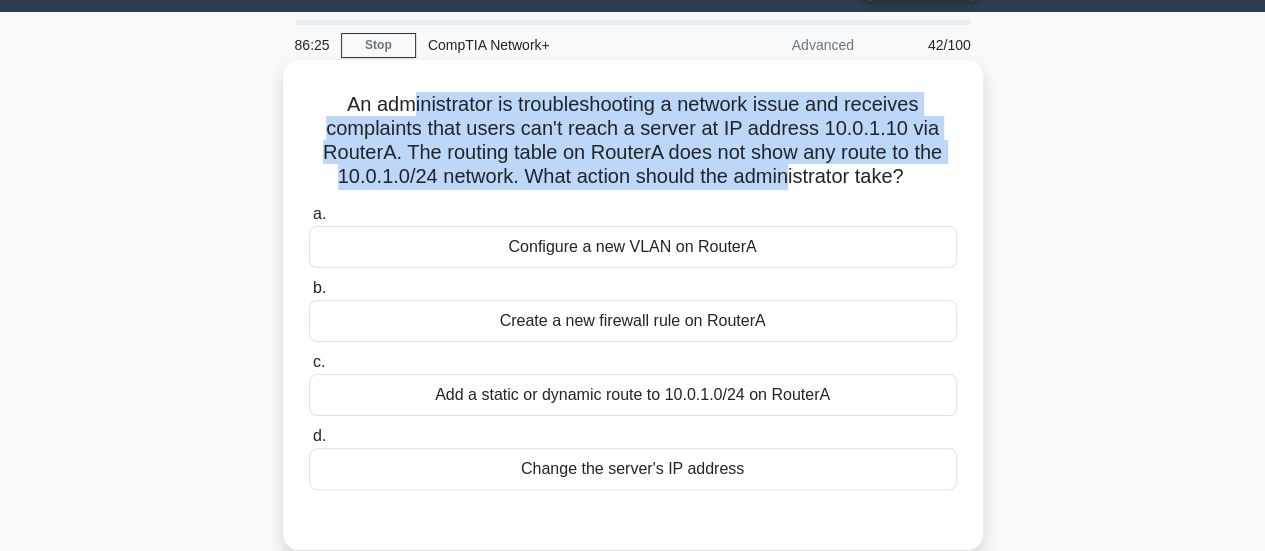 scroll, scrollTop: 57, scrollLeft: 0, axis: vertical 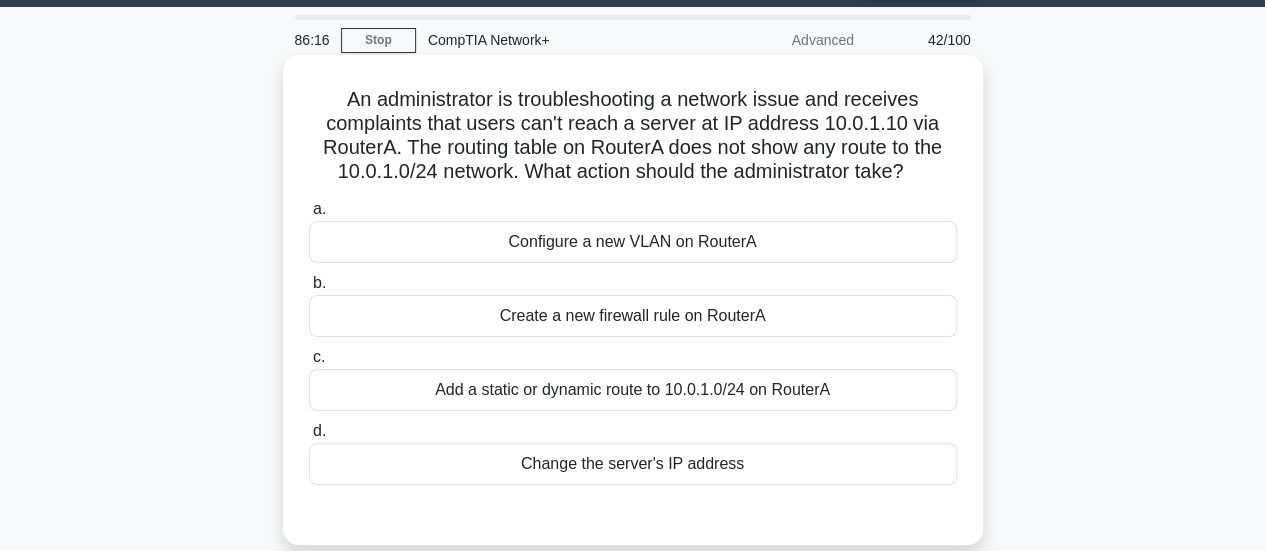 click on "Add a static or dynamic route to 10.0.1.0/24 on RouterA" at bounding box center [633, 390] 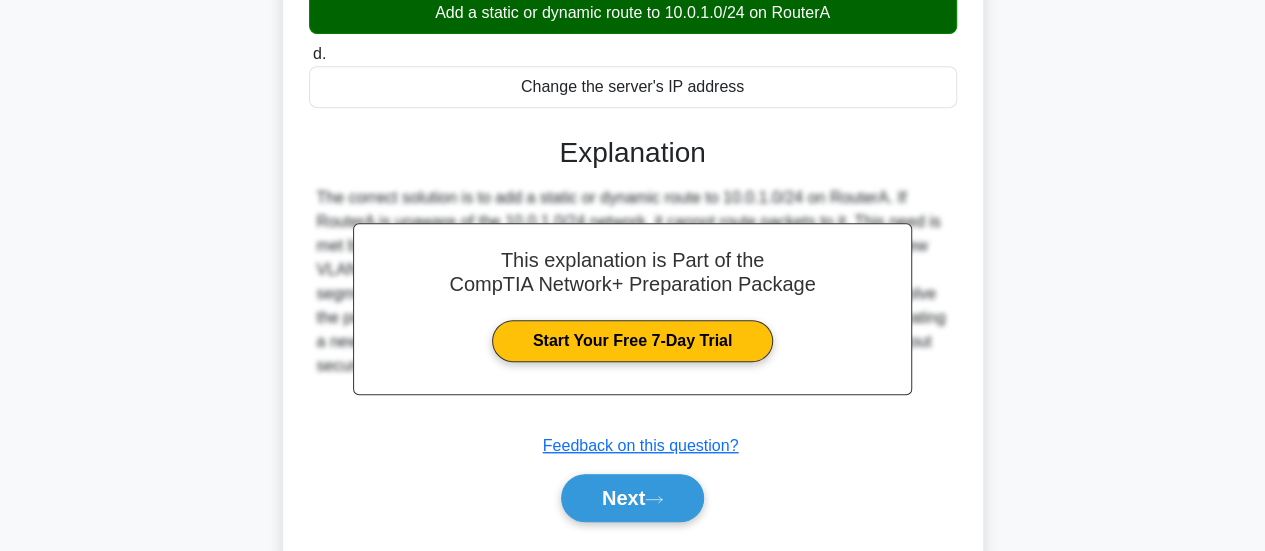 scroll, scrollTop: 529, scrollLeft: 0, axis: vertical 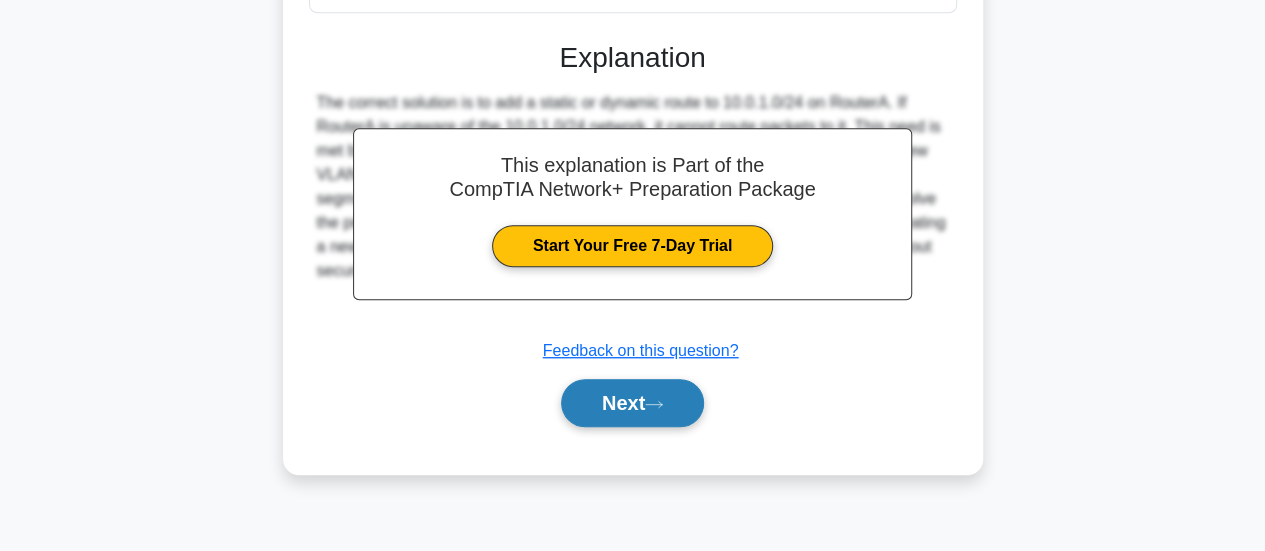 click on "Next" at bounding box center [632, 403] 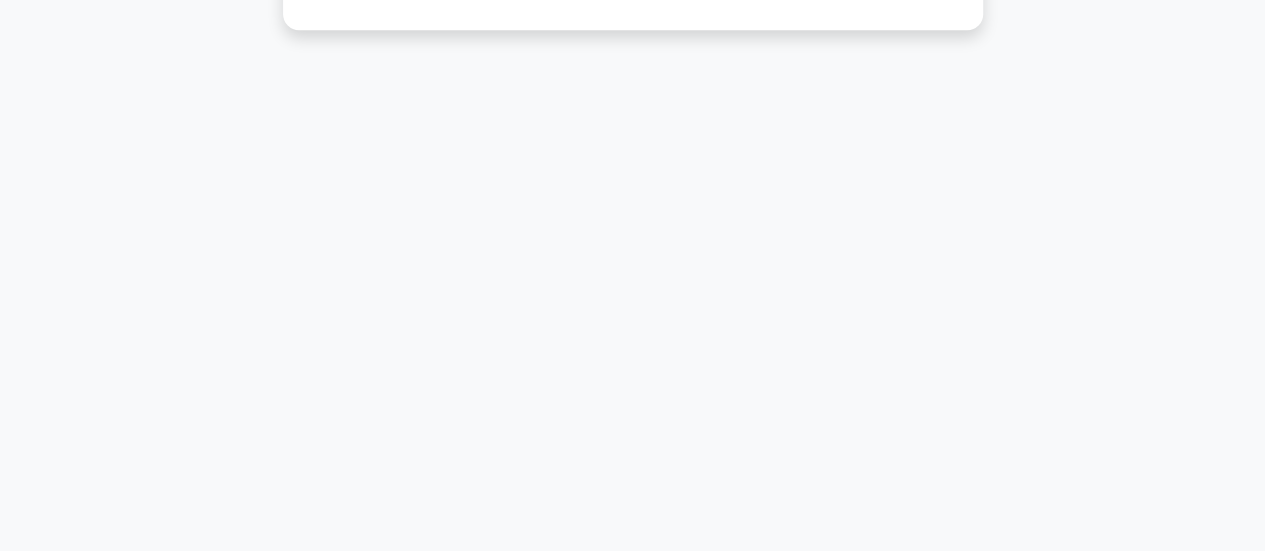 scroll, scrollTop: 0, scrollLeft: 0, axis: both 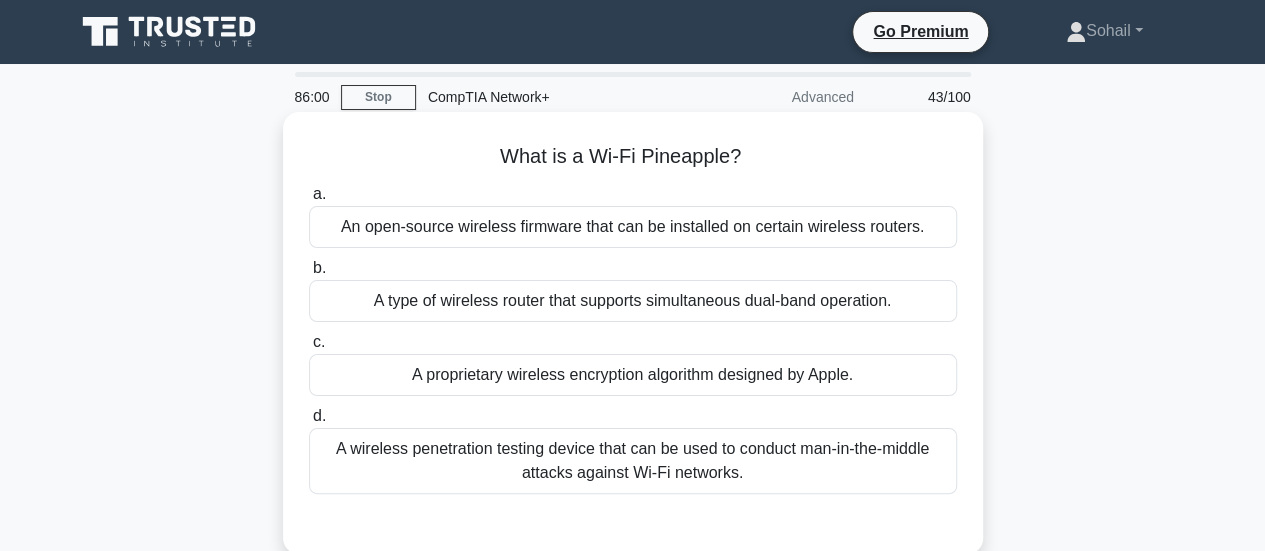 drag, startPoint x: 494, startPoint y: 157, endPoint x: 764, endPoint y: 163, distance: 270.06665 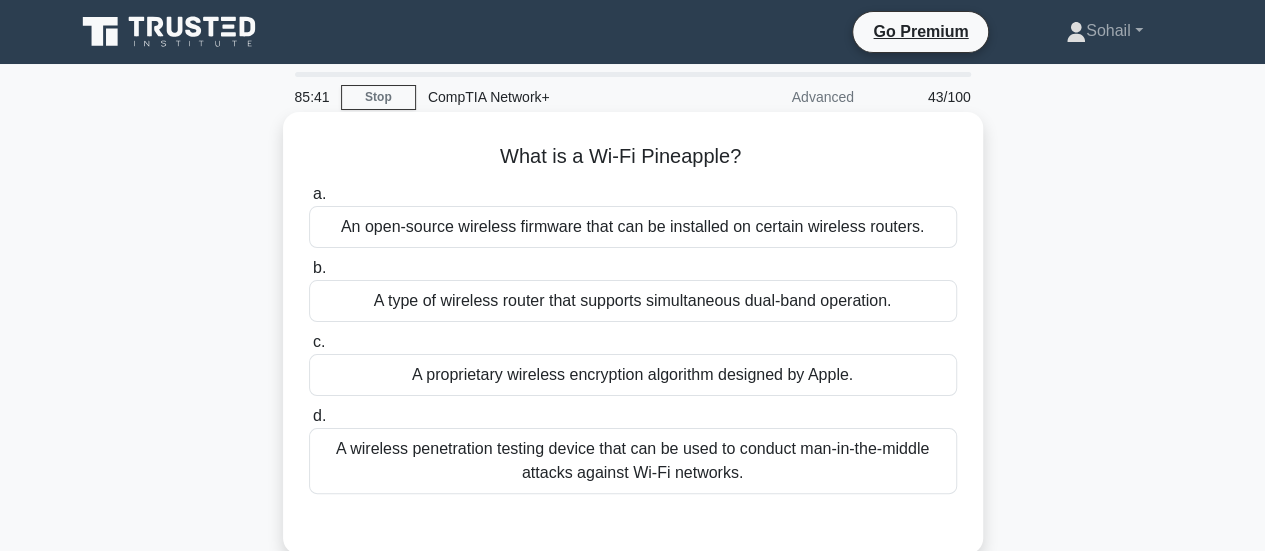 click on "A wireless penetration testing device that can be used to conduct man-in-the-middle attacks against Wi-Fi networks." at bounding box center (633, 461) 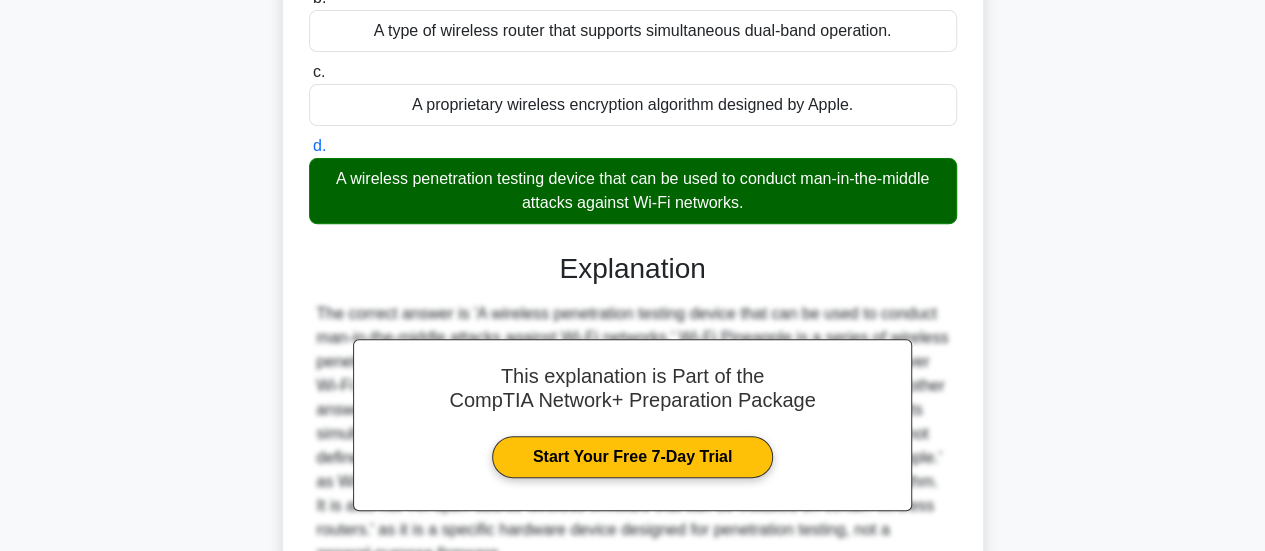 scroll, scrollTop: 386, scrollLeft: 0, axis: vertical 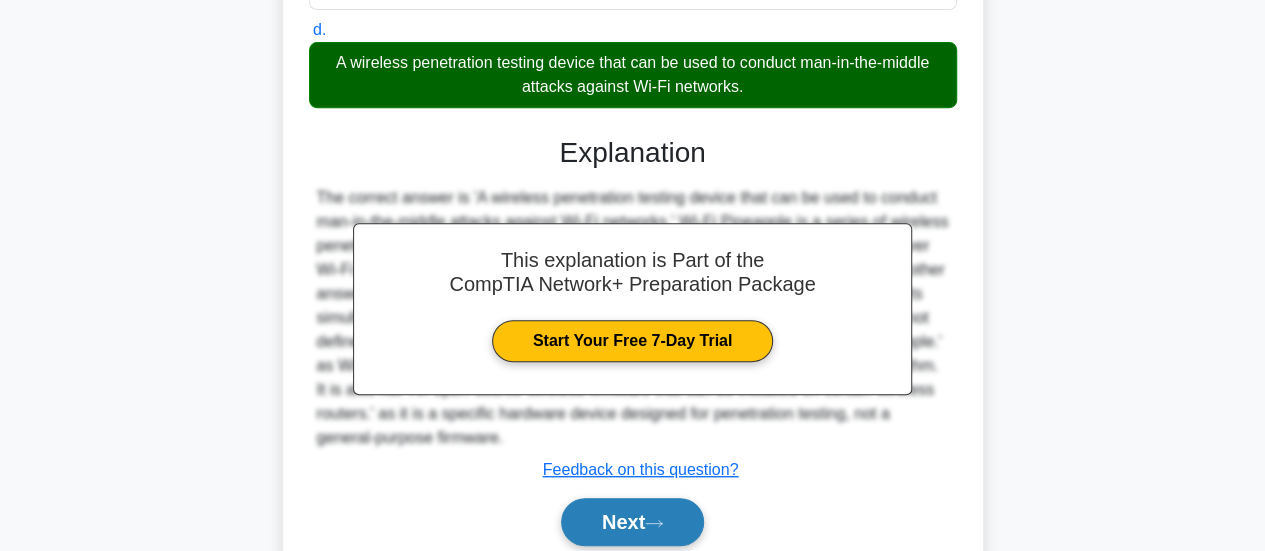 click on "Next" at bounding box center (632, 522) 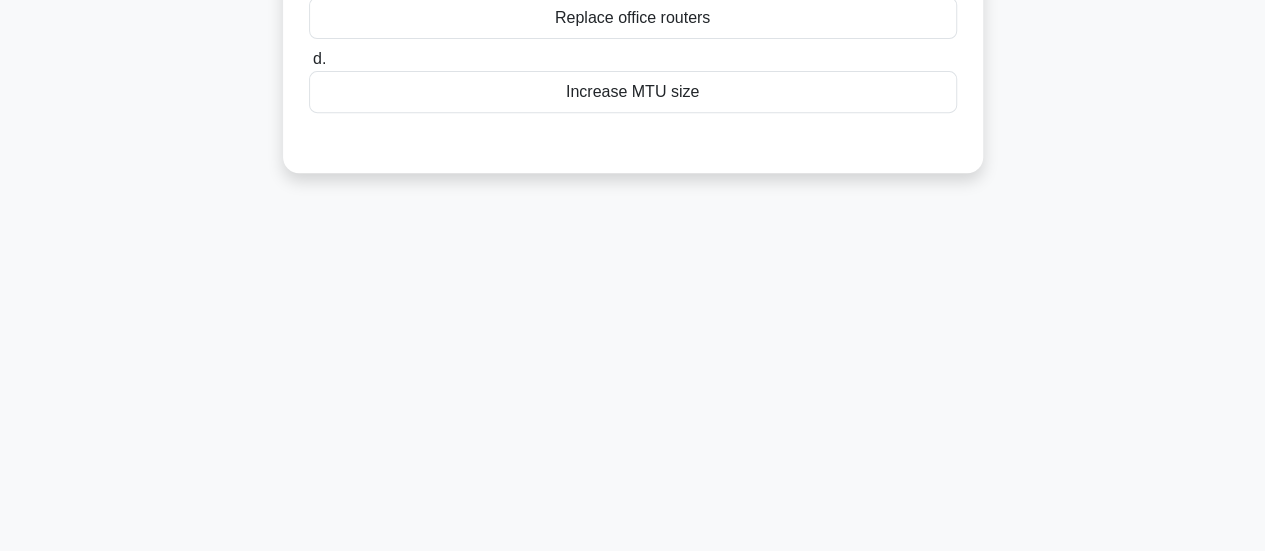 scroll, scrollTop: 0, scrollLeft: 0, axis: both 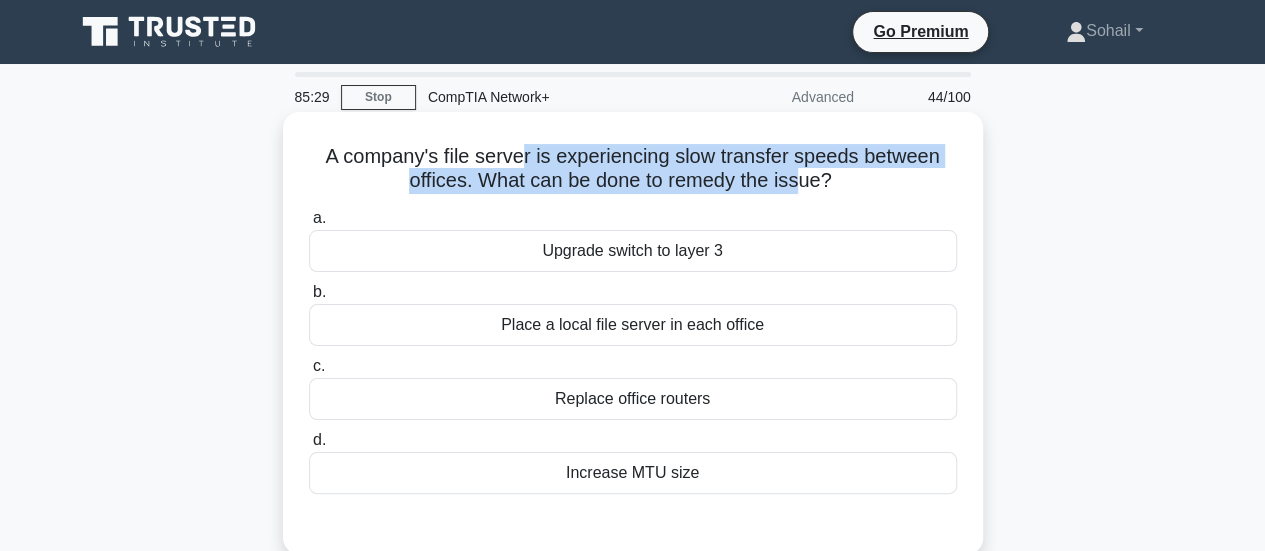 drag, startPoint x: 518, startPoint y: 157, endPoint x: 806, endPoint y: 174, distance: 288.5013 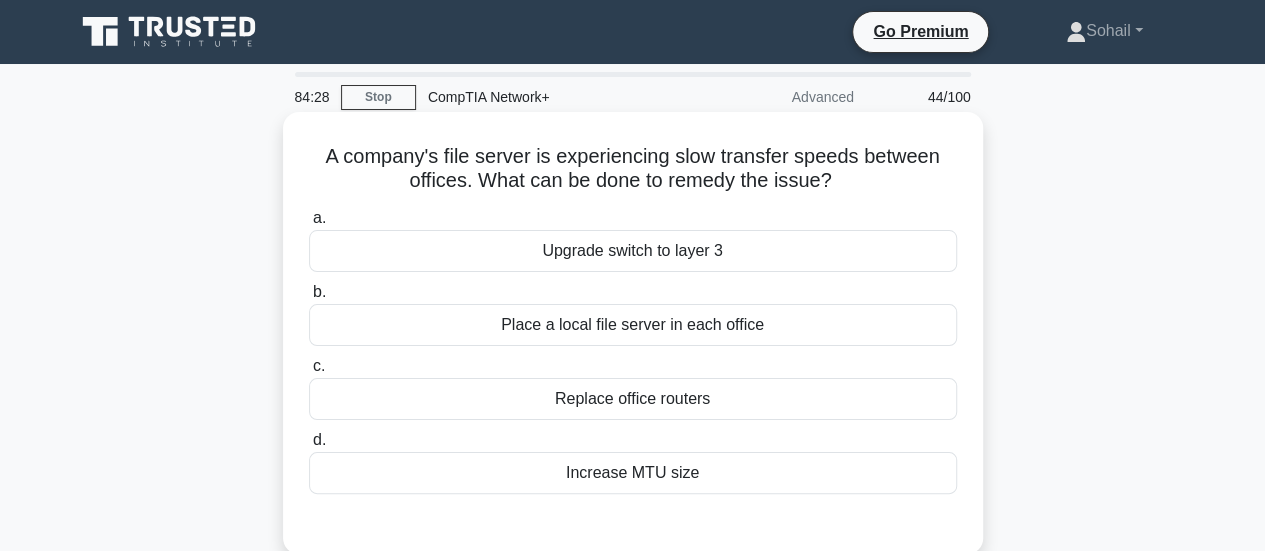 click on "Place a local file server in each office" at bounding box center [633, 325] 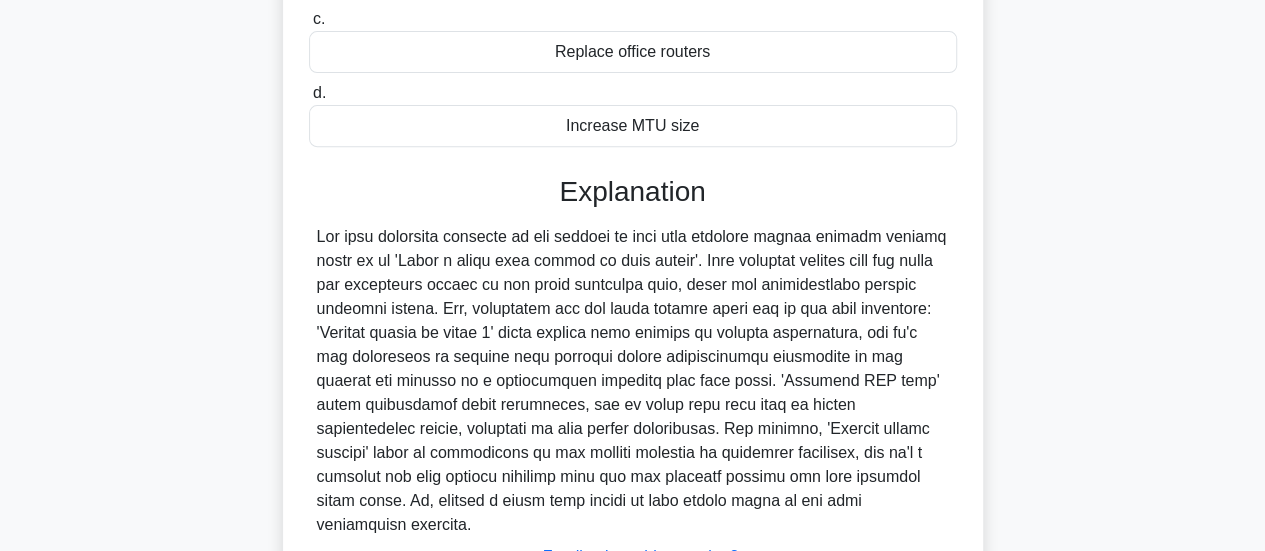 scroll, scrollTop: 348, scrollLeft: 0, axis: vertical 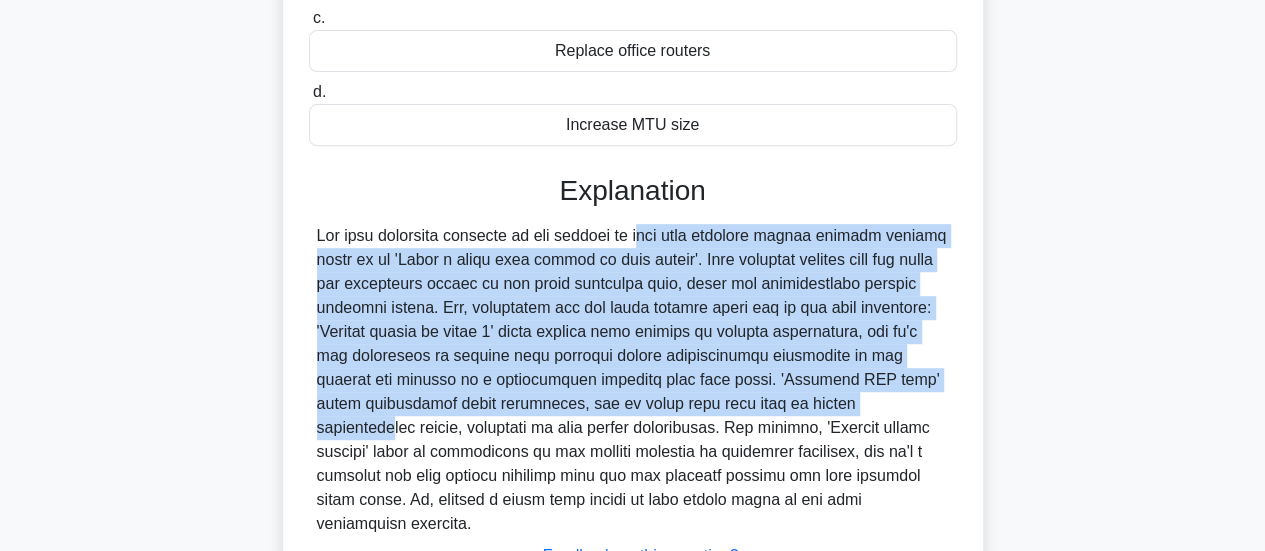 drag, startPoint x: 523, startPoint y: 223, endPoint x: 650, endPoint y: 403, distance: 220.29298 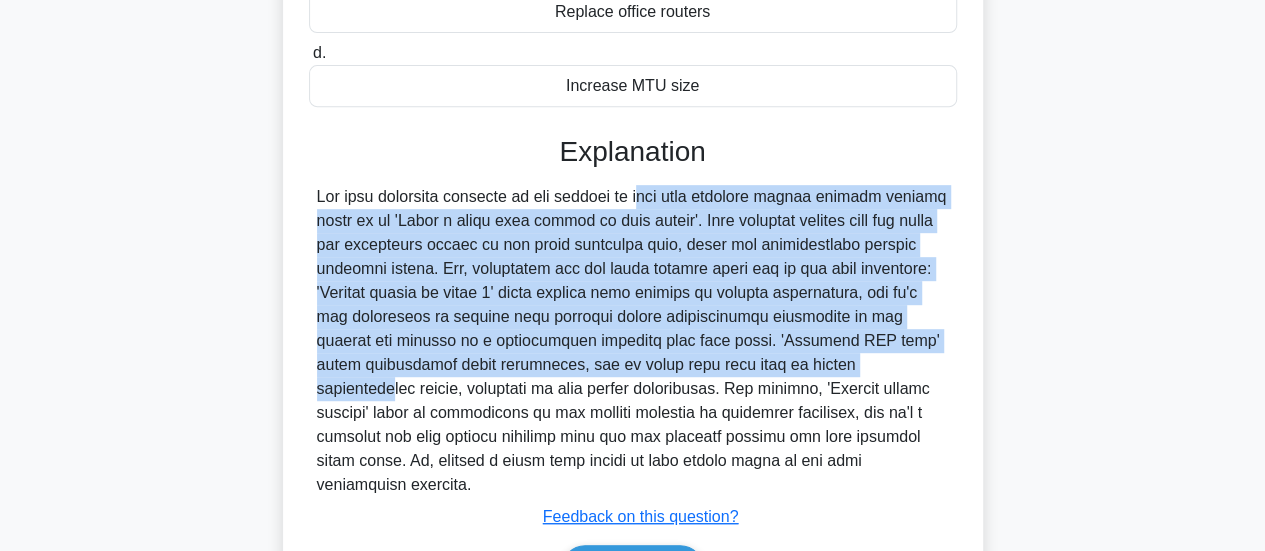scroll, scrollTop: 389, scrollLeft: 0, axis: vertical 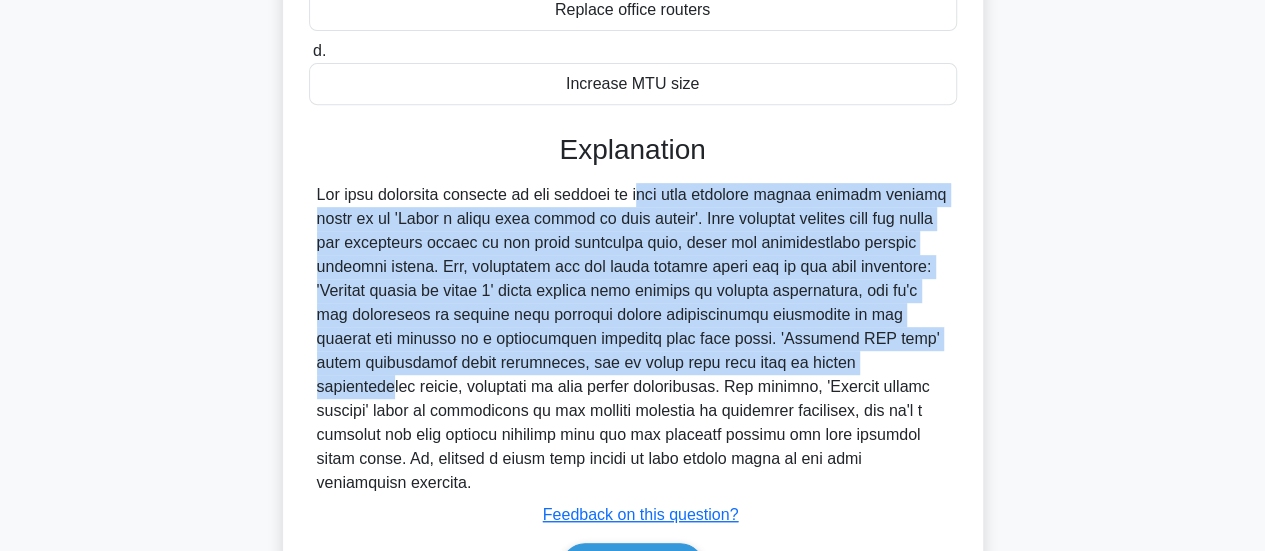drag, startPoint x: 710, startPoint y: 363, endPoint x: 717, endPoint y: 449, distance: 86.28442 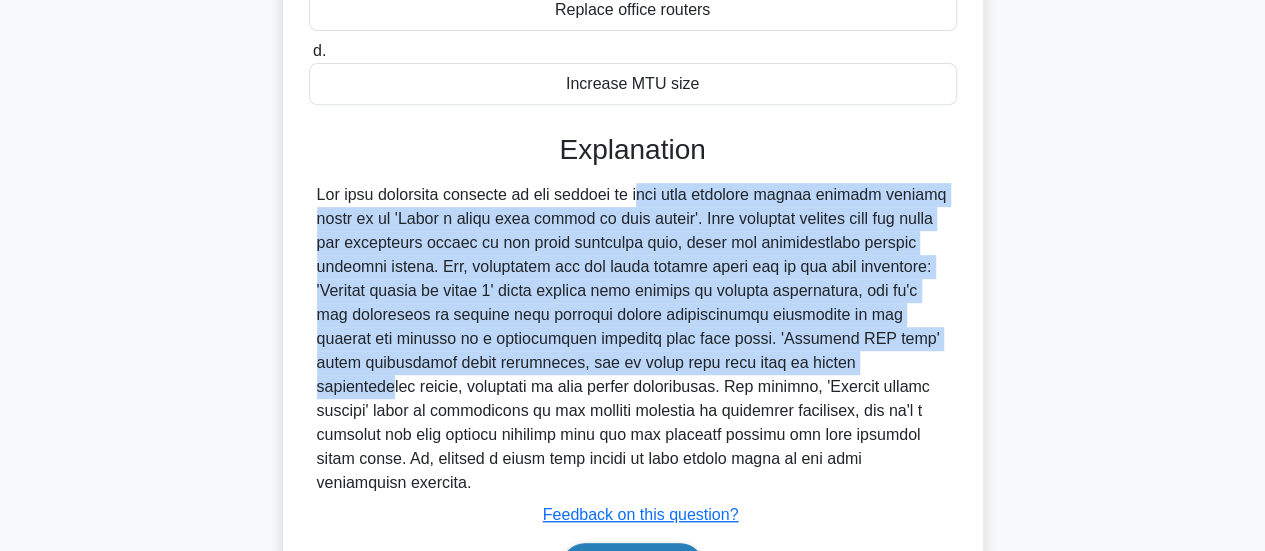 click 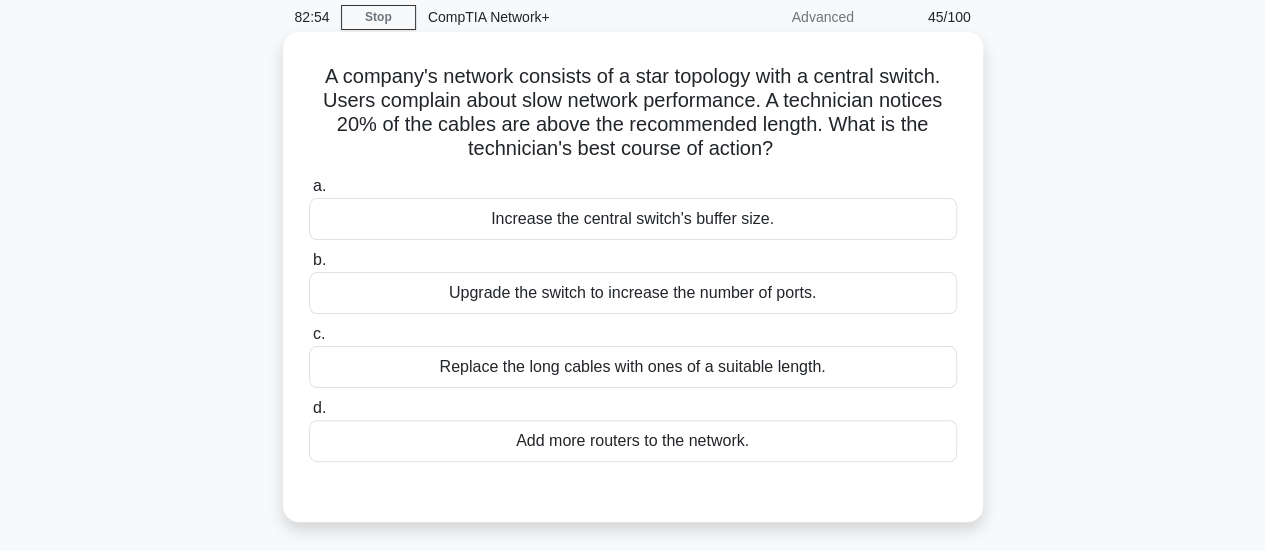 scroll, scrollTop: 79, scrollLeft: 0, axis: vertical 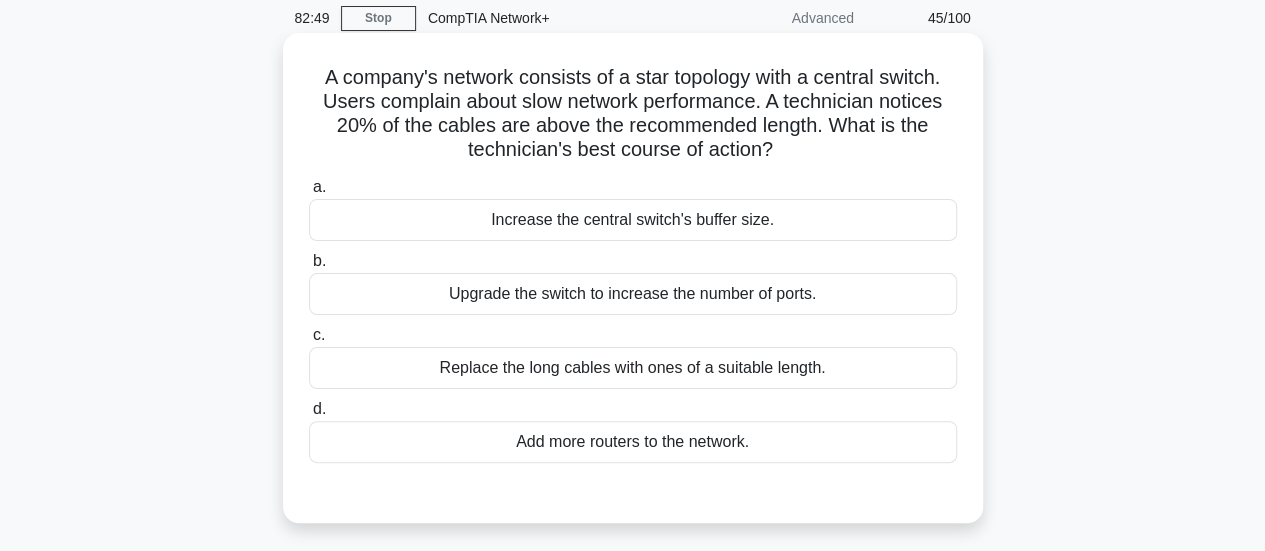 drag, startPoint x: 524, startPoint y: 81, endPoint x: 792, endPoint y: 147, distance: 276.00723 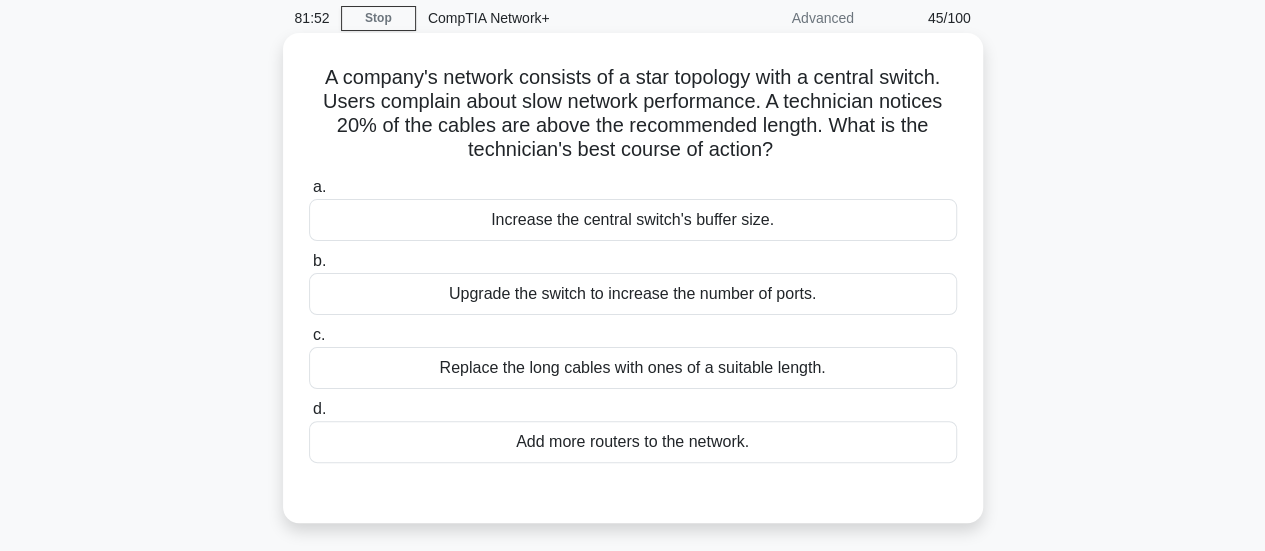 click on "Replace the long cables with ones of a suitable length." at bounding box center (633, 368) 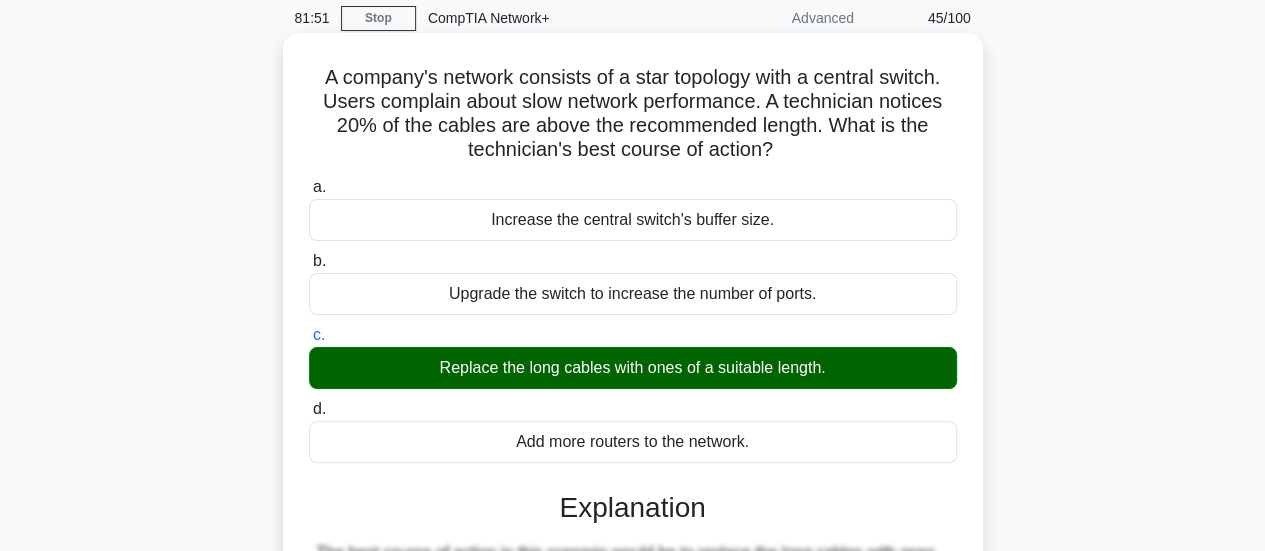 scroll, scrollTop: 529, scrollLeft: 0, axis: vertical 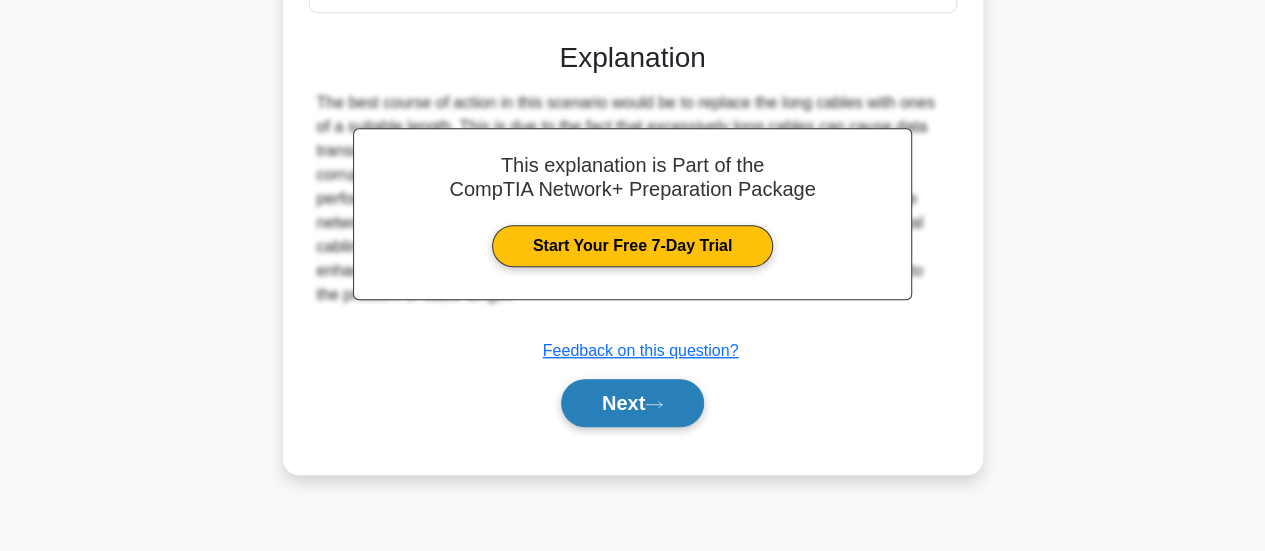 click on "Next" at bounding box center (632, 403) 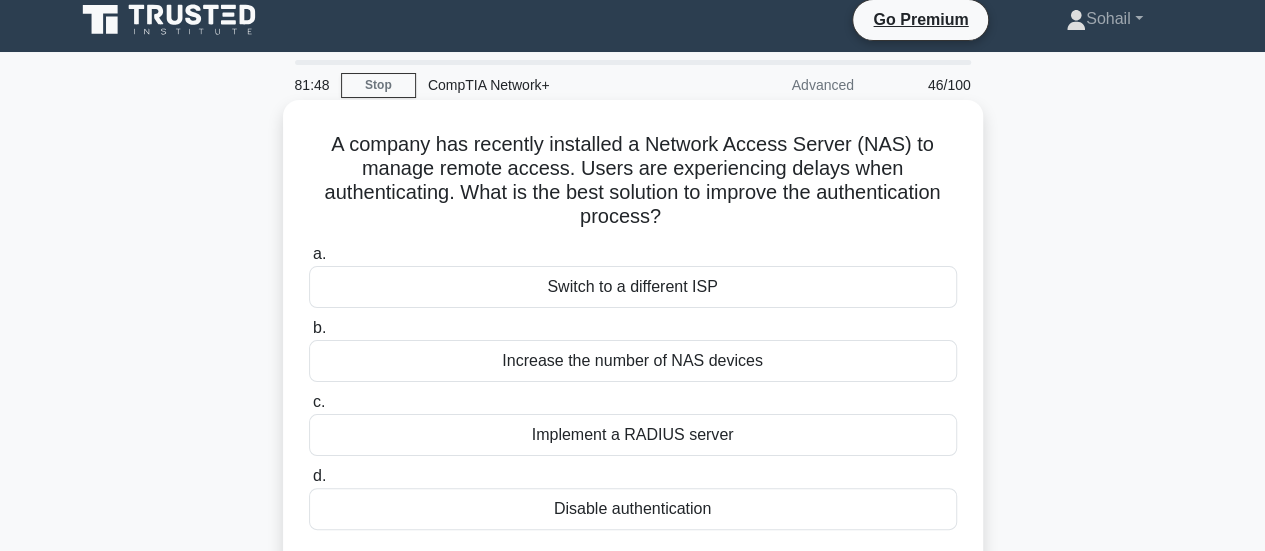 scroll, scrollTop: 10, scrollLeft: 0, axis: vertical 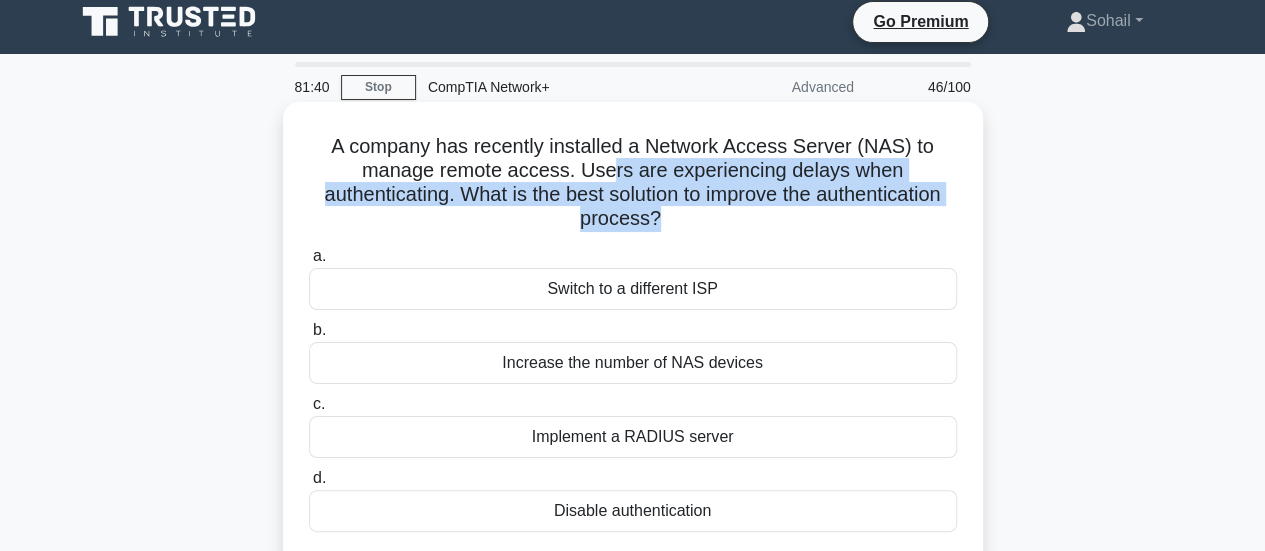 drag, startPoint x: 611, startPoint y: 169, endPoint x: 658, endPoint y: 216, distance: 66.46804 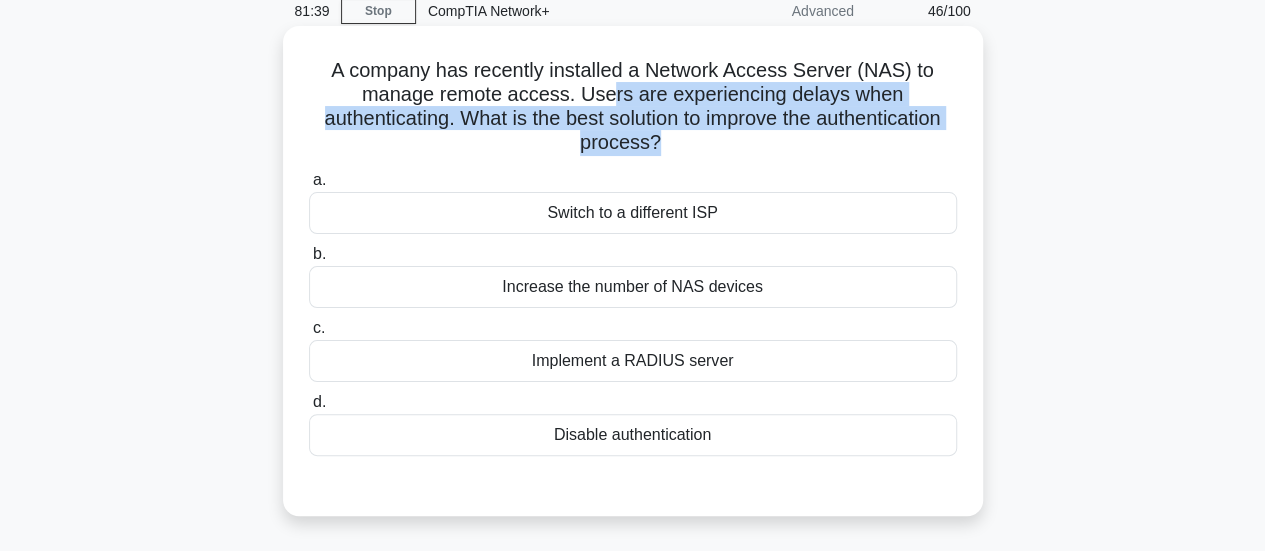 scroll, scrollTop: 86, scrollLeft: 0, axis: vertical 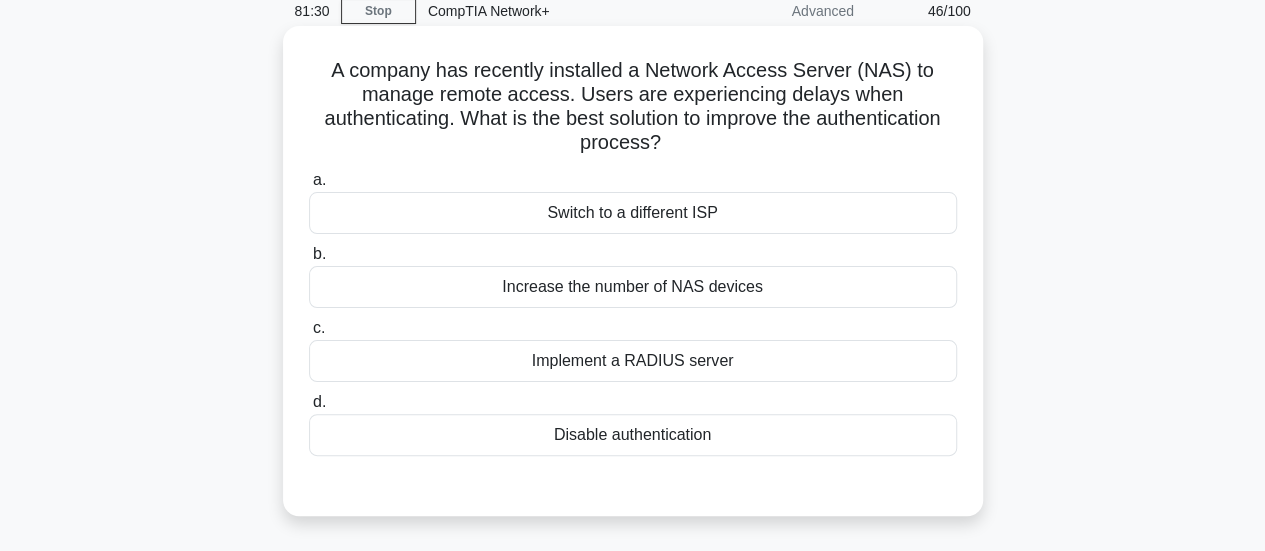 click on "Increase the number of NAS devices" at bounding box center [633, 287] 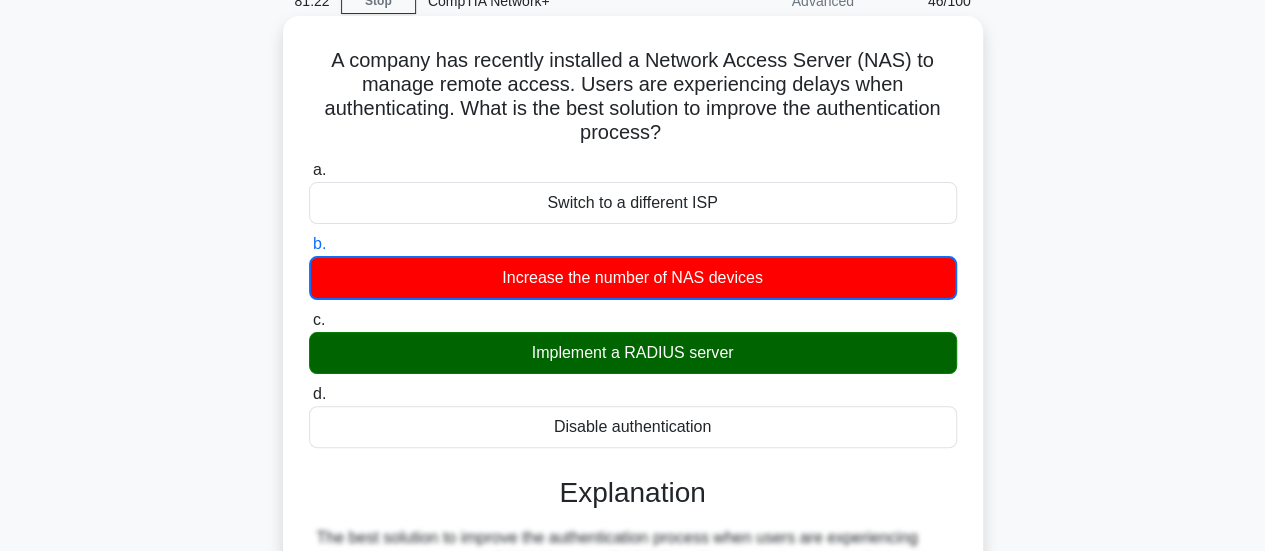 scroll, scrollTop: 94, scrollLeft: 0, axis: vertical 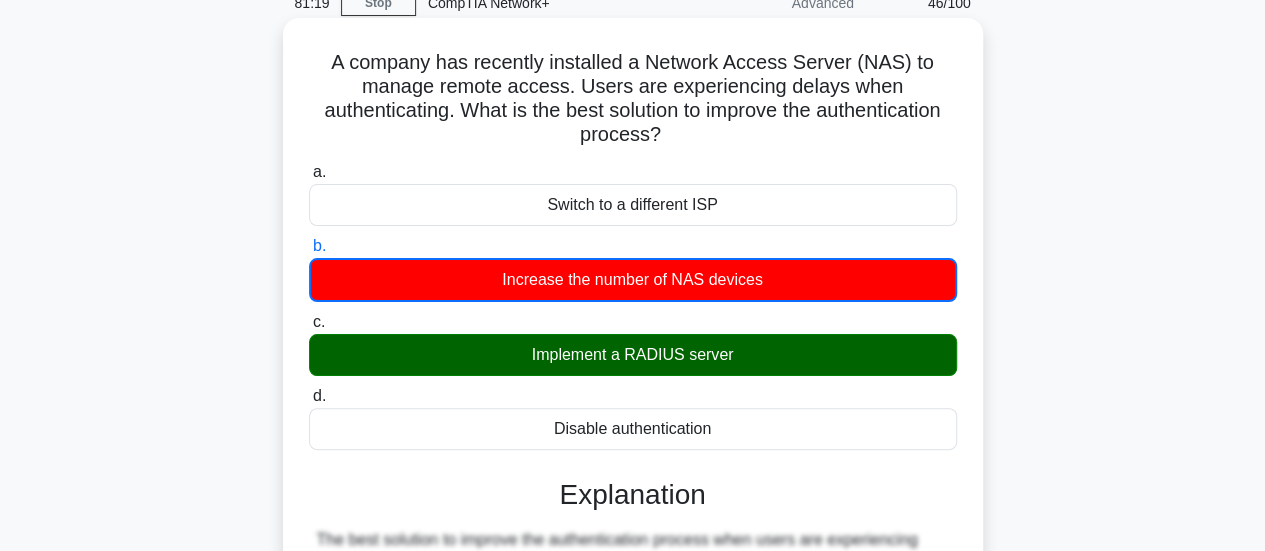 drag, startPoint x: 327, startPoint y: 57, endPoint x: 735, endPoint y: 425, distance: 549.44336 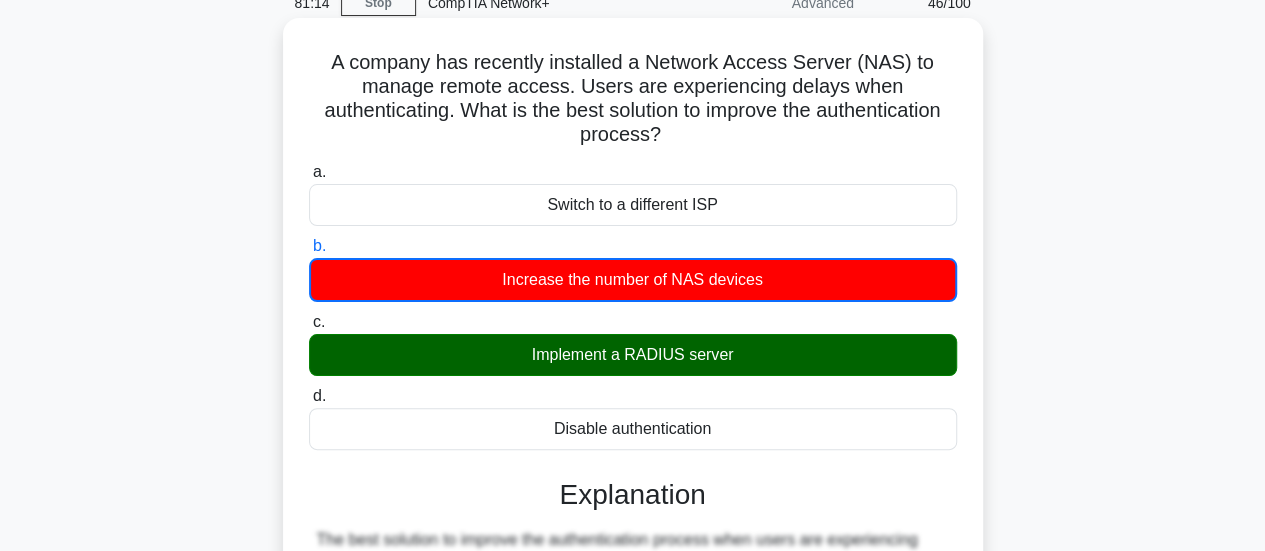 scroll, scrollTop: 538, scrollLeft: 0, axis: vertical 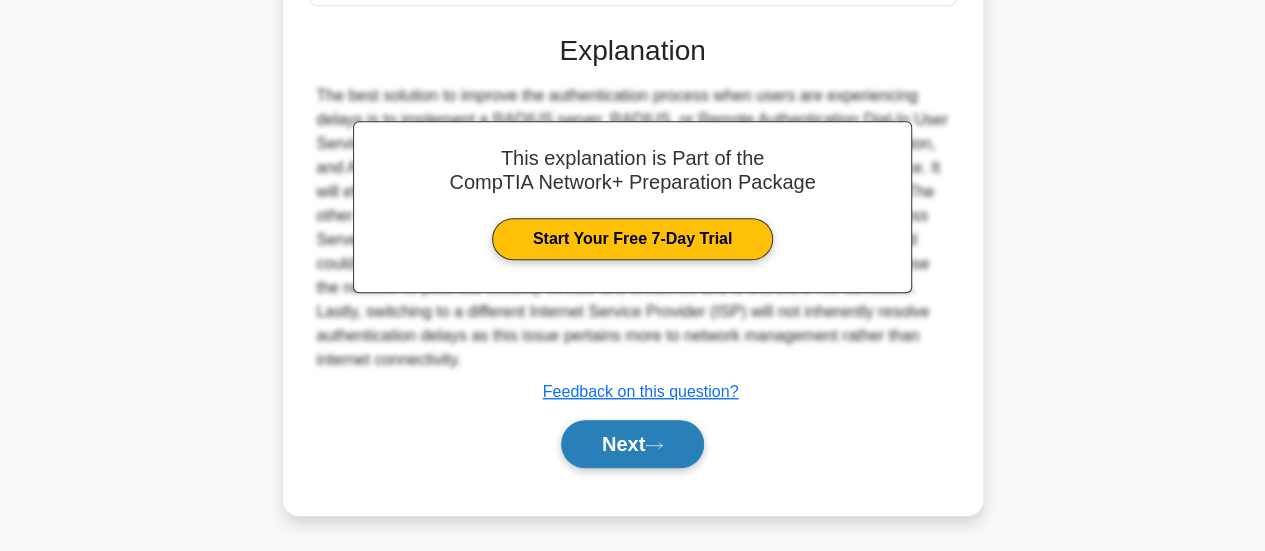 click on "Next" at bounding box center (632, 444) 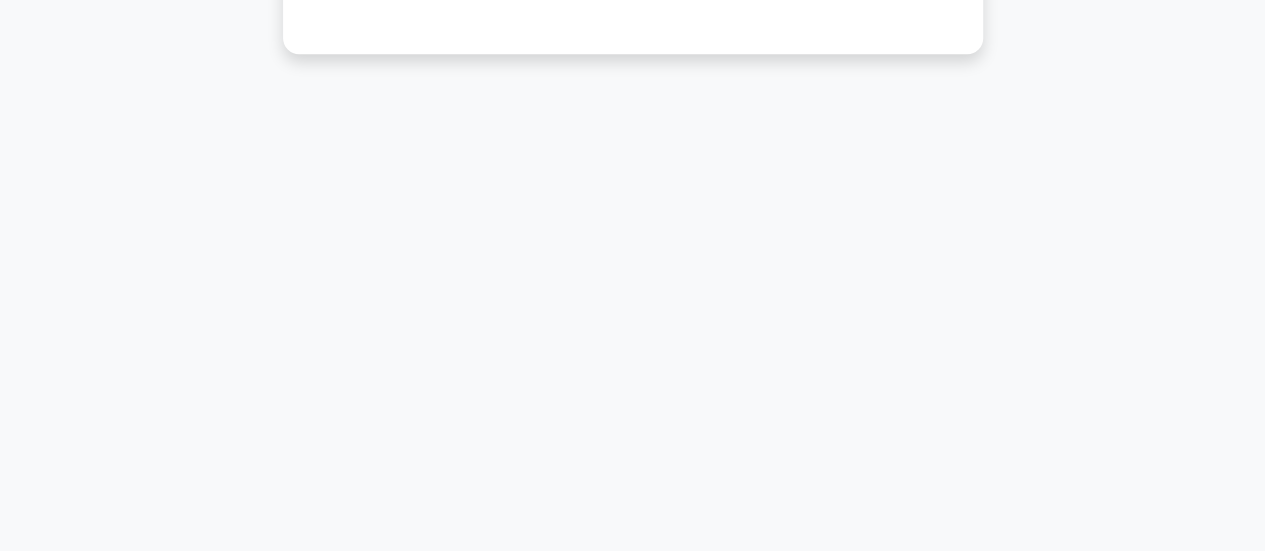 scroll, scrollTop: 0, scrollLeft: 0, axis: both 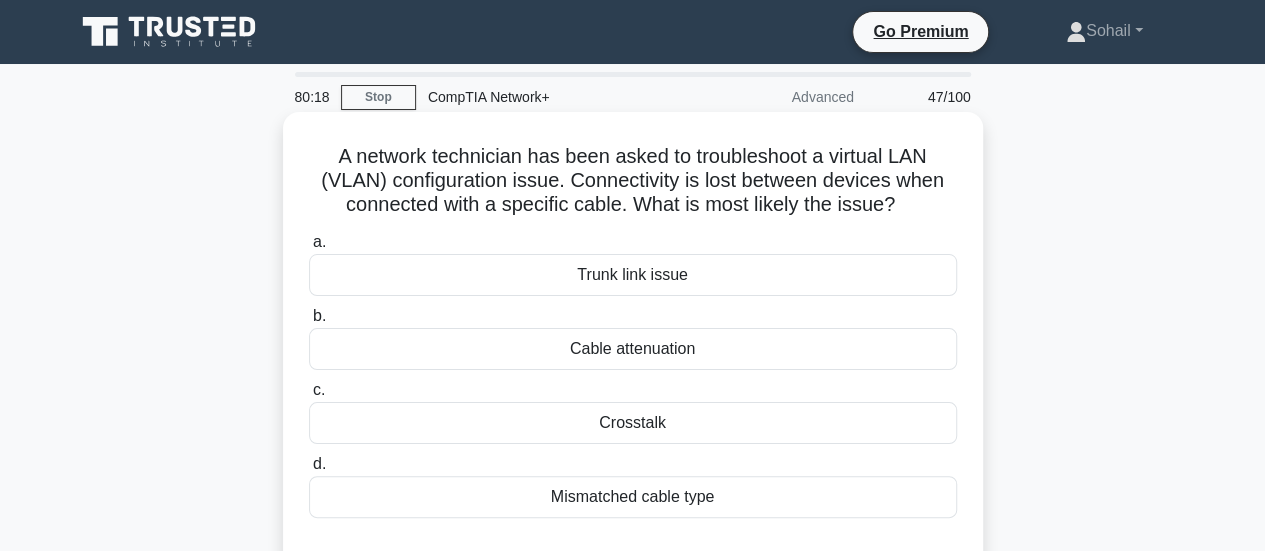 drag, startPoint x: 900, startPoint y: 207, endPoint x: 286, endPoint y: 158, distance: 615.9521 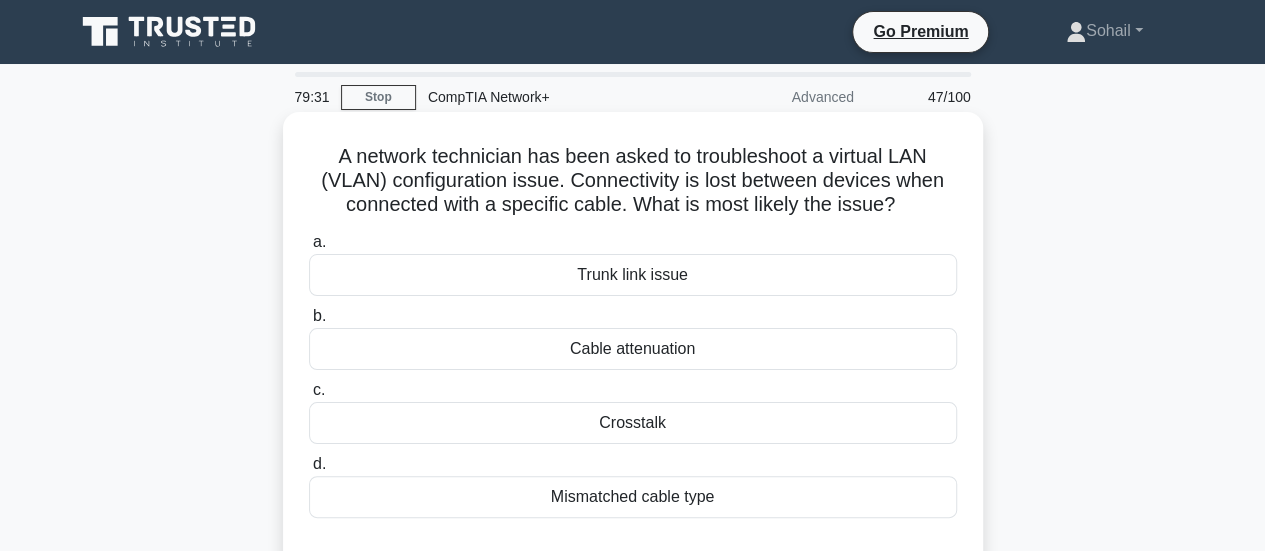 click on "Mismatched cable type" at bounding box center (633, 497) 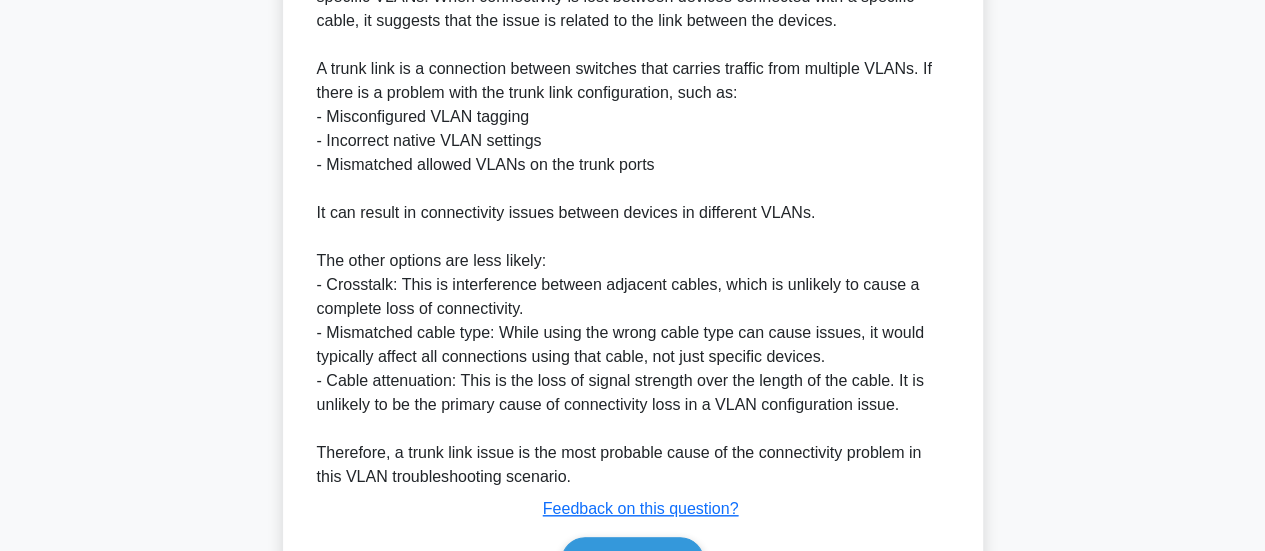 scroll, scrollTop: 686, scrollLeft: 0, axis: vertical 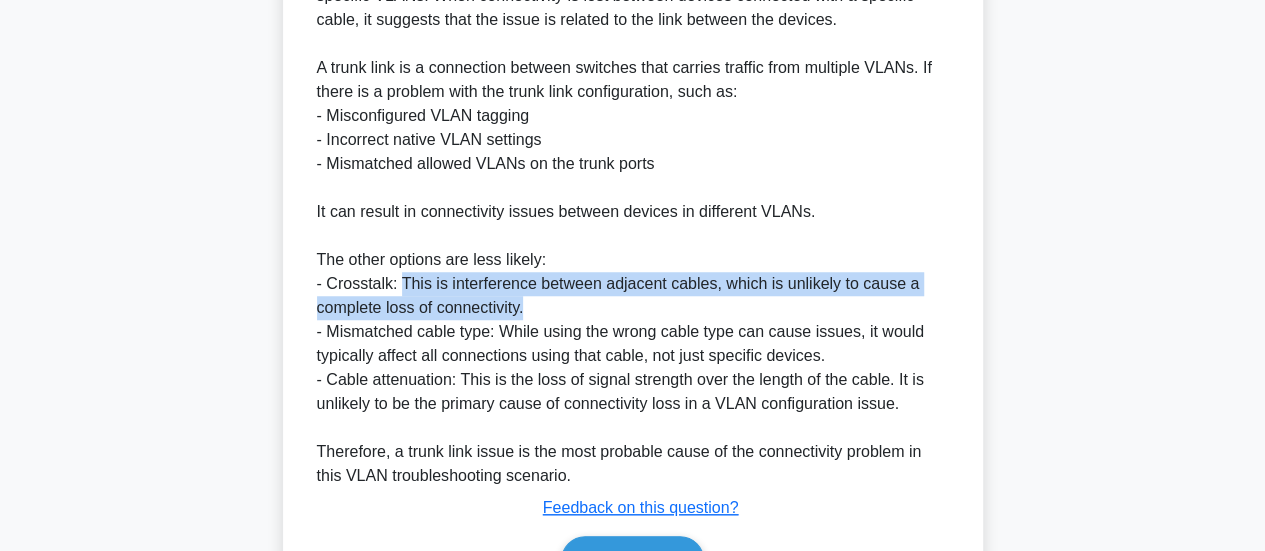 drag, startPoint x: 400, startPoint y: 276, endPoint x: 530, endPoint y: 312, distance: 134.89255 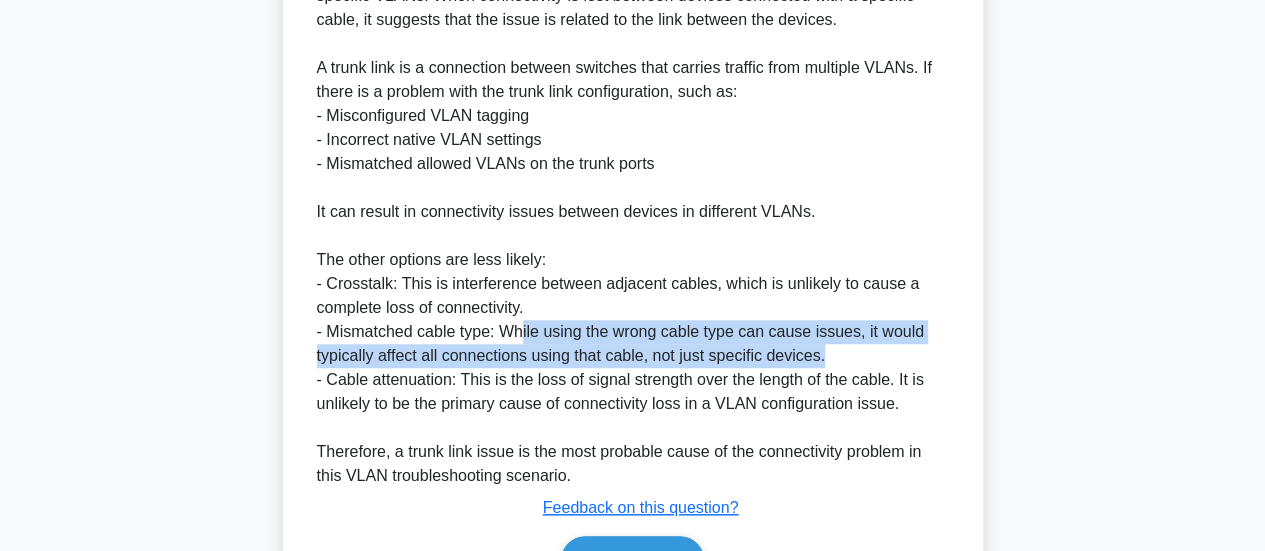 drag, startPoint x: 519, startPoint y: 333, endPoint x: 850, endPoint y: 348, distance: 331.3397 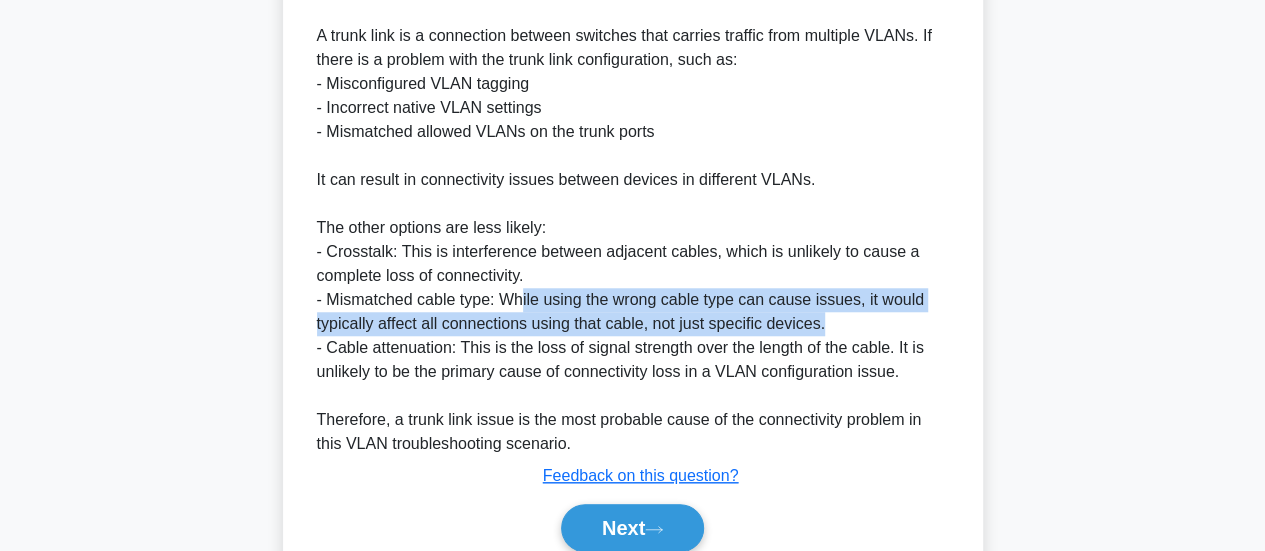 scroll, scrollTop: 720, scrollLeft: 0, axis: vertical 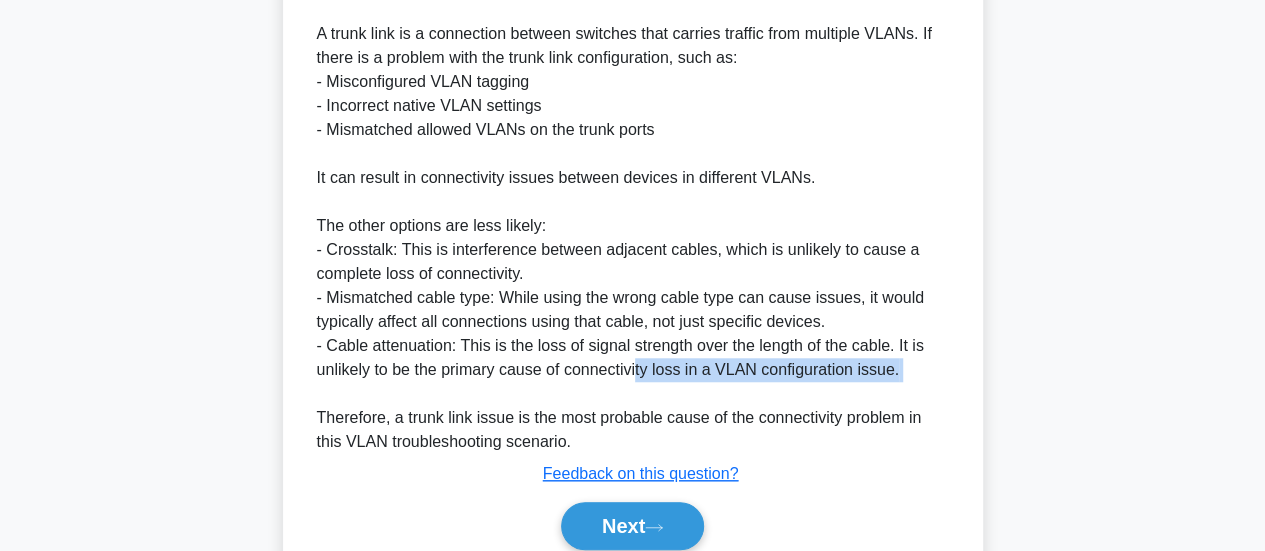 drag, startPoint x: 636, startPoint y: 365, endPoint x: 902, endPoint y: 391, distance: 267.26767 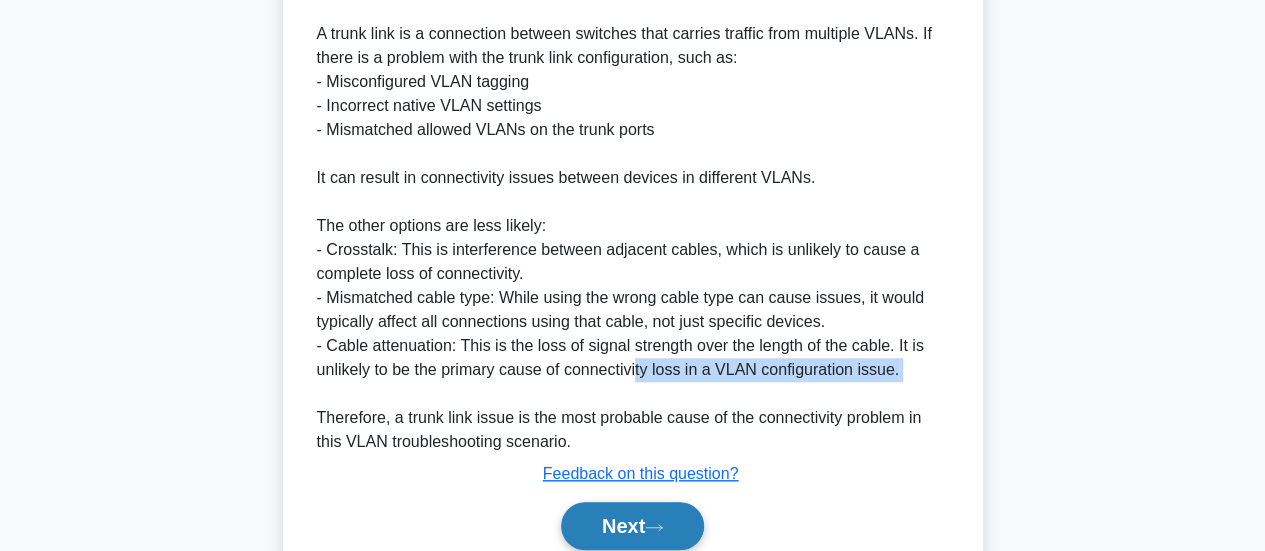 click on "Next" at bounding box center (632, 526) 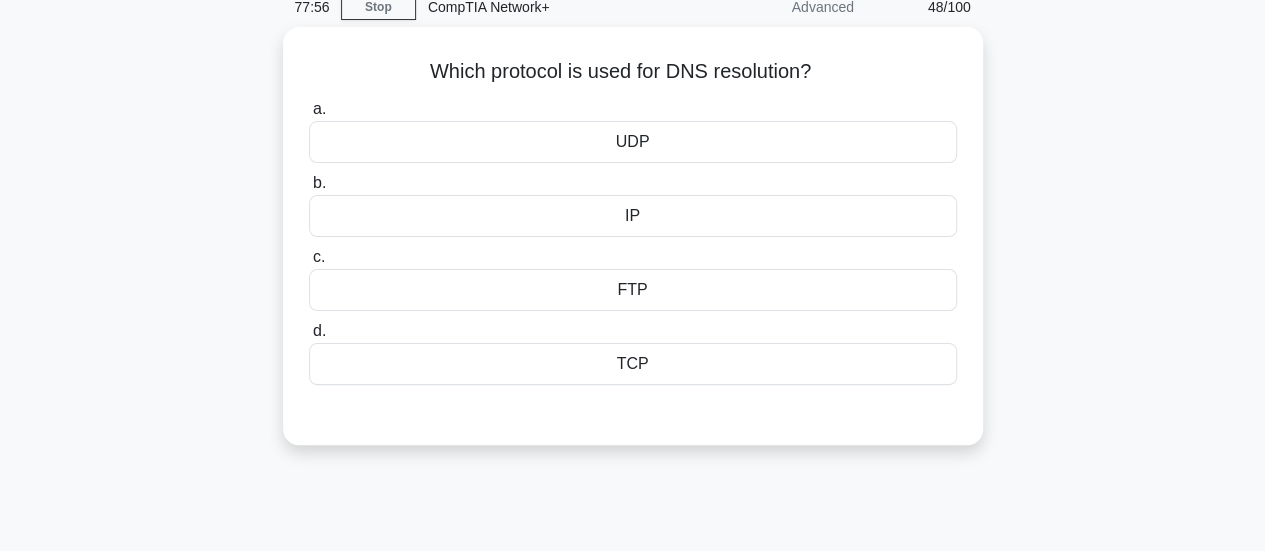 scroll, scrollTop: 0, scrollLeft: 0, axis: both 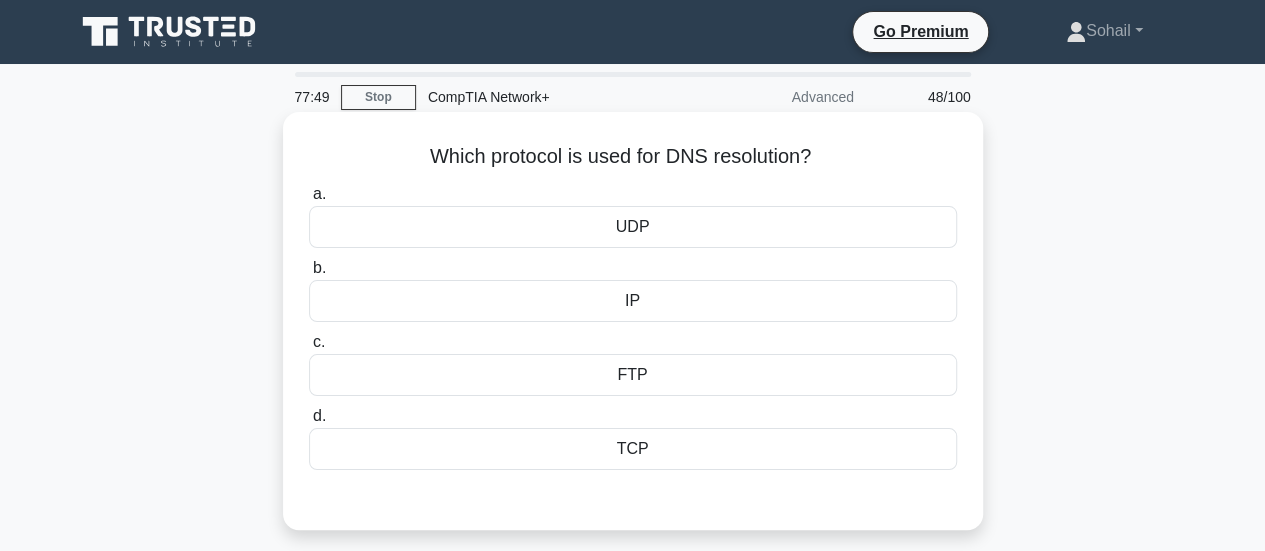 click on "UDP" at bounding box center [633, 227] 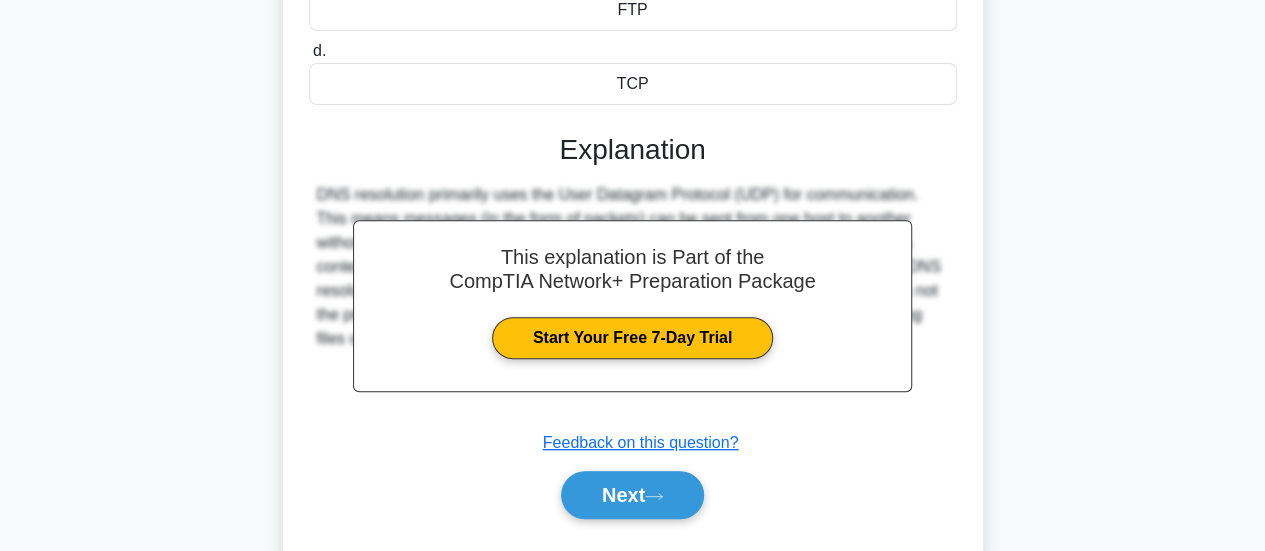 scroll, scrollTop: 402, scrollLeft: 0, axis: vertical 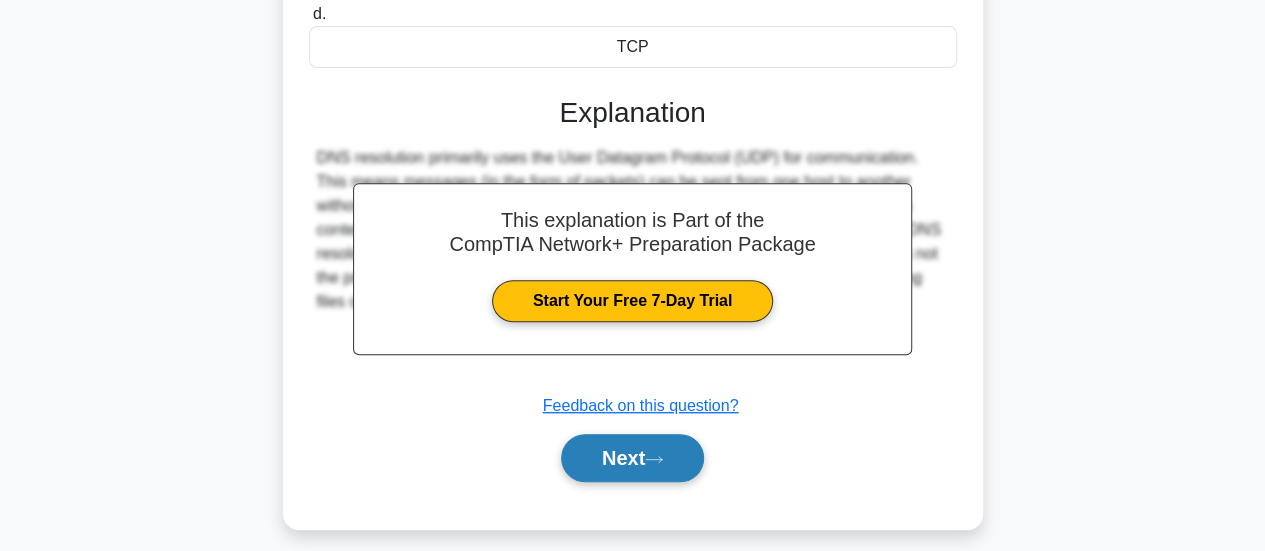 click on "Next" at bounding box center [632, 458] 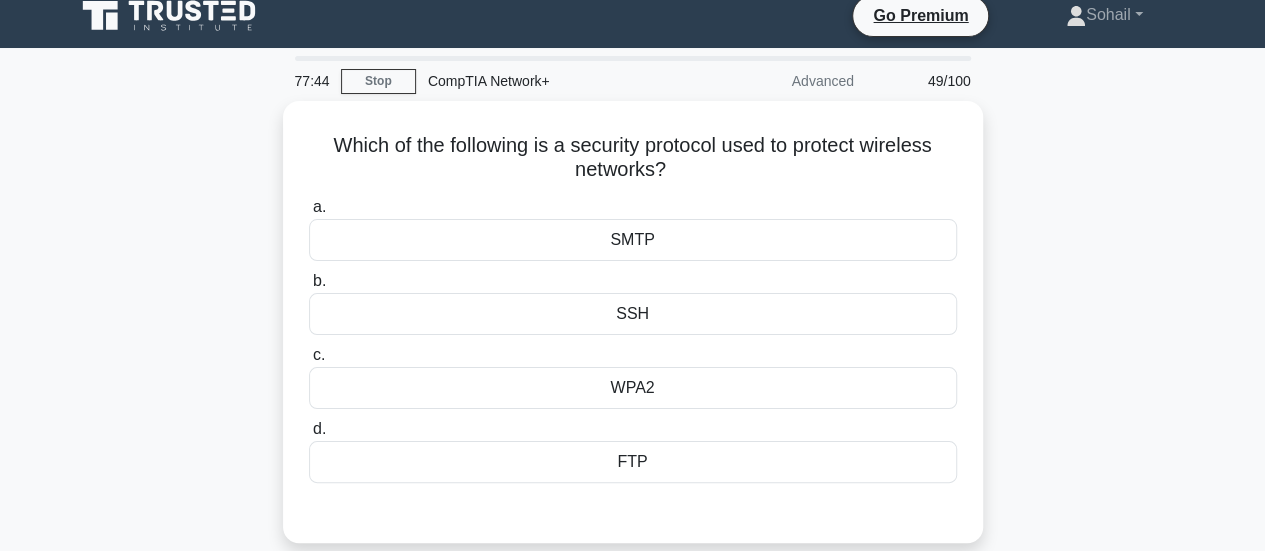 scroll, scrollTop: 0, scrollLeft: 0, axis: both 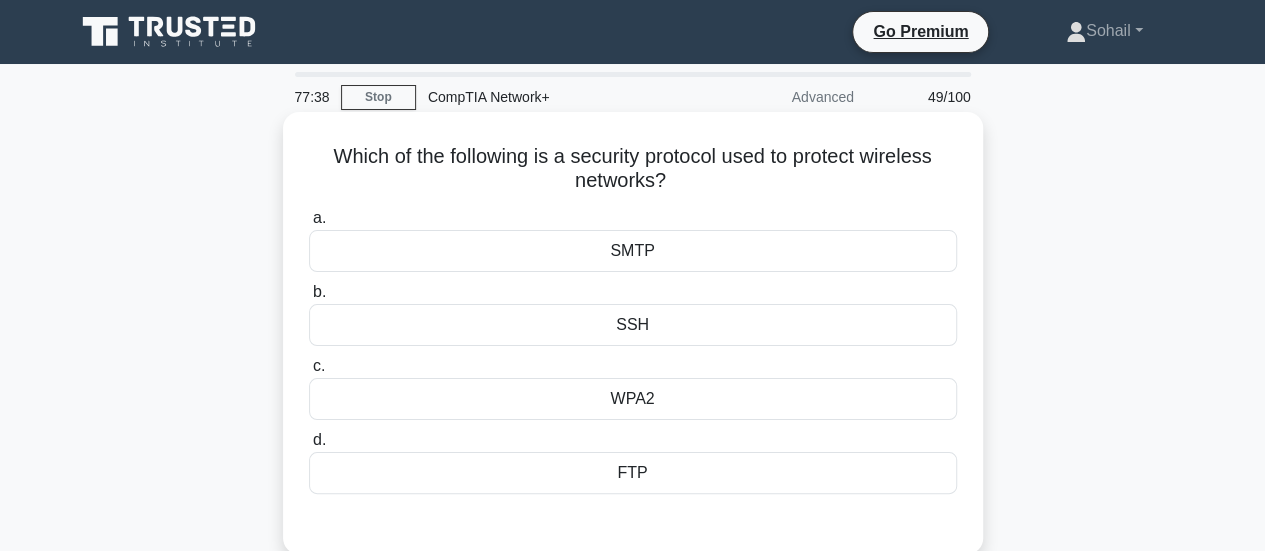 click on "WPA2" at bounding box center [633, 399] 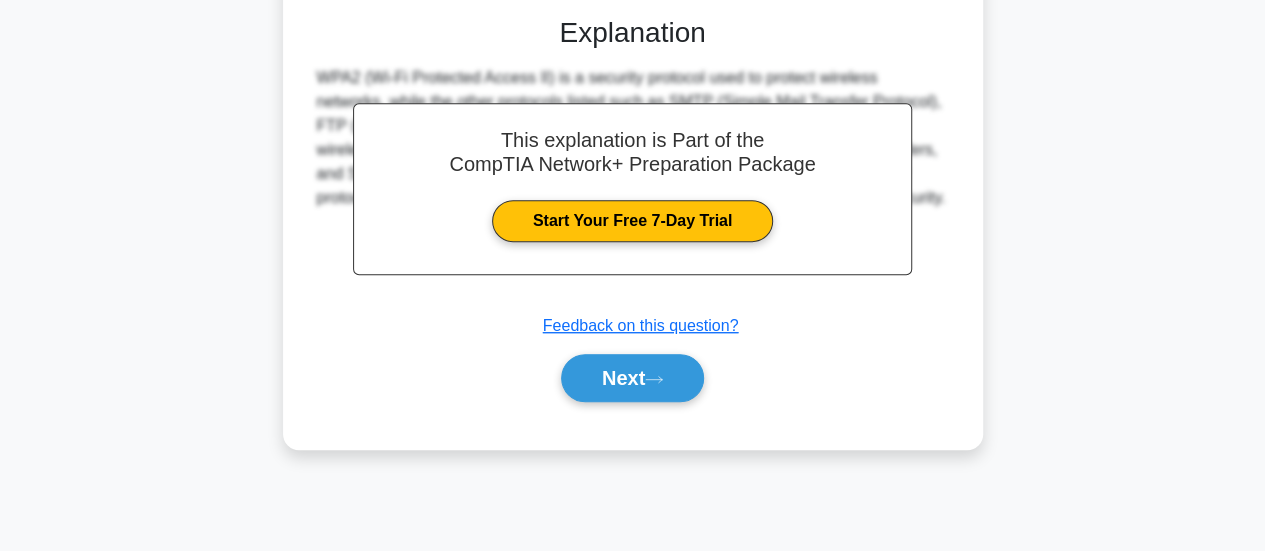 scroll, scrollTop: 507, scrollLeft: 0, axis: vertical 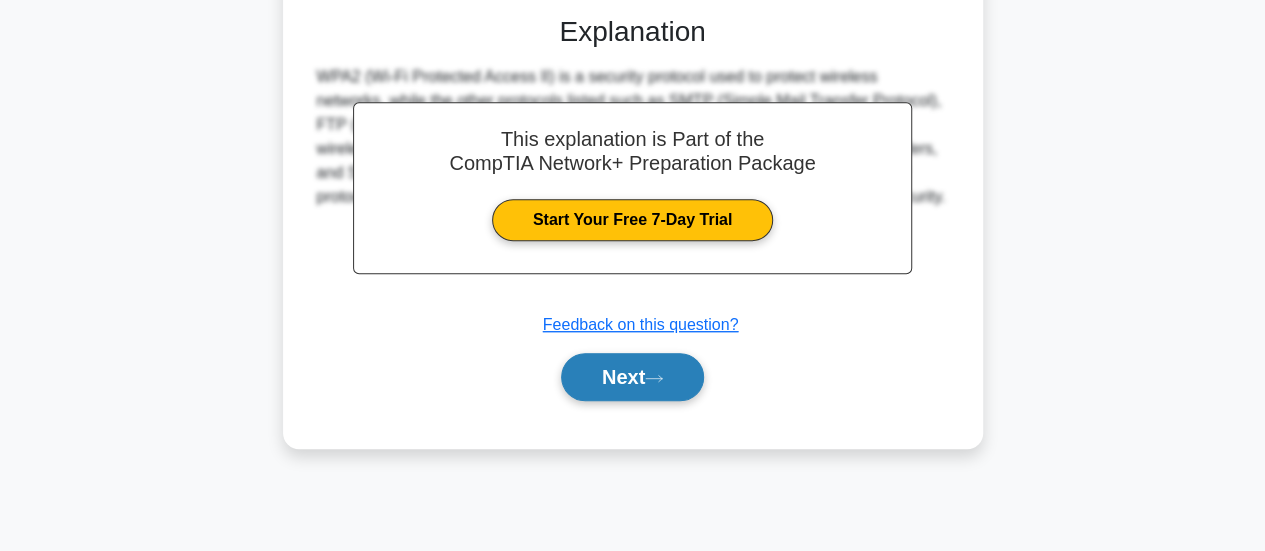 click on "Next" at bounding box center (632, 377) 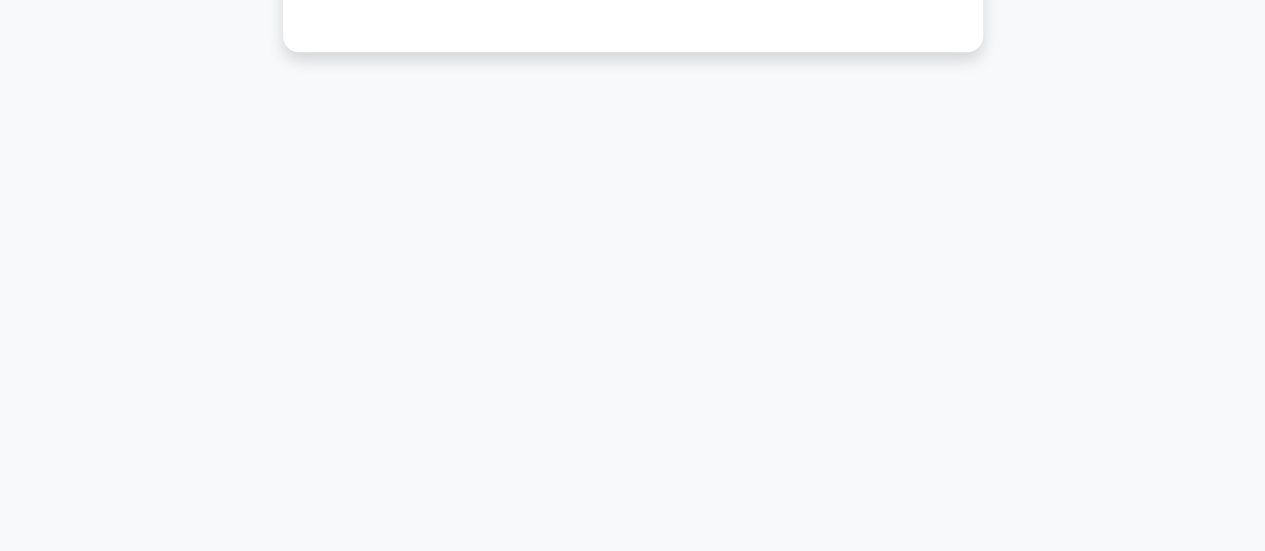 scroll, scrollTop: 0, scrollLeft: 0, axis: both 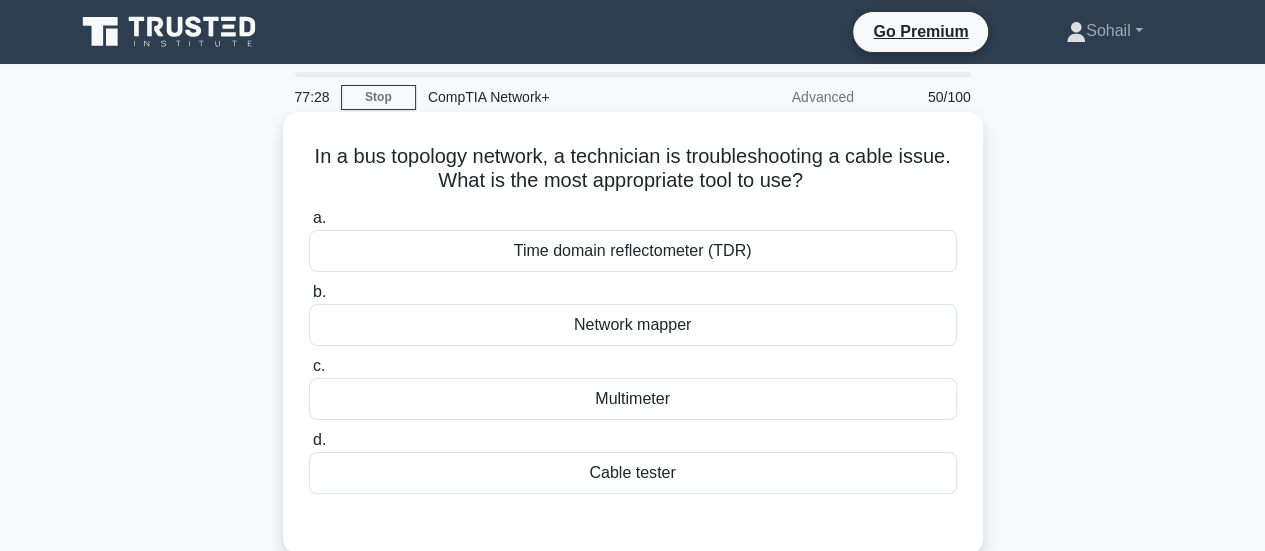 drag, startPoint x: 583, startPoint y: 157, endPoint x: 856, endPoint y: 168, distance: 273.22153 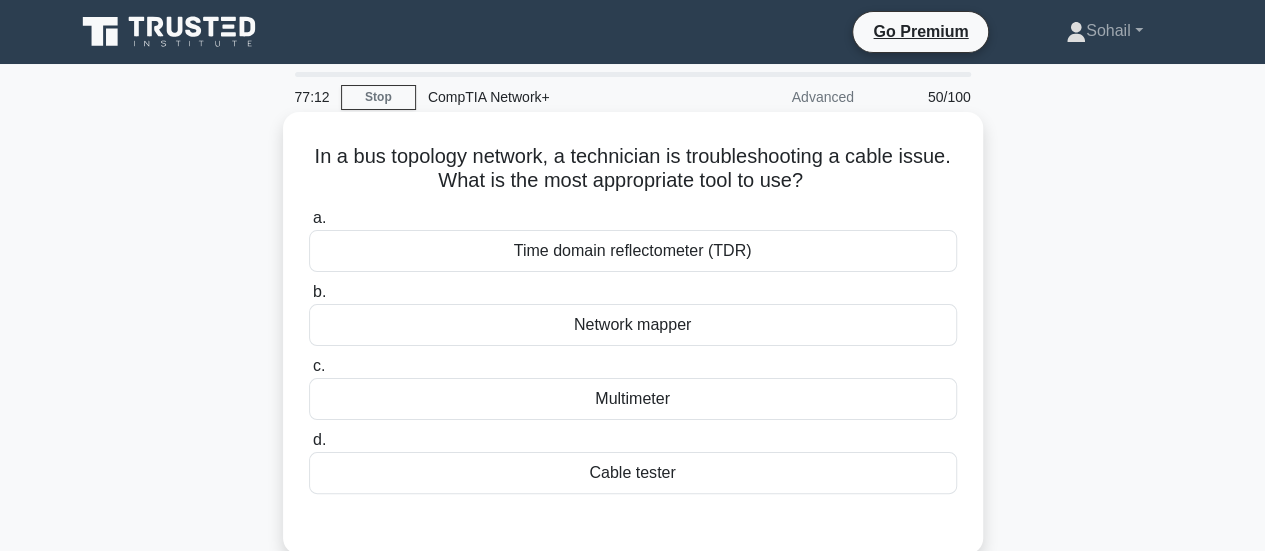 click on ".spinner_0XTQ{transform-origin:center;animation:spinner_y6GP .75s linear infinite}@keyframes spinner_y6GP{100%{transform:rotate(360deg)}}" 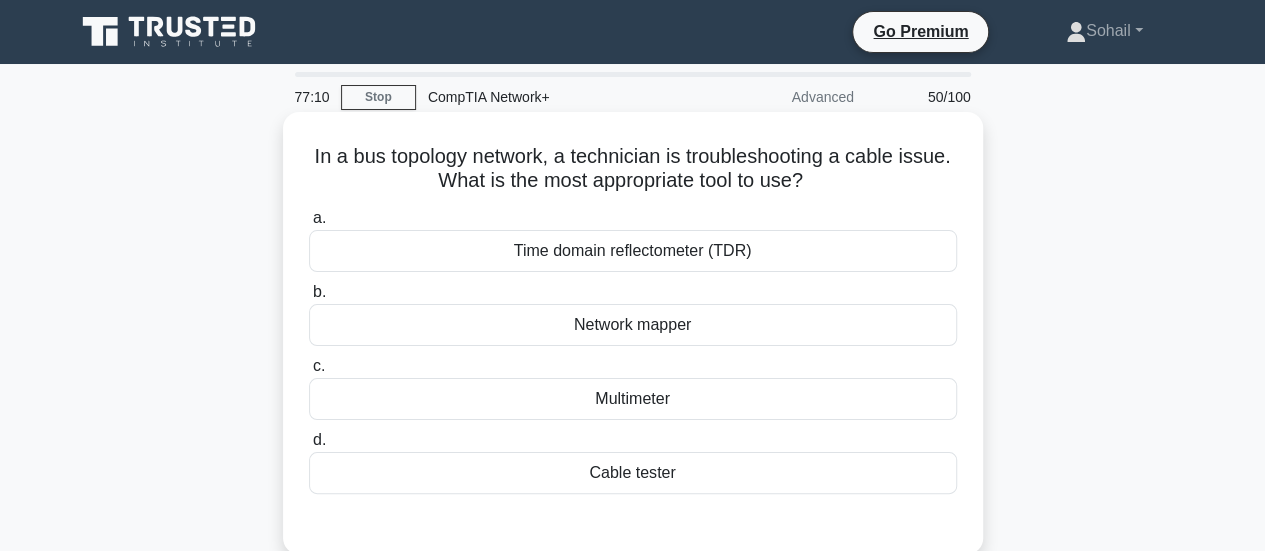 click on "Cable tester" at bounding box center [633, 473] 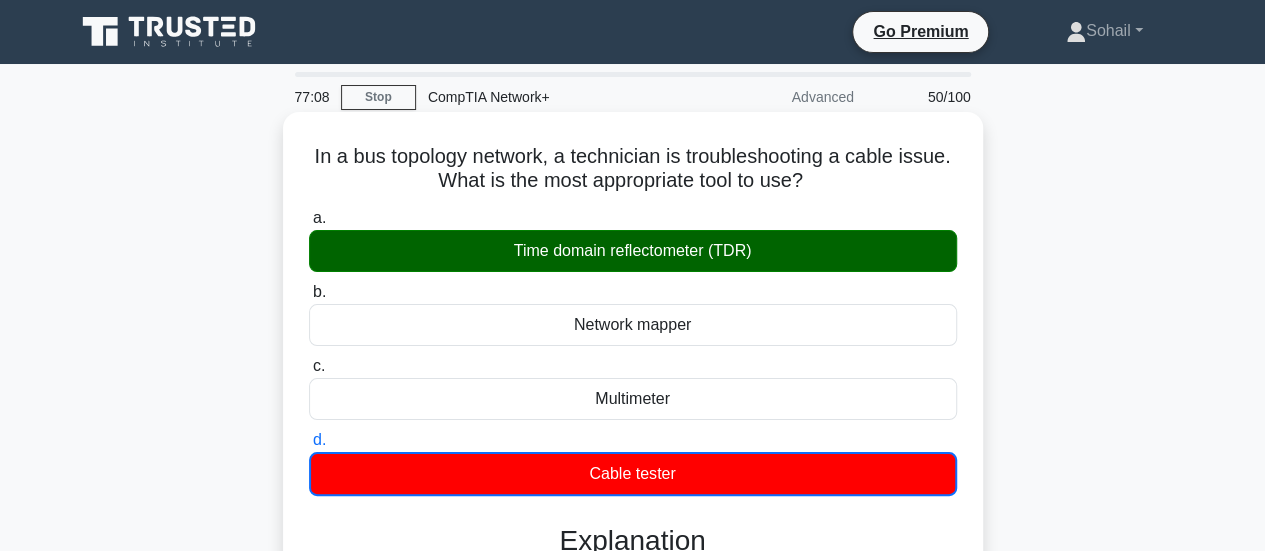 scroll, scrollTop: 433, scrollLeft: 0, axis: vertical 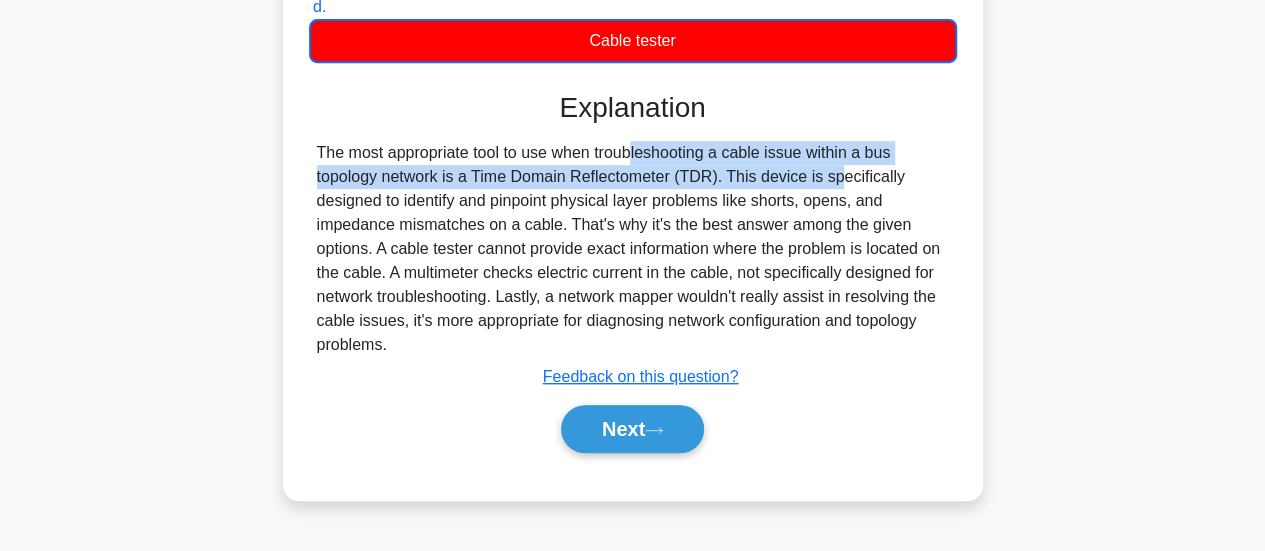 drag, startPoint x: 506, startPoint y: 157, endPoint x: 726, endPoint y: 181, distance: 221.30522 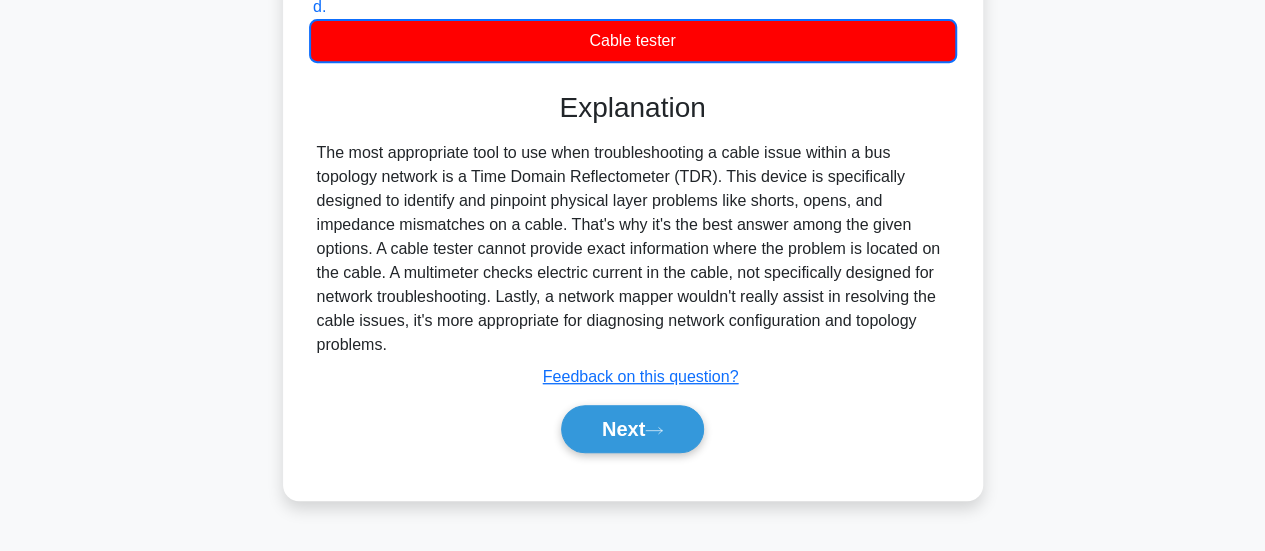 click on "The most appropriate tool to use when troubleshooting a cable issue within a bus topology network is a Time Domain Reflectometer (TDR). This device is specifically designed to identify and pinpoint physical layer problems like shorts, opens, and impedance mismatches on a cable. That's why it's the best answer among the given options. A cable tester cannot provide exact information where the problem is located on the cable. A multimeter checks electric current in the cable, not specifically designed for network troubleshooting. Lastly, a network mapper wouldn't really assist in resolving the cable issues, it's more appropriate for diagnosing network configuration and topology problems." at bounding box center (633, 249) 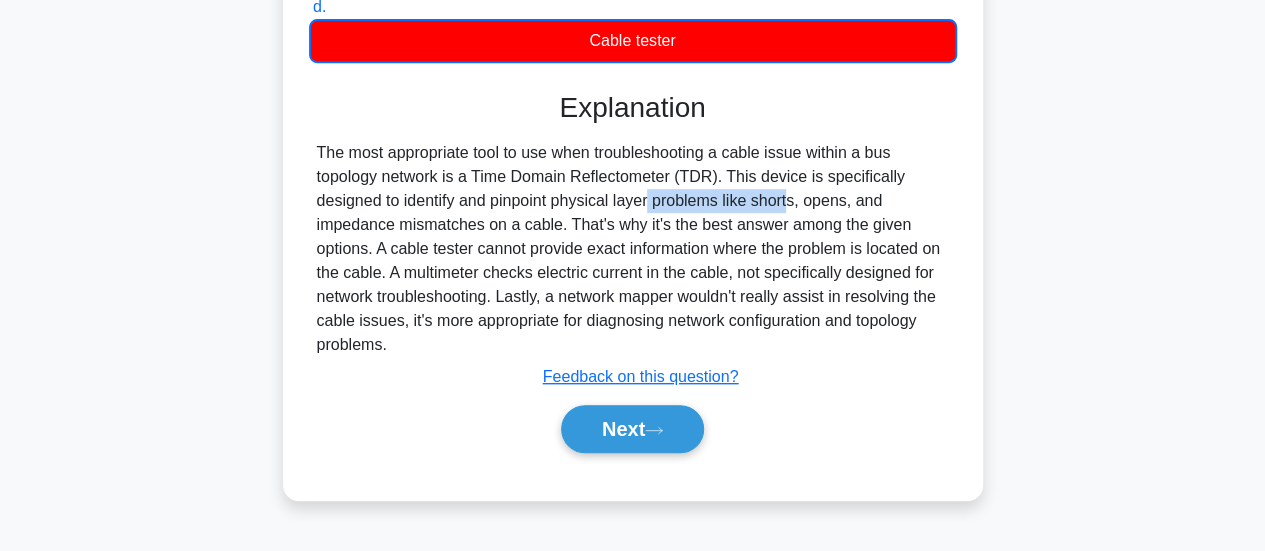 drag, startPoint x: 540, startPoint y: 201, endPoint x: 670, endPoint y: 209, distance: 130.24593 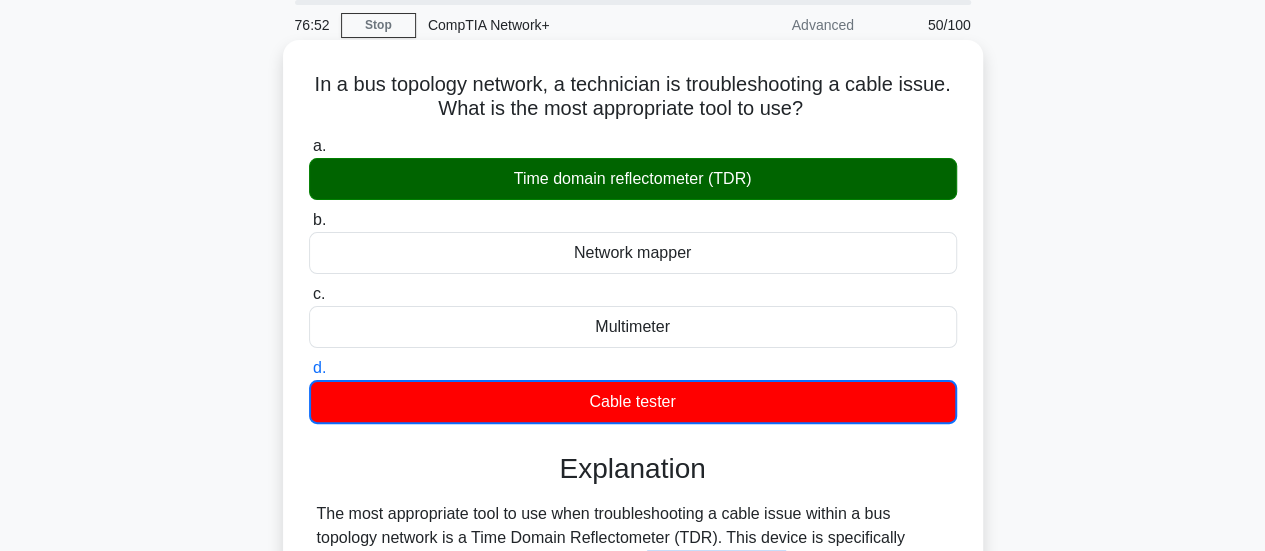 scroll, scrollTop: 0, scrollLeft: 0, axis: both 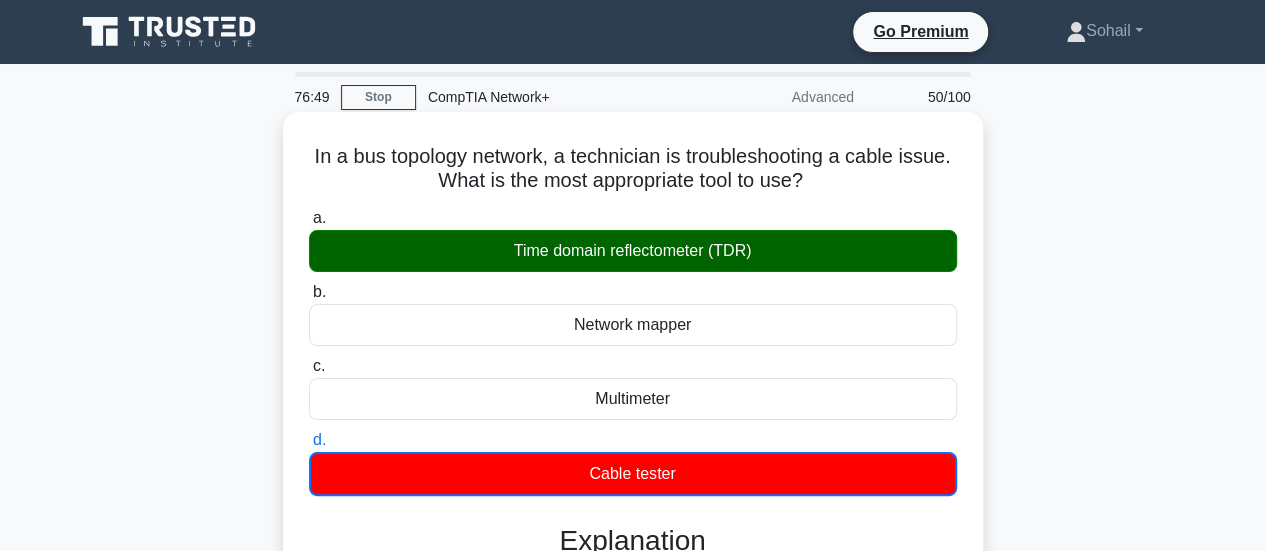 drag, startPoint x: 314, startPoint y: 142, endPoint x: 837, endPoint y: 493, distance: 629.86505 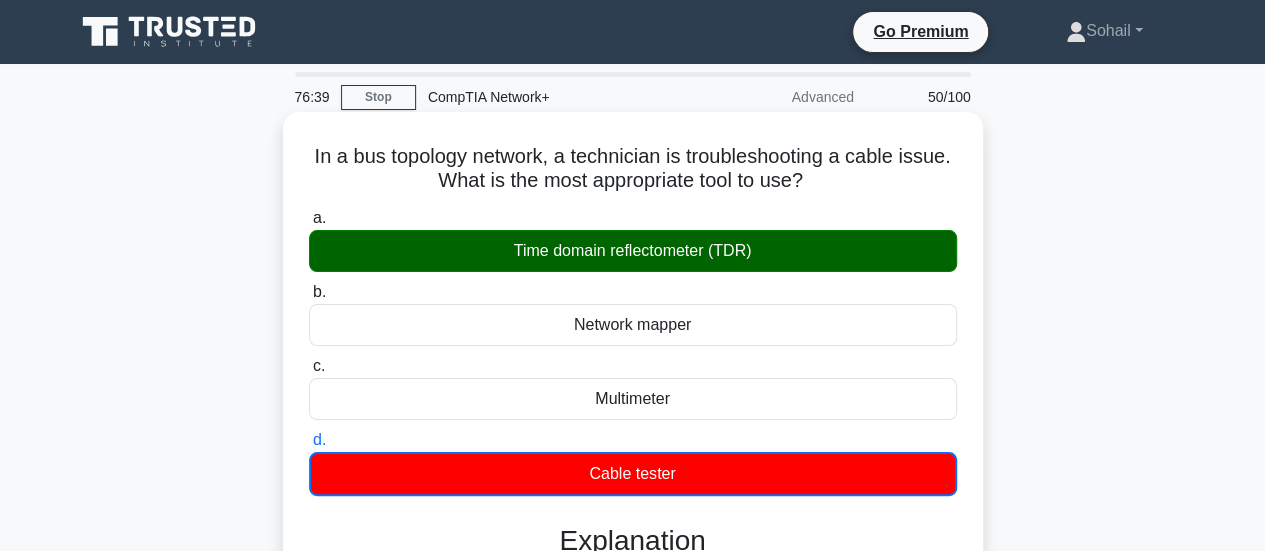 click on "Multimeter" at bounding box center [633, 399] 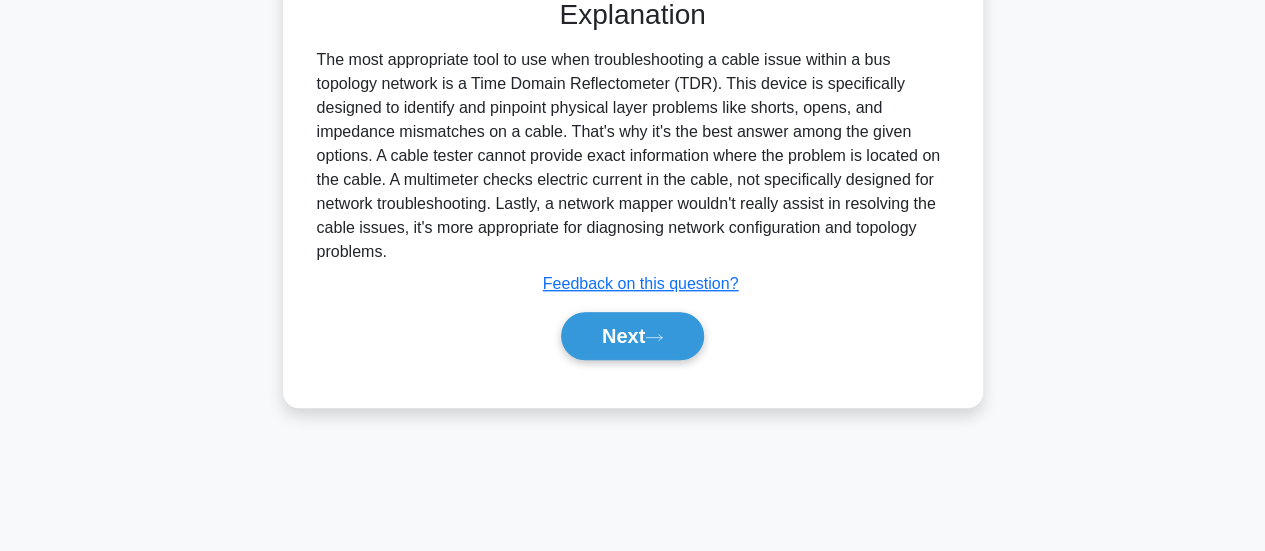 scroll, scrollTop: 528, scrollLeft: 0, axis: vertical 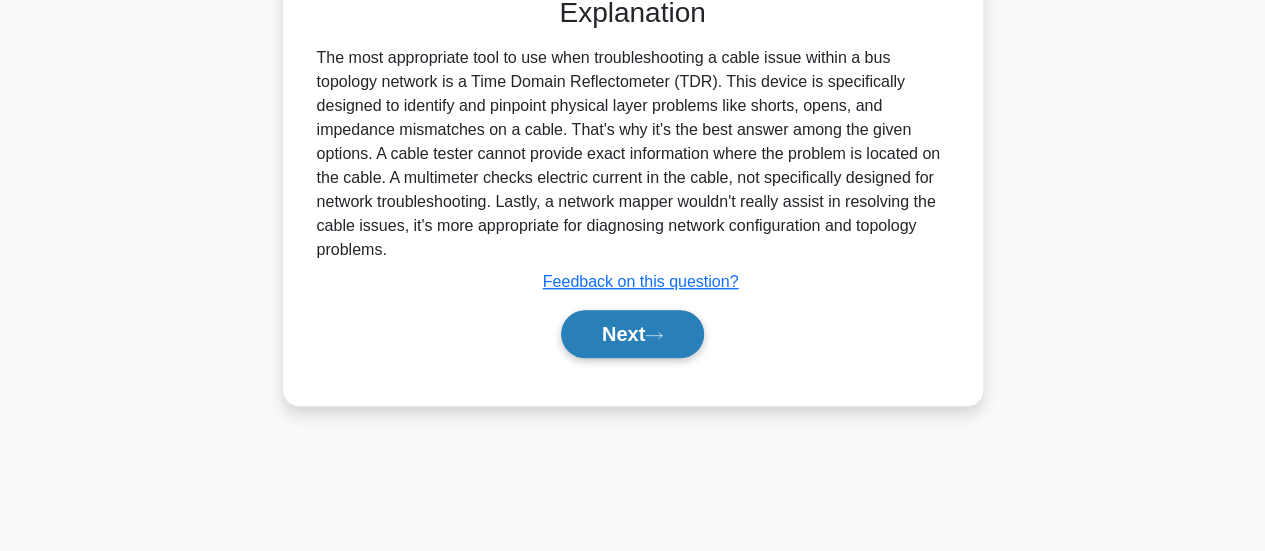 click on "Next" at bounding box center (632, 334) 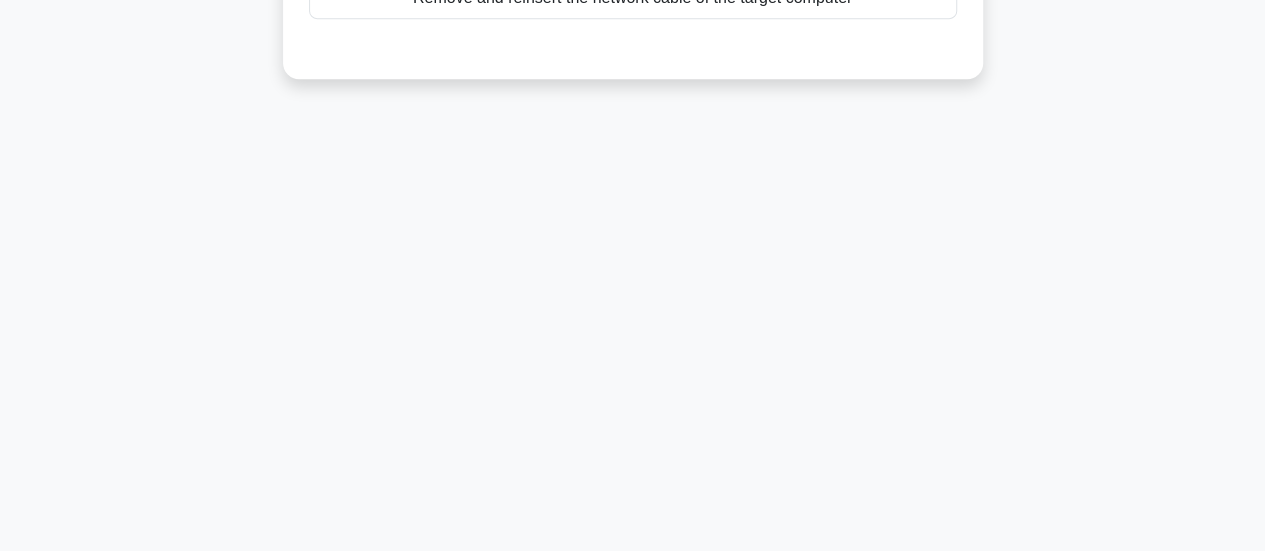 scroll, scrollTop: 0, scrollLeft: 0, axis: both 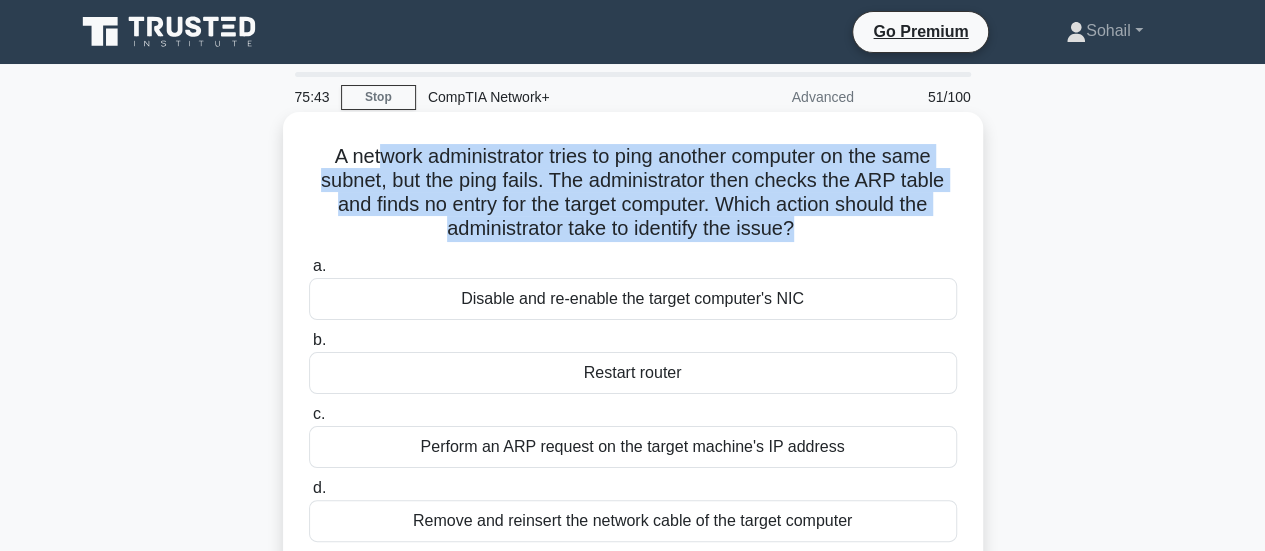 drag, startPoint x: 370, startPoint y: 158, endPoint x: 796, endPoint y: 221, distance: 430.63324 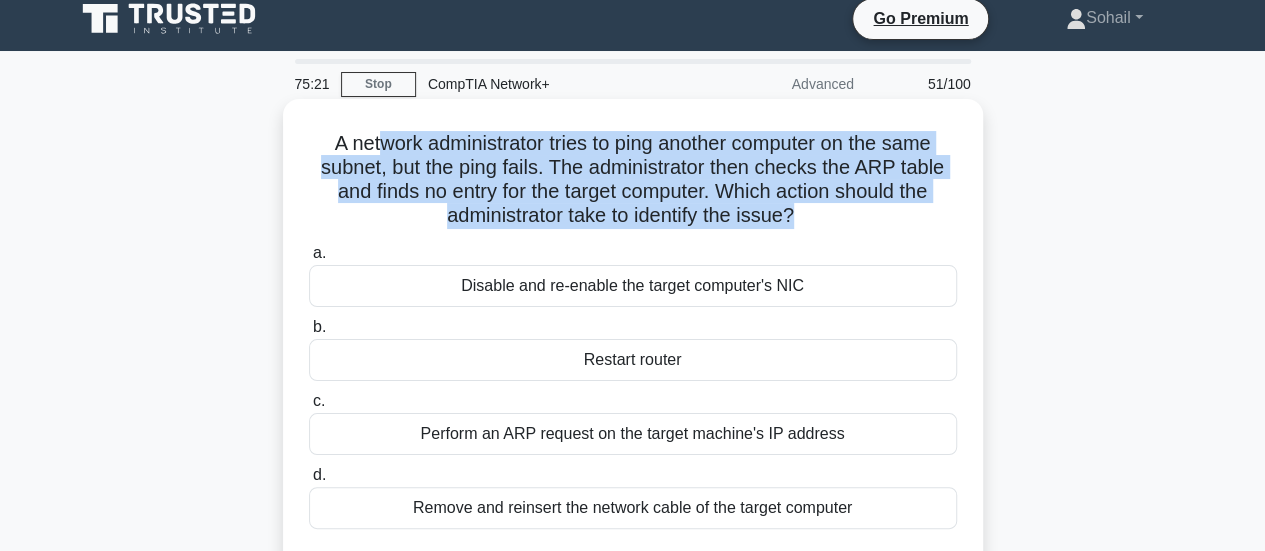 scroll, scrollTop: 14, scrollLeft: 0, axis: vertical 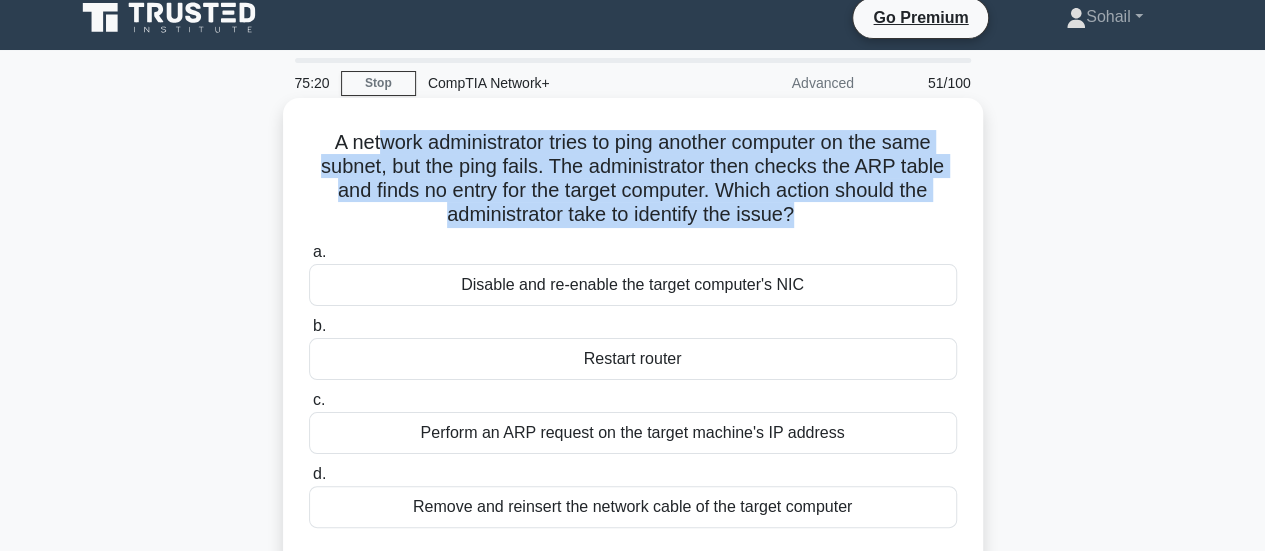 click on "A network administrator tries to ping another computer on the same subnet, but the ping fails. The administrator then checks the ARP table and finds no entry for the target computer. Which action should the administrator take to identify the issue?
.spinner_0XTQ{transform-origin:center;animation:spinner_y6GP .75s linear infinite}@keyframes spinner_y6GP{100%{transform:rotate(360deg)}}" at bounding box center [633, 179] 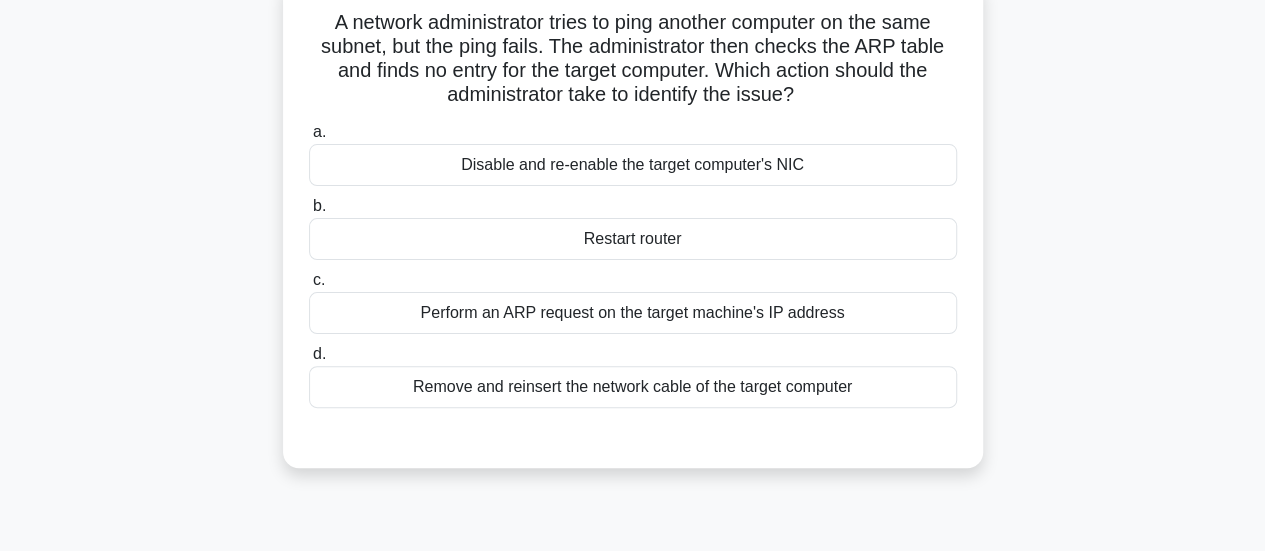scroll, scrollTop: 135, scrollLeft: 0, axis: vertical 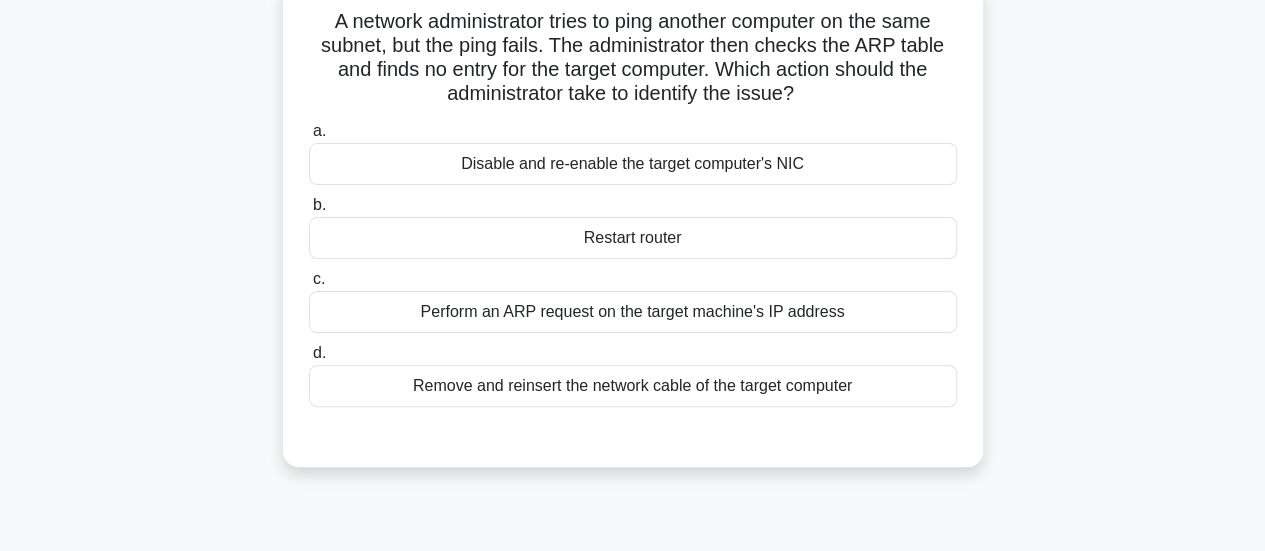 click on "Remove and reinsert the network cable of the target computer" at bounding box center (633, 386) 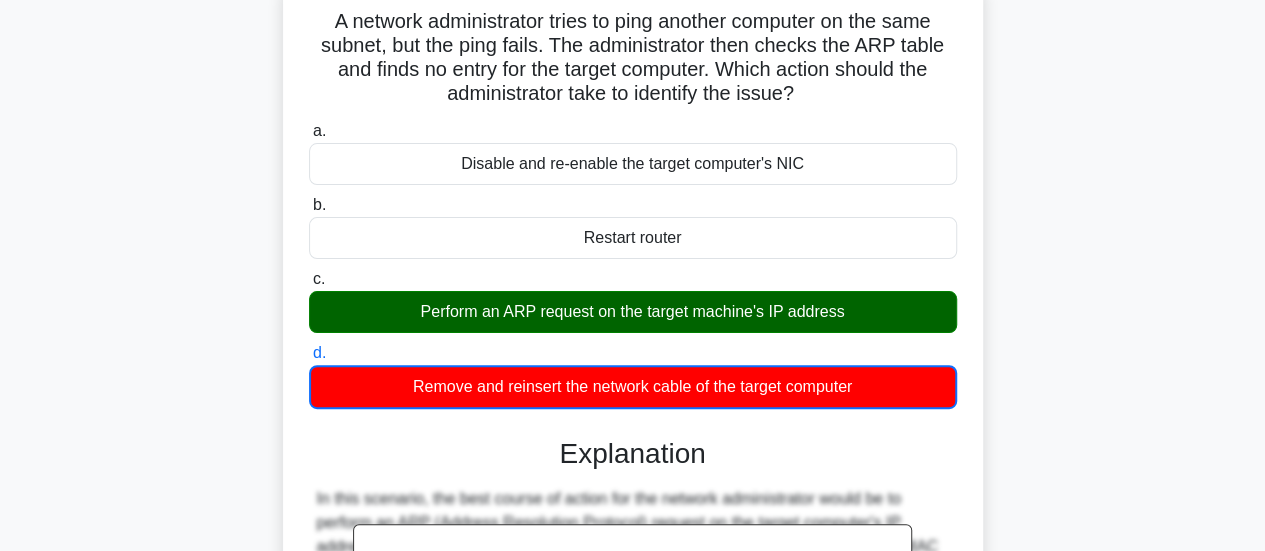 drag, startPoint x: 320, startPoint y: 21, endPoint x: 868, endPoint y: 397, distance: 664.5901 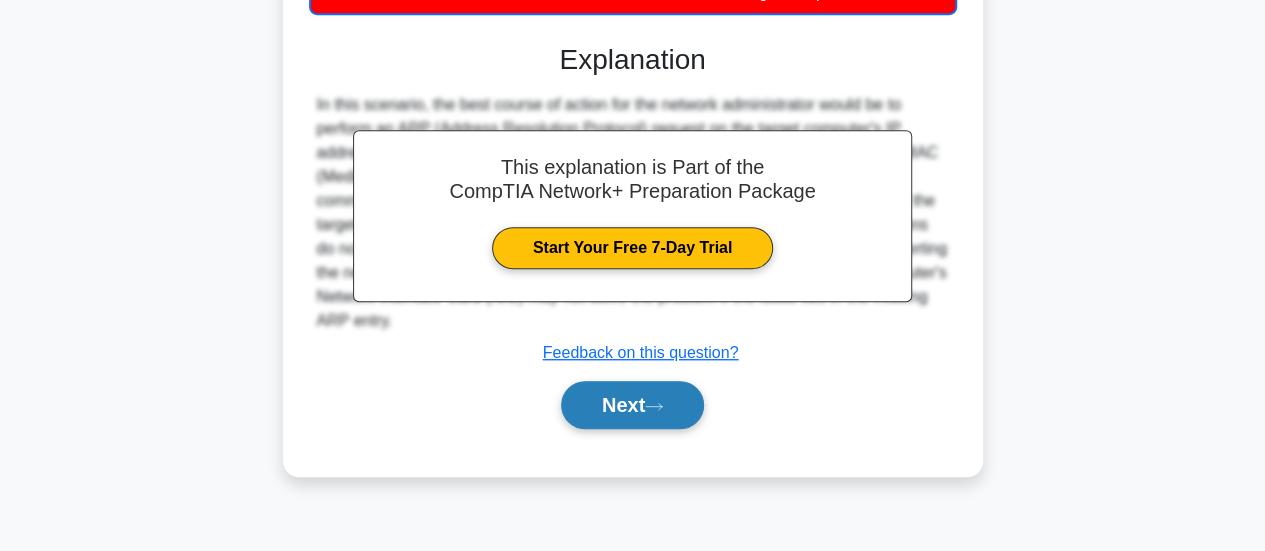 click on "Next" at bounding box center (632, 405) 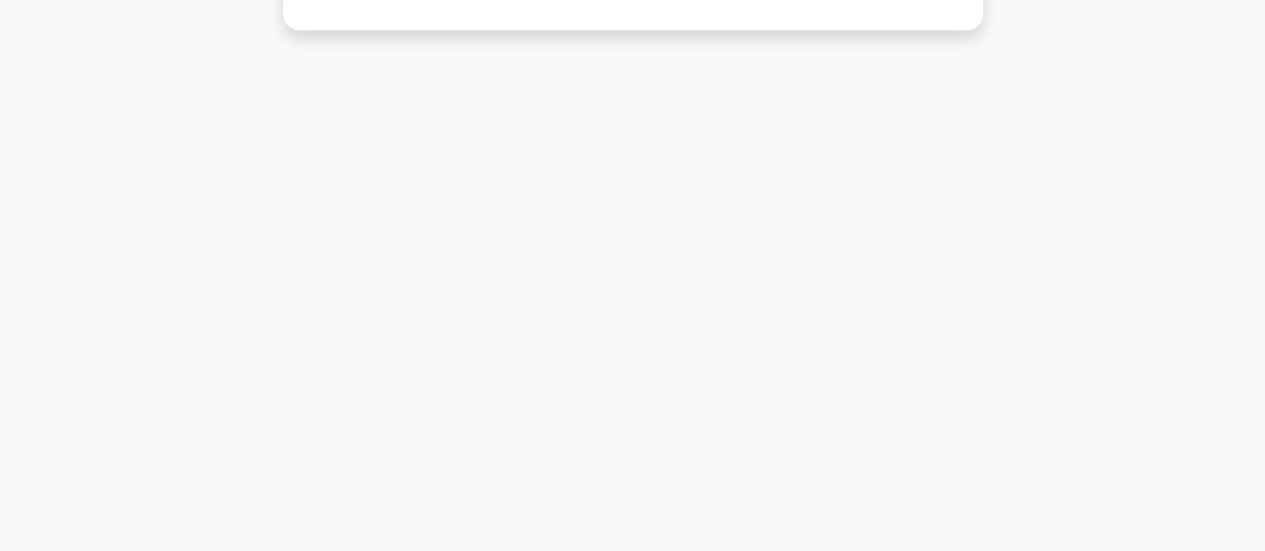 scroll, scrollTop: 0, scrollLeft: 0, axis: both 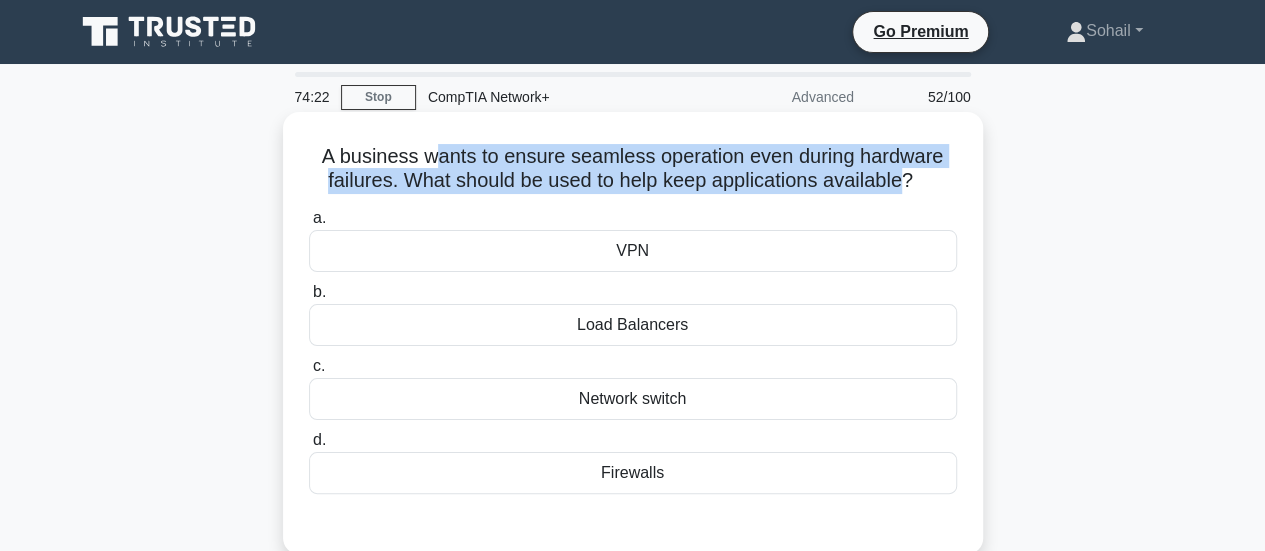 drag, startPoint x: 432, startPoint y: 147, endPoint x: 910, endPoint y: 197, distance: 480.60794 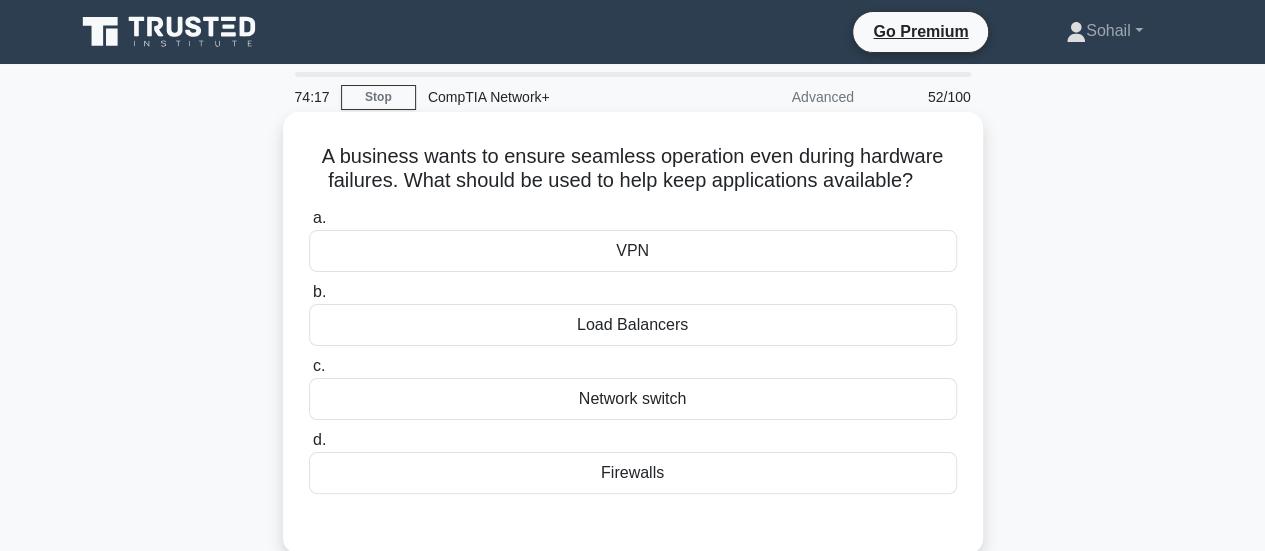 click on "Load Balancers" at bounding box center [633, 325] 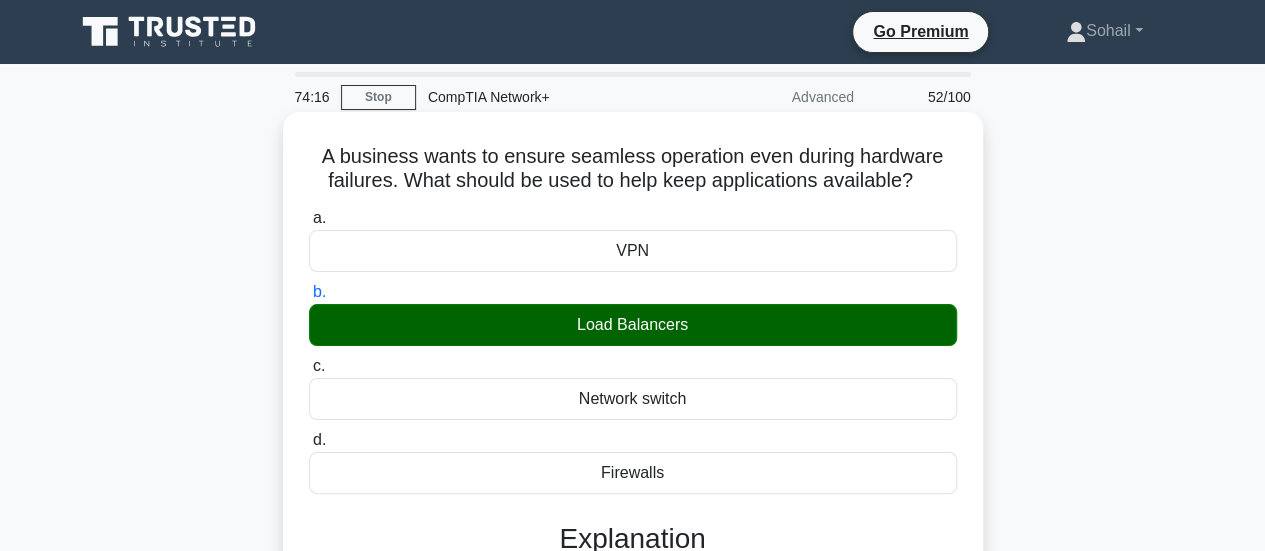 scroll, scrollTop: 529, scrollLeft: 0, axis: vertical 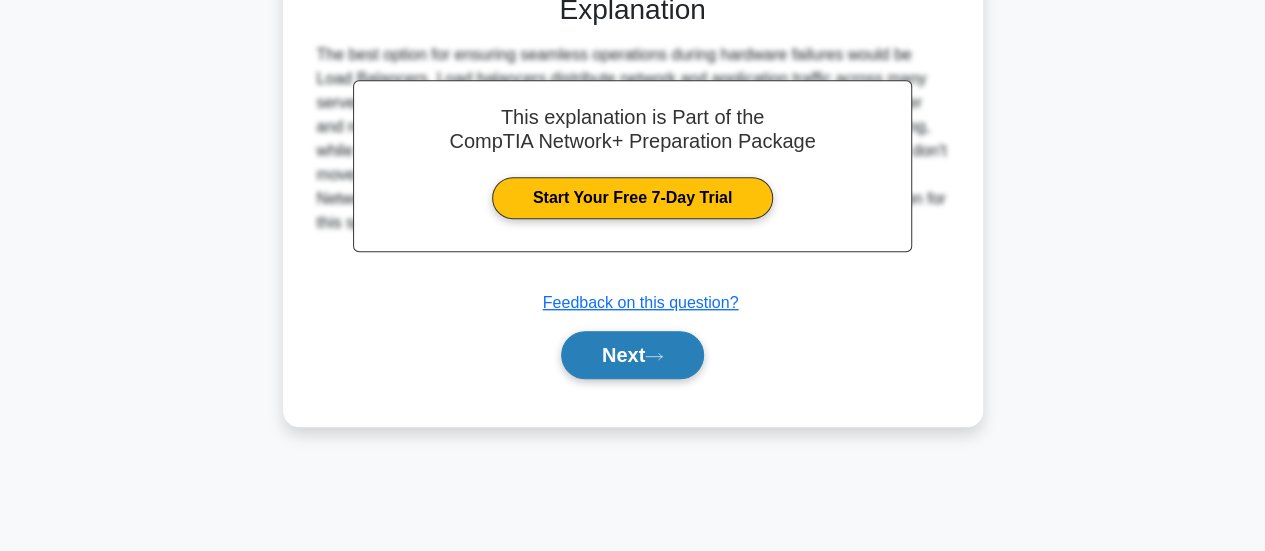 click on "Next" at bounding box center [632, 355] 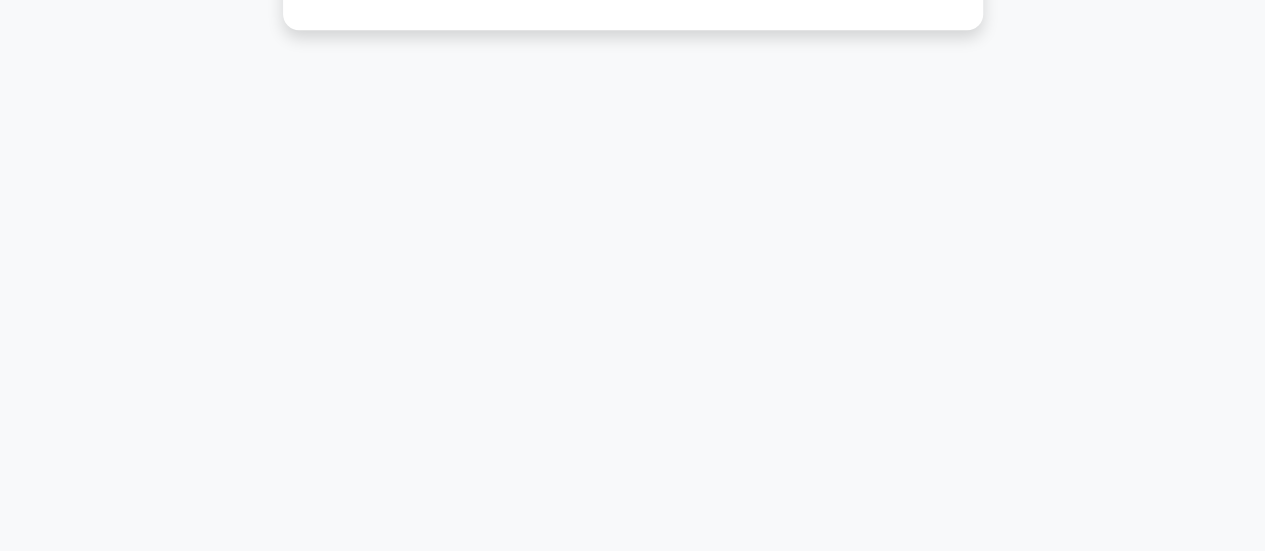 scroll, scrollTop: 0, scrollLeft: 0, axis: both 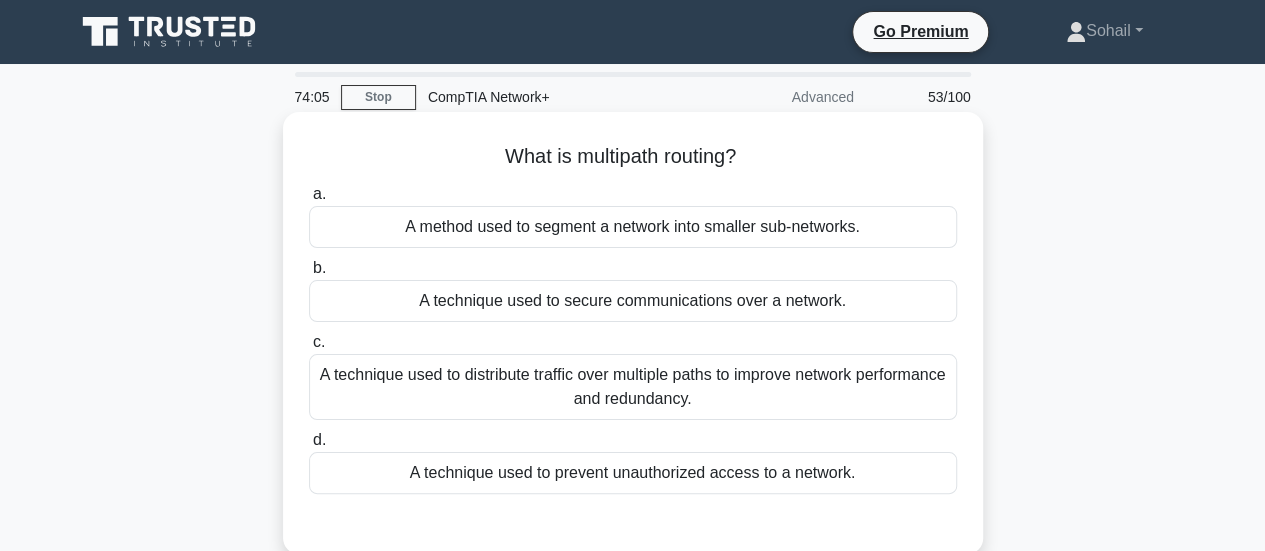 click on "A technique used to distribute traffic over multiple paths to improve network performance and redundancy." at bounding box center (633, 387) 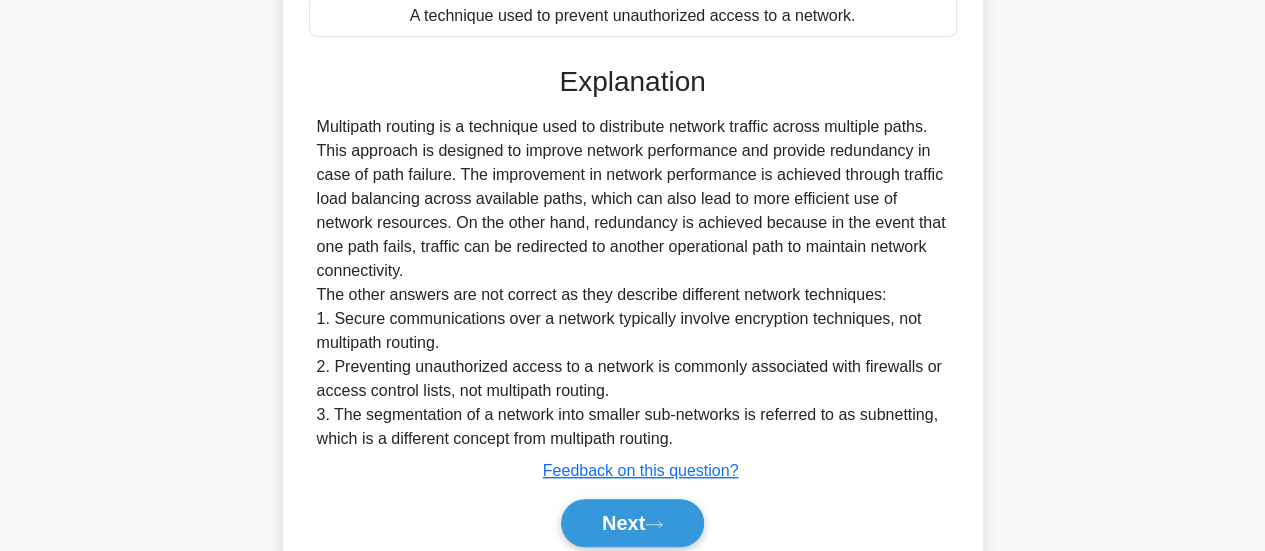 scroll, scrollTop: 506, scrollLeft: 0, axis: vertical 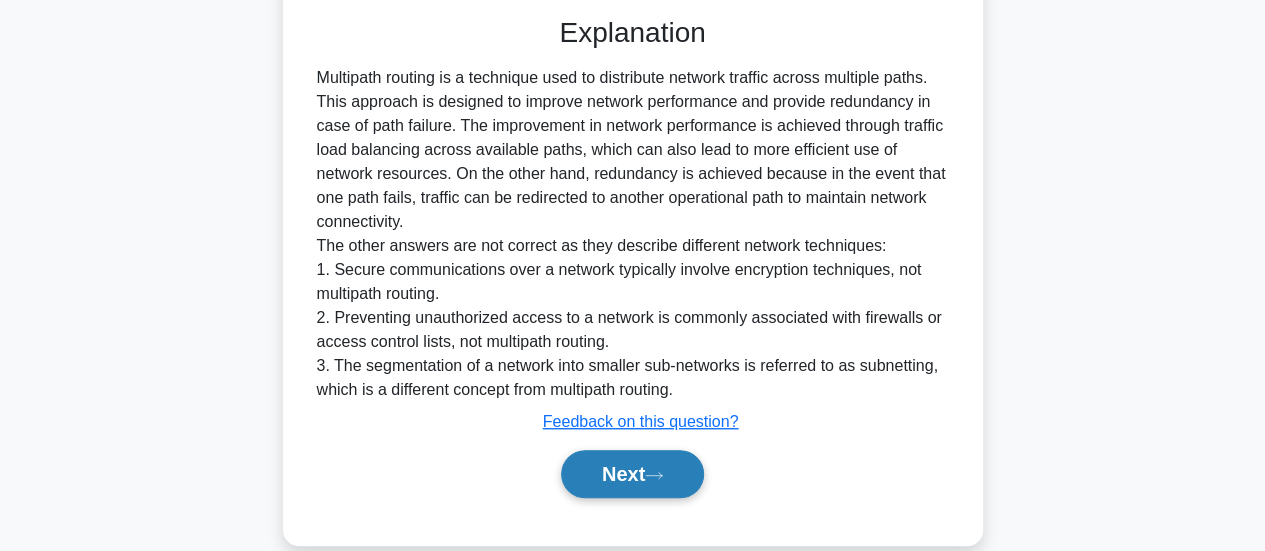 click on "Next" at bounding box center [632, 474] 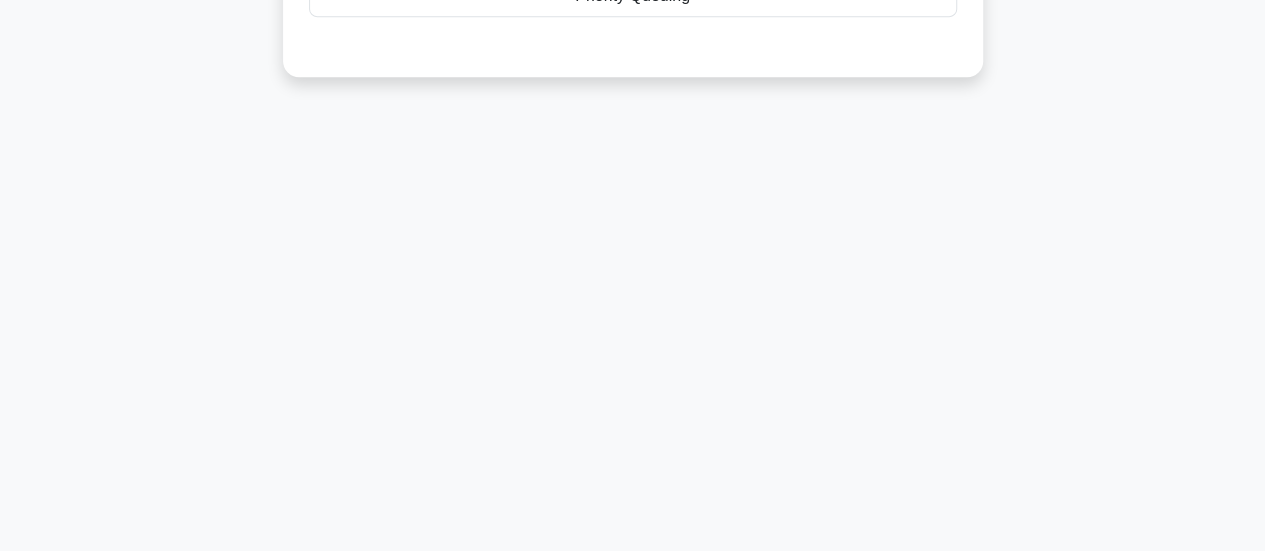 scroll, scrollTop: 0, scrollLeft: 0, axis: both 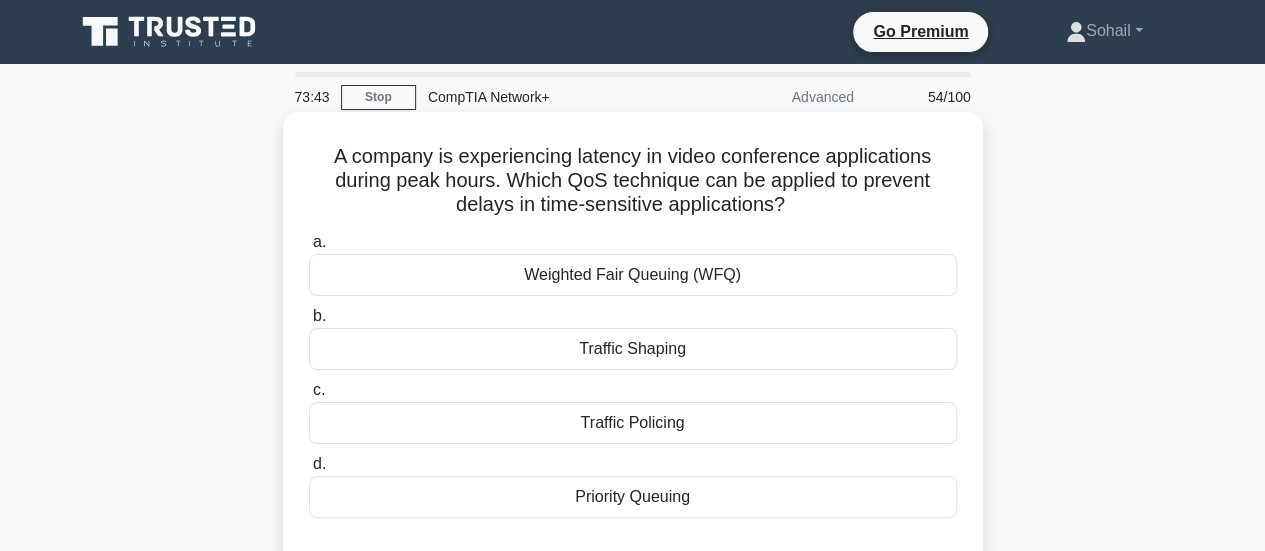 drag, startPoint x: 333, startPoint y: 155, endPoint x: 752, endPoint y: 489, distance: 535.833 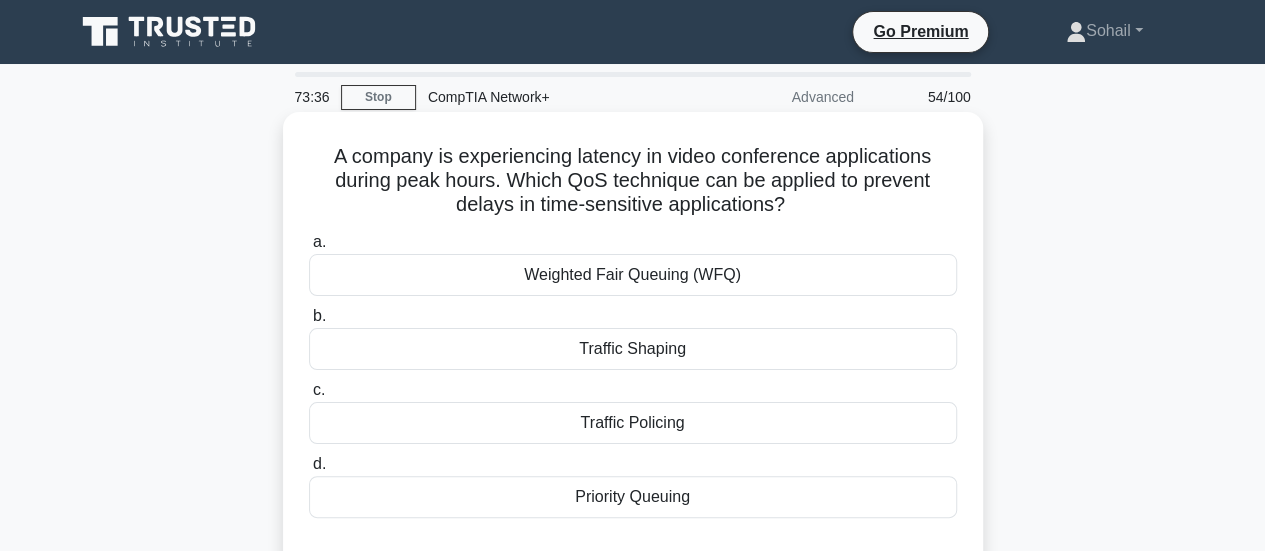 click on "Weighted Fair Queuing (WFQ)" at bounding box center [633, 275] 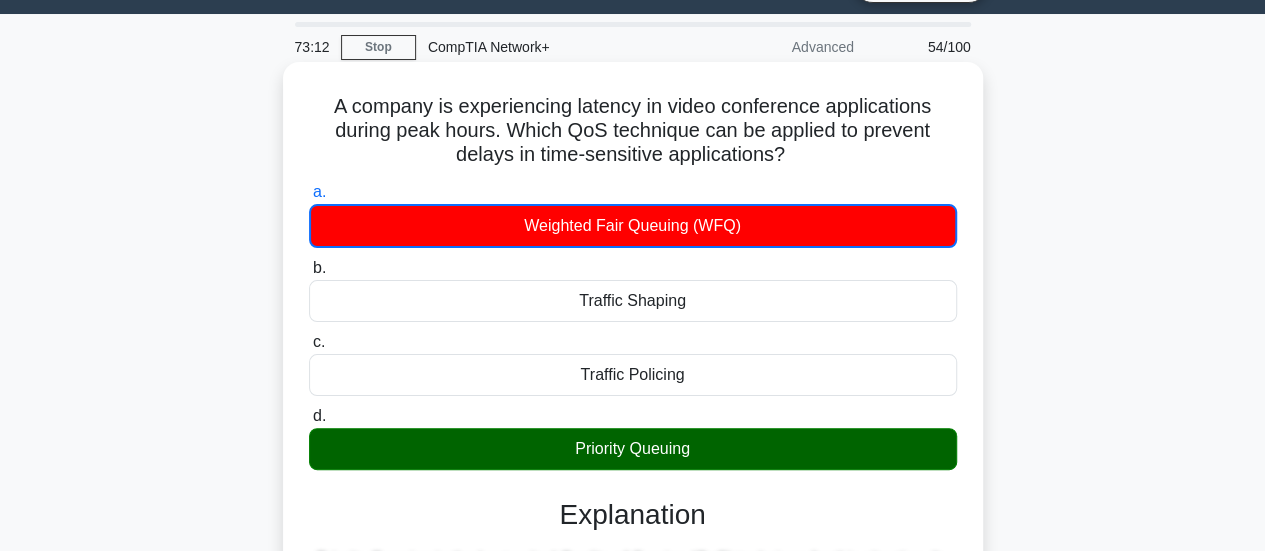 scroll, scrollTop: 49, scrollLeft: 0, axis: vertical 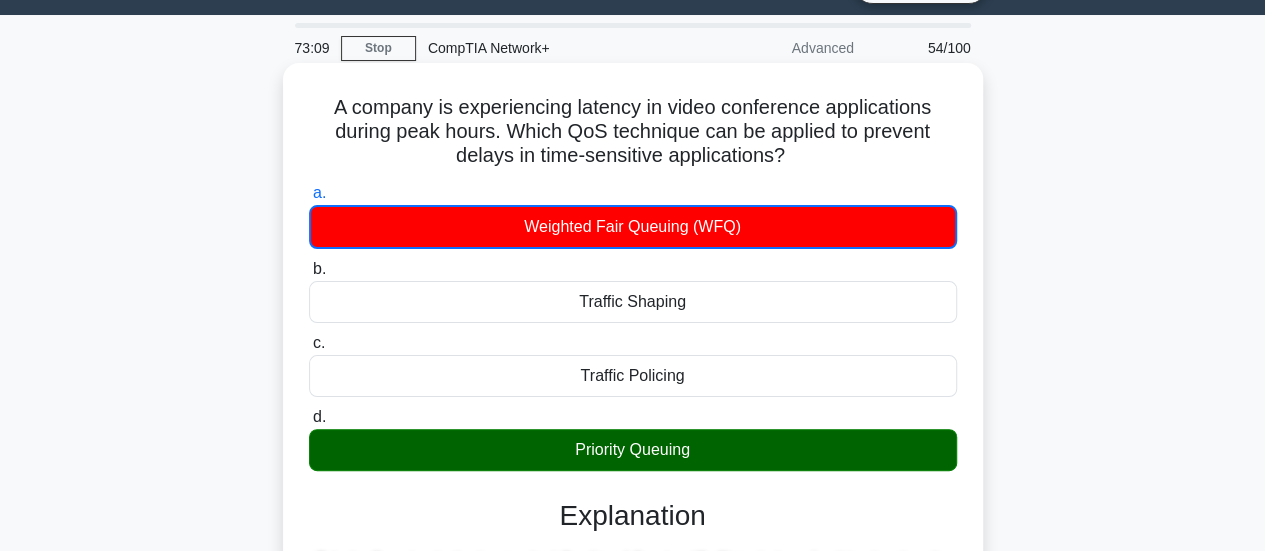 drag, startPoint x: 320, startPoint y: 109, endPoint x: 809, endPoint y: 461, distance: 602.51556 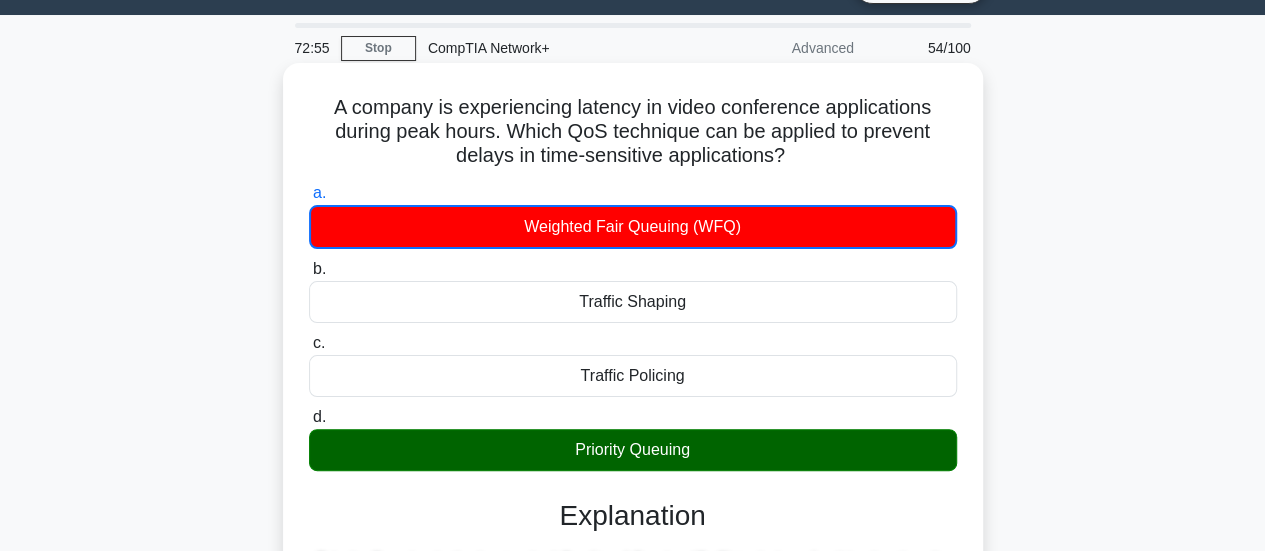 scroll, scrollTop: 529, scrollLeft: 0, axis: vertical 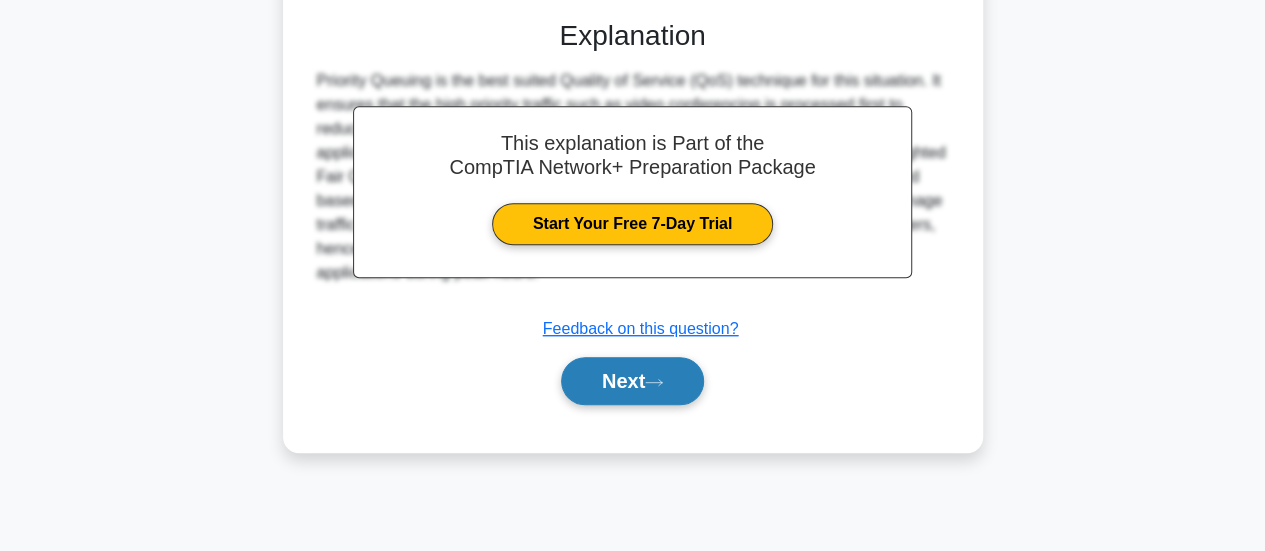 click on "Next" at bounding box center [632, 381] 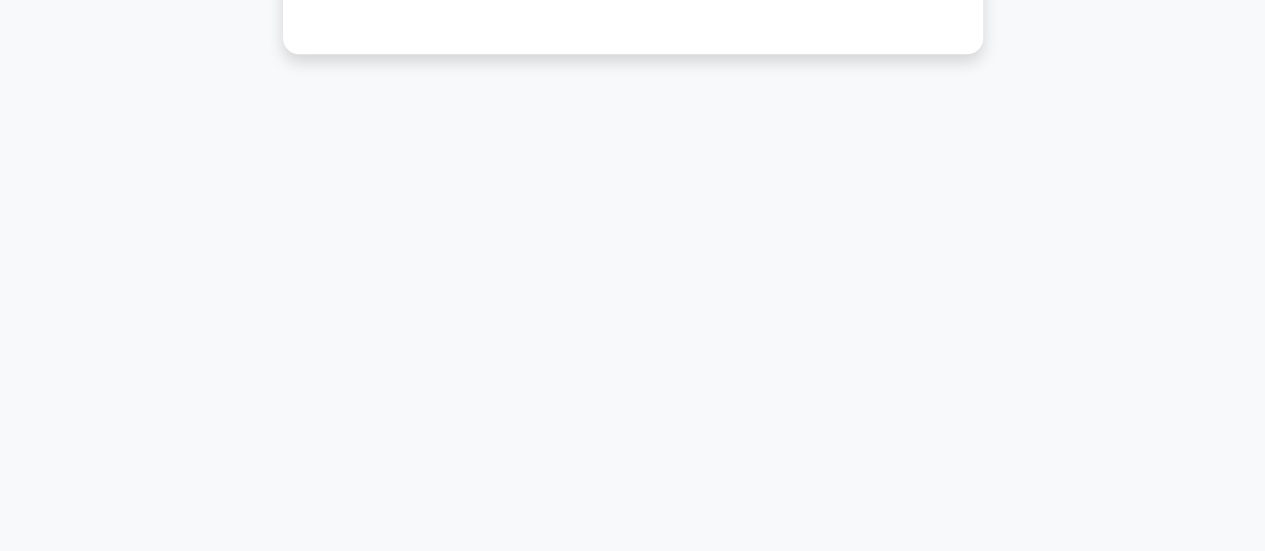 scroll, scrollTop: 0, scrollLeft: 0, axis: both 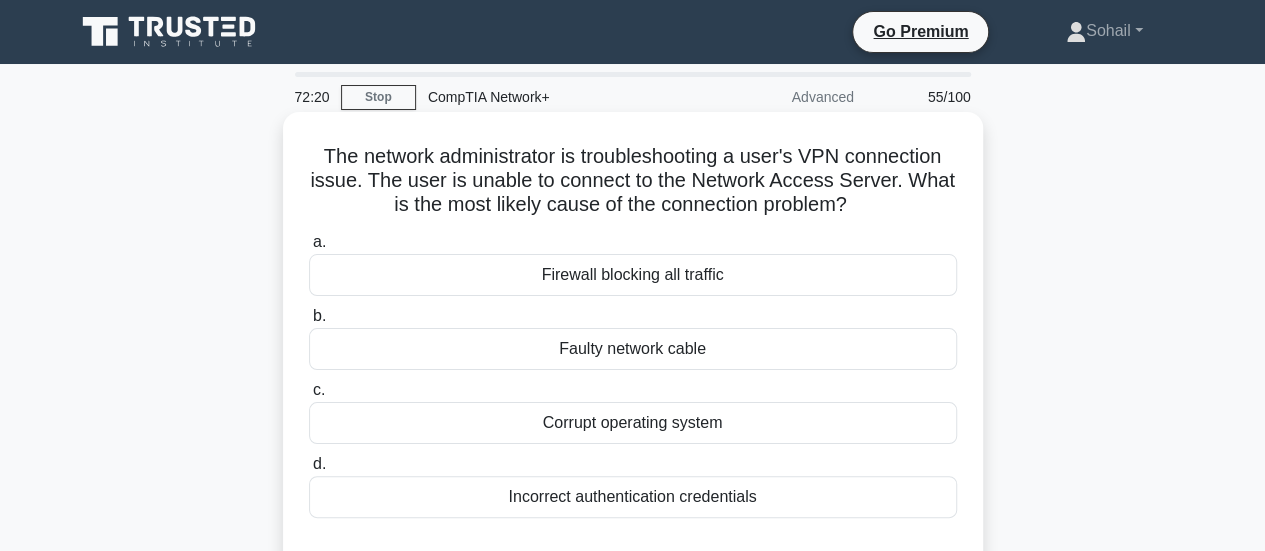 click on "Incorrect authentication credentials" at bounding box center [633, 497] 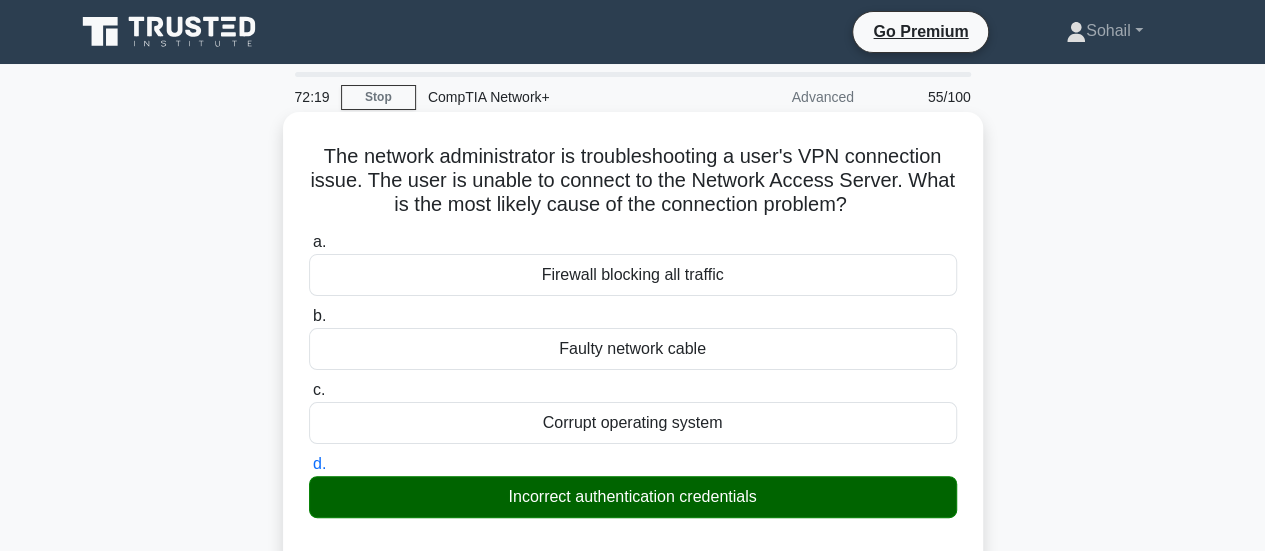 scroll, scrollTop: 529, scrollLeft: 0, axis: vertical 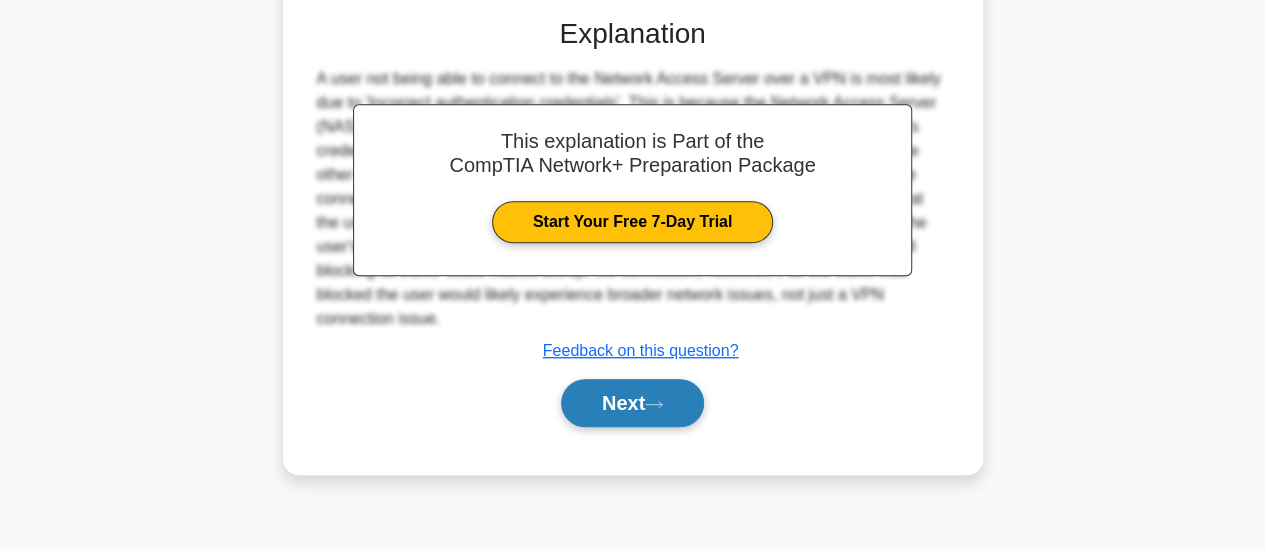 click on "Next" at bounding box center [632, 403] 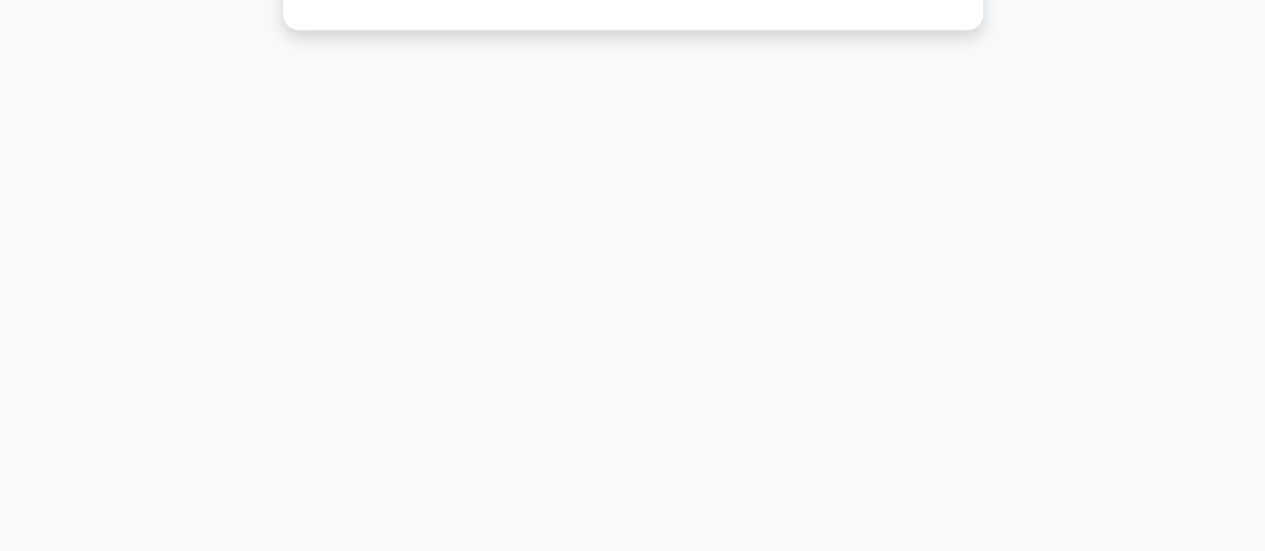 scroll, scrollTop: 0, scrollLeft: 0, axis: both 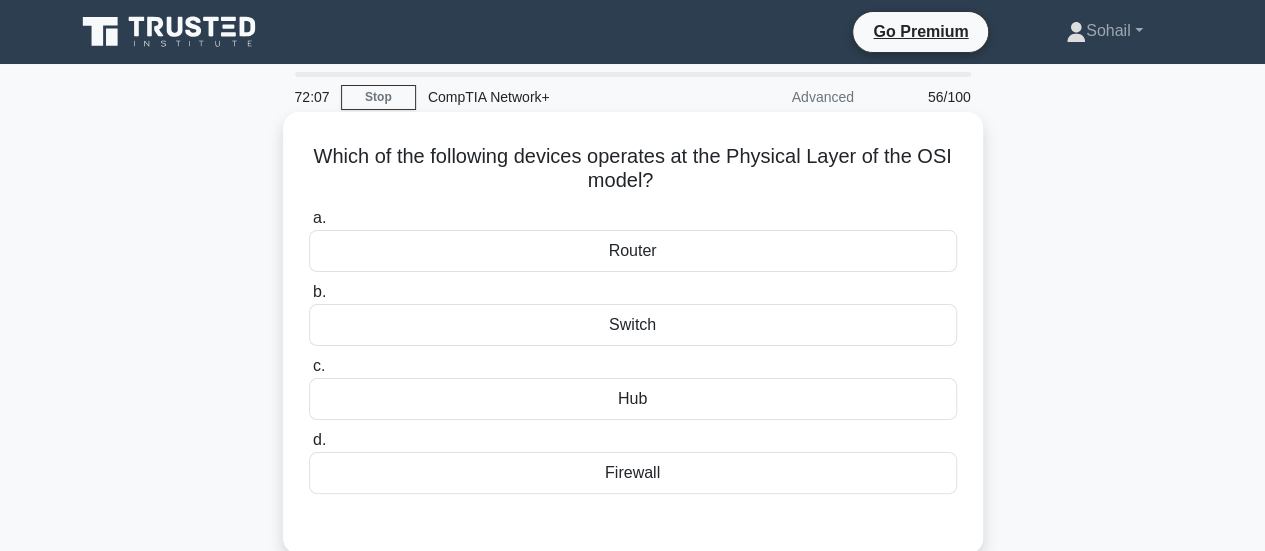 click on "Hub" at bounding box center [633, 399] 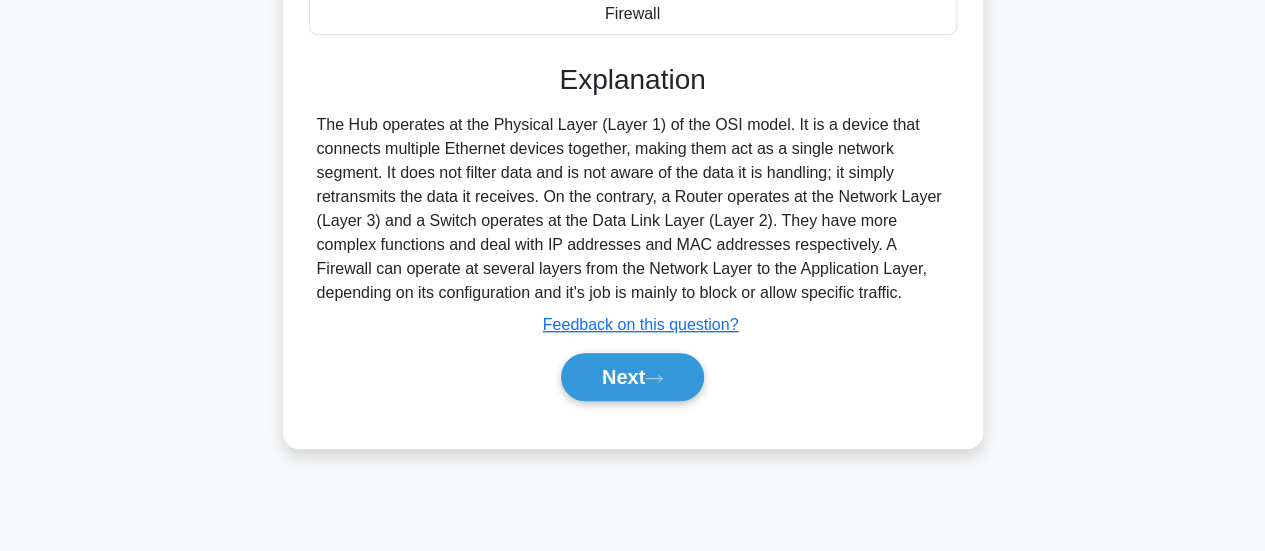 scroll, scrollTop: 529, scrollLeft: 0, axis: vertical 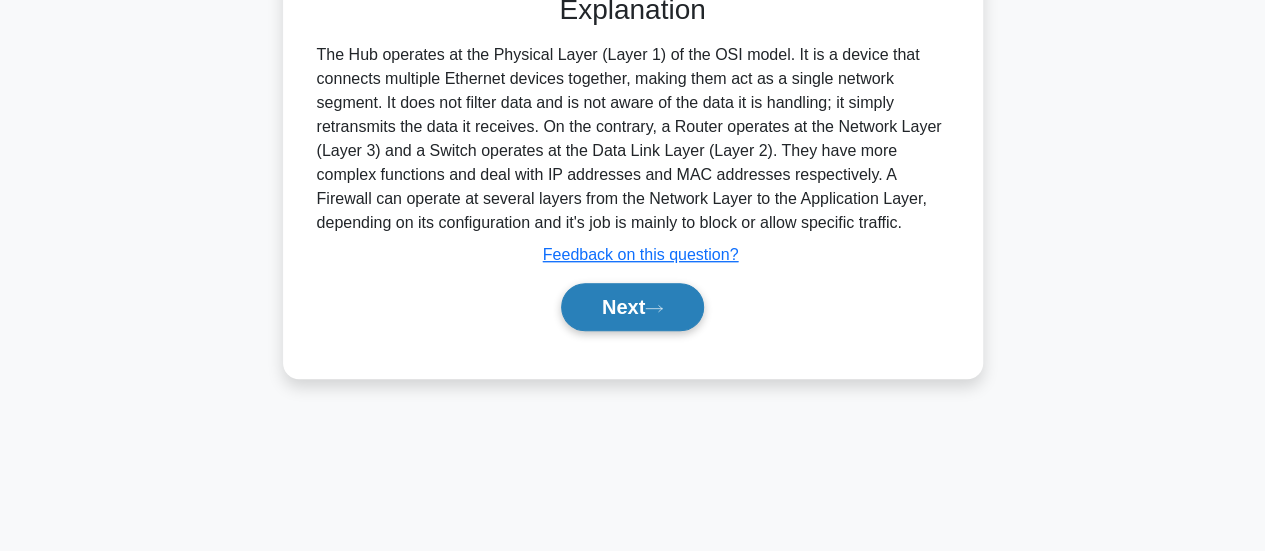 click on "Next" at bounding box center [632, 307] 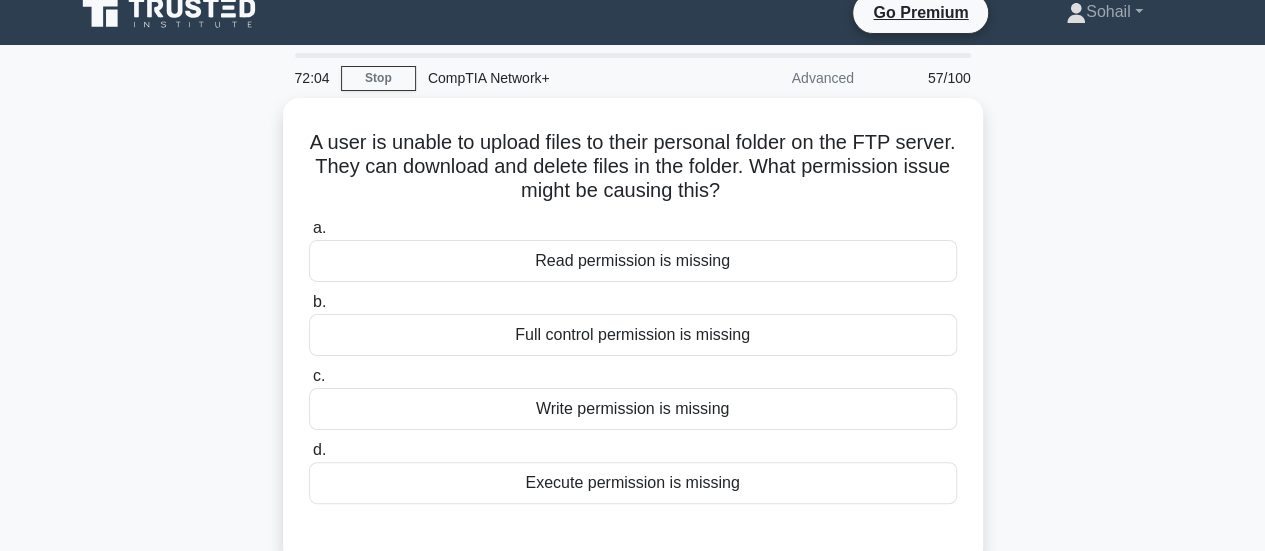 scroll, scrollTop: 0, scrollLeft: 0, axis: both 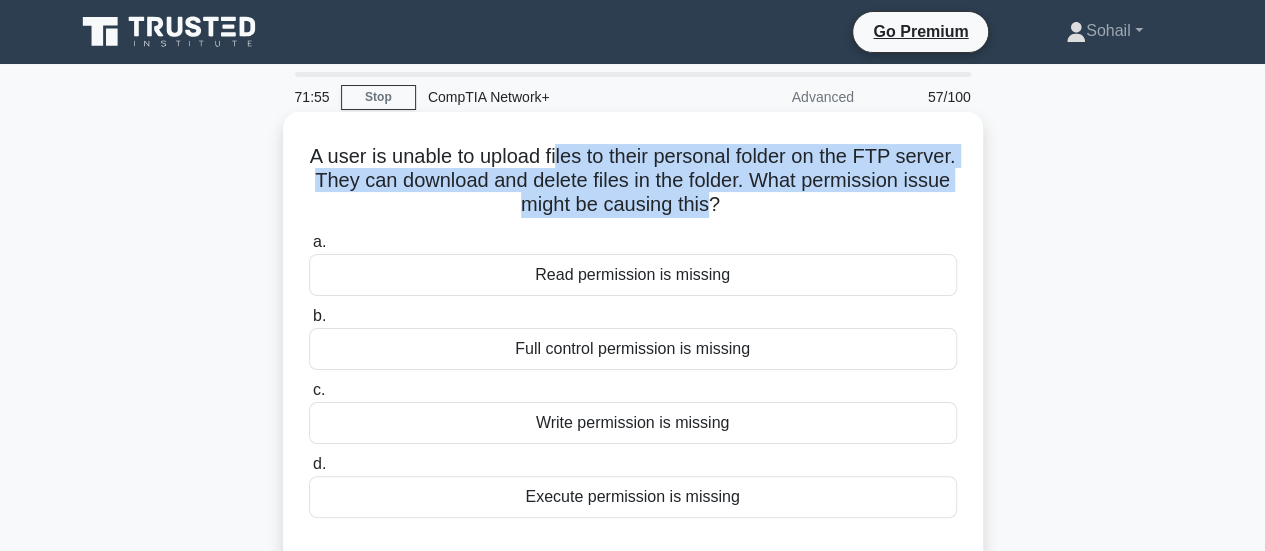 drag, startPoint x: 587, startPoint y: 163, endPoint x: 786, endPoint y: 205, distance: 203.38388 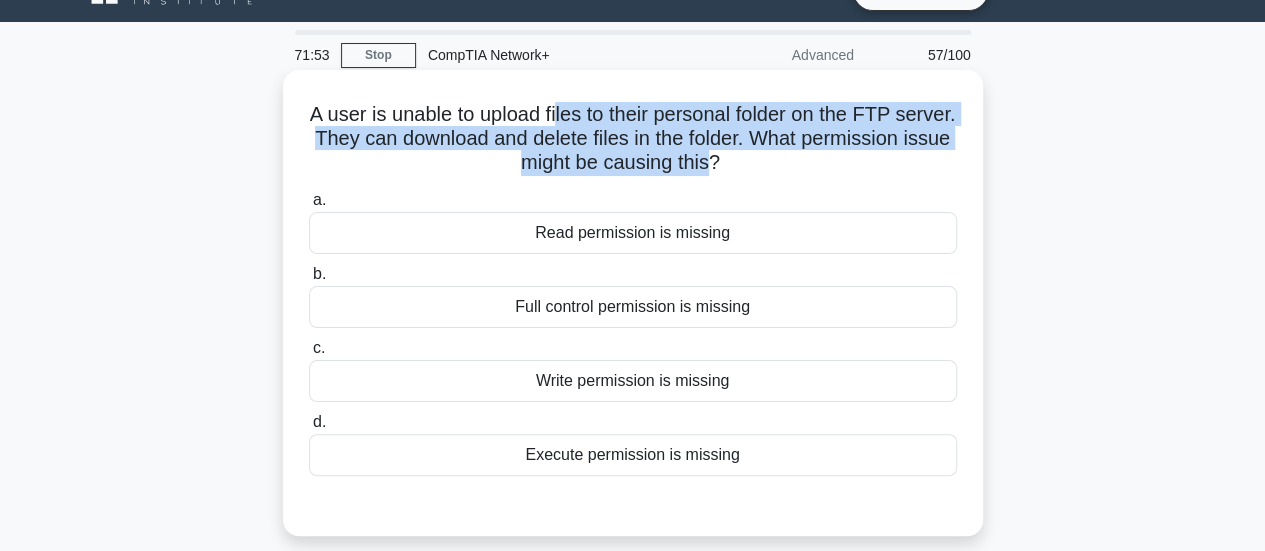 scroll, scrollTop: 45, scrollLeft: 0, axis: vertical 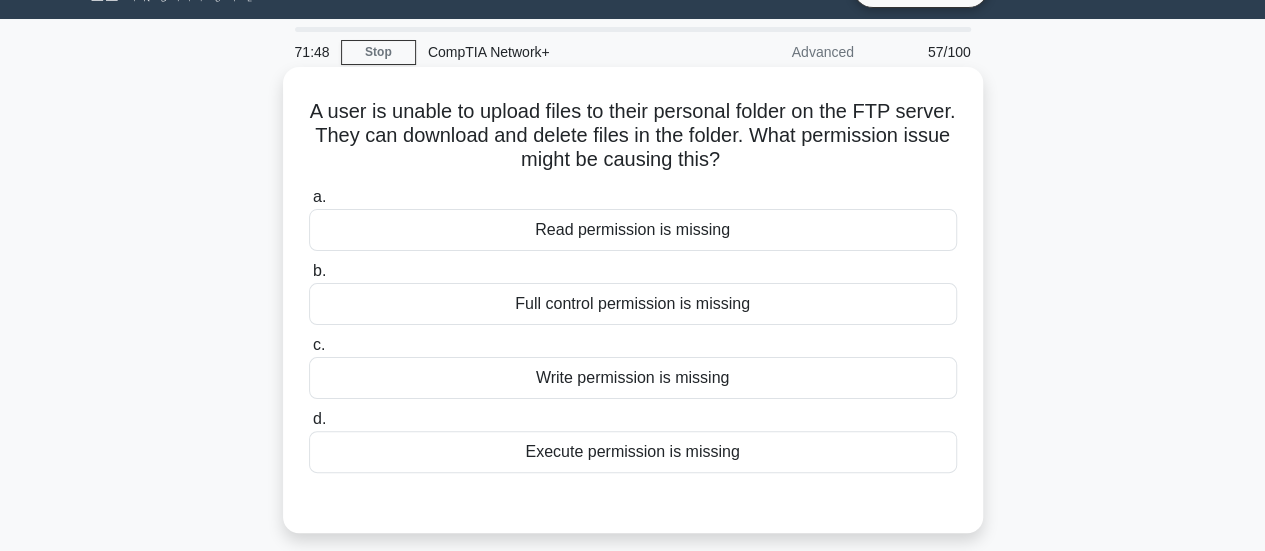 click on "Write permission is missing" at bounding box center [633, 378] 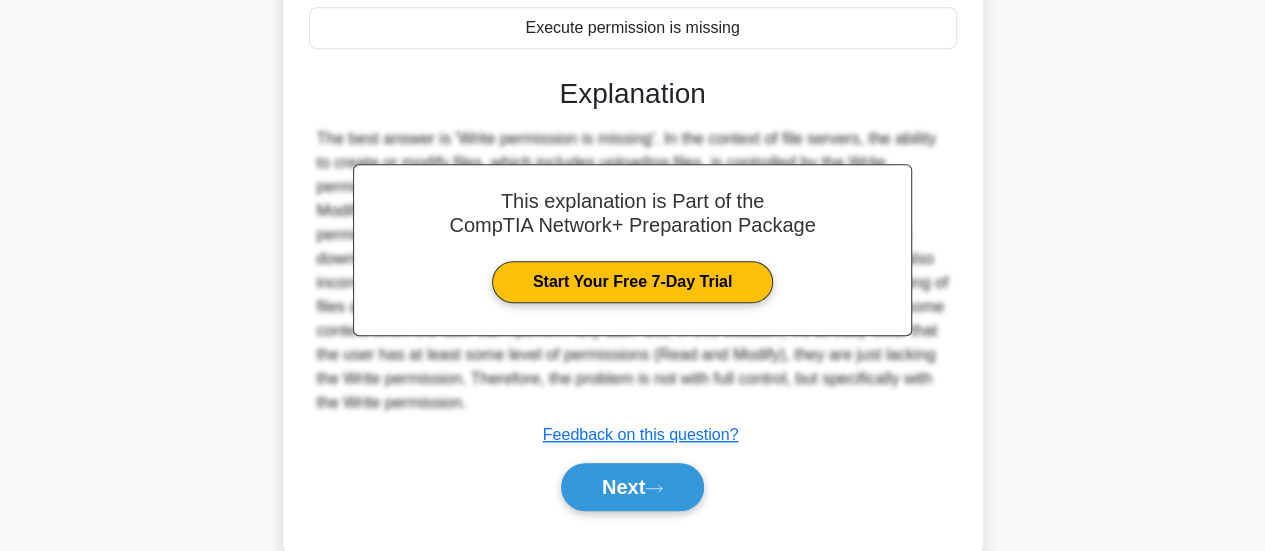 scroll, scrollTop: 500, scrollLeft: 0, axis: vertical 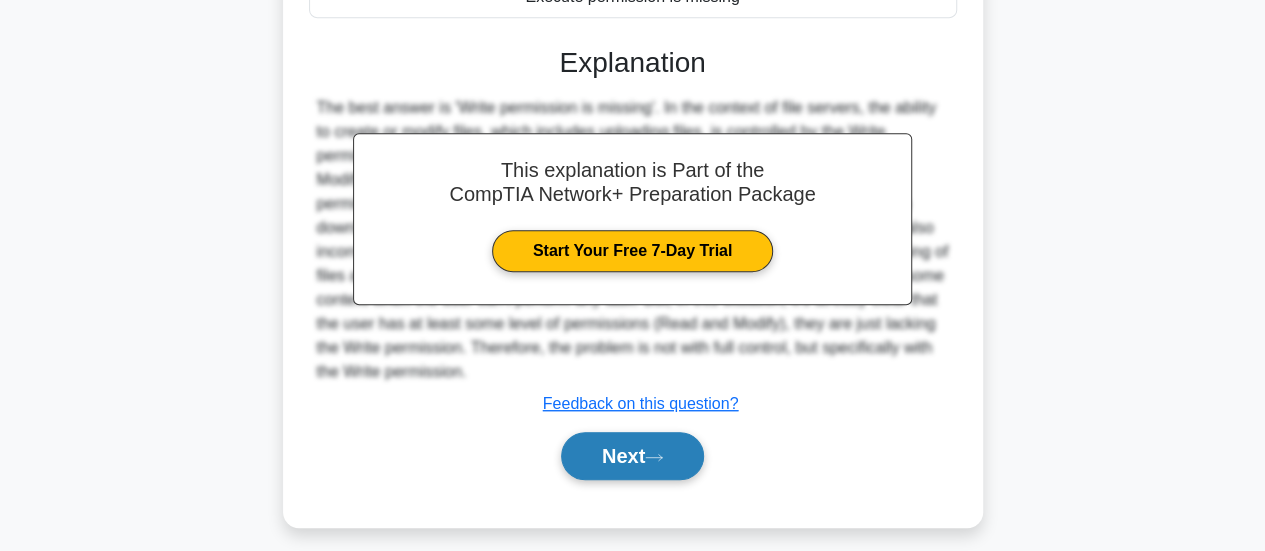 click on "Next" at bounding box center (632, 456) 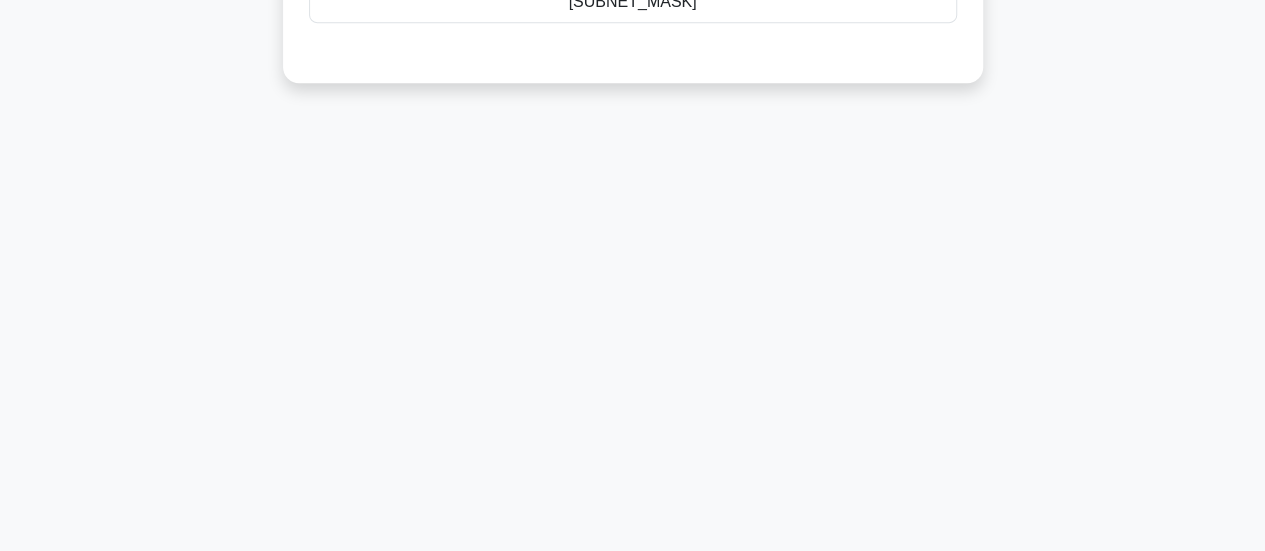 scroll, scrollTop: 0, scrollLeft: 0, axis: both 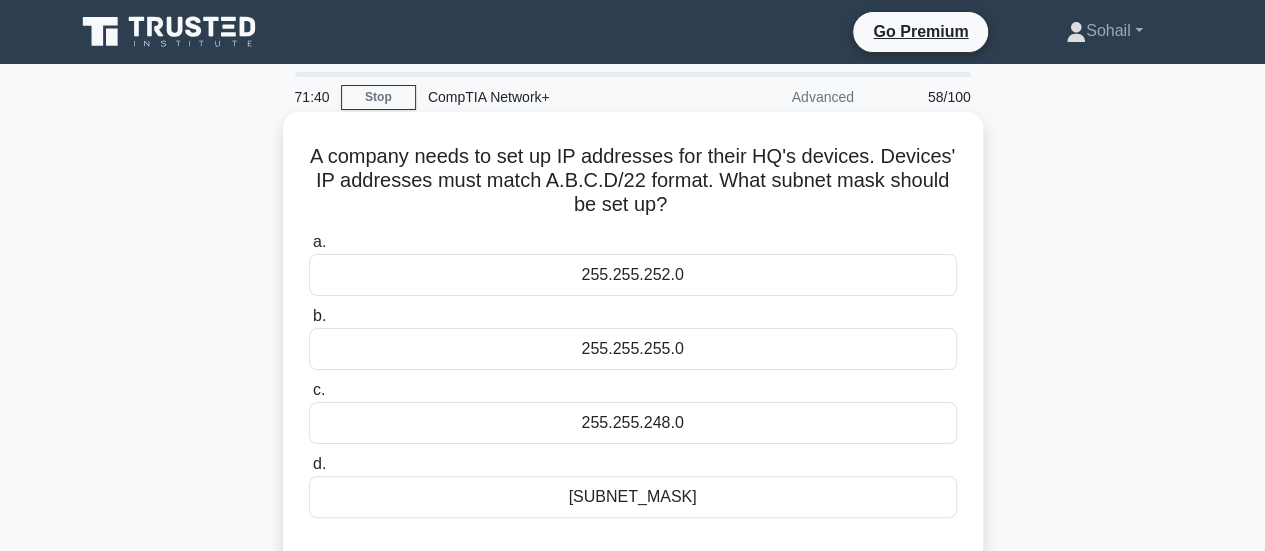 drag, startPoint x: 458, startPoint y: 165, endPoint x: 674, endPoint y: 204, distance: 219.4926 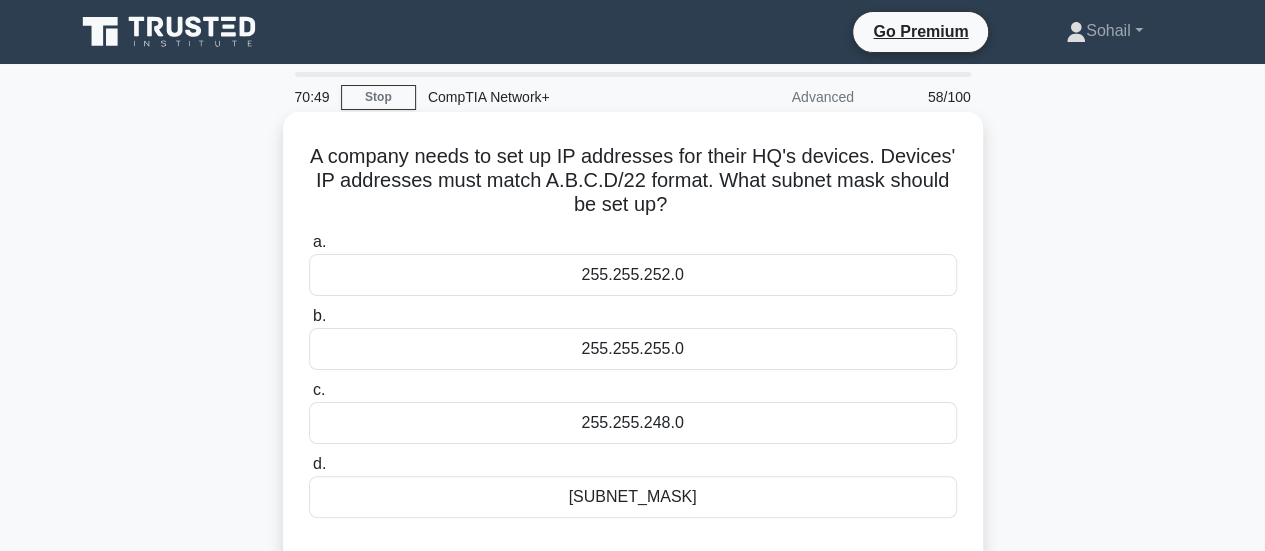 click on "a.
255.255.252.0" at bounding box center (633, 263) 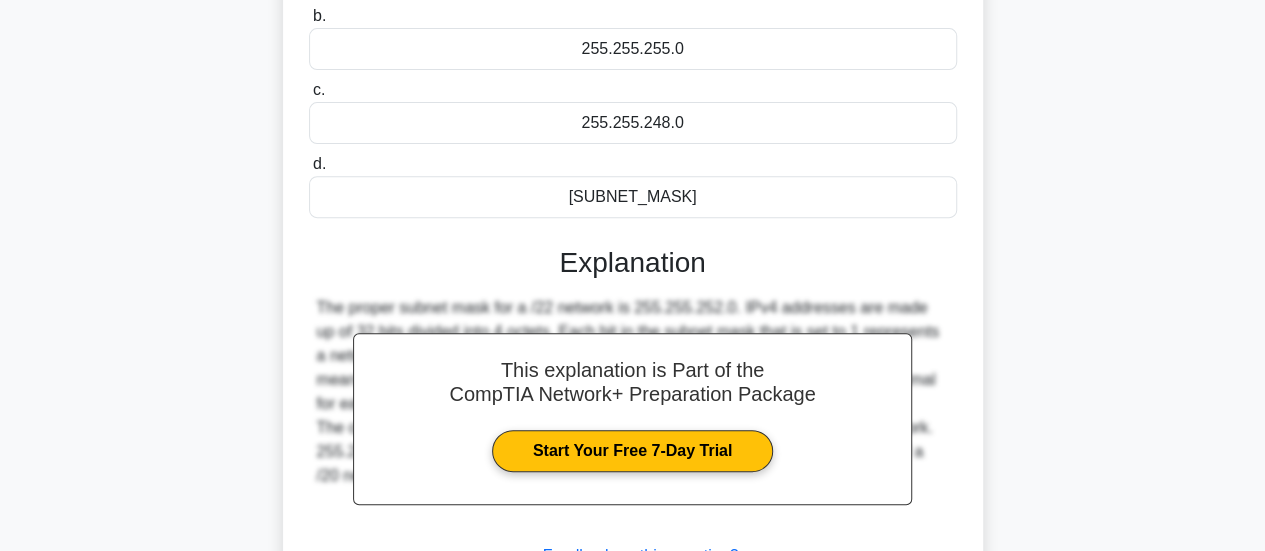 scroll, scrollTop: 529, scrollLeft: 0, axis: vertical 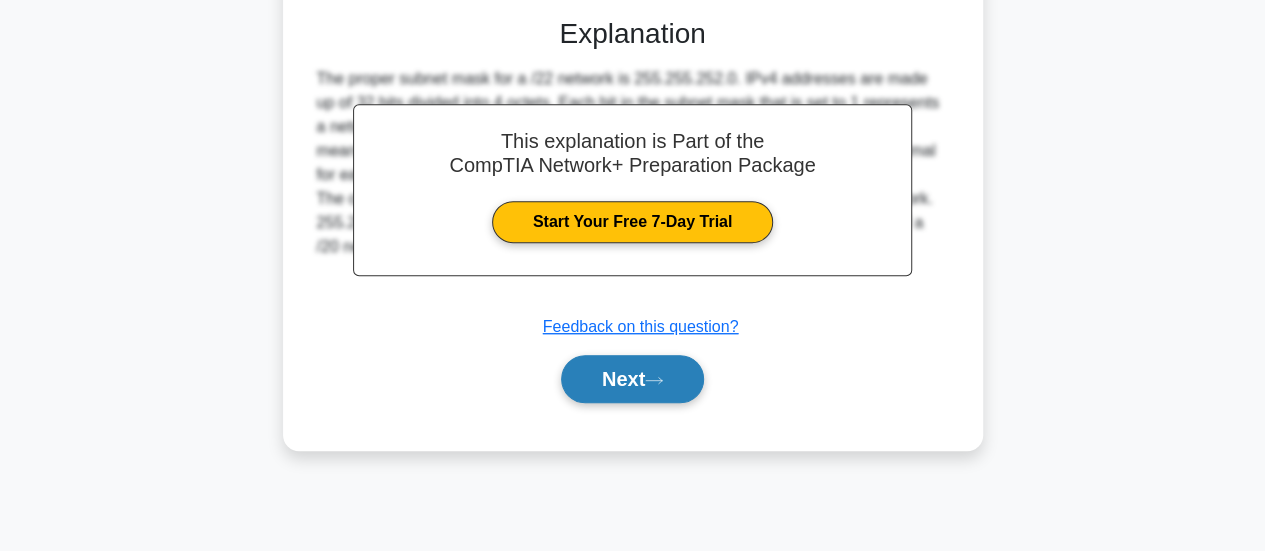 click on "Next" at bounding box center [632, 379] 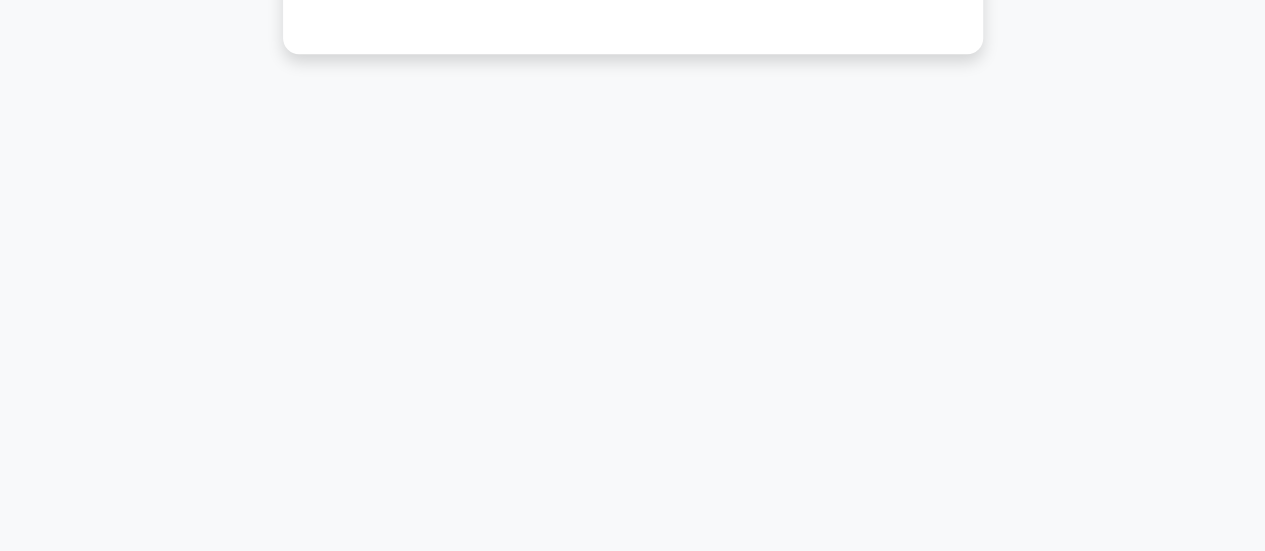 scroll, scrollTop: 0, scrollLeft: 0, axis: both 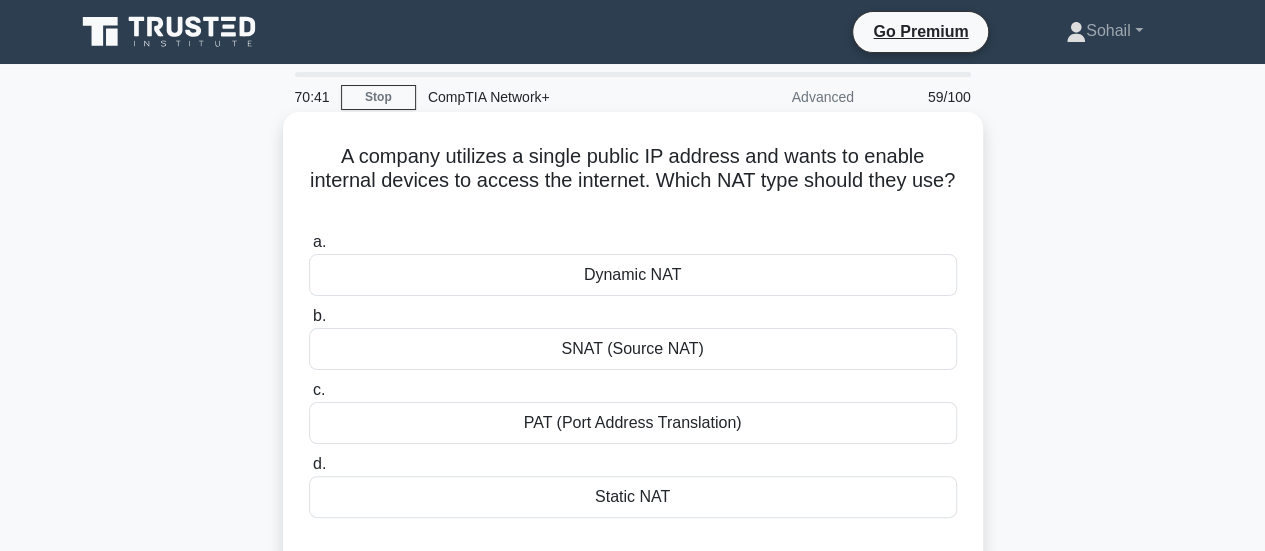 drag, startPoint x: 501, startPoint y: 167, endPoint x: 664, endPoint y: 207, distance: 167.83623 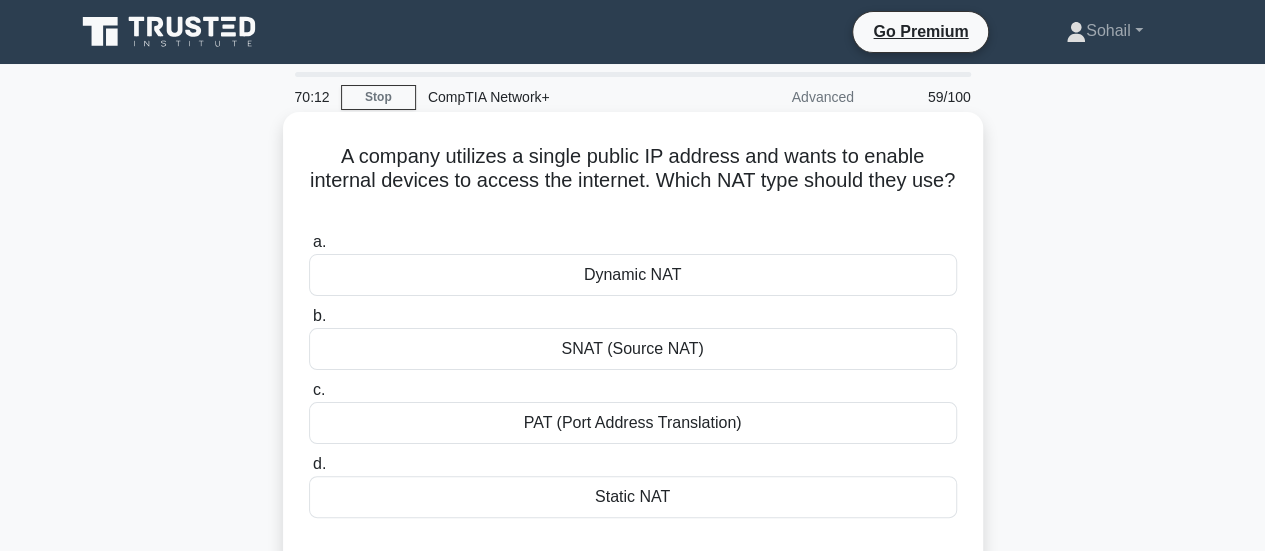 click on "PAT (Port Address Translation)" at bounding box center (633, 423) 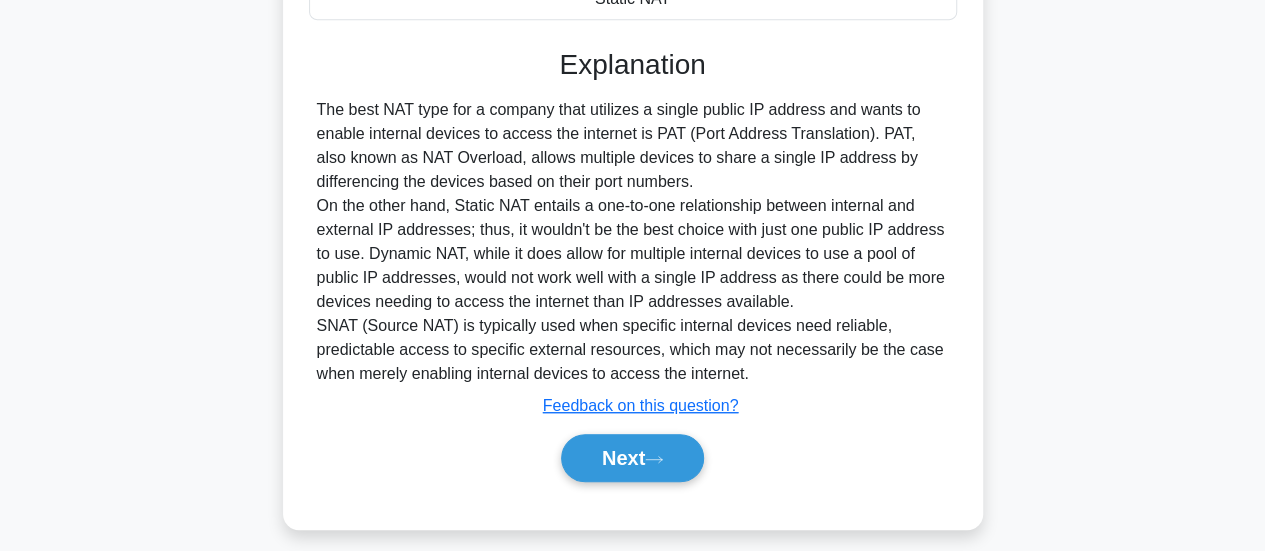 scroll, scrollTop: 498, scrollLeft: 0, axis: vertical 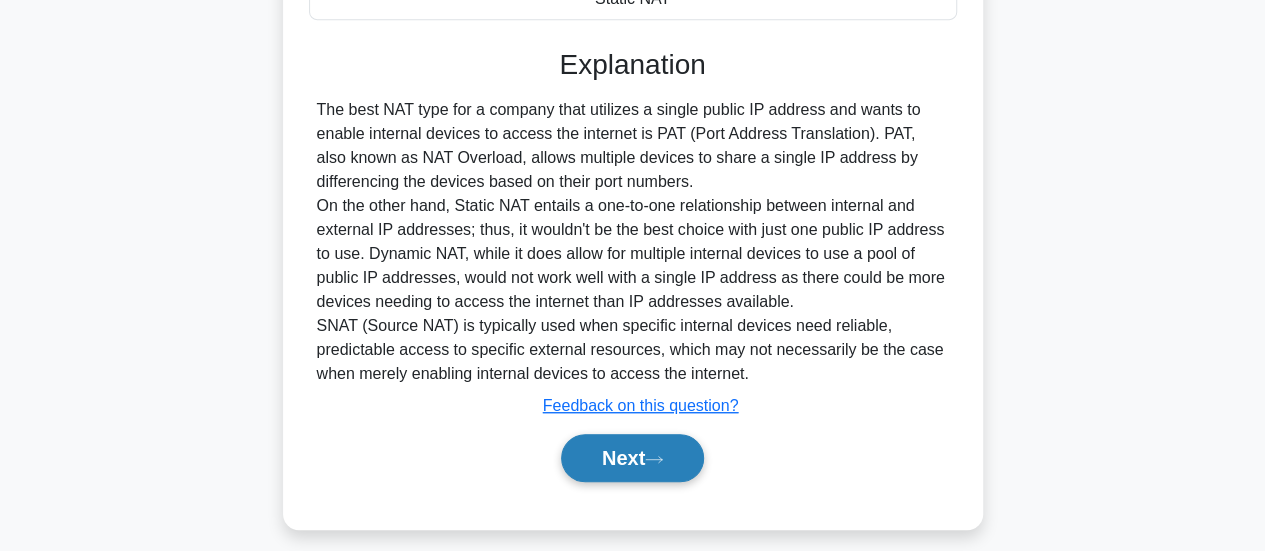 click on "Next" at bounding box center (632, 458) 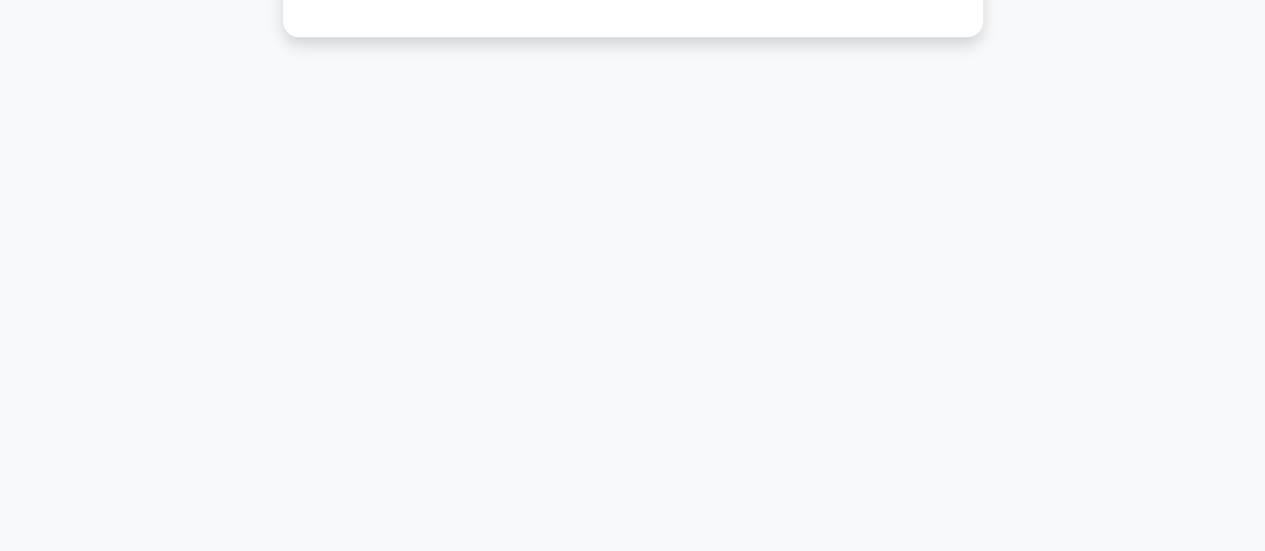 scroll, scrollTop: 0, scrollLeft: 0, axis: both 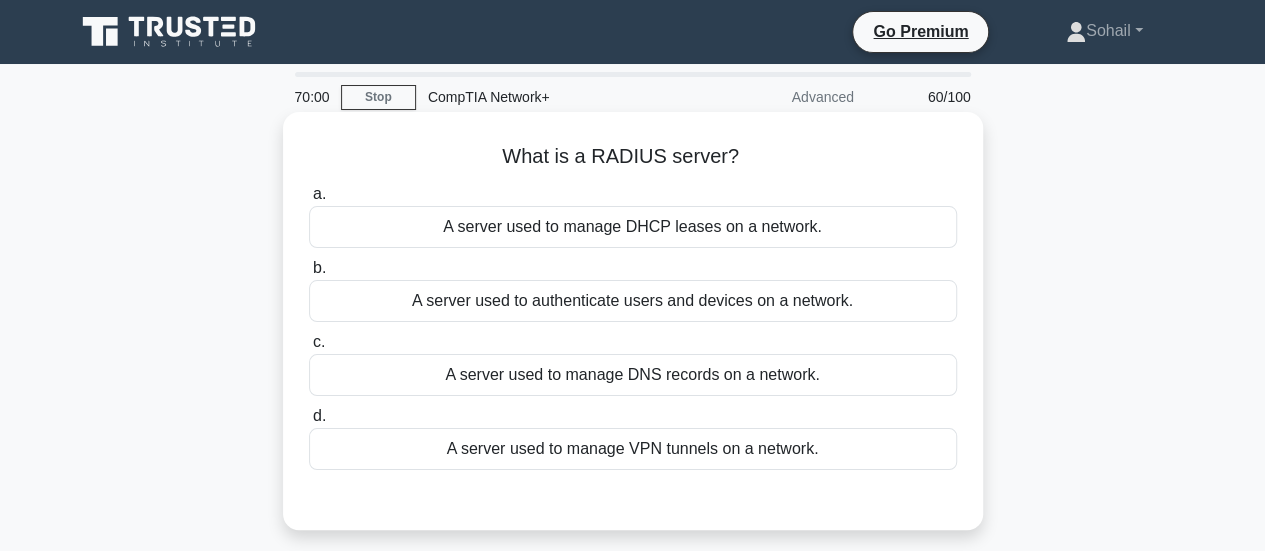 click on "A server used to authenticate users and devices on a network." at bounding box center [633, 301] 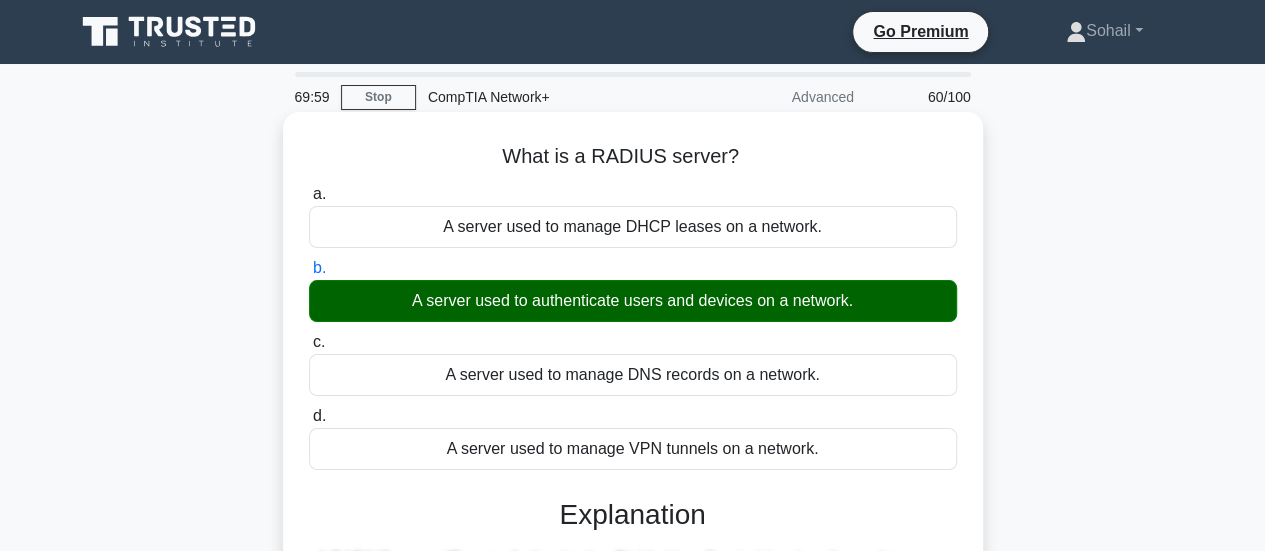scroll, scrollTop: 529, scrollLeft: 0, axis: vertical 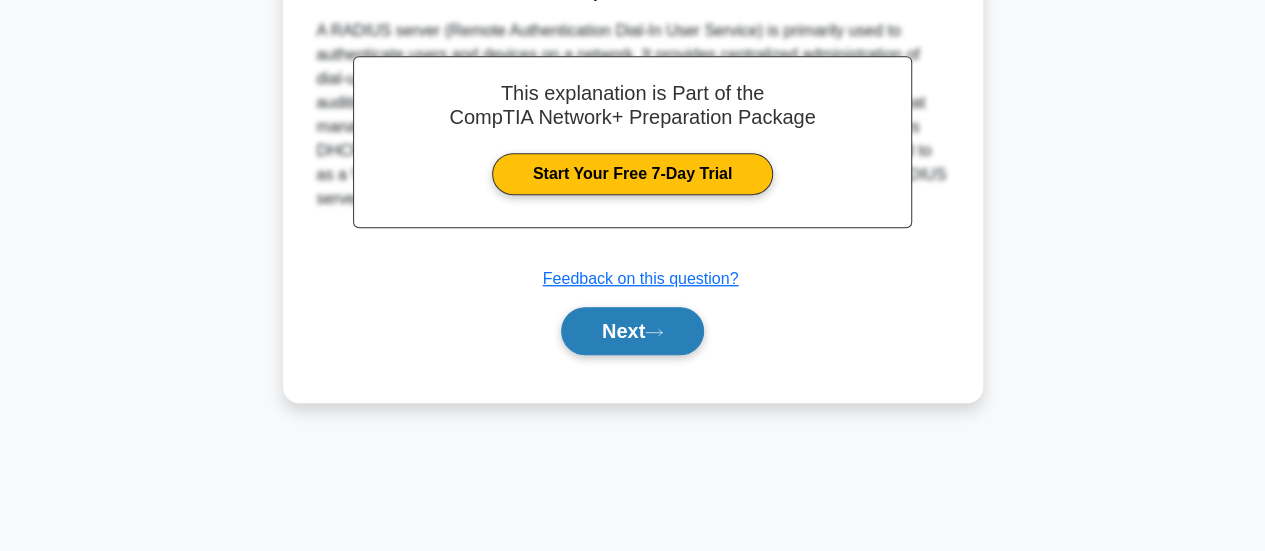 click on "Next" at bounding box center [632, 331] 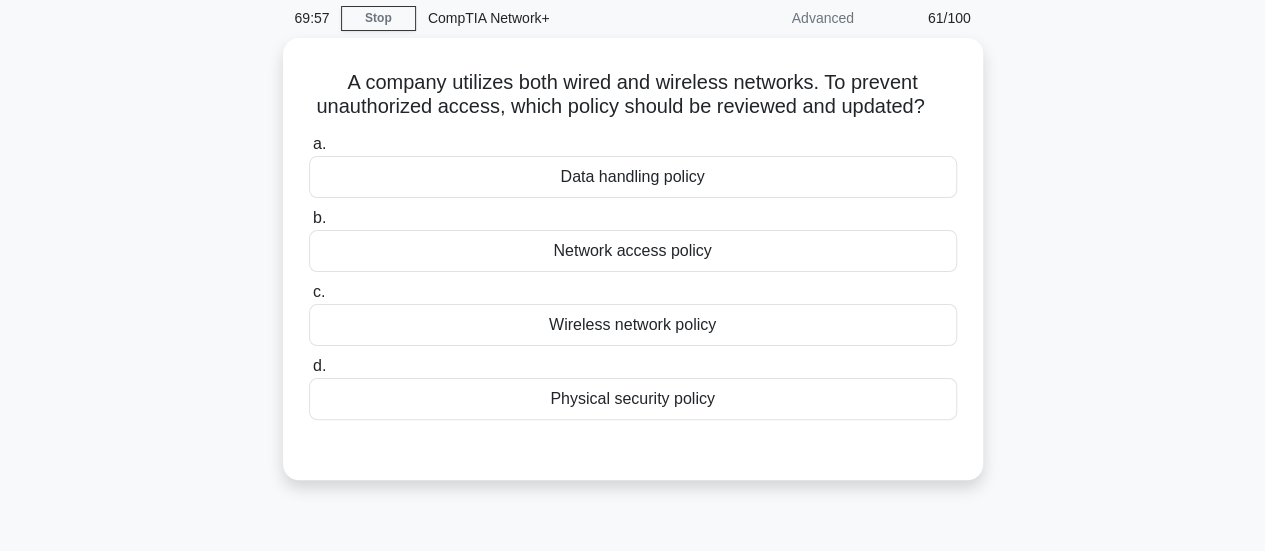 scroll, scrollTop: 8, scrollLeft: 0, axis: vertical 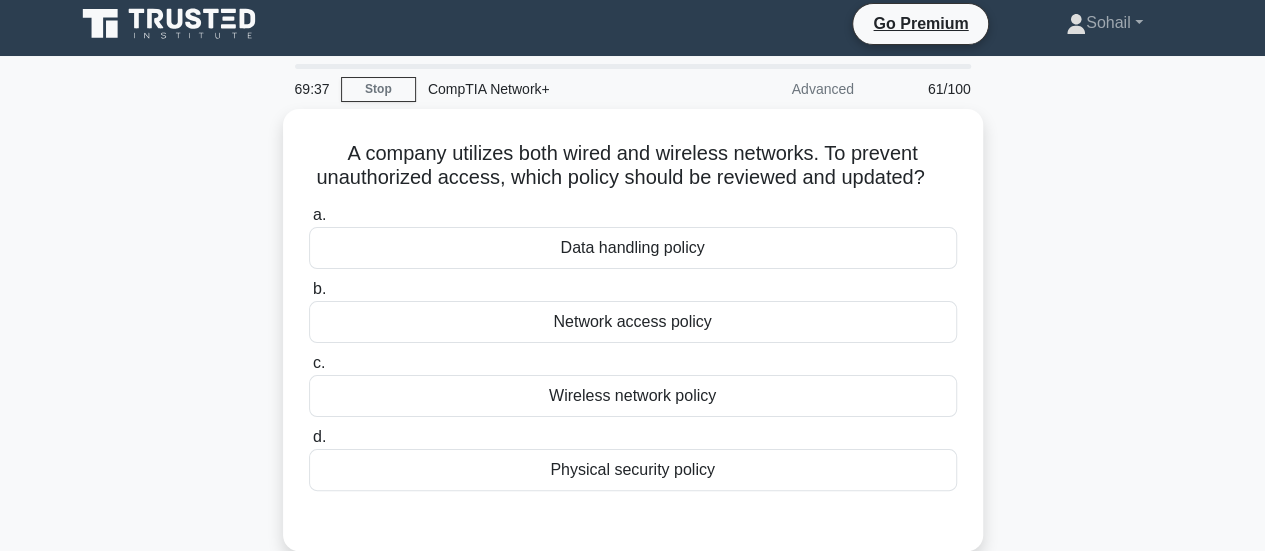 click on "Network access policy" at bounding box center [633, 322] 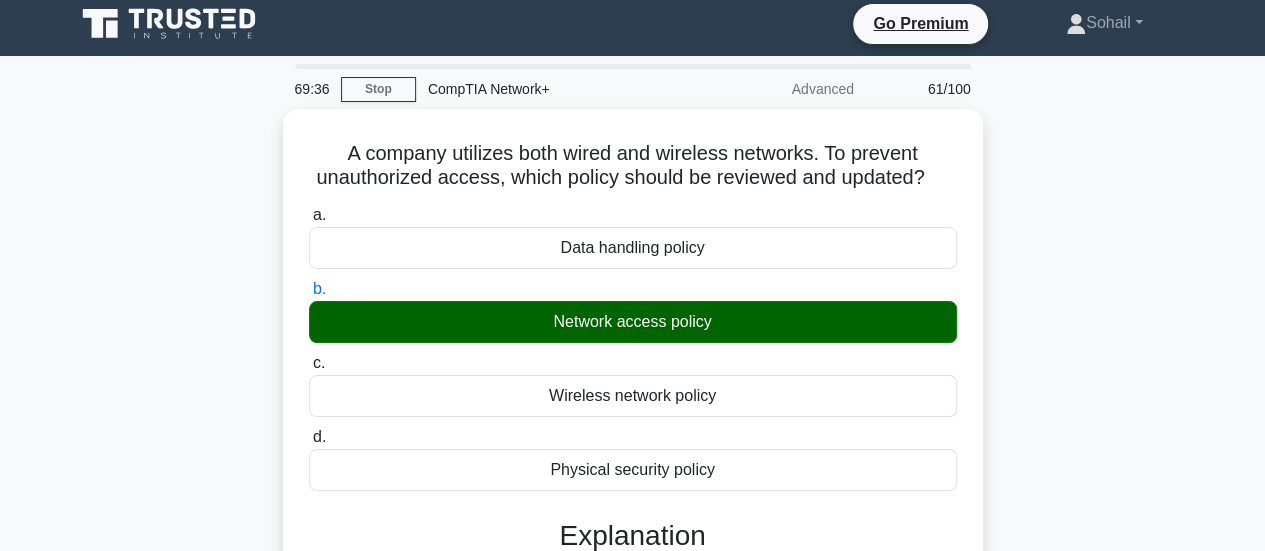 scroll, scrollTop: 529, scrollLeft: 0, axis: vertical 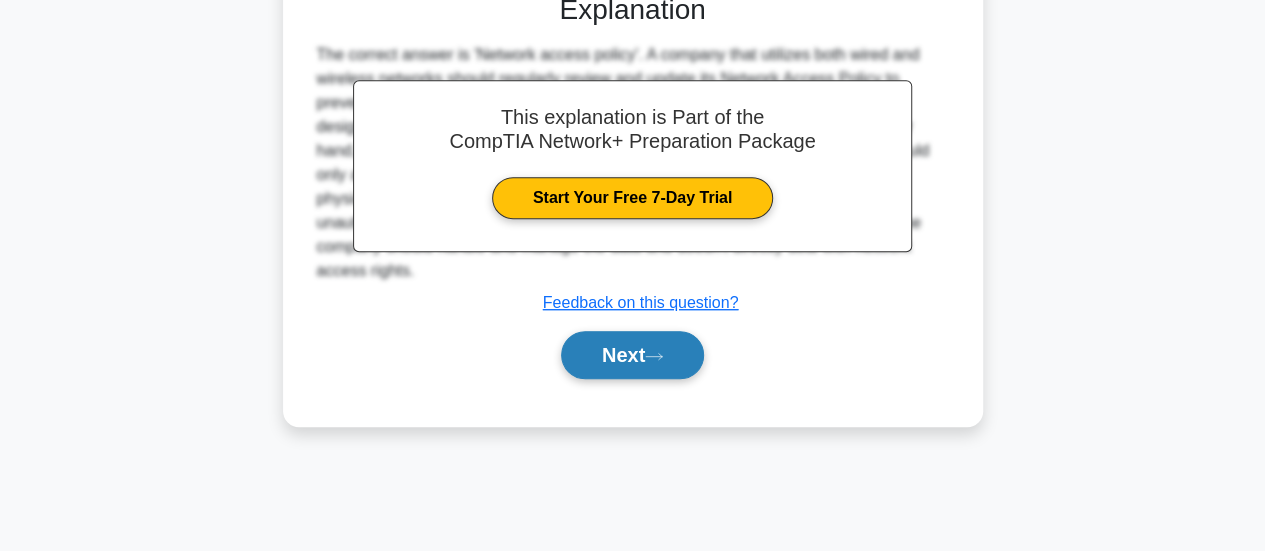 click on "Next" at bounding box center (632, 355) 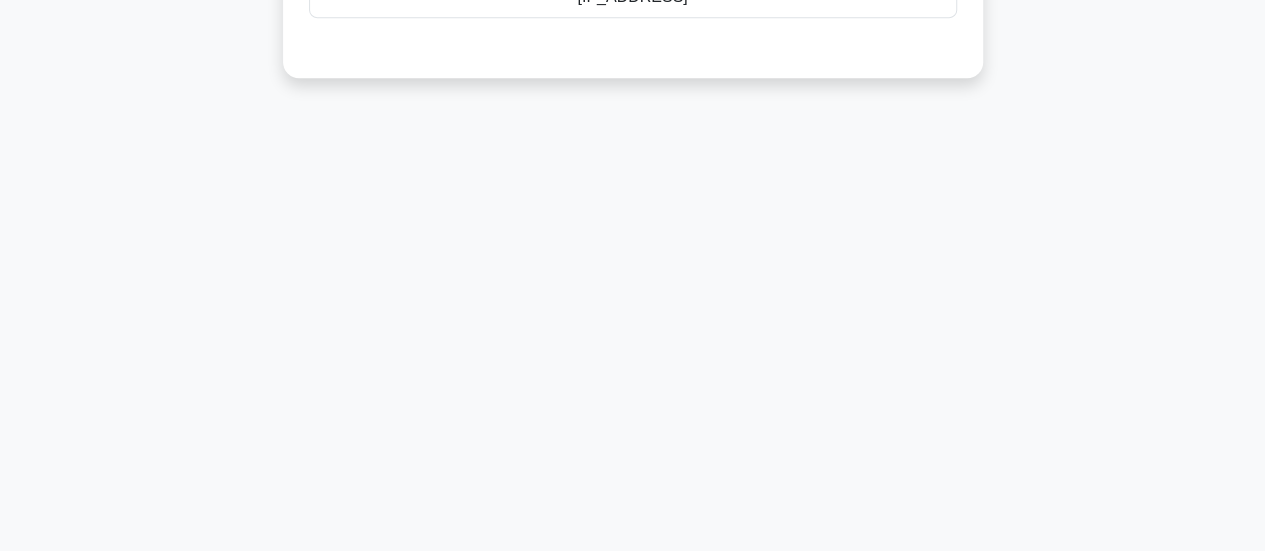 scroll, scrollTop: 0, scrollLeft: 0, axis: both 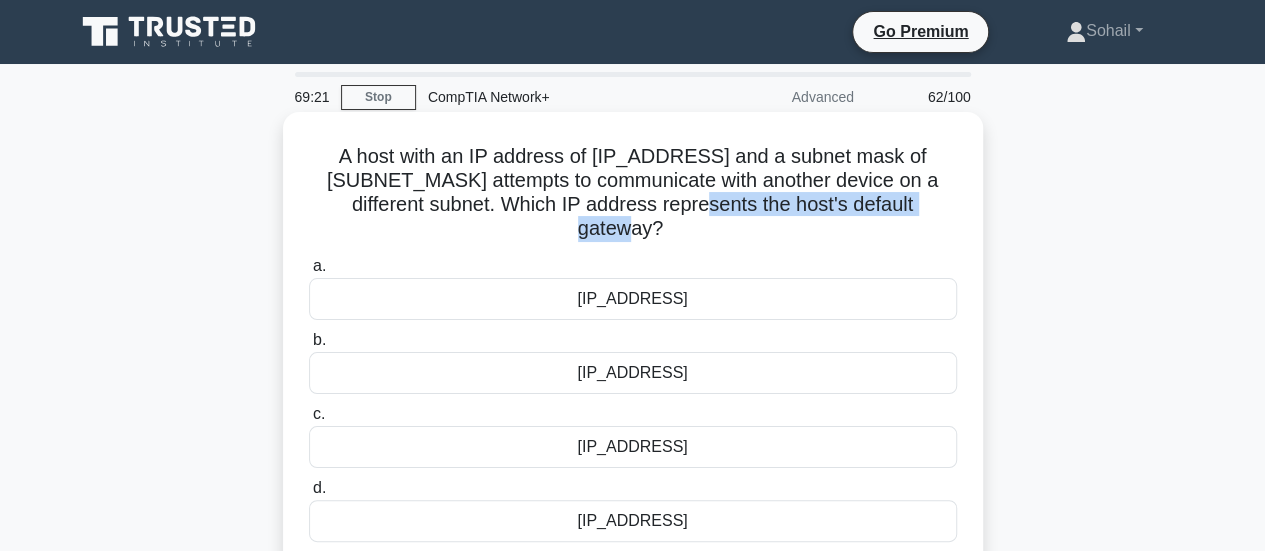 drag, startPoint x: 744, startPoint y: 195, endPoint x: 822, endPoint y: 223, distance: 82.8734 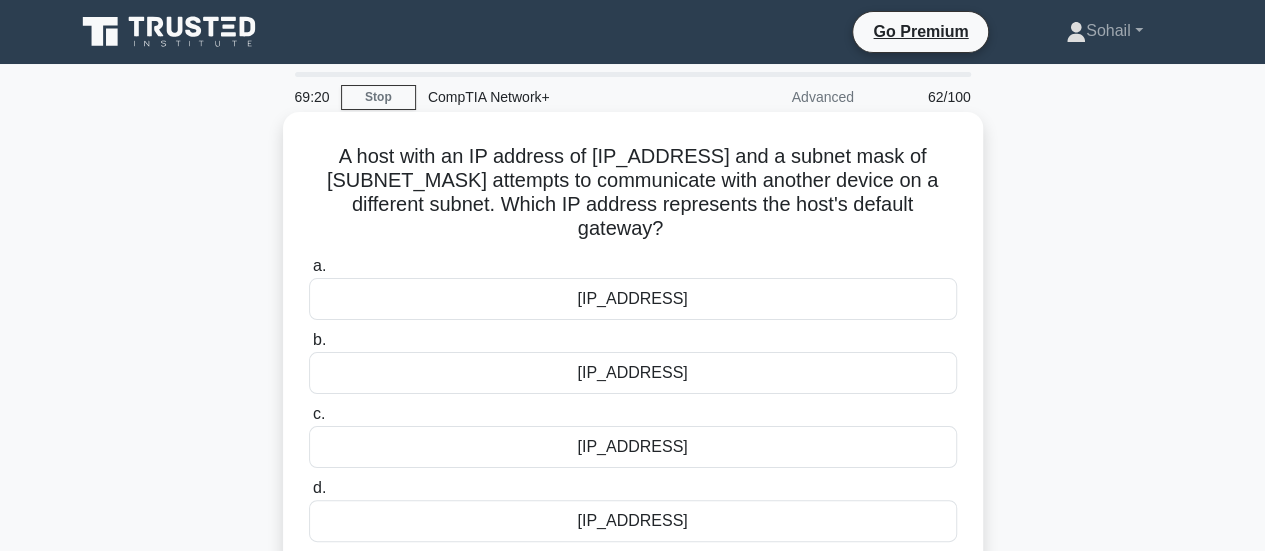 click on "A host with an IP address of 10.5.3.155 and a subnet mask of 255.255.0.0 attempts to communicate with another device on a different subnet. Which IP address represents the host's default gateway?
.spinner_0XTQ{transform-origin:center;animation:spinner_y6GP .75s linear infinite}@keyframes spinner_y6GP{100%{transform:rotate(360deg)}}" at bounding box center [633, 193] 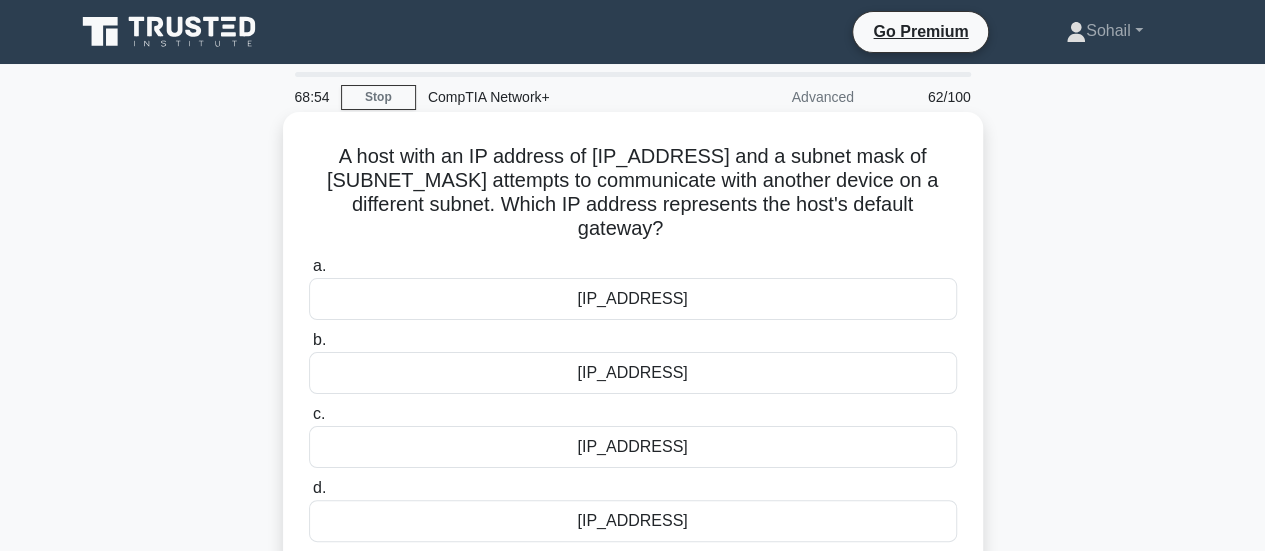 click on "10.5.0.1" at bounding box center (633, 521) 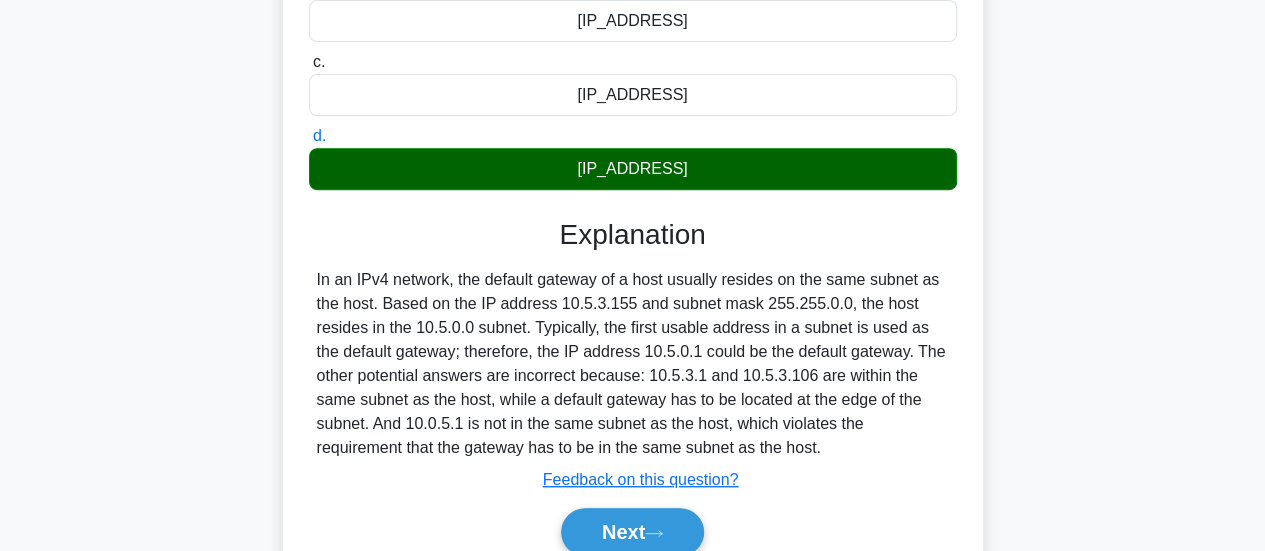 scroll, scrollTop: 426, scrollLeft: 0, axis: vertical 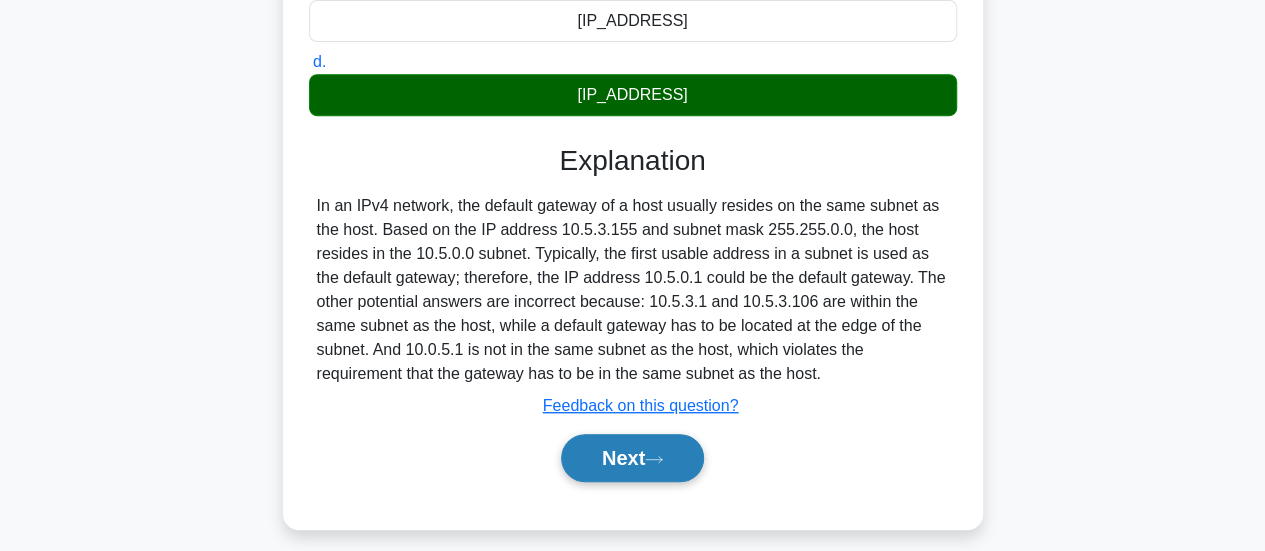 click on "Next" at bounding box center [632, 458] 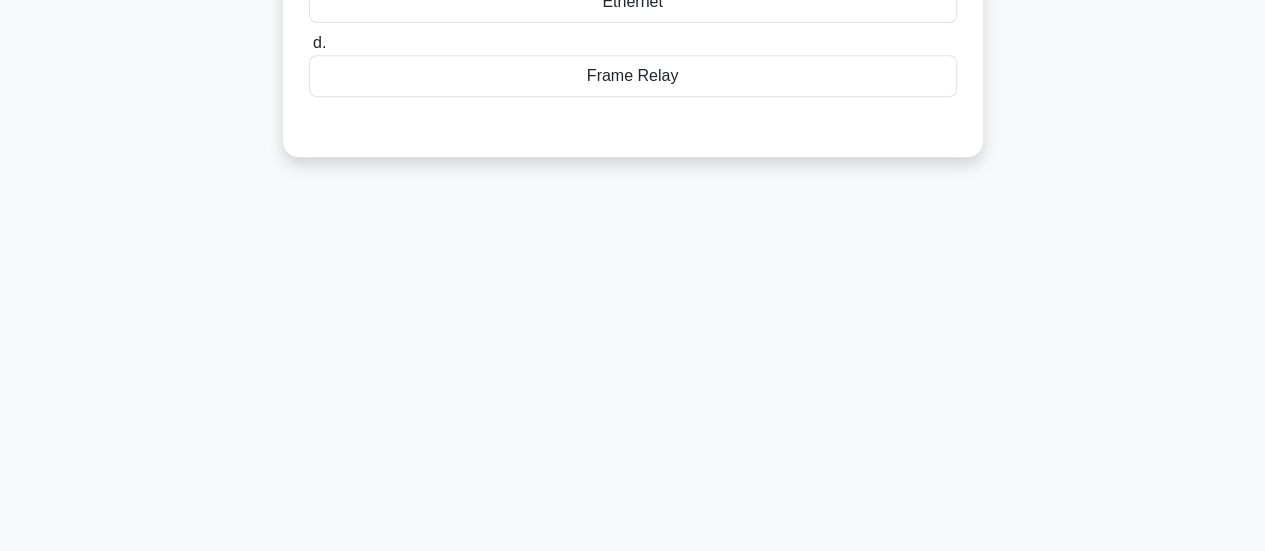 scroll, scrollTop: 0, scrollLeft: 0, axis: both 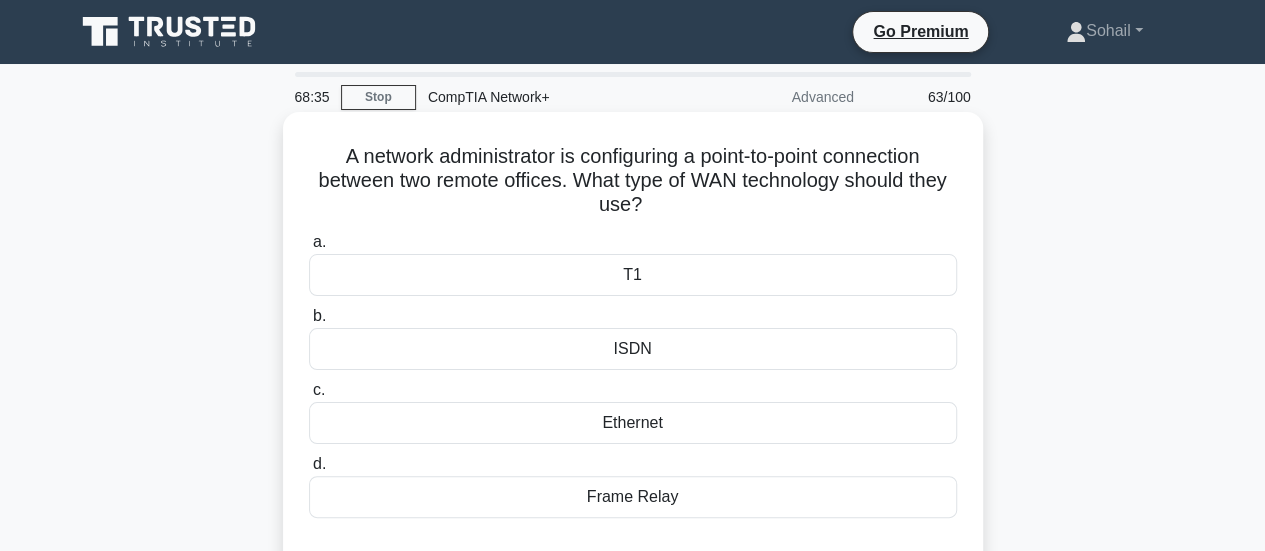 drag, startPoint x: 322, startPoint y: 158, endPoint x: 713, endPoint y: 508, distance: 524.7676 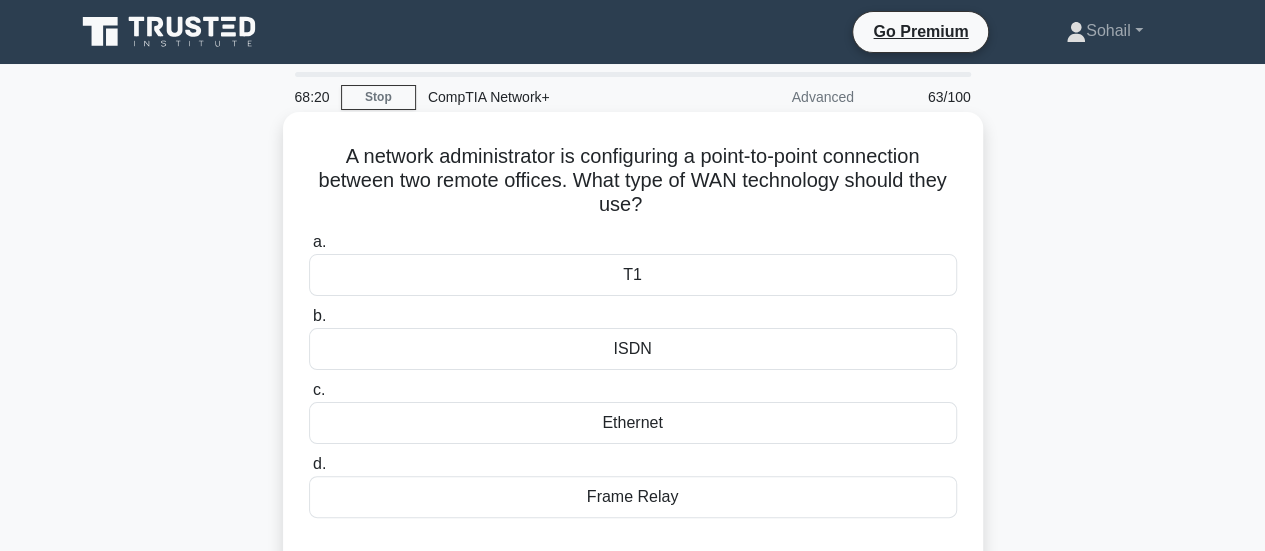click on "T1" at bounding box center [633, 275] 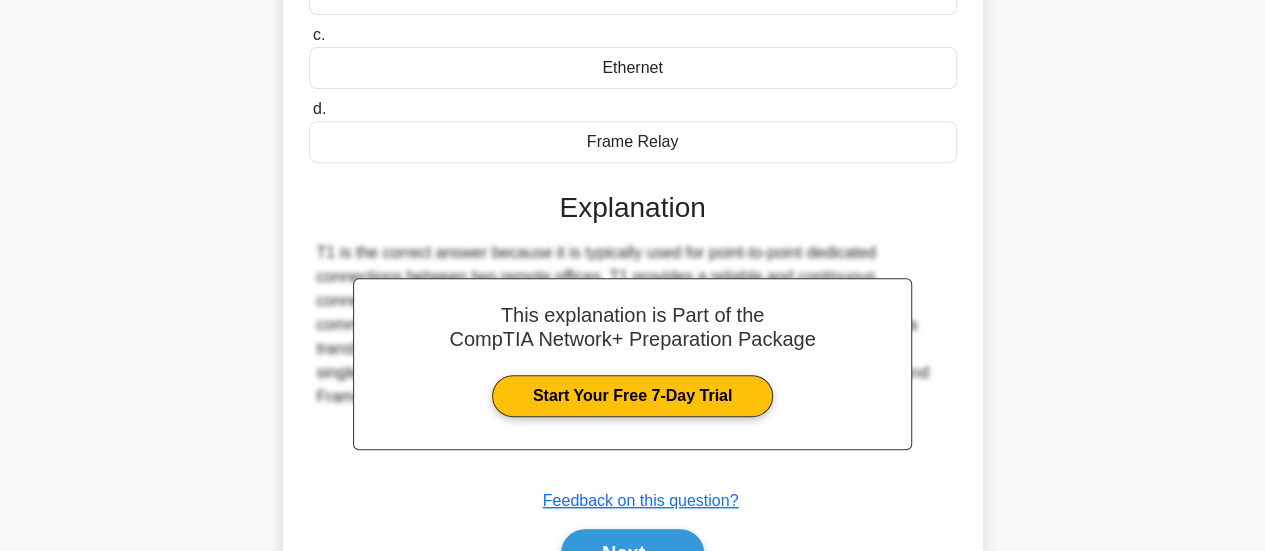 scroll, scrollTop: 366, scrollLeft: 0, axis: vertical 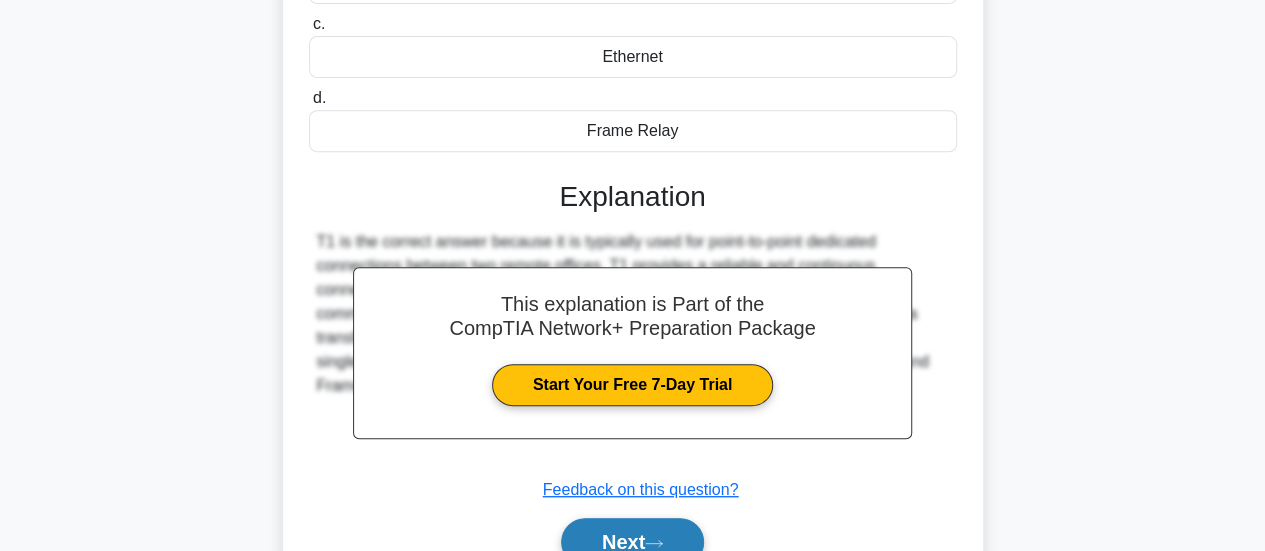 click on "Next" at bounding box center [632, 542] 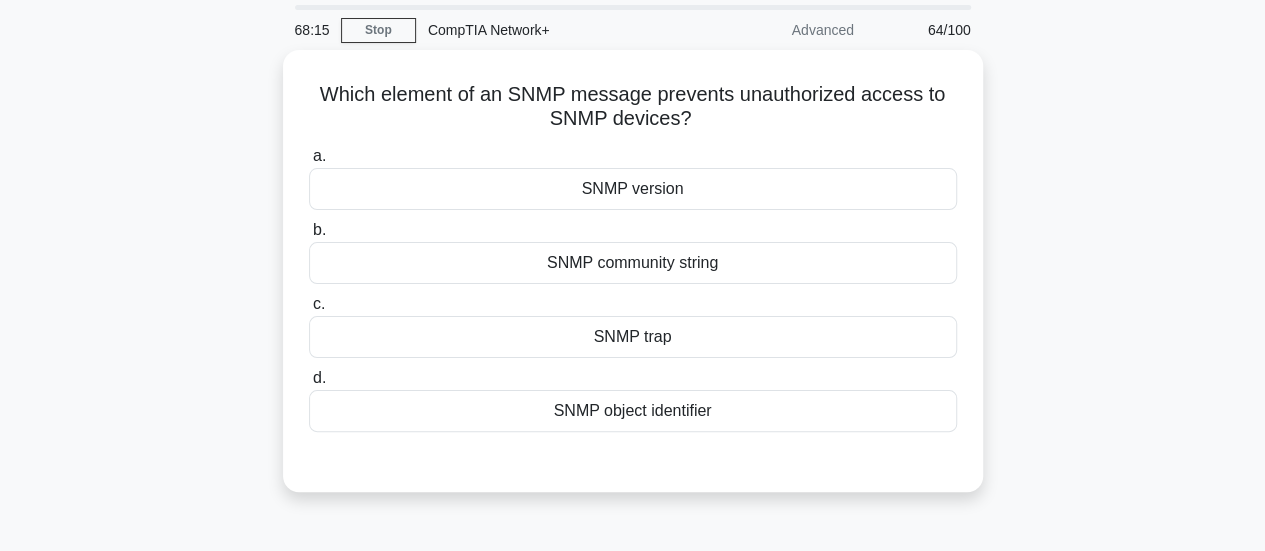 scroll, scrollTop: 0, scrollLeft: 0, axis: both 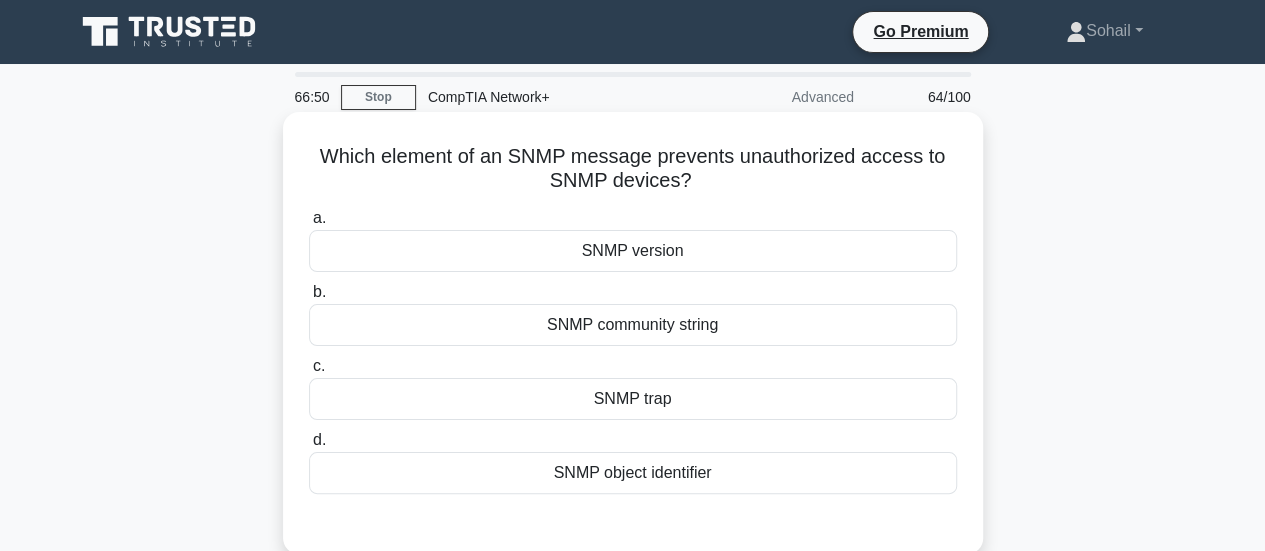 click on "SNMP trap" at bounding box center [633, 399] 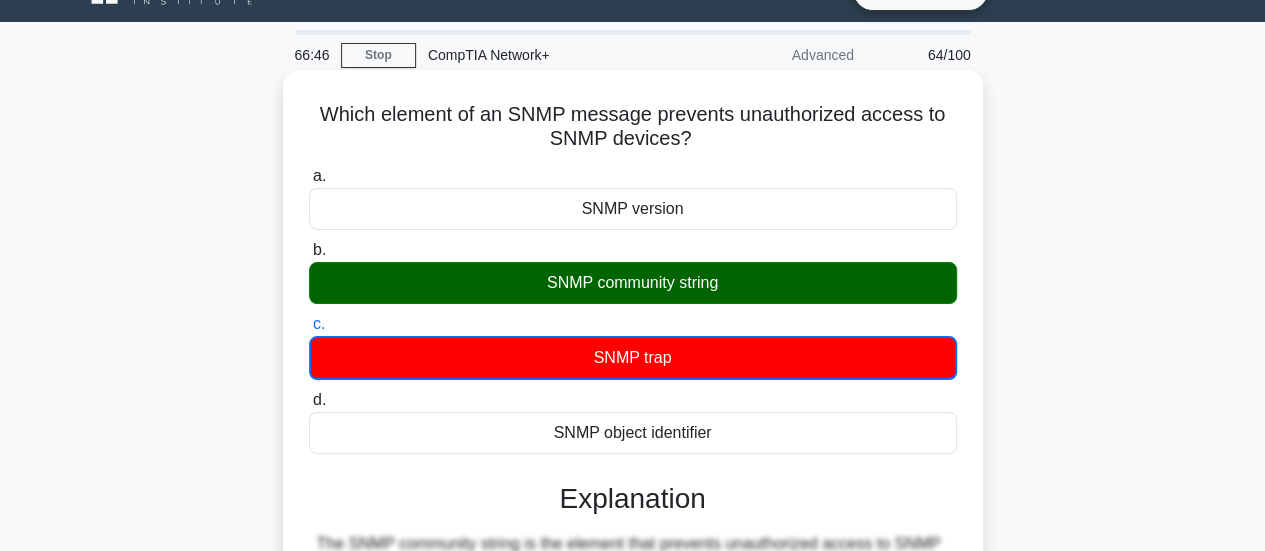 scroll, scrollTop: 6, scrollLeft: 0, axis: vertical 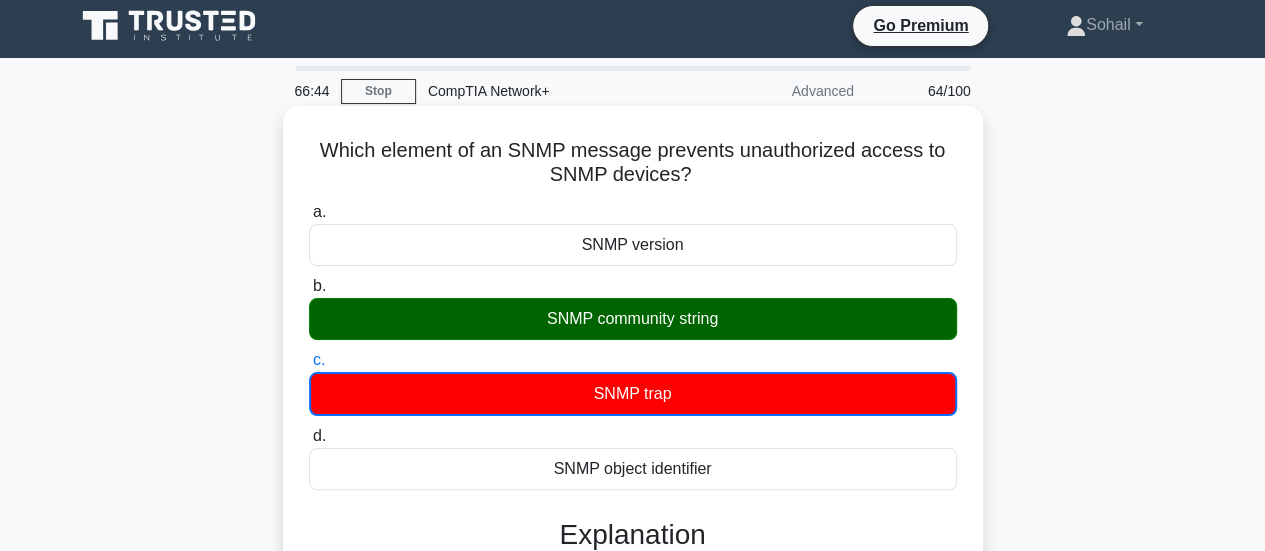 click on "SNMP object identifier" at bounding box center [633, 469] 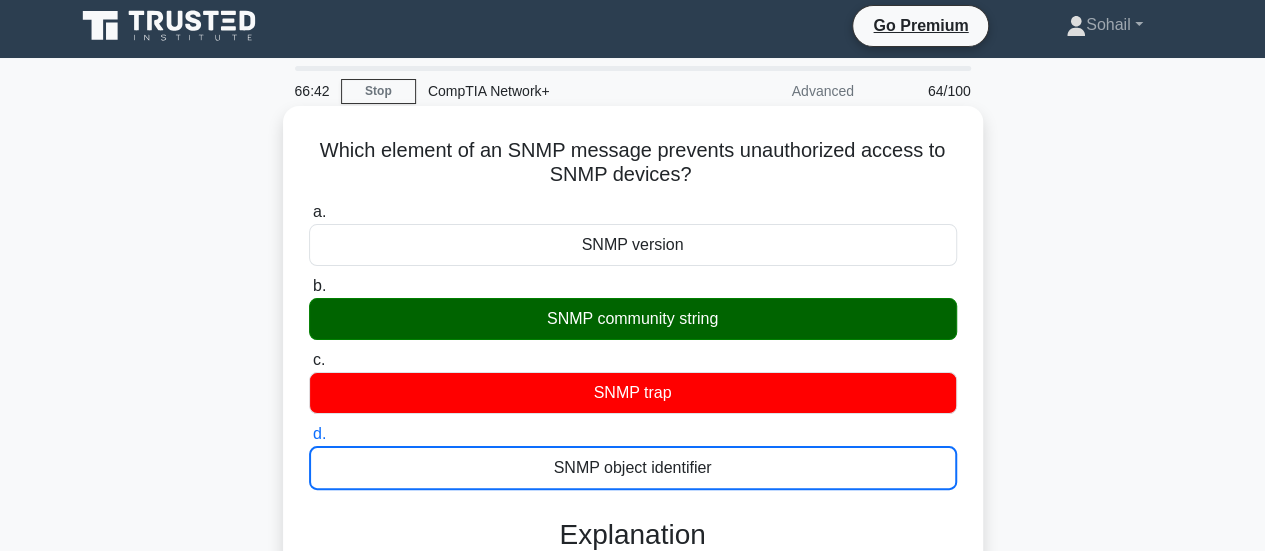drag, startPoint x: 710, startPoint y: 467, endPoint x: 311, endPoint y: 155, distance: 506.50272 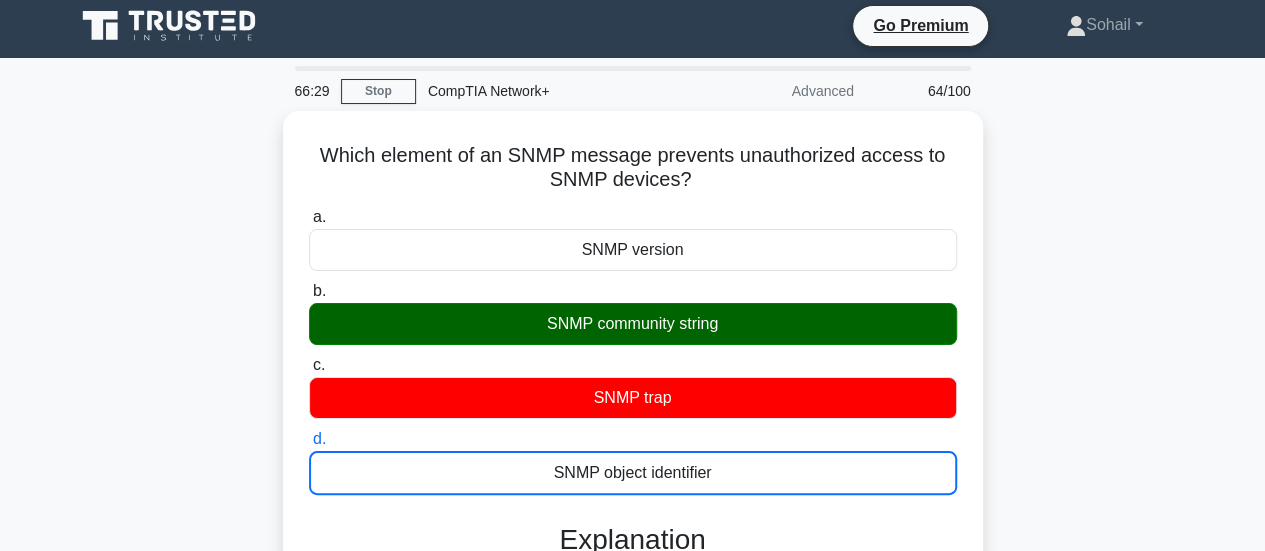 click on "Which element of an SNMP message prevents unauthorized access to SNMP devices?
.spinner_0XTQ{transform-origin:center;animation:spinner_y6GP .75s linear infinite}@keyframes spinner_y6GP{100%{transform:rotate(360deg)}}
a.
SNMP version
b." at bounding box center [633, 545] 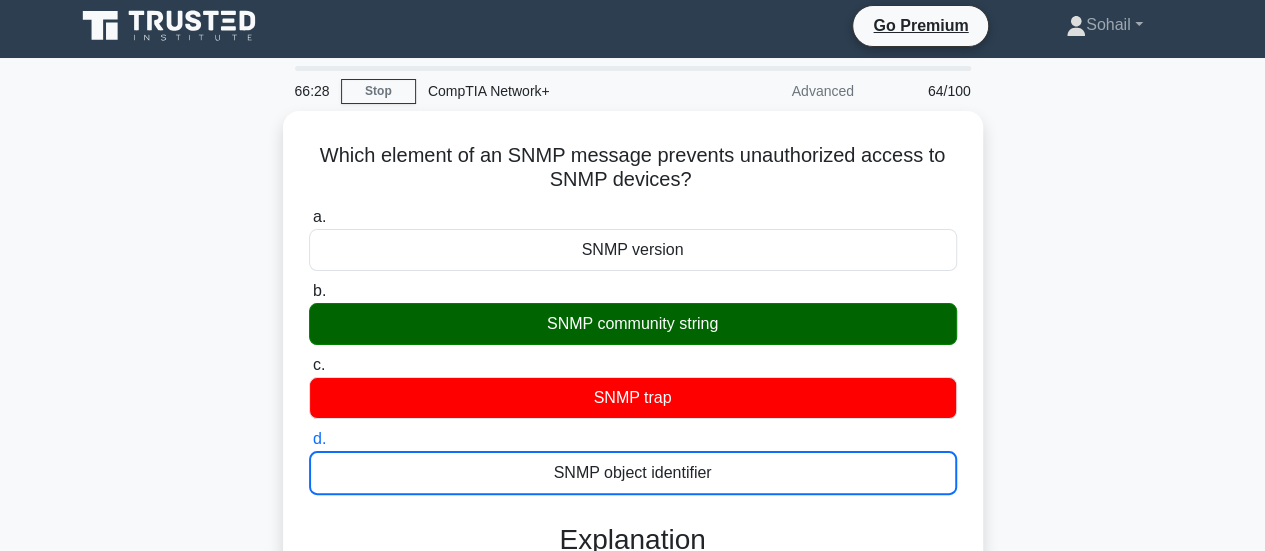 scroll, scrollTop: 529, scrollLeft: 0, axis: vertical 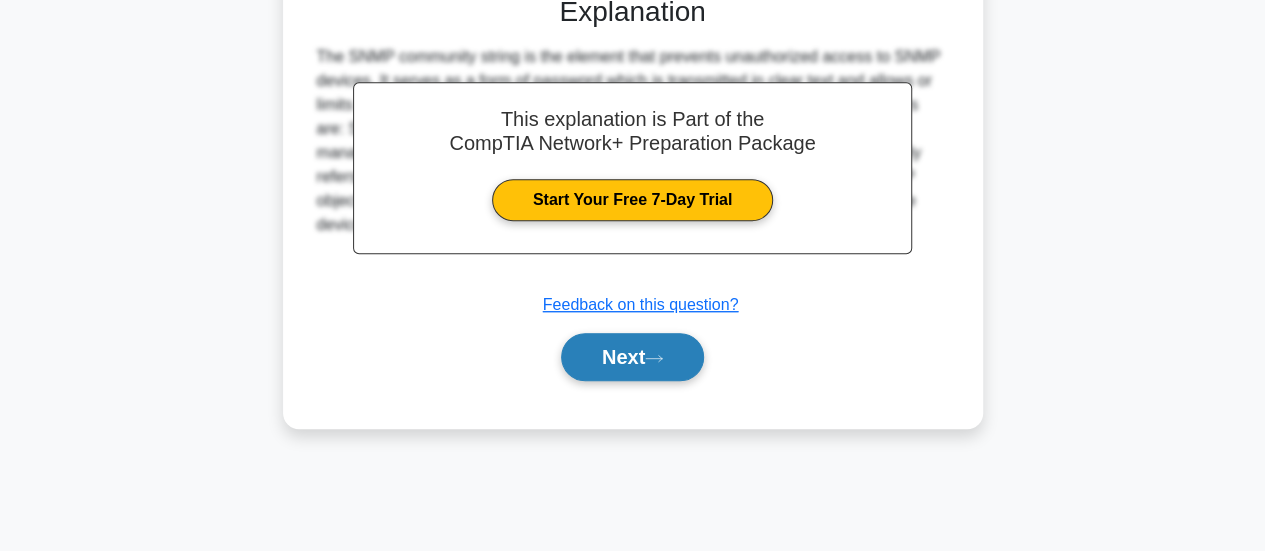 click on "Next" at bounding box center (632, 357) 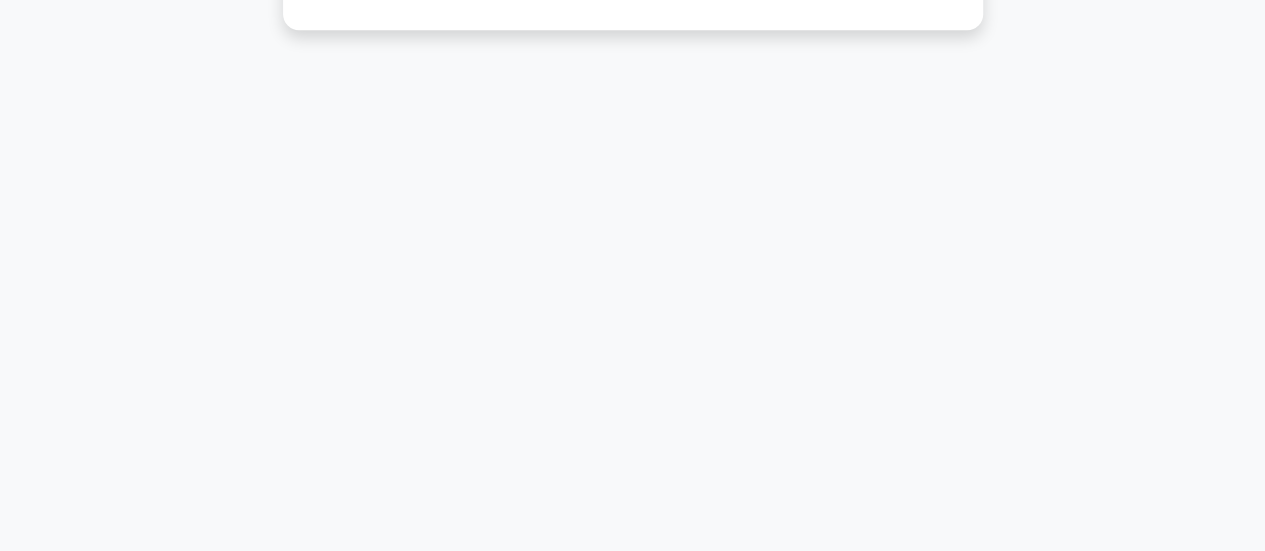 scroll, scrollTop: 0, scrollLeft: 0, axis: both 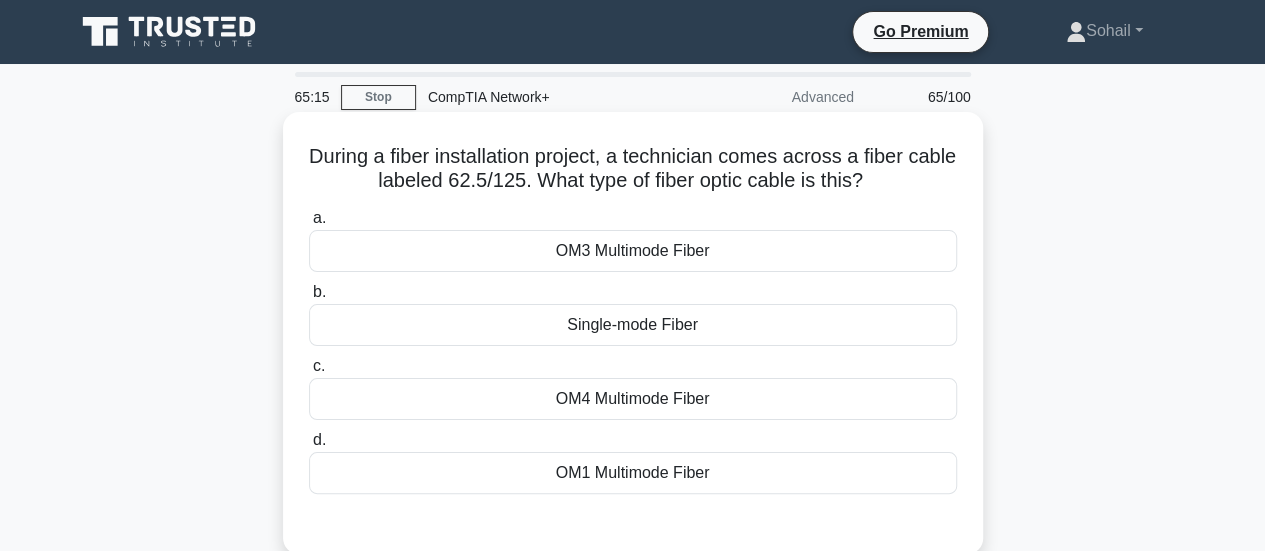 drag, startPoint x: 447, startPoint y: 167, endPoint x: 898, endPoint y: 186, distance: 451.40005 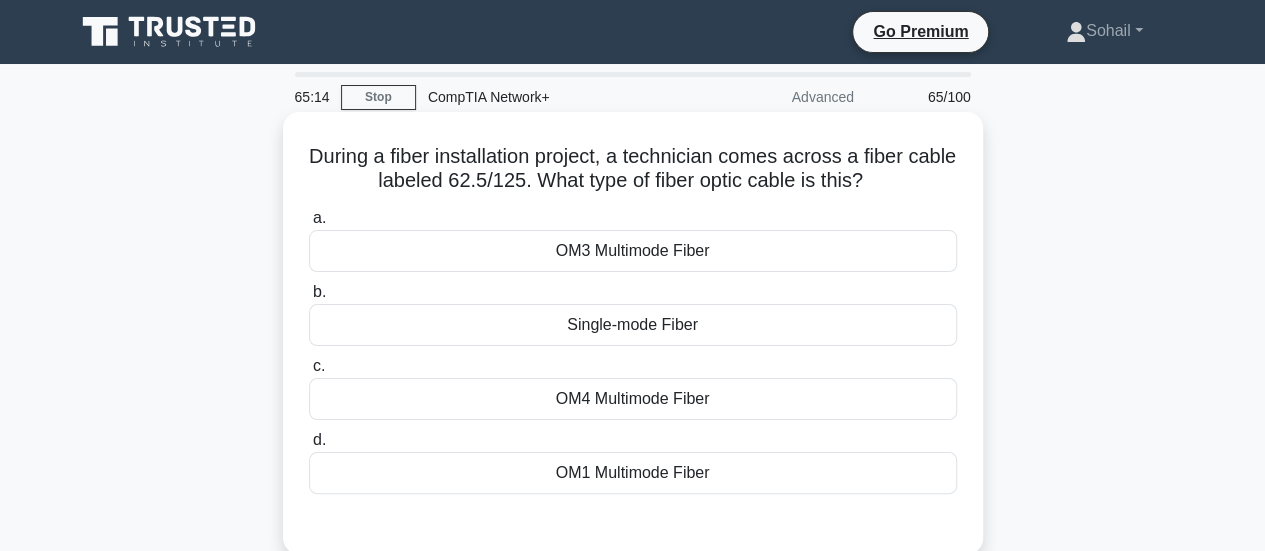 click on ".spinner_0XTQ{transform-origin:center;animation:spinner_y6GP .75s linear infinite}@keyframes spinner_y6GP{100%{transform:rotate(360deg)}}" 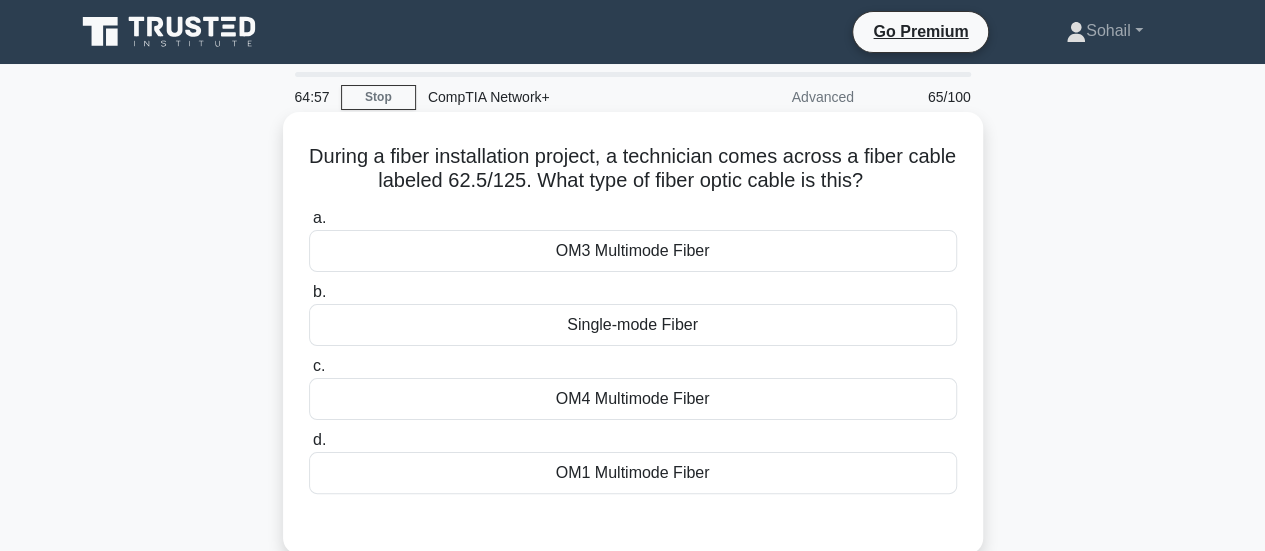 drag, startPoint x: 330, startPoint y: 154, endPoint x: 746, endPoint y: 472, distance: 523.622 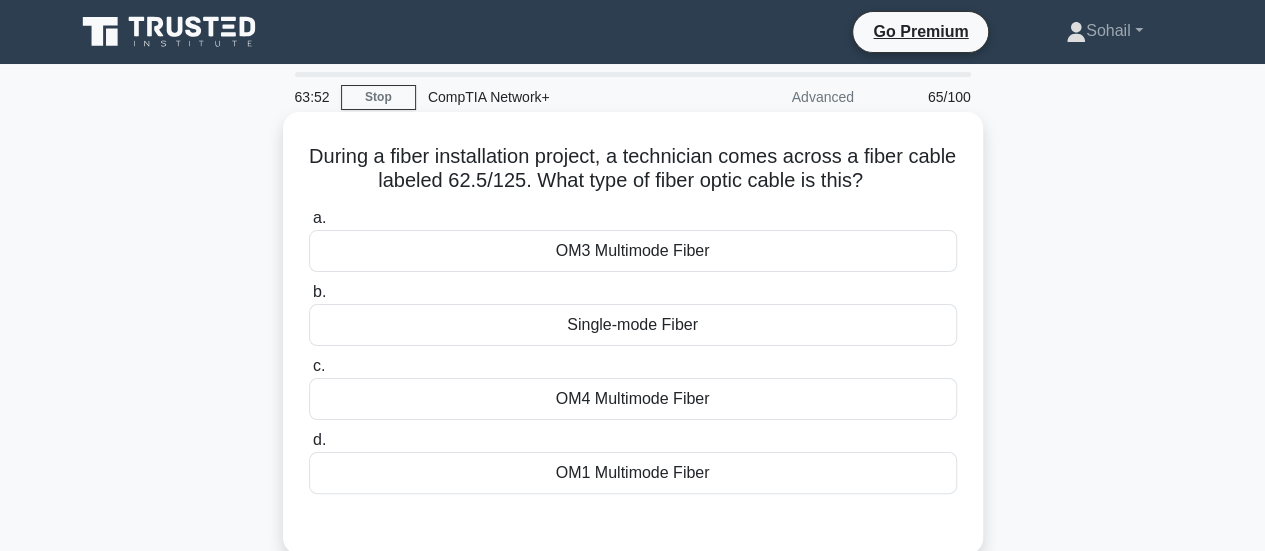 click on "OM1 Multimode Fiber" at bounding box center [633, 473] 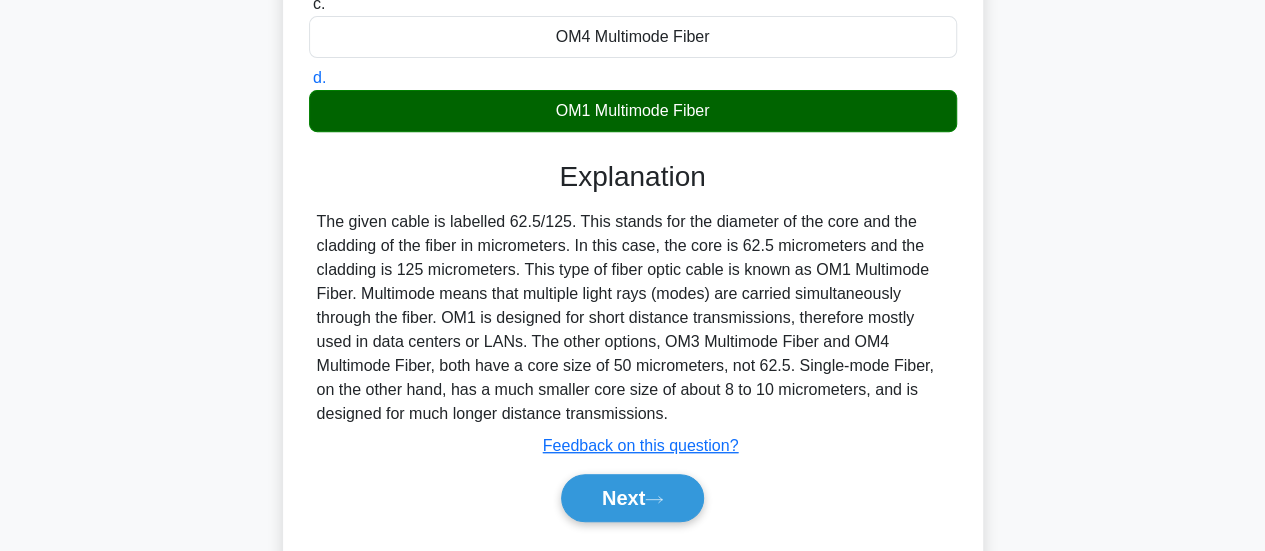 scroll, scrollTop: 420, scrollLeft: 0, axis: vertical 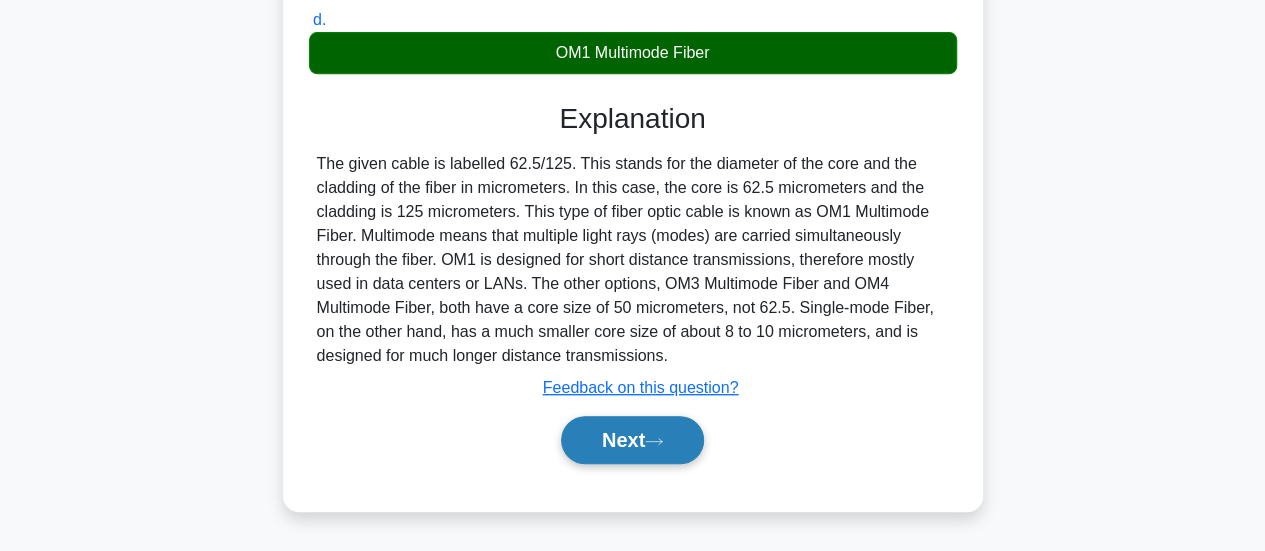 click on "Next" at bounding box center (632, 440) 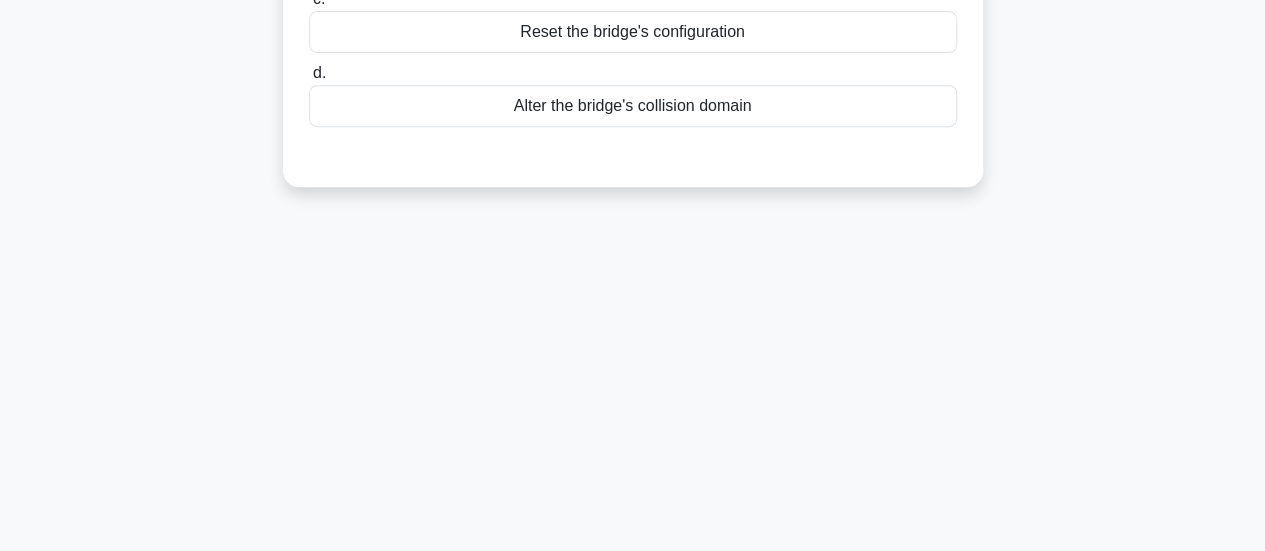 scroll, scrollTop: 0, scrollLeft: 0, axis: both 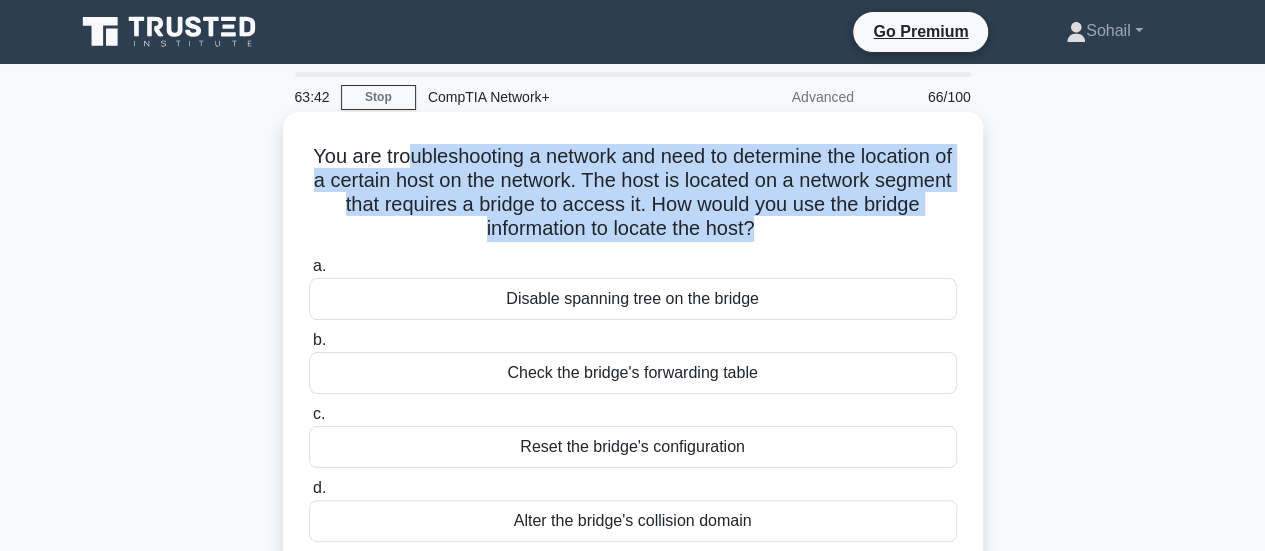 drag, startPoint x: 409, startPoint y: 162, endPoint x: 790, endPoint y: 235, distance: 387.93042 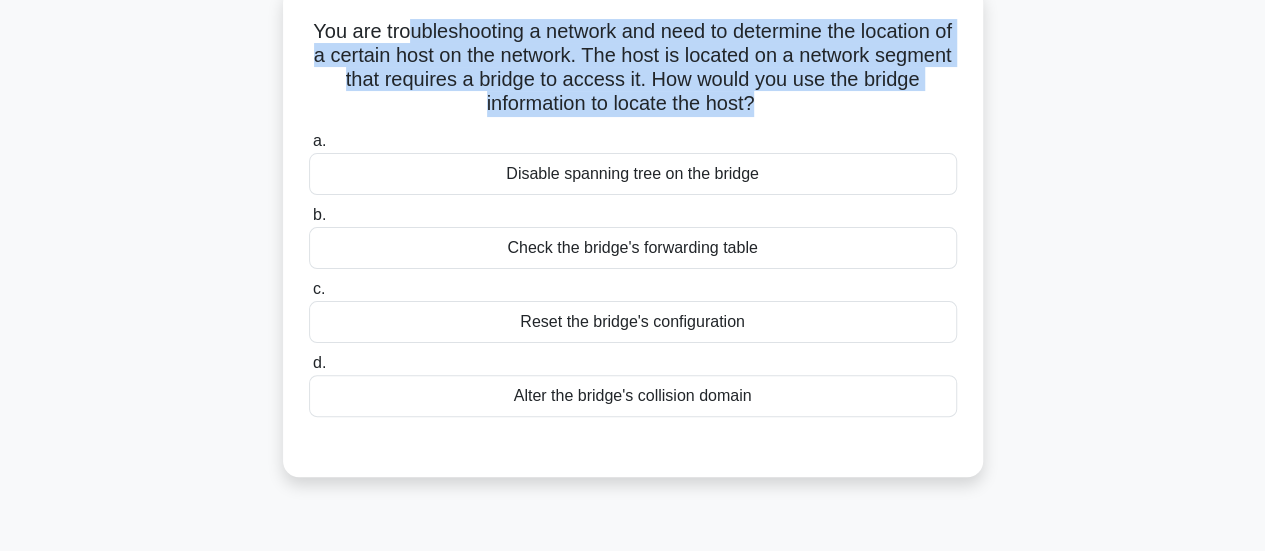 scroll, scrollTop: 126, scrollLeft: 0, axis: vertical 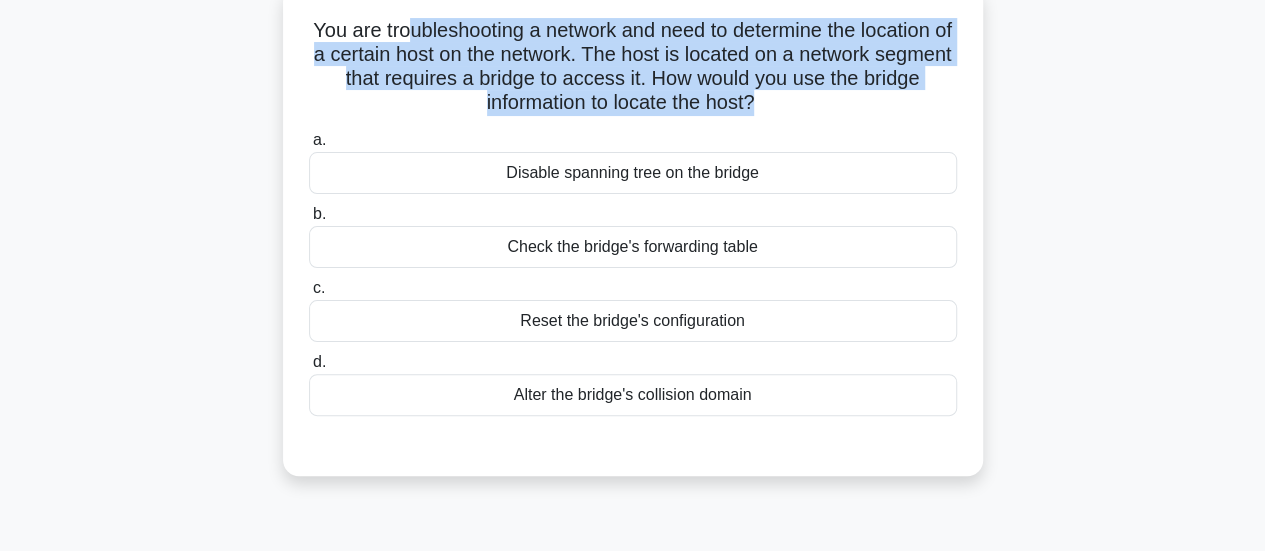 drag, startPoint x: 314, startPoint y: 31, endPoint x: 788, endPoint y: 392, distance: 595.8162 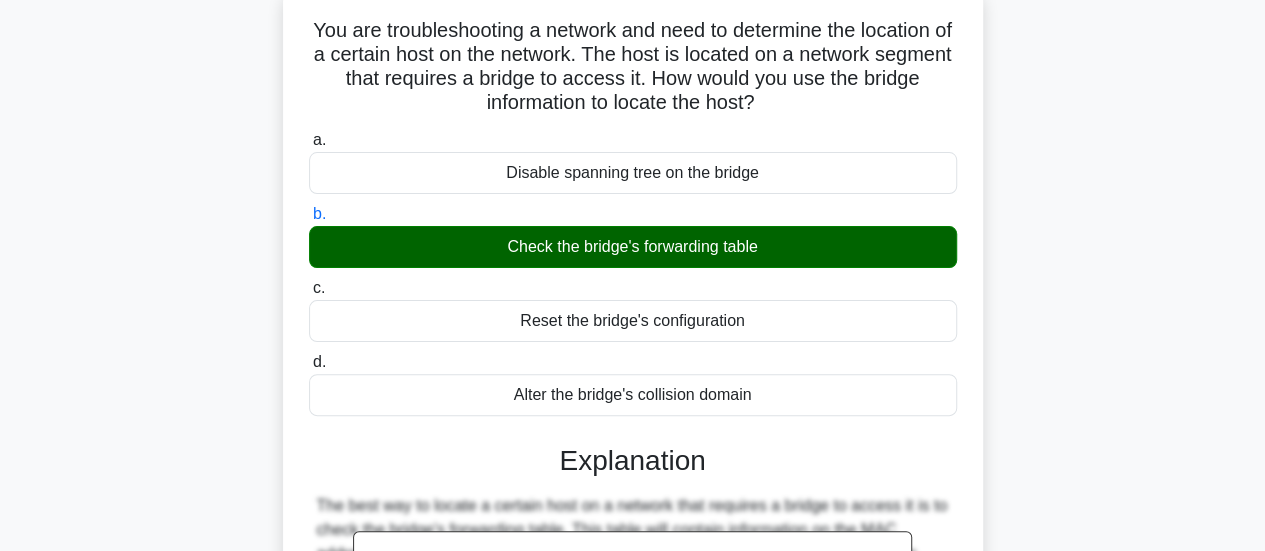 scroll, scrollTop: 529, scrollLeft: 0, axis: vertical 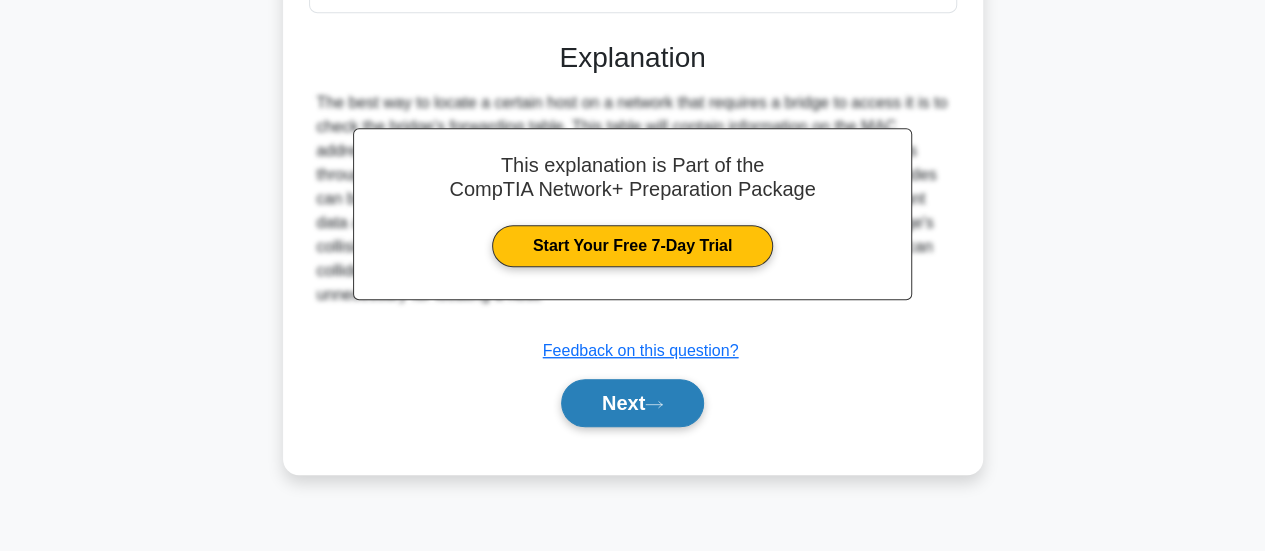 click on "Next" at bounding box center [632, 403] 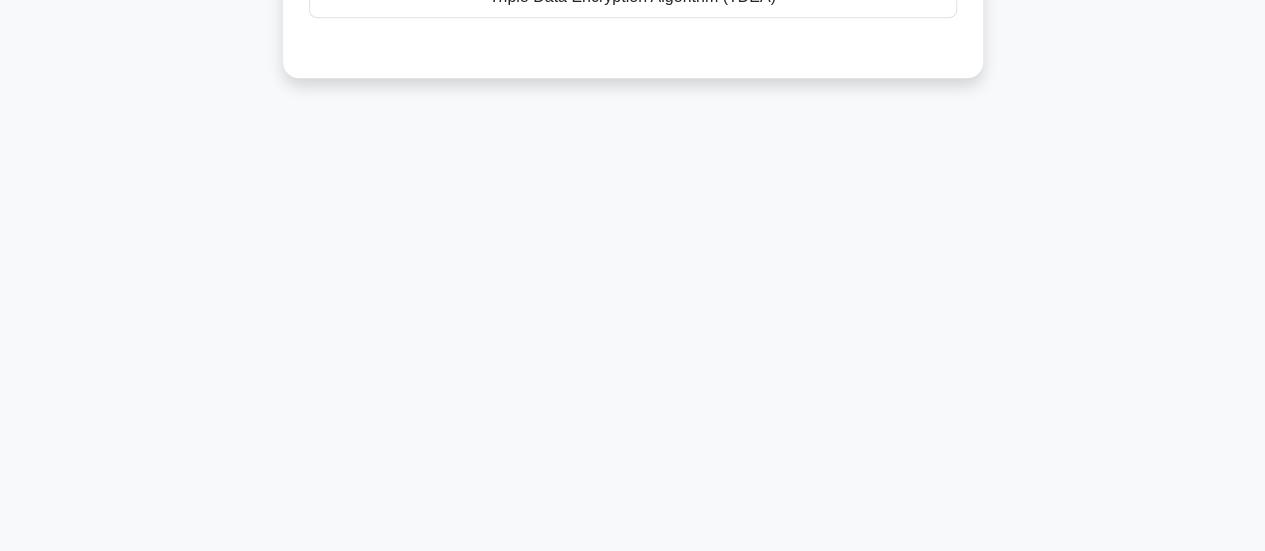 scroll, scrollTop: 0, scrollLeft: 0, axis: both 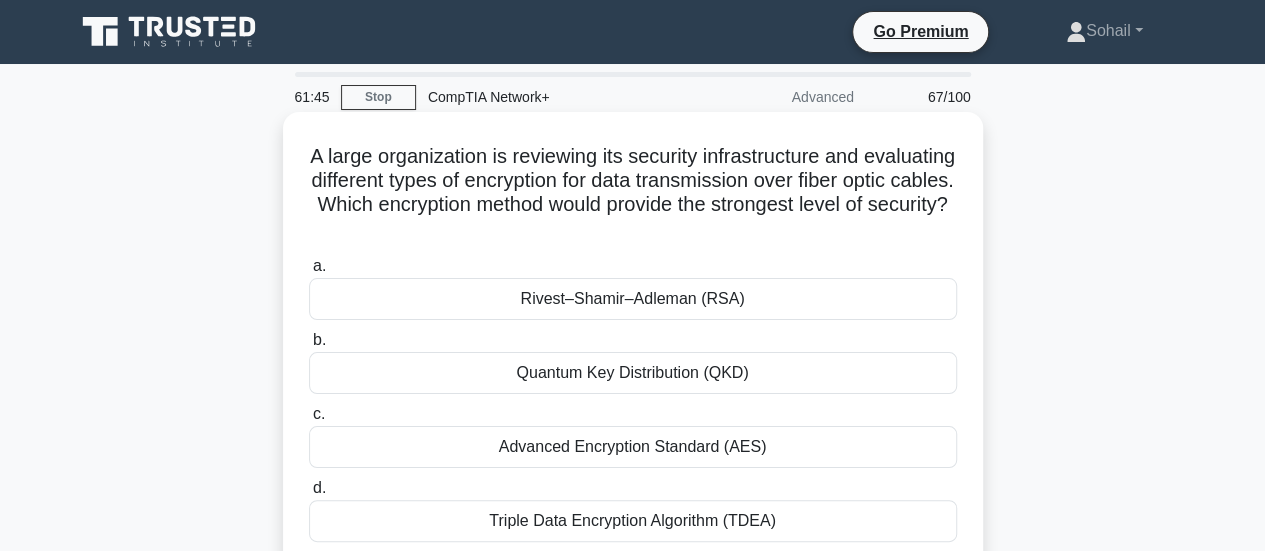 drag, startPoint x: 570, startPoint y: 158, endPoint x: 697, endPoint y: 237, distance: 149.56604 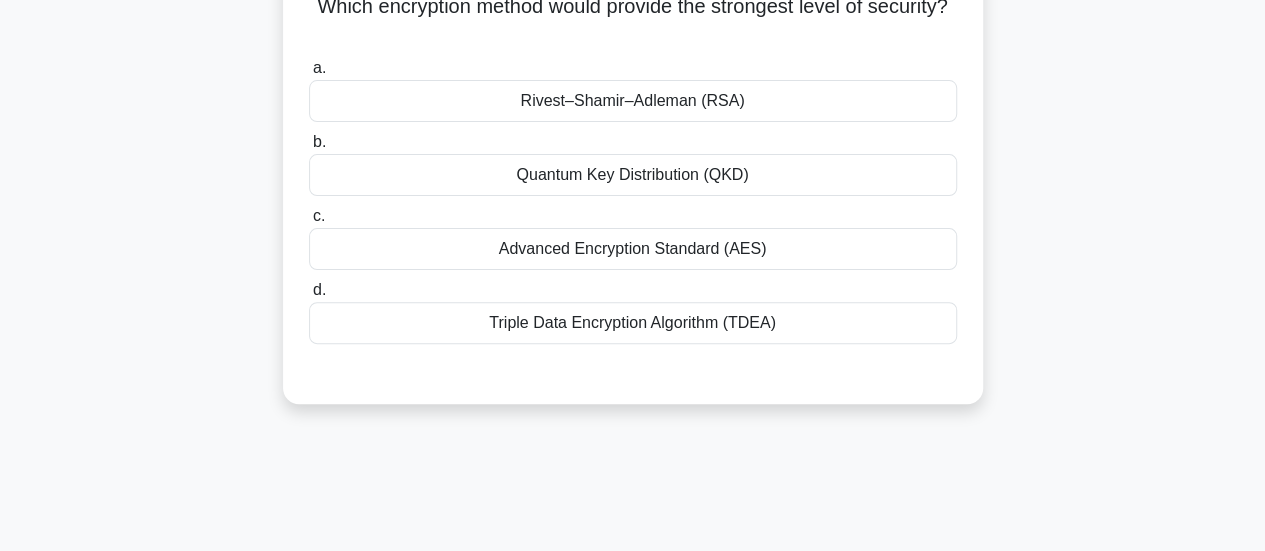 scroll, scrollTop: 186, scrollLeft: 0, axis: vertical 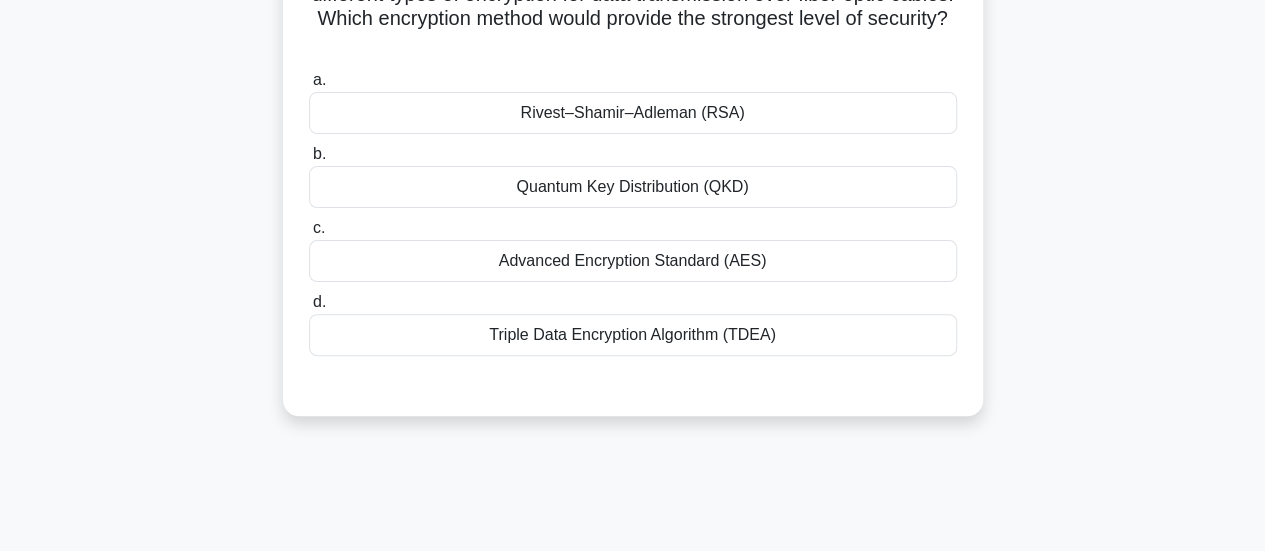 click on "Advanced Encryption Standard (AES)" at bounding box center [633, 261] 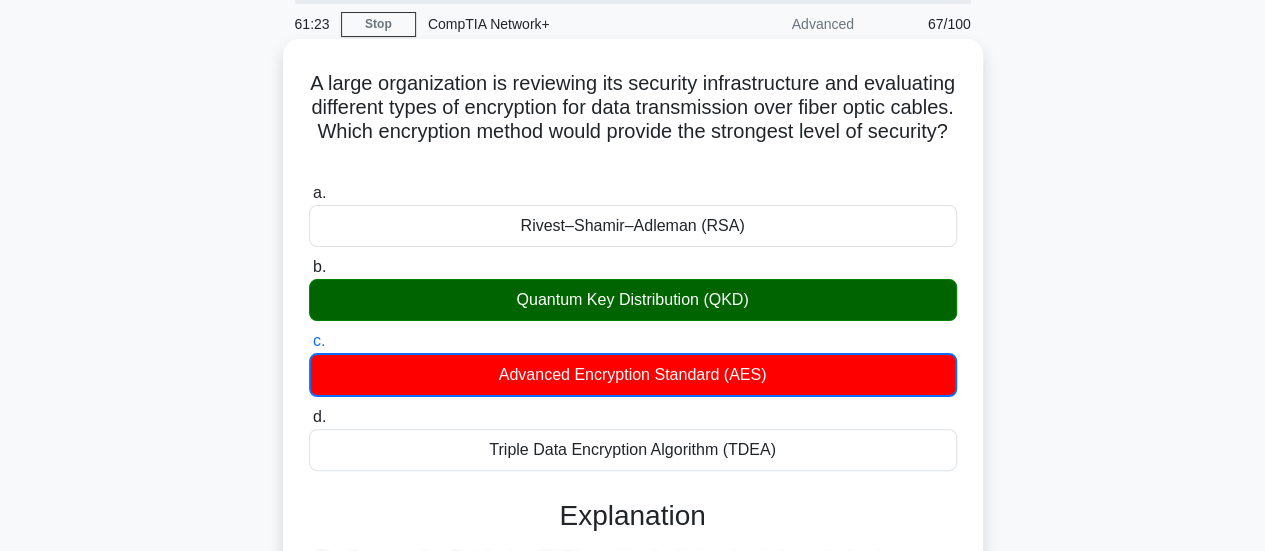 scroll, scrollTop: 68, scrollLeft: 0, axis: vertical 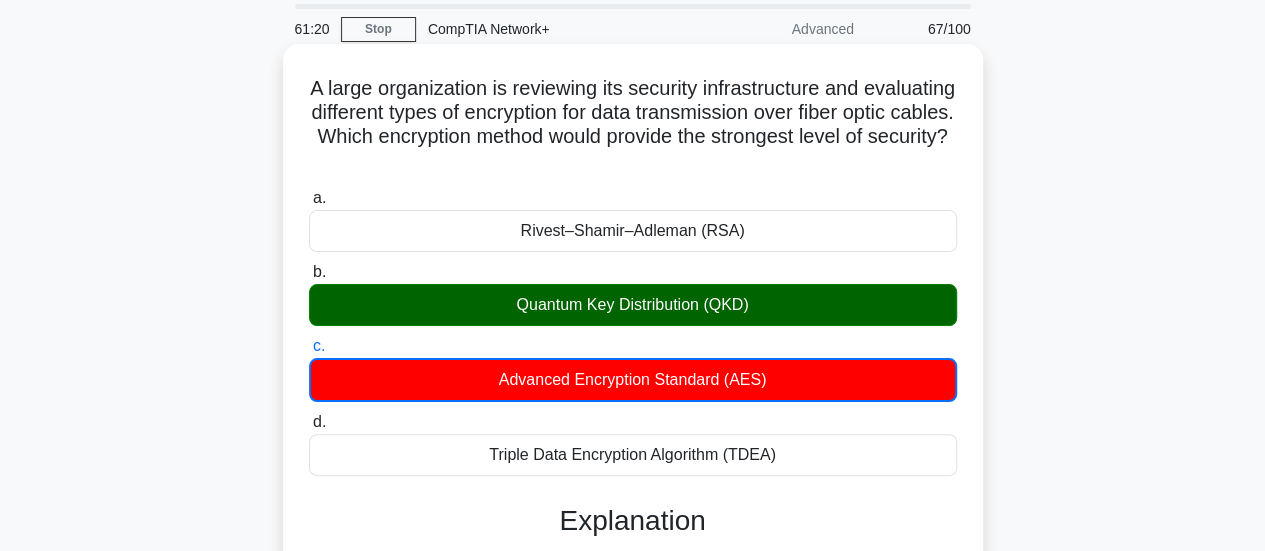 drag, startPoint x: 350, startPoint y: 89, endPoint x: 838, endPoint y: 445, distance: 604.053 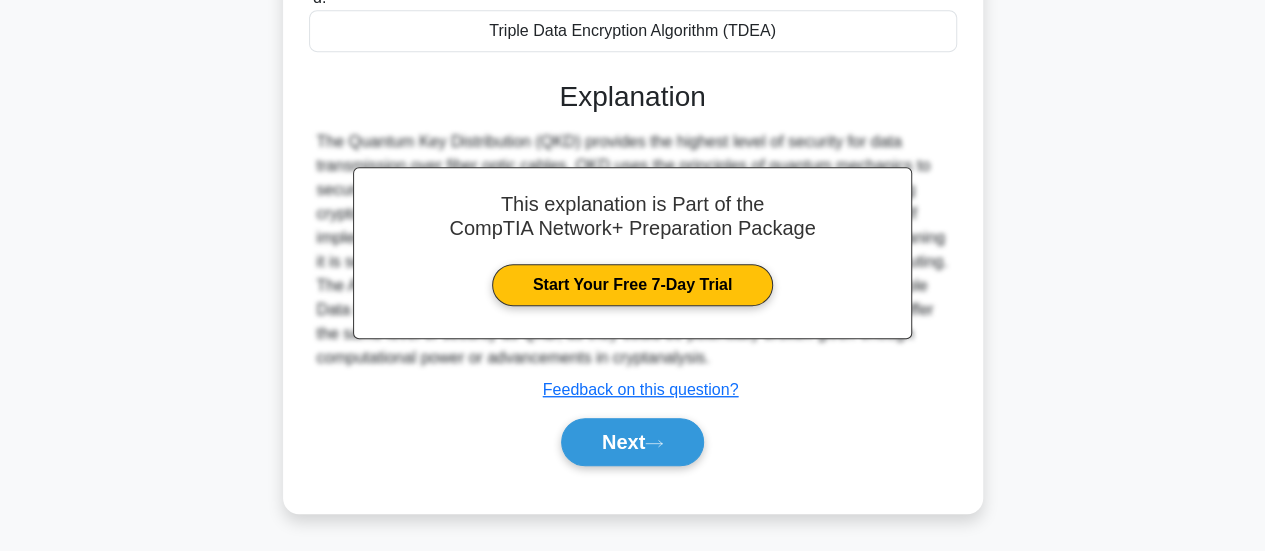 scroll, scrollTop: 495, scrollLeft: 0, axis: vertical 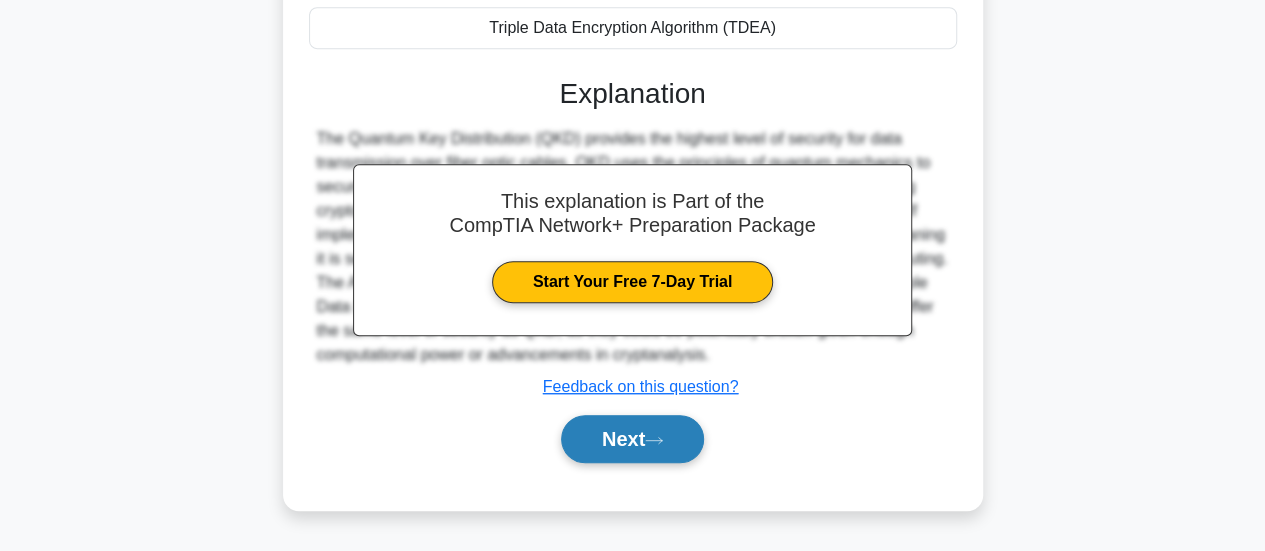 click on "Next" at bounding box center [632, 439] 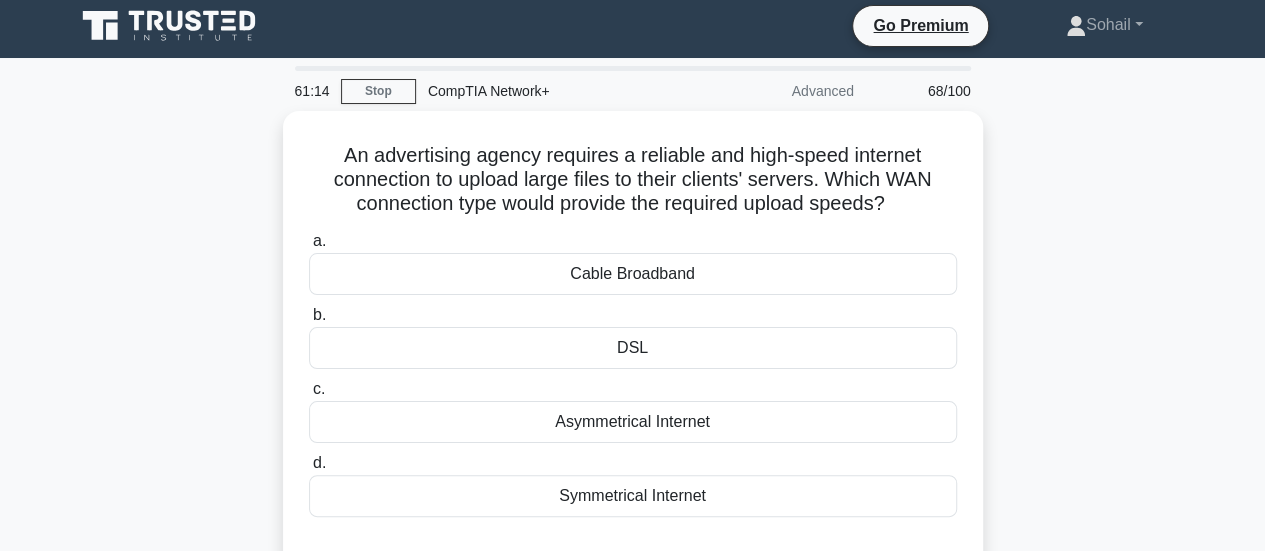 scroll, scrollTop: 0, scrollLeft: 0, axis: both 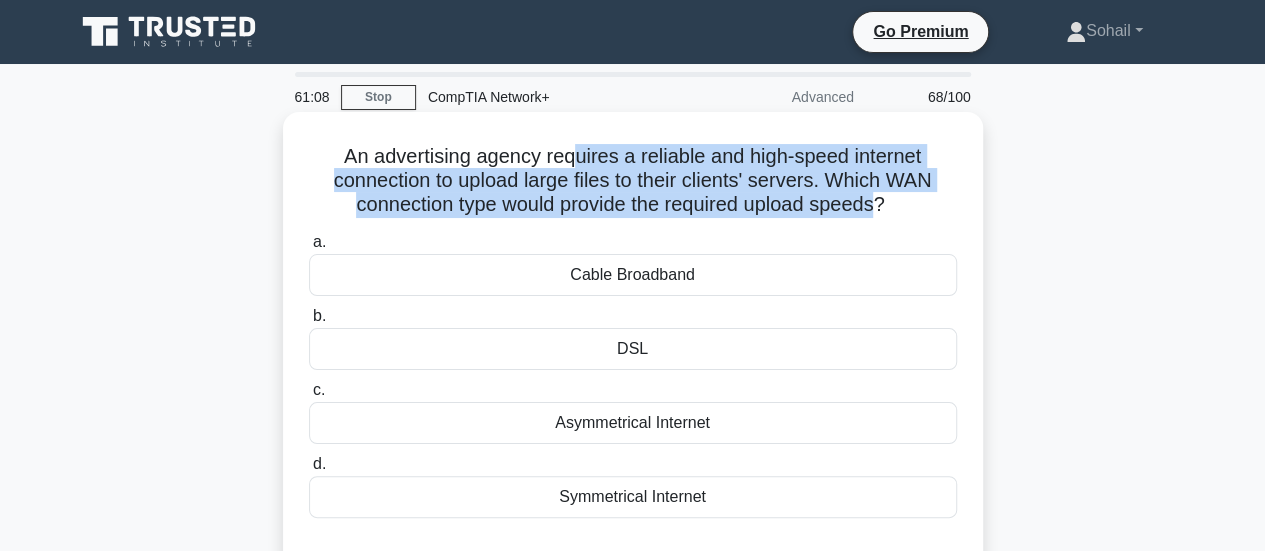 drag, startPoint x: 567, startPoint y: 160, endPoint x: 885, endPoint y: 214, distance: 322.5523 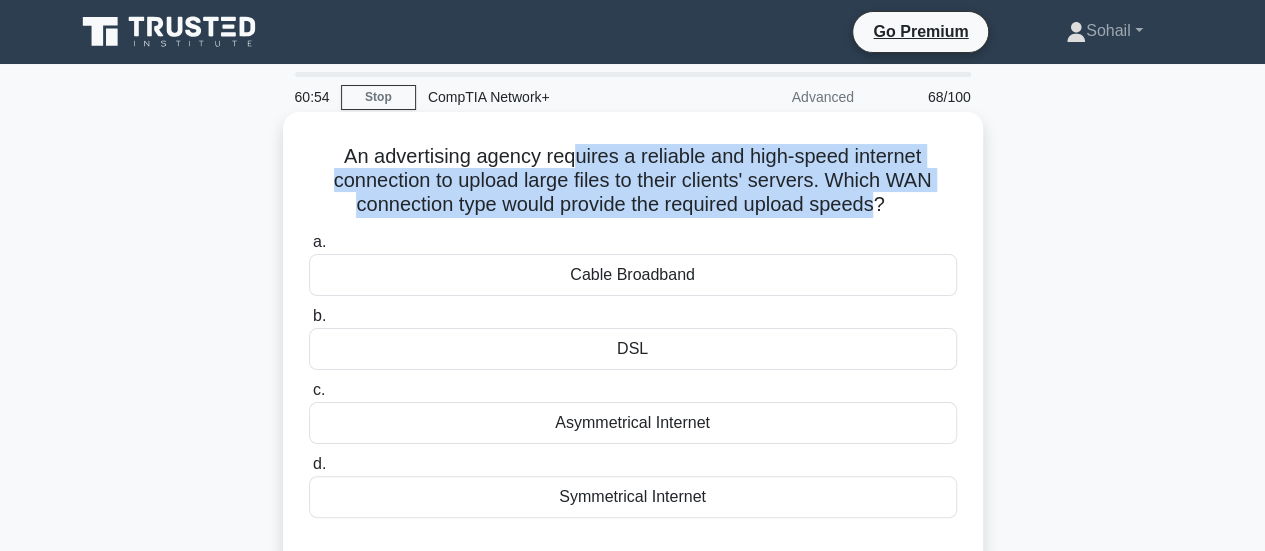 click on "An advertising agency requires a reliable and high-speed internet connection to upload large files to their clients' servers. Which WAN connection type would provide the required upload speeds?
.spinner_0XTQ{transform-origin:center;animation:spinner_y6GP .75s linear infinite}@keyframes spinner_y6GP{100%{transform:rotate(360deg)}}" at bounding box center (633, 181) 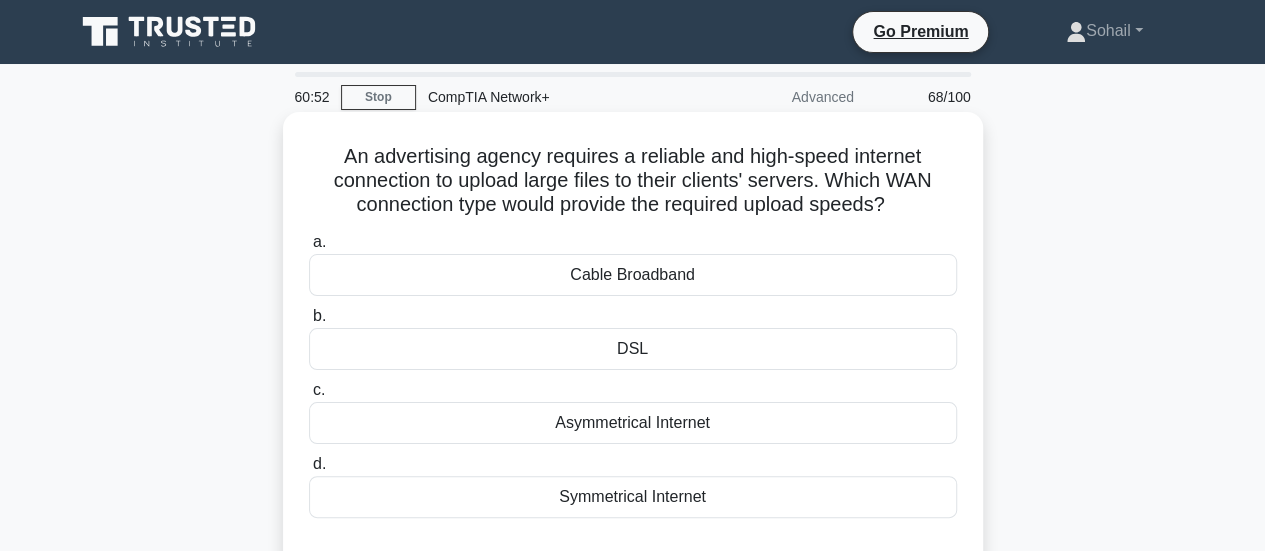 drag, startPoint x: 322, startPoint y: 153, endPoint x: 727, endPoint y: 485, distance: 523.68787 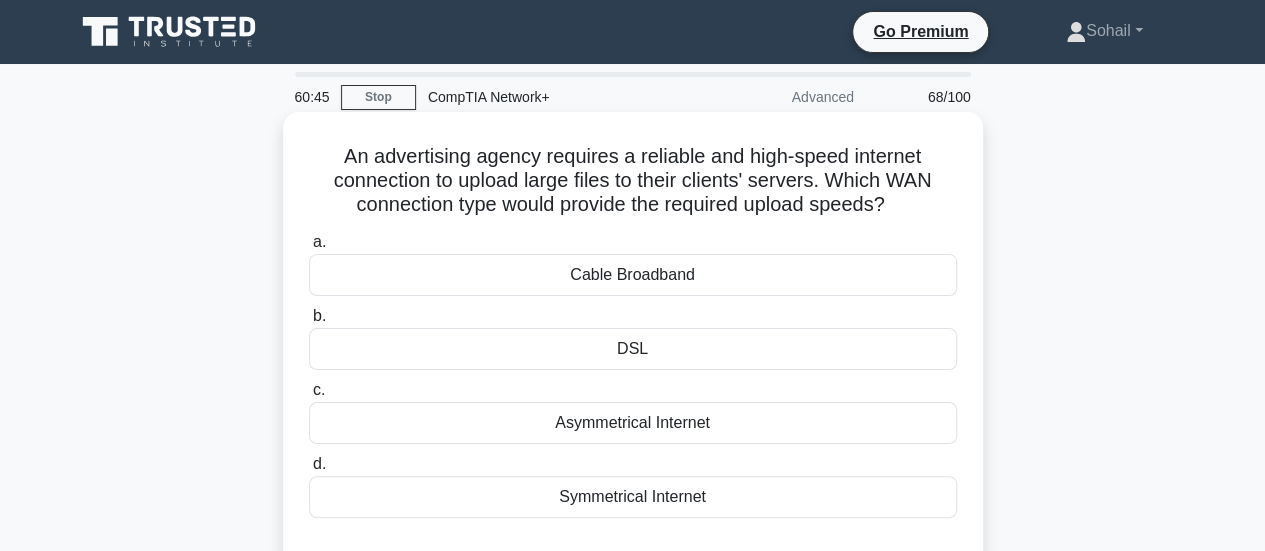 click on "Symmetrical Internet" at bounding box center [633, 497] 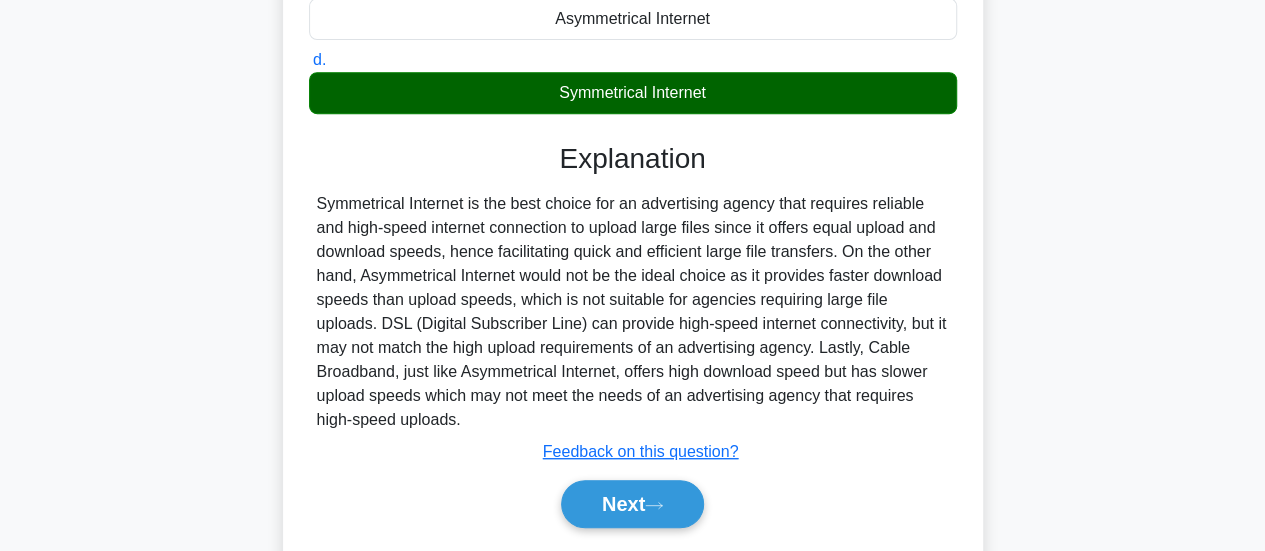 scroll, scrollTop: 407, scrollLeft: 0, axis: vertical 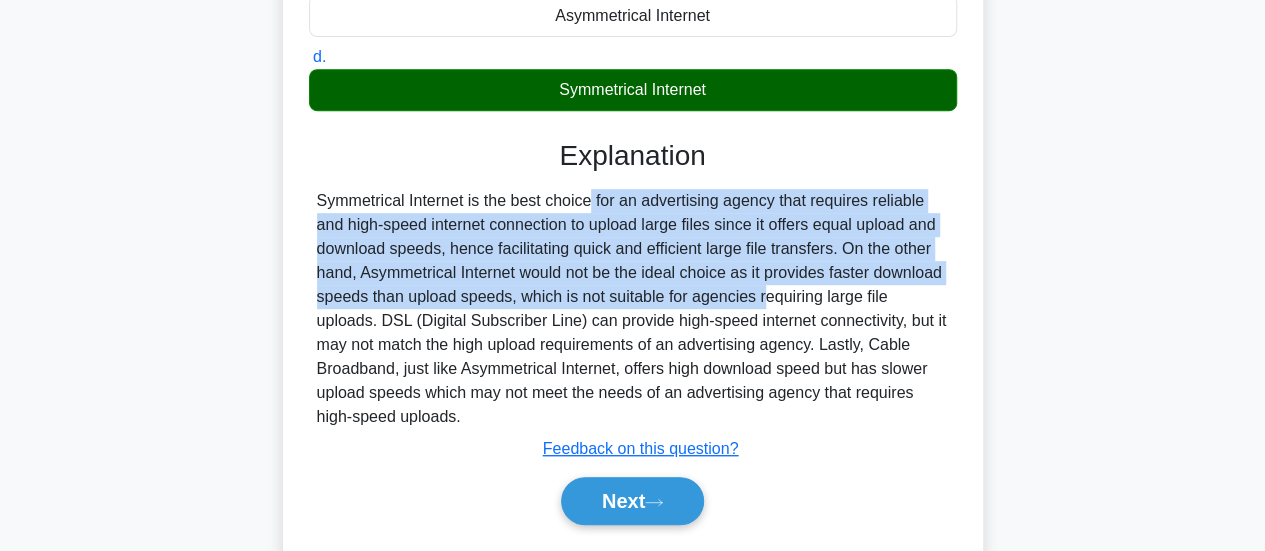 drag, startPoint x: 468, startPoint y: 188, endPoint x: 645, endPoint y: 291, distance: 204.78769 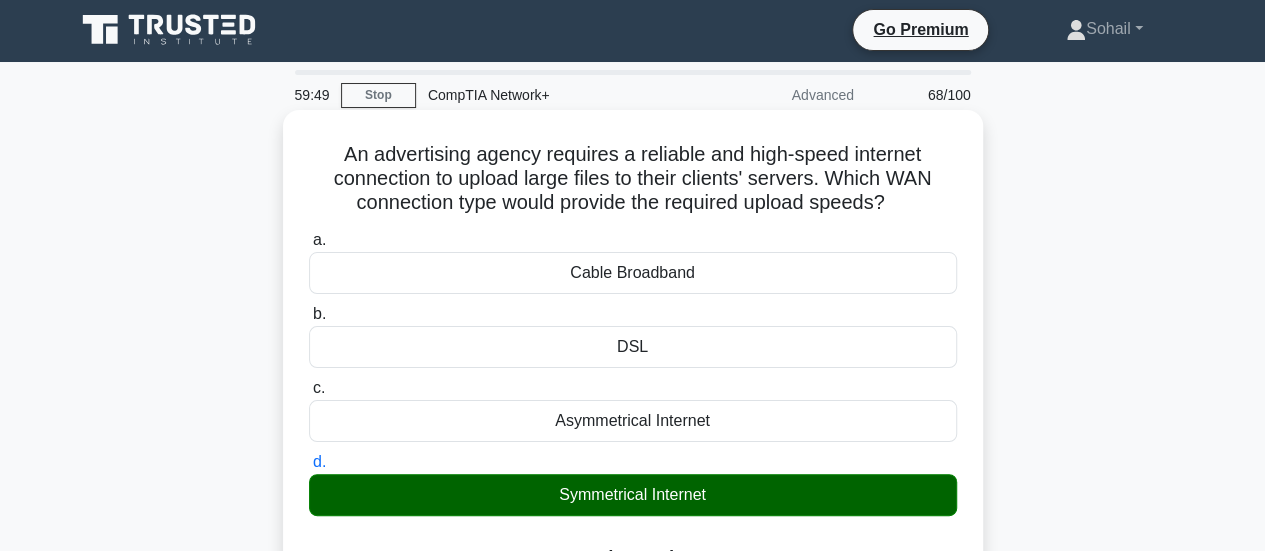 scroll, scrollTop: 4, scrollLeft: 0, axis: vertical 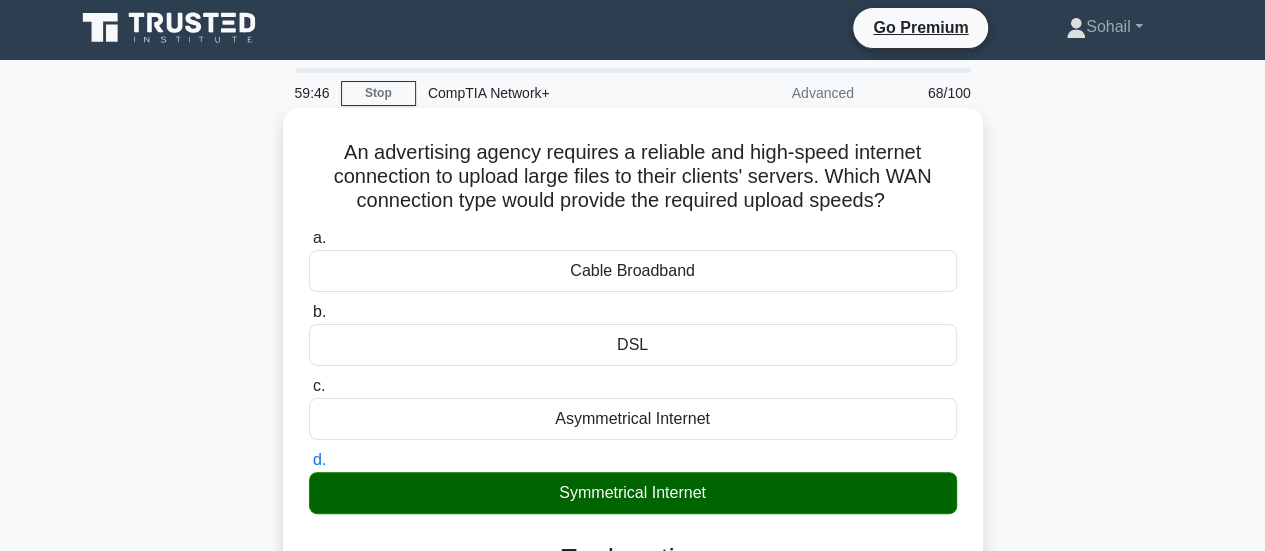 drag, startPoint x: 331, startPoint y: 149, endPoint x: 759, endPoint y: 486, distance: 544.7504 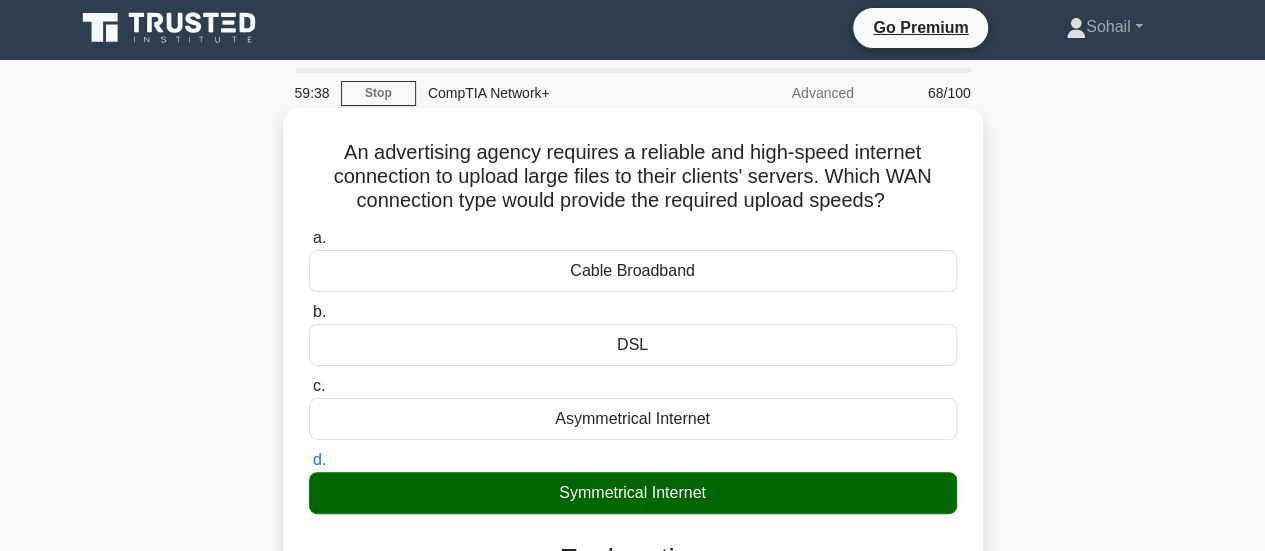 scroll, scrollTop: 529, scrollLeft: 0, axis: vertical 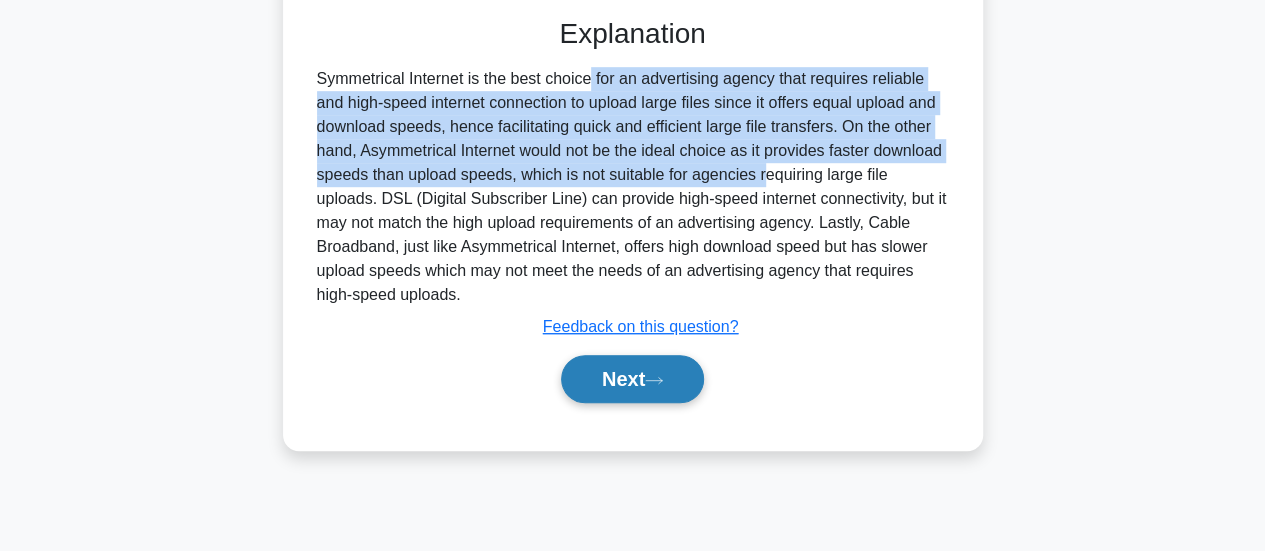click on "Next" at bounding box center (632, 379) 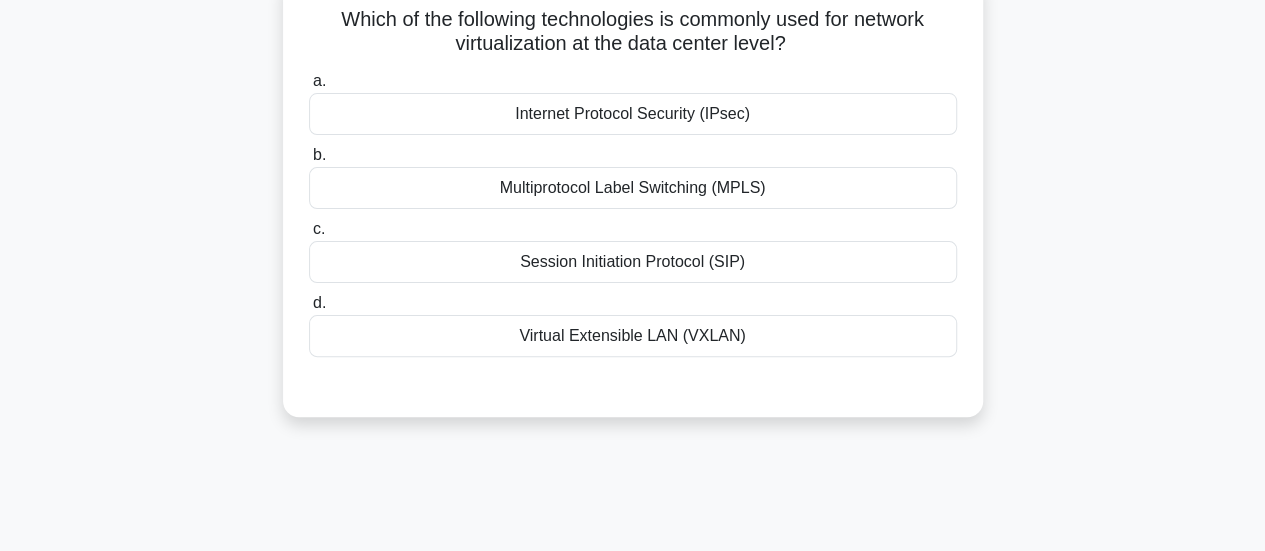 scroll, scrollTop: 0, scrollLeft: 0, axis: both 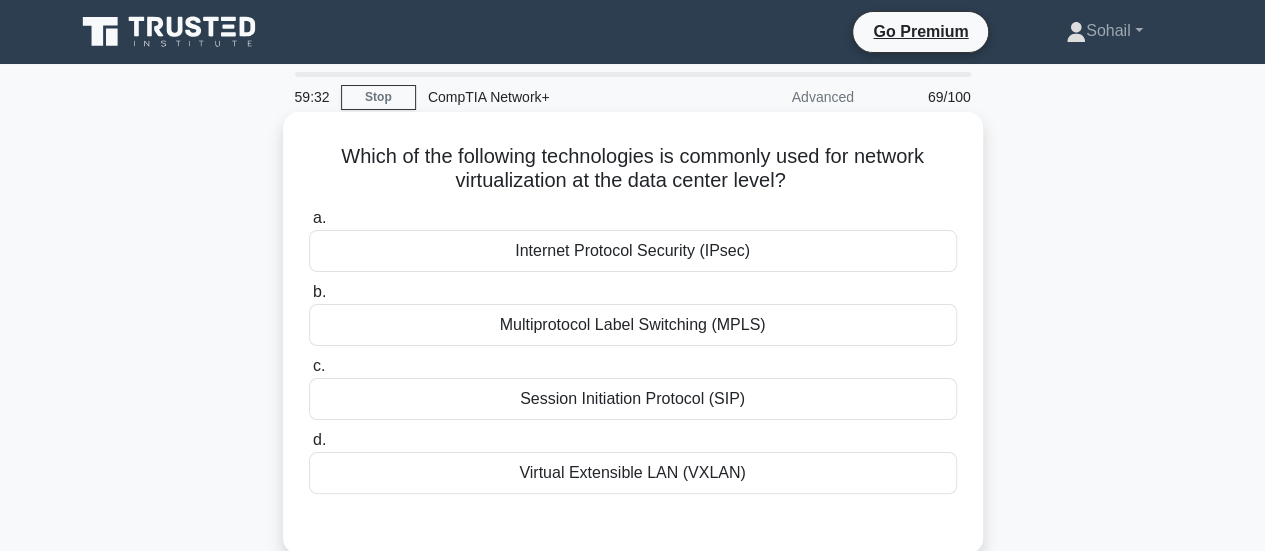 drag, startPoint x: 423, startPoint y: 151, endPoint x: 814, endPoint y: 182, distance: 392.227 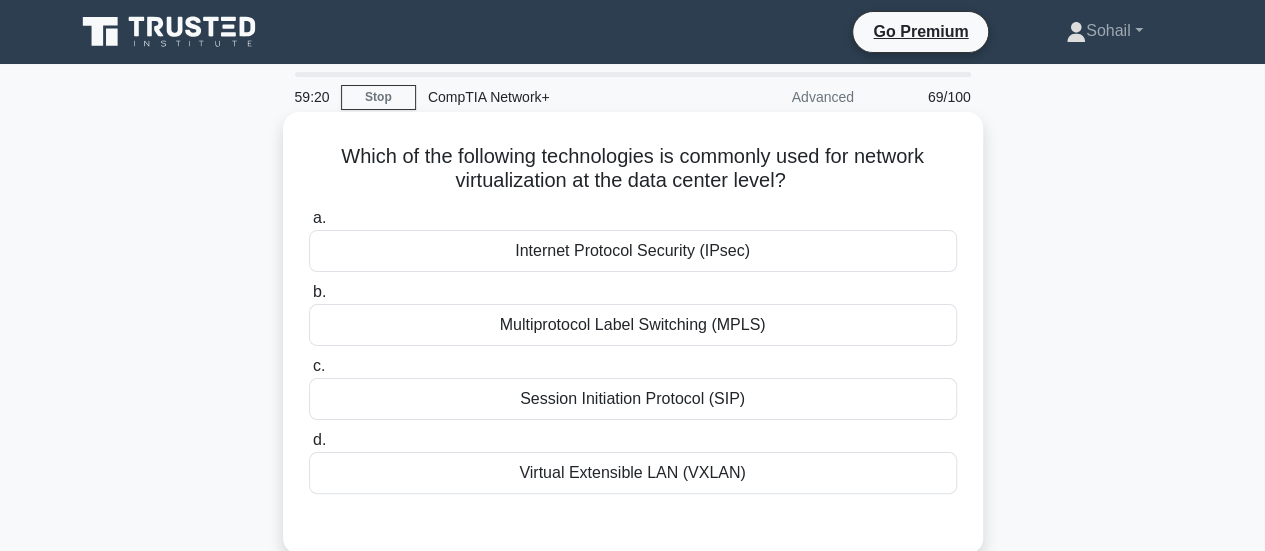 click on "Which of the following technologies is commonly used for network virtualization at the data center level?
.spinner_0XTQ{transform-origin:center;animation:spinner_y6GP .75s linear infinite}@keyframes spinner_y6GP{100%{transform:rotate(360deg)}}" at bounding box center [633, 169] 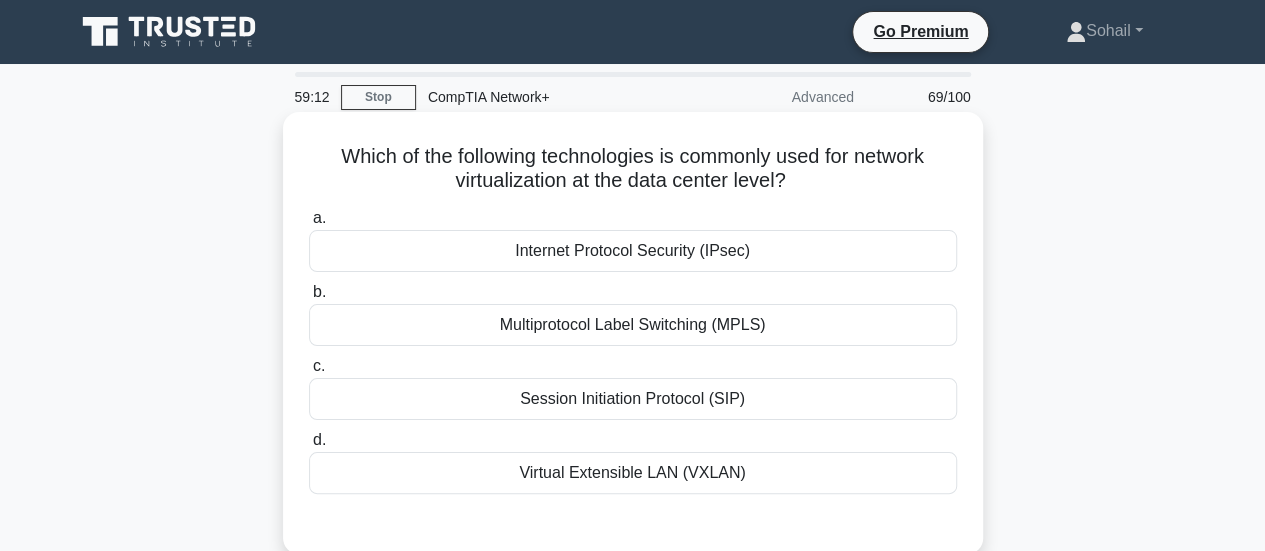 click on "Virtual Extensible LAN (VXLAN)" at bounding box center (633, 473) 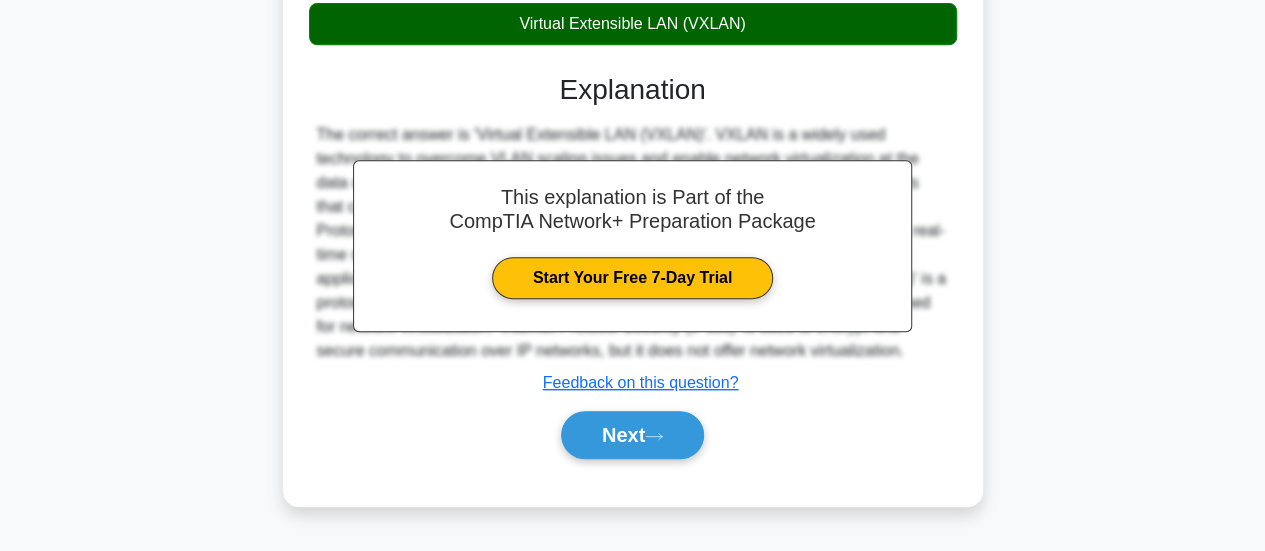 scroll, scrollTop: 475, scrollLeft: 0, axis: vertical 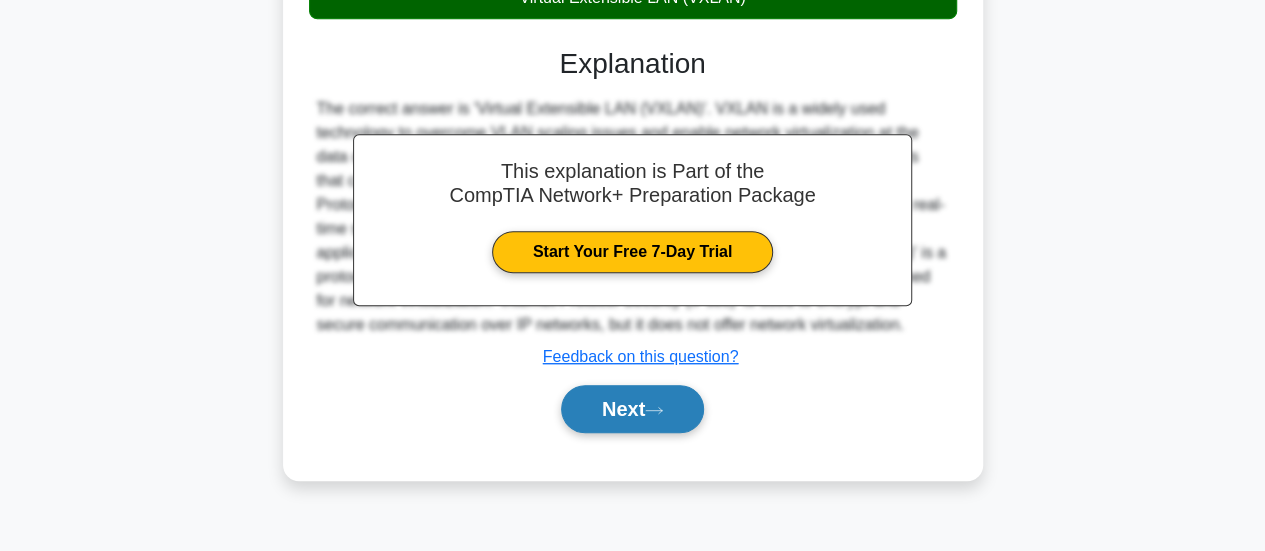 click on "Next" at bounding box center (632, 409) 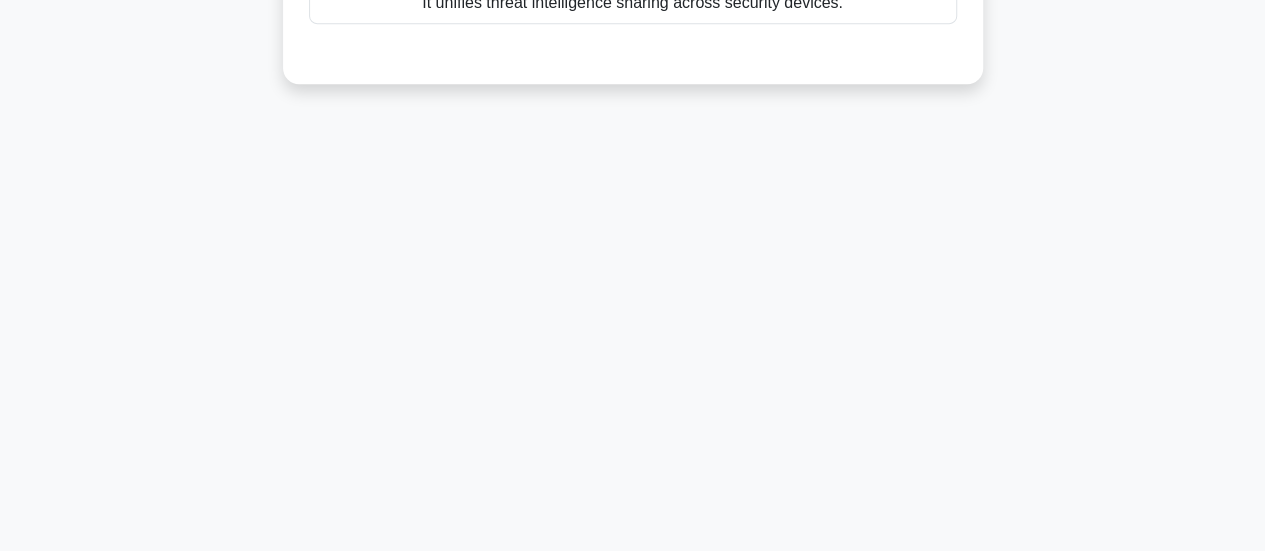 scroll, scrollTop: 0, scrollLeft: 0, axis: both 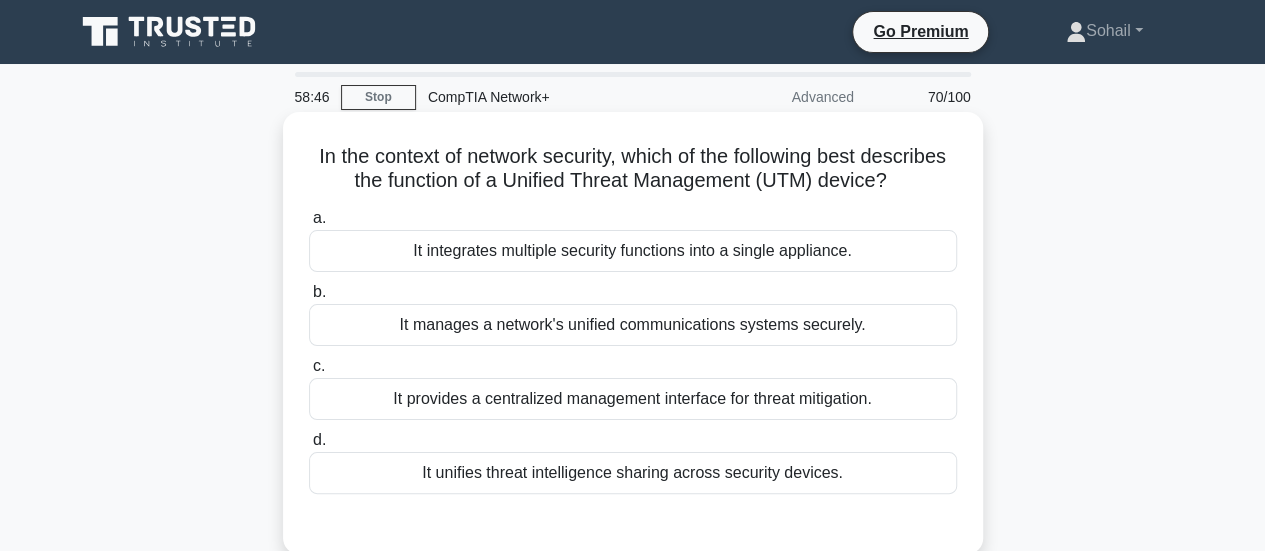 drag, startPoint x: 298, startPoint y: 148, endPoint x: 842, endPoint y: 477, distance: 635.74915 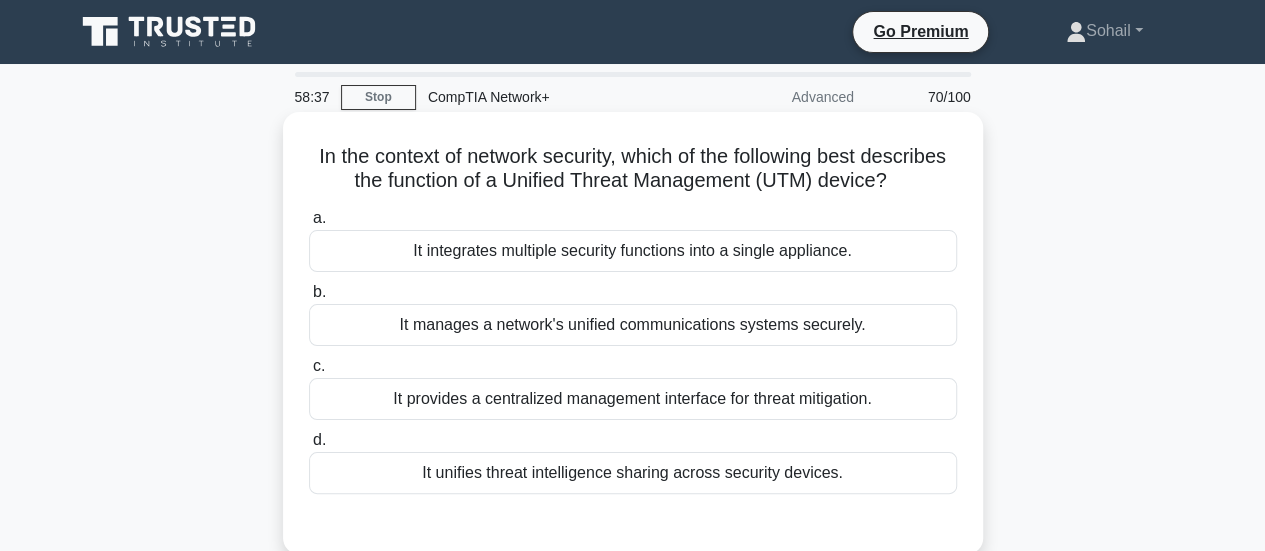 click on "It integrates multiple security functions into a single appliance." at bounding box center (633, 251) 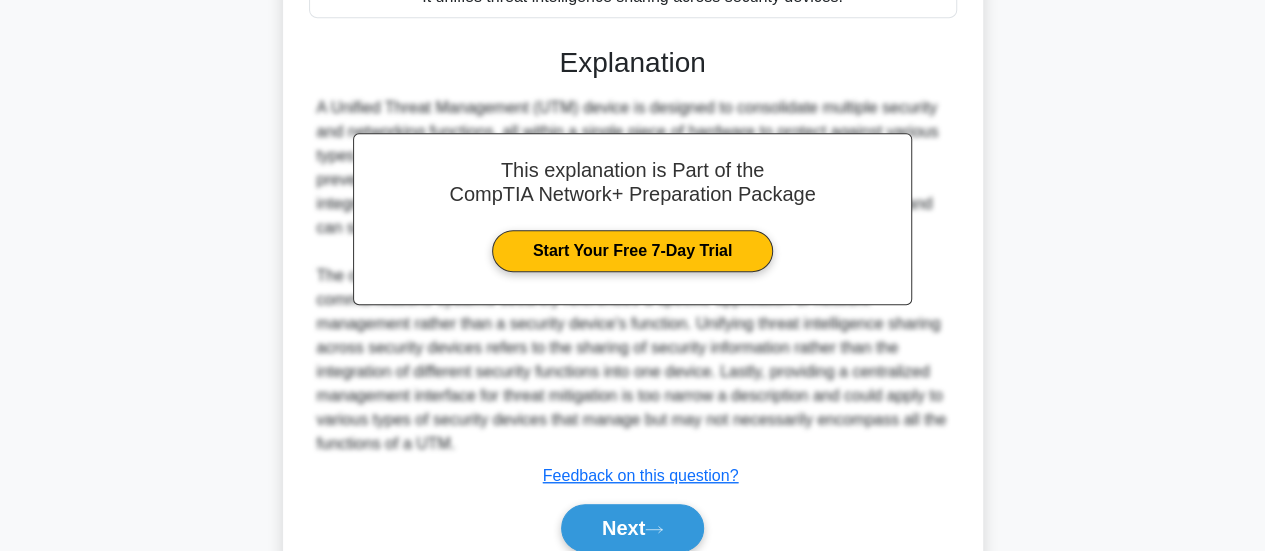 scroll, scrollTop: 480, scrollLeft: 0, axis: vertical 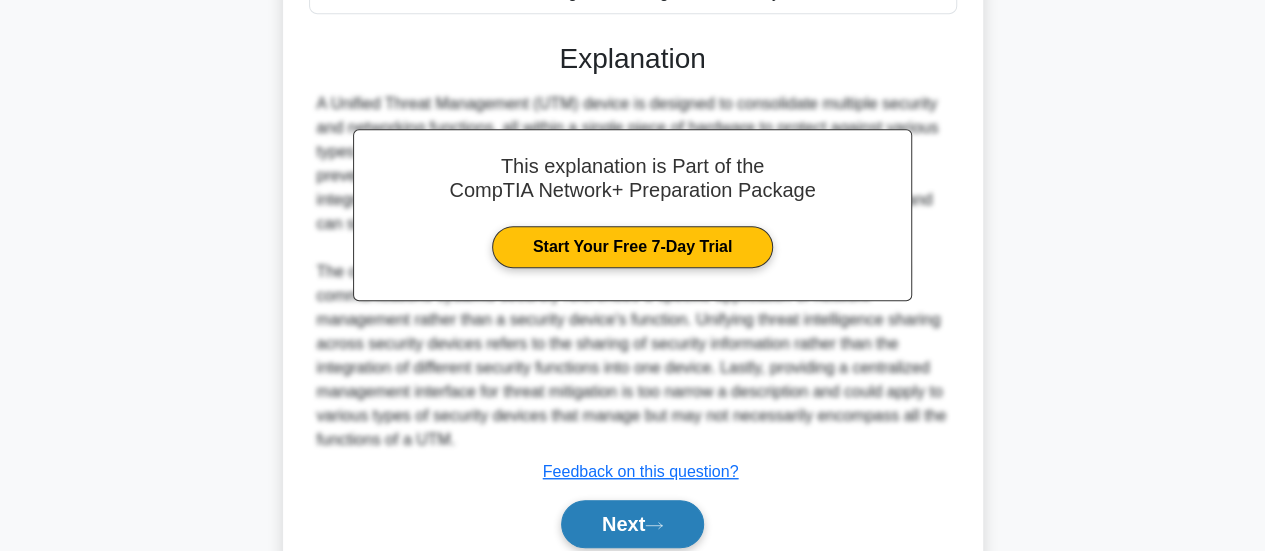 click on "Next" at bounding box center [632, 524] 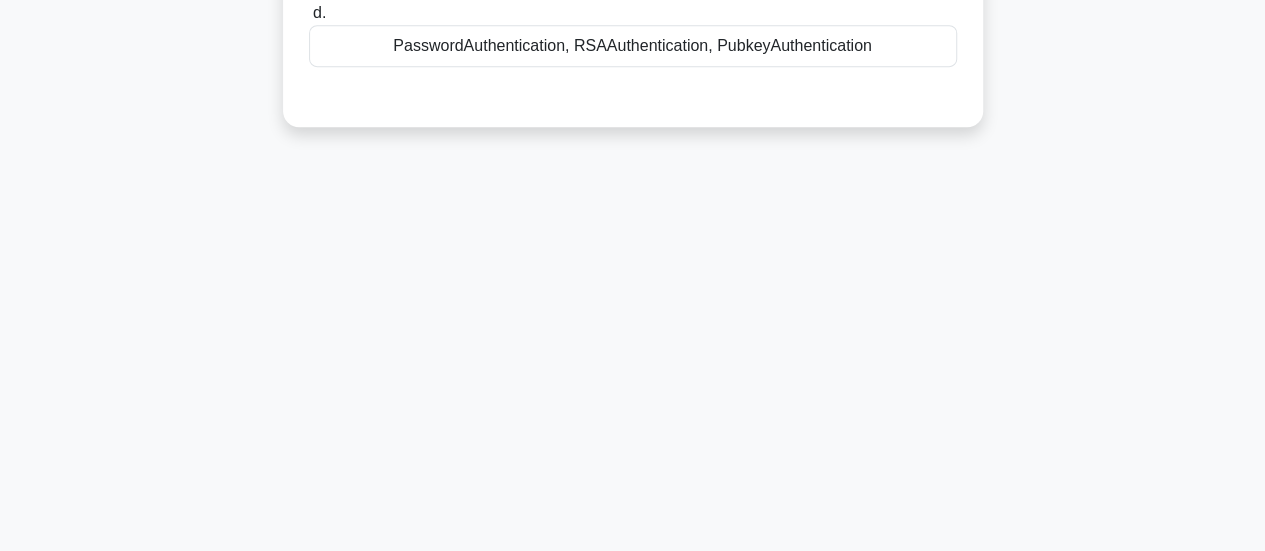 scroll, scrollTop: 0, scrollLeft: 0, axis: both 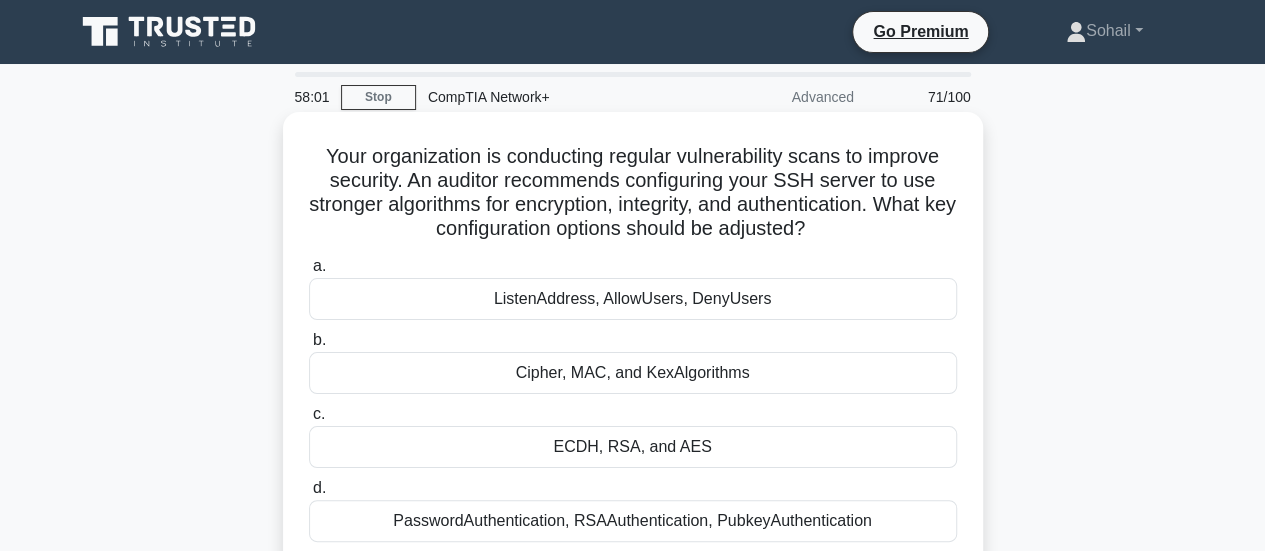 drag, startPoint x: 318, startPoint y: 155, endPoint x: 897, endPoint y: 512, distance: 680.2132 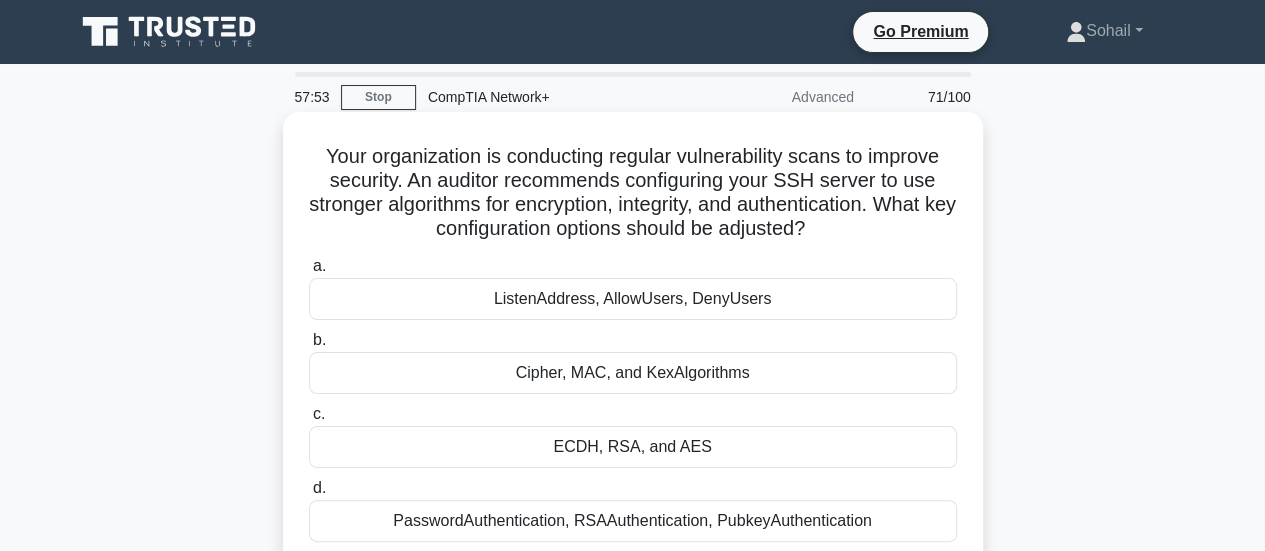 click on "Your organization is conducting regular vulnerability scans to improve security. An auditor recommends configuring your SSH server to use stronger algorithms for encryption, integrity, and authentication. What key configuration options should be adjusted?
.spinner_0XTQ{transform-origin:center;animation:spinner_y6GP .75s linear infinite}@keyframes spinner_y6GP{100%{transform:rotate(360deg)}}" at bounding box center (633, 193) 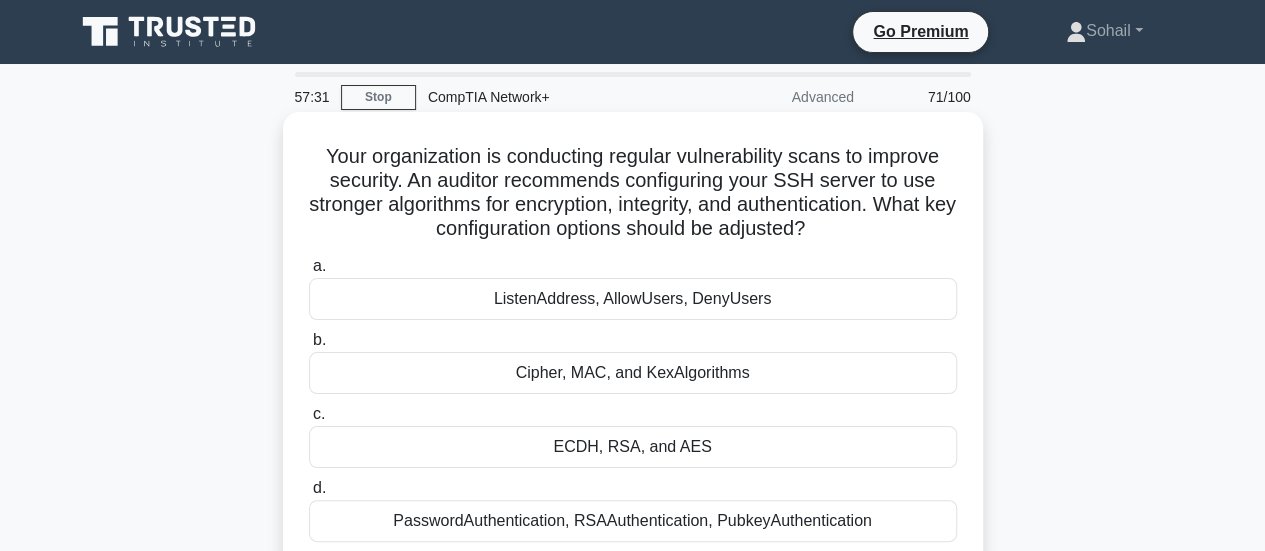 click on "PasswordAuthentication, RSAAuthentication, PubkeyAuthentication" at bounding box center (633, 521) 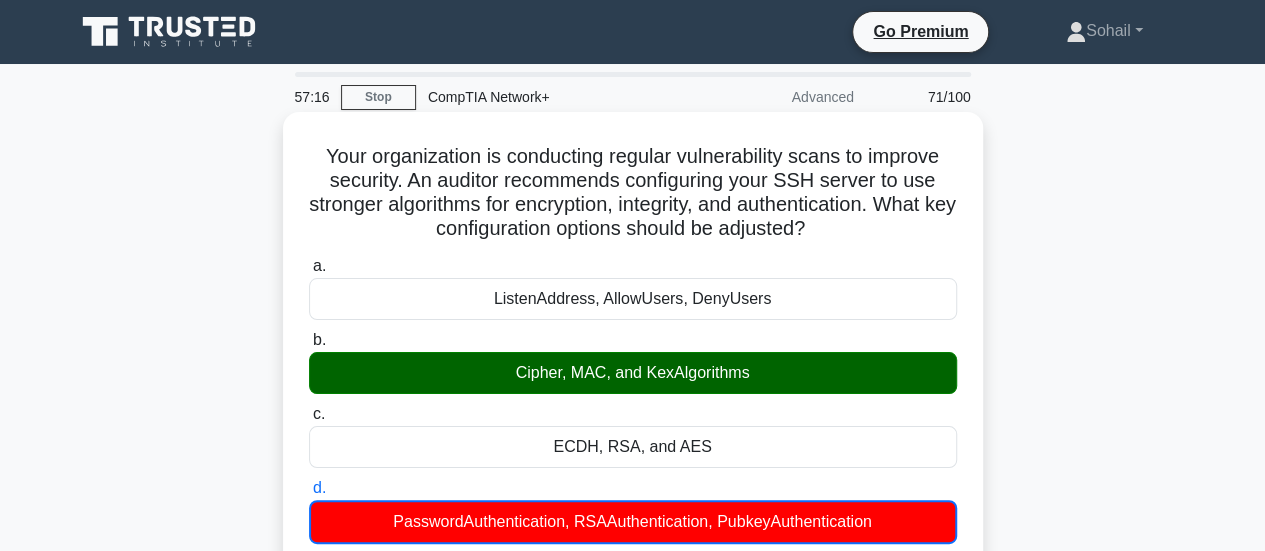scroll, scrollTop: 529, scrollLeft: 0, axis: vertical 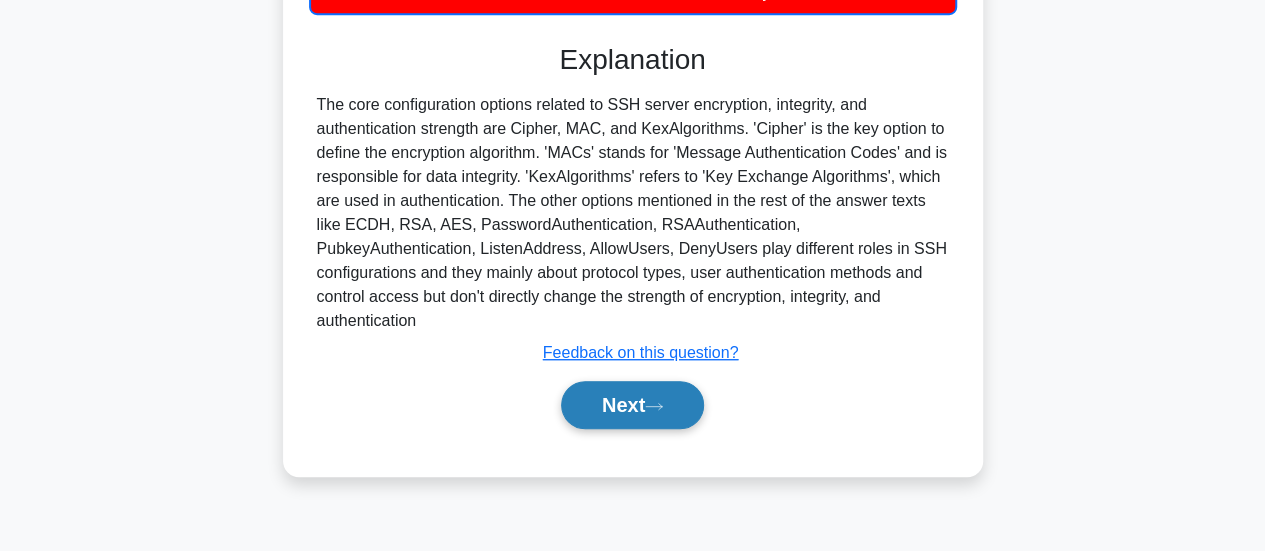 click on "Next" at bounding box center [632, 405] 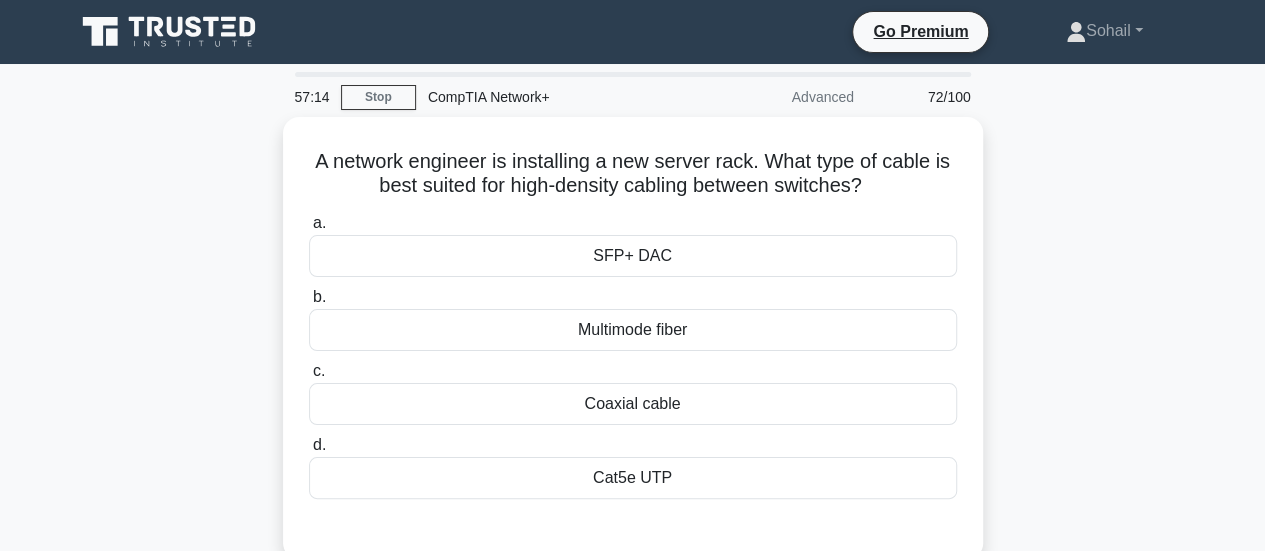 scroll, scrollTop: 2, scrollLeft: 0, axis: vertical 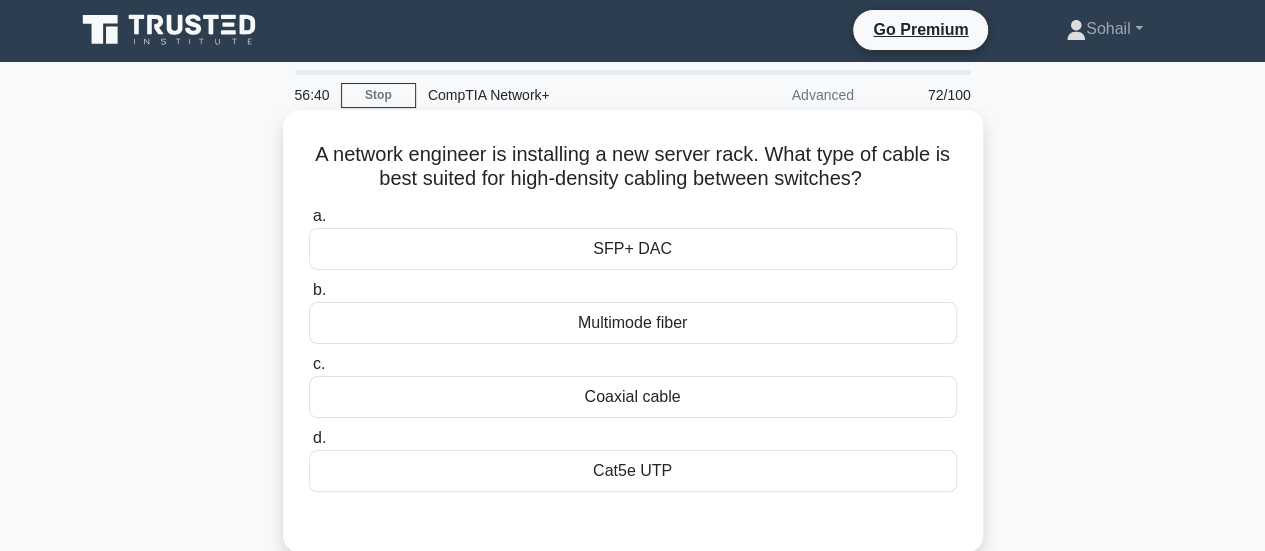 click on "SFP+ DAC" at bounding box center [633, 249] 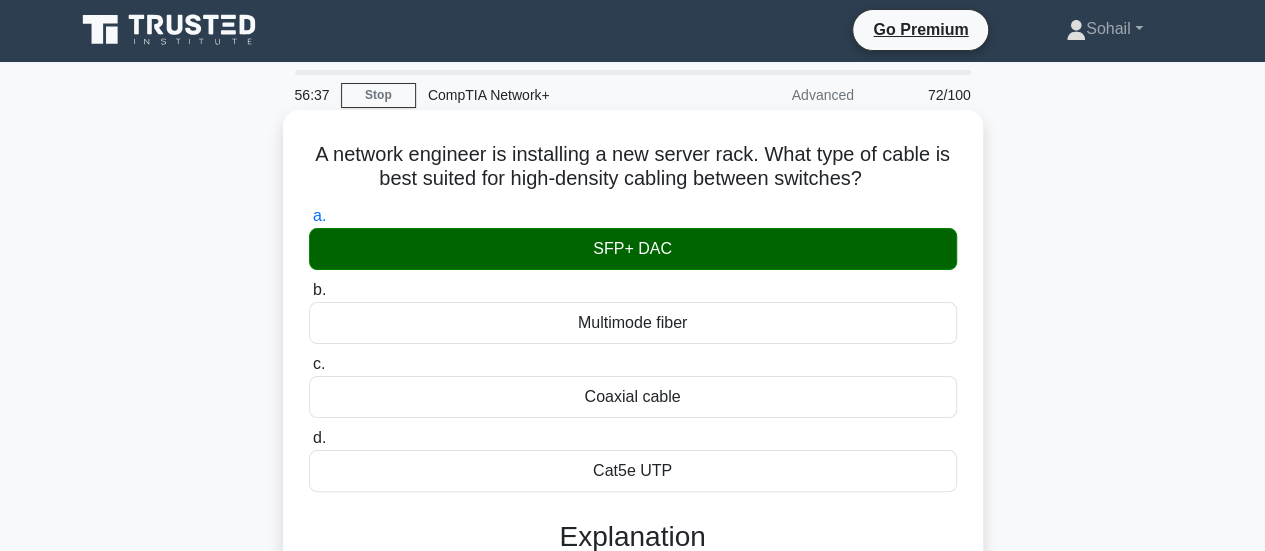 scroll, scrollTop: 529, scrollLeft: 0, axis: vertical 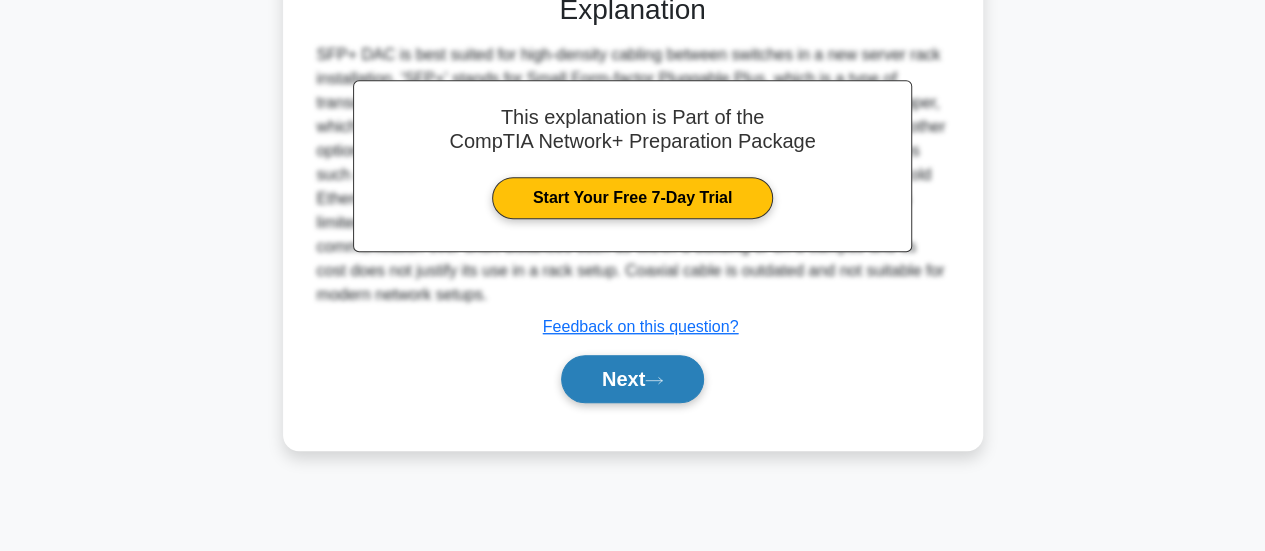 click on "Next" at bounding box center (632, 379) 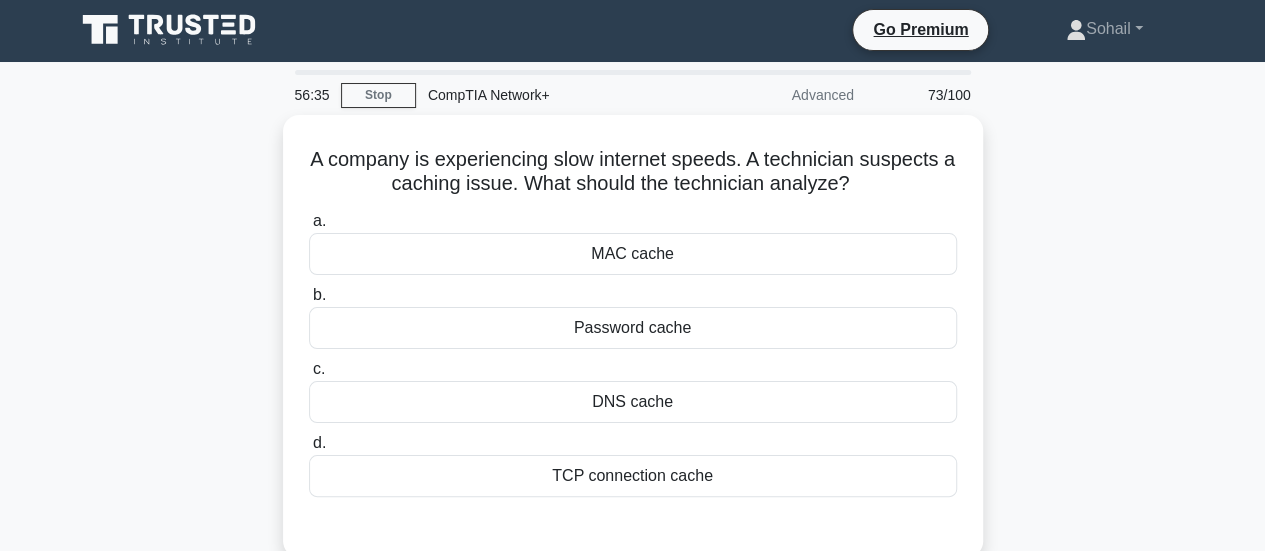 scroll, scrollTop: 0, scrollLeft: 0, axis: both 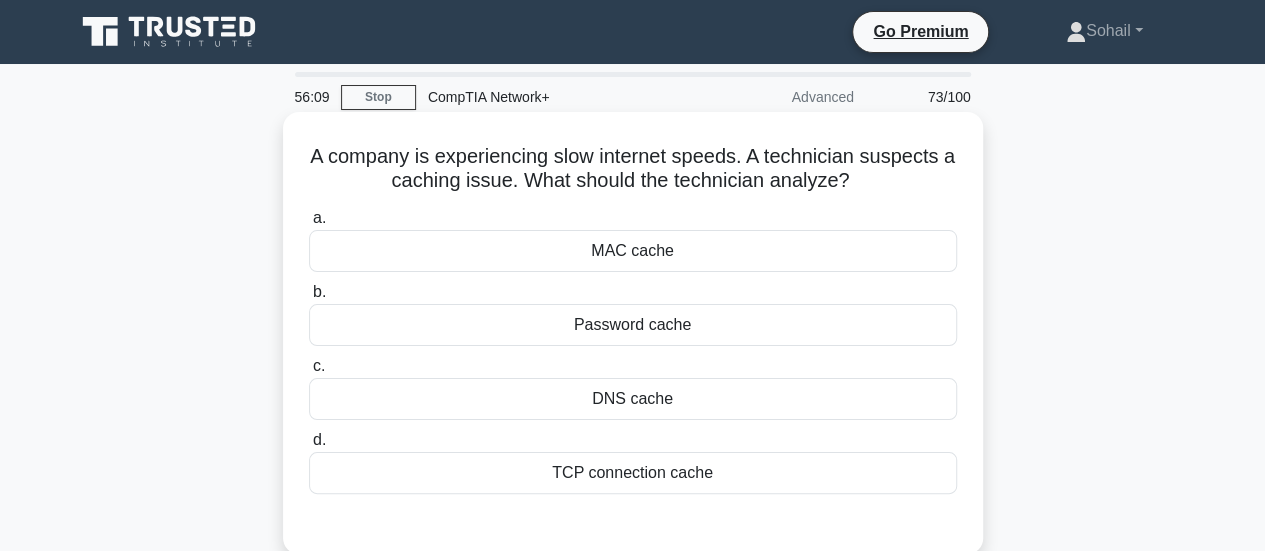 click on "TCP connection cache" at bounding box center (633, 473) 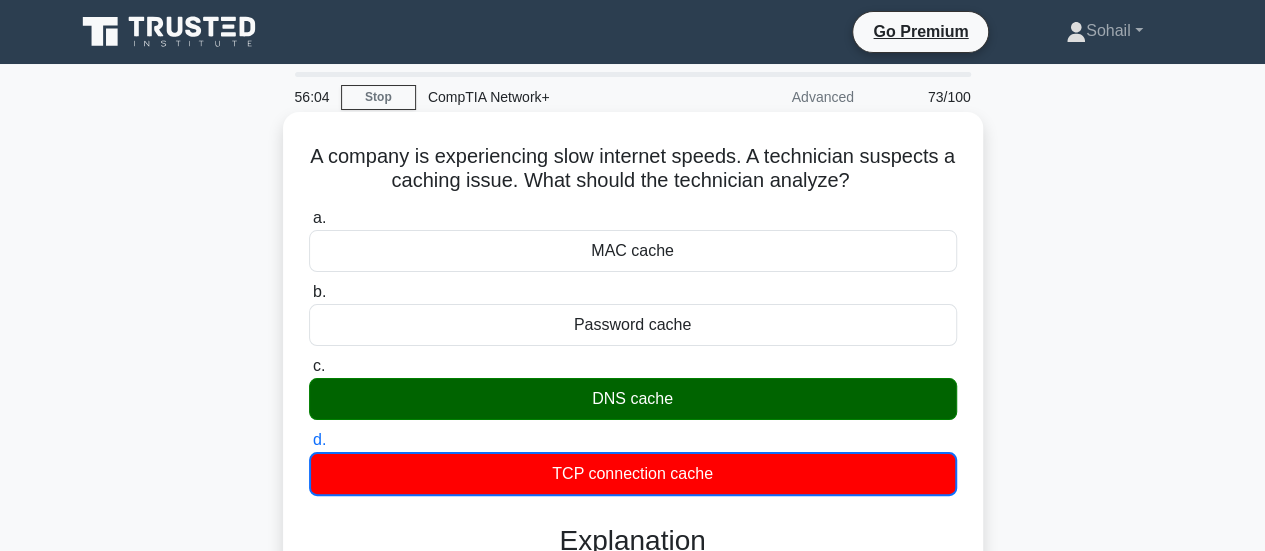 drag, startPoint x: 303, startPoint y: 145, endPoint x: 854, endPoint y: 477, distance: 643.2923 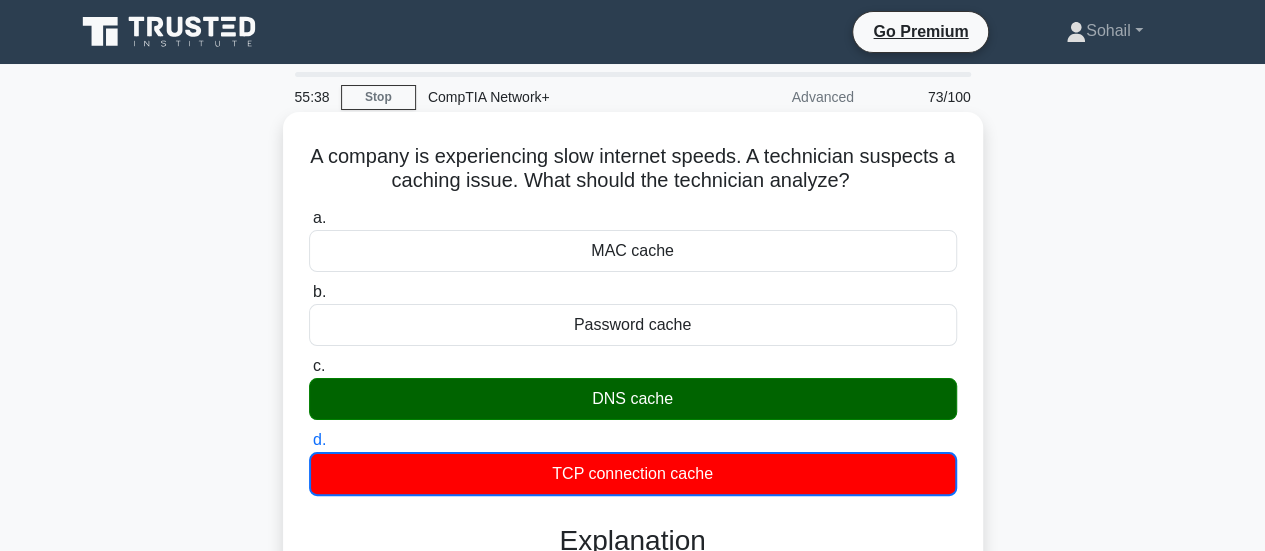 click on "TCP connection cache" at bounding box center [633, 474] 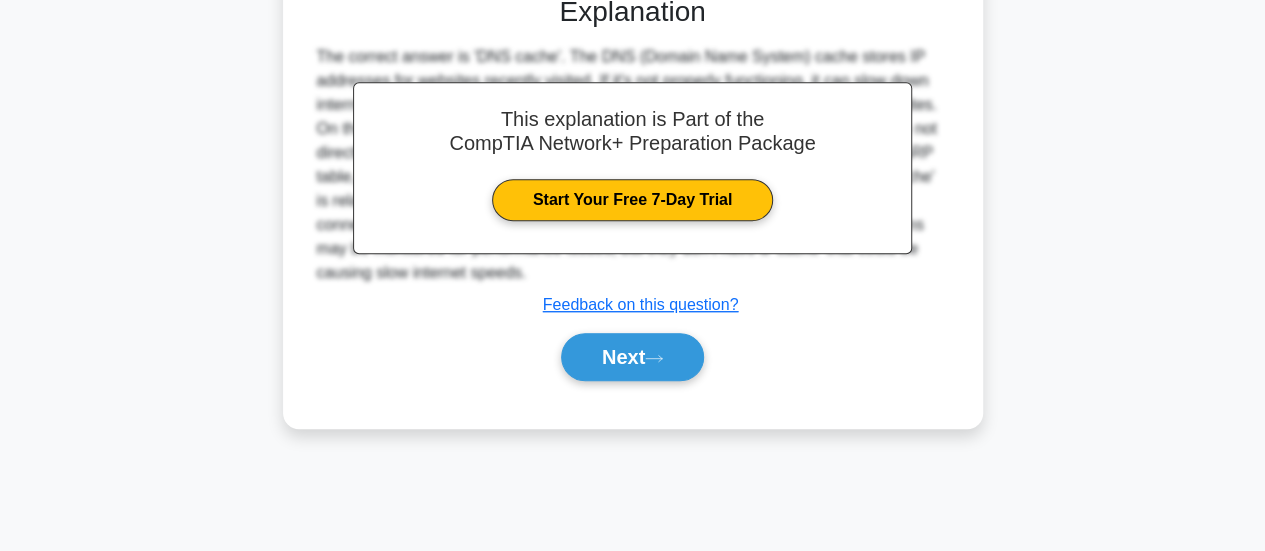 scroll, scrollTop: 462, scrollLeft: 0, axis: vertical 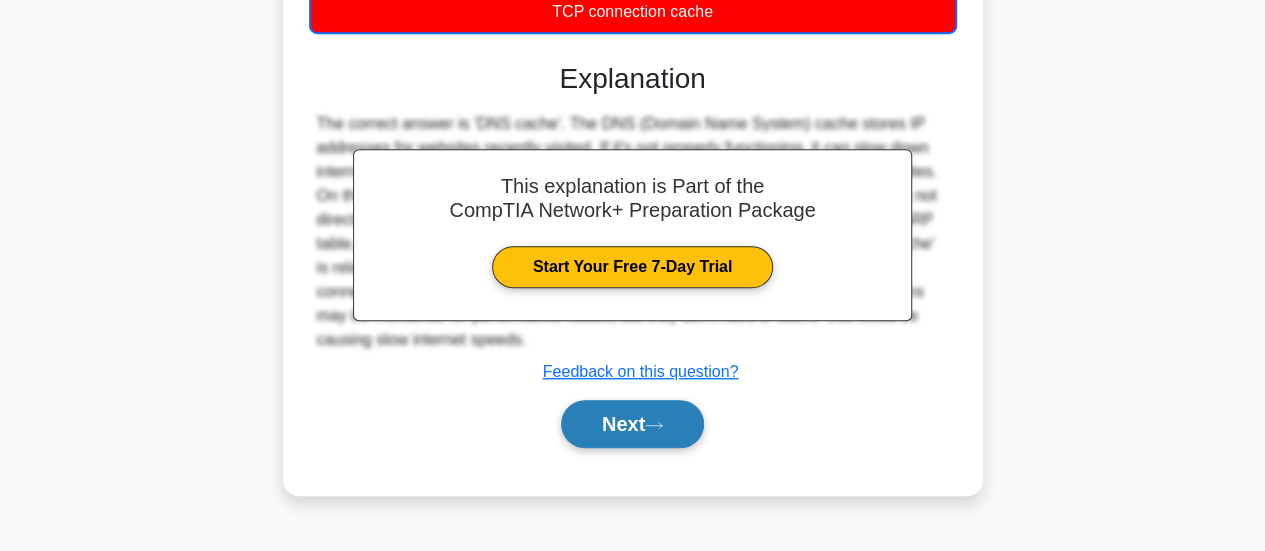 click on "Next" at bounding box center [632, 424] 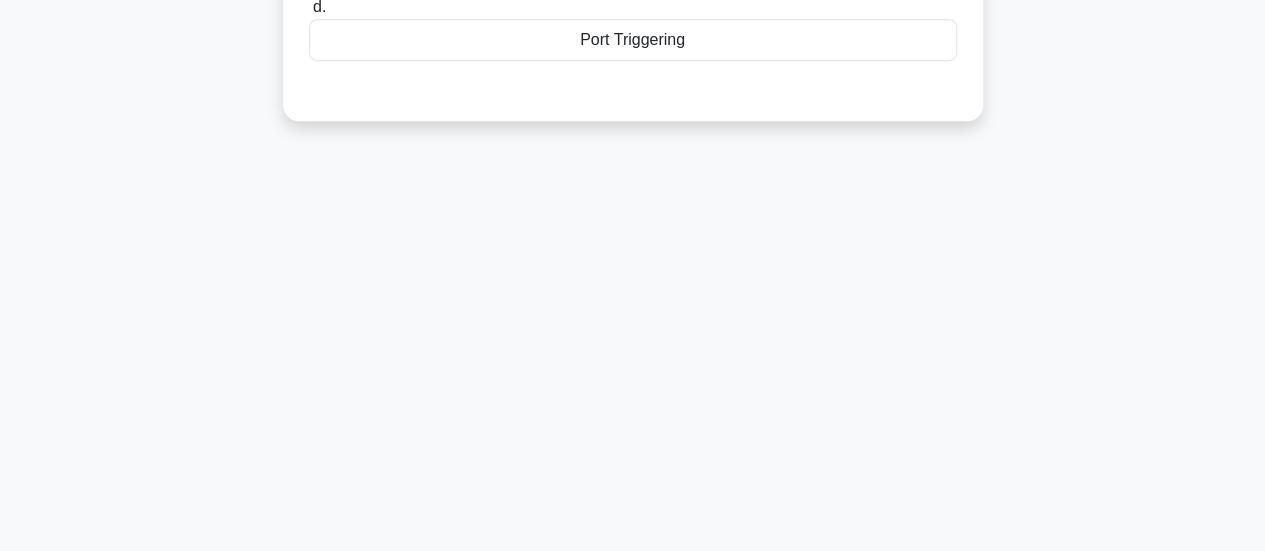 scroll, scrollTop: 0, scrollLeft: 0, axis: both 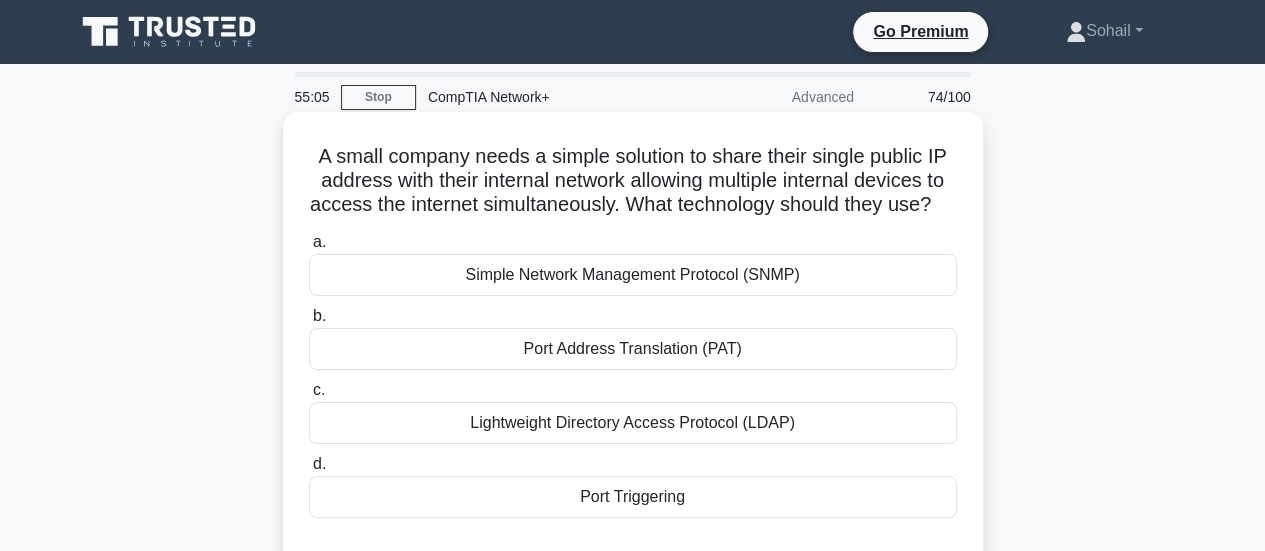 click on "Port Address Translation (PAT)" at bounding box center [633, 349] 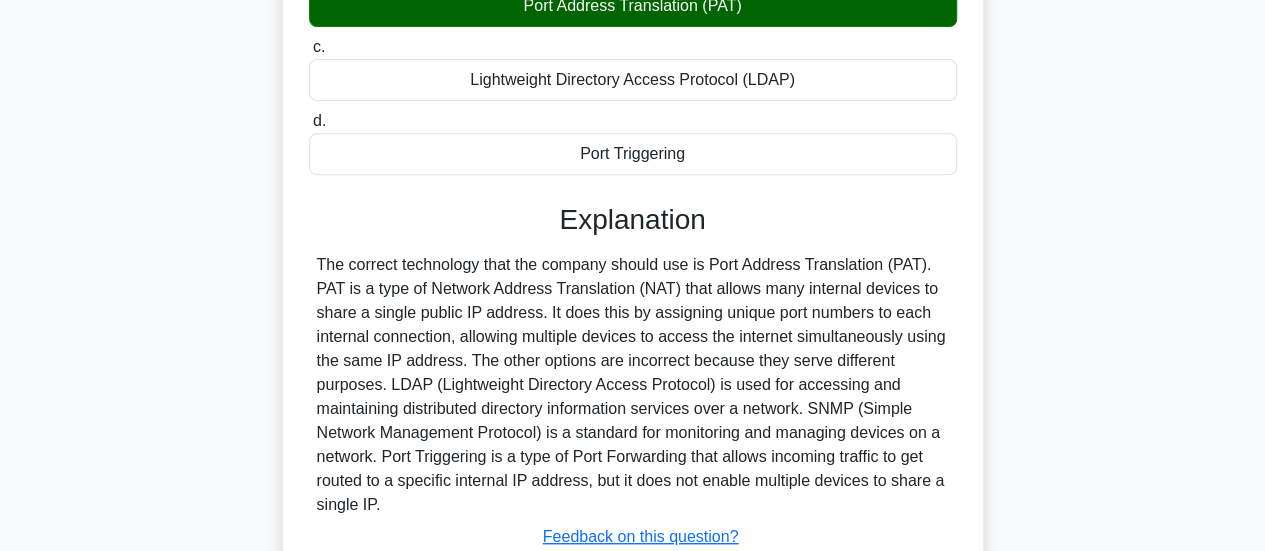 scroll, scrollTop: 529, scrollLeft: 0, axis: vertical 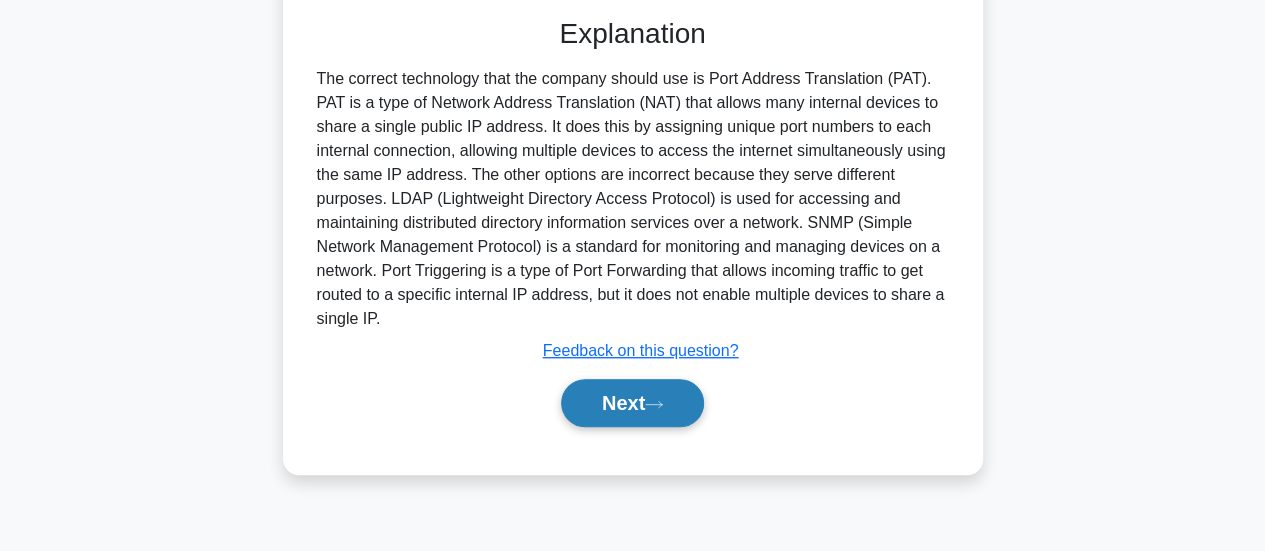 click on "Next" at bounding box center [632, 403] 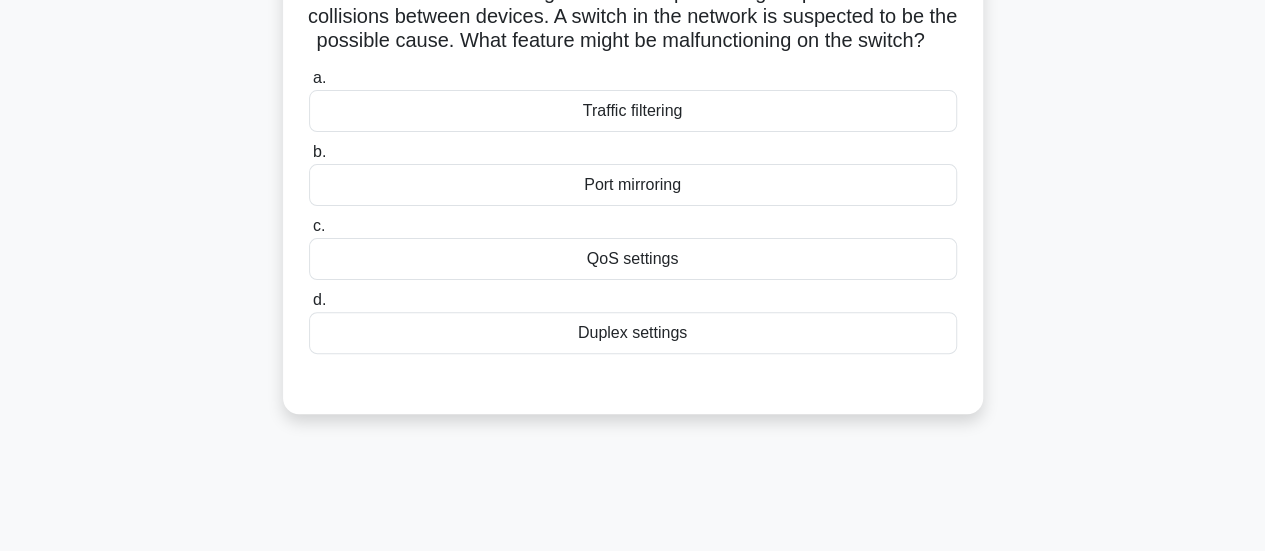 scroll, scrollTop: 0, scrollLeft: 0, axis: both 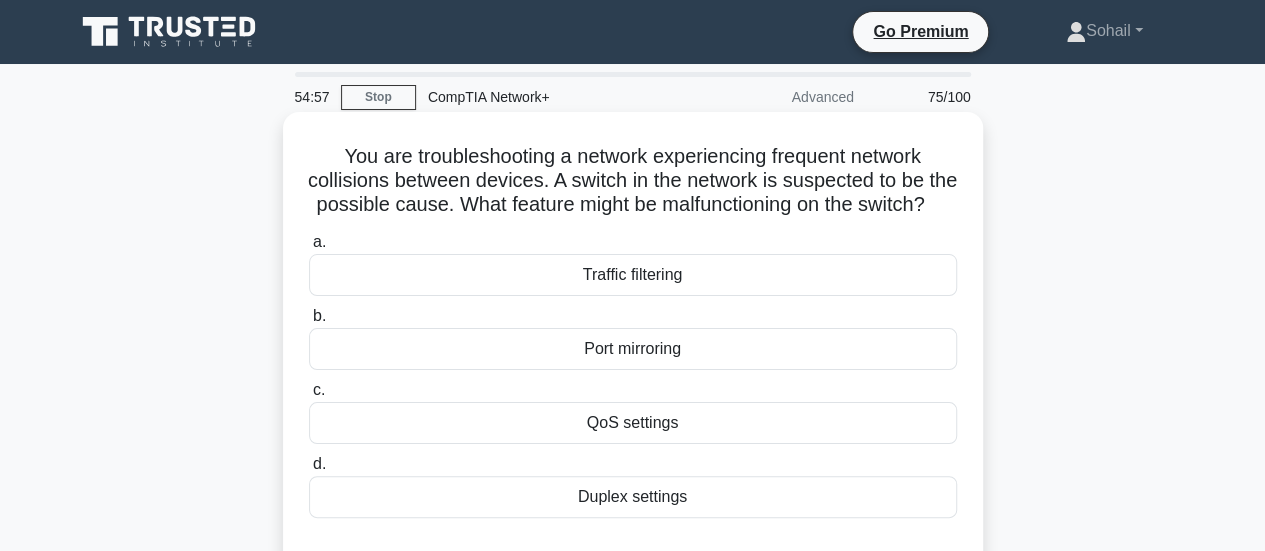 drag, startPoint x: 442, startPoint y: 150, endPoint x: 659, endPoint y: 237, distance: 233.79051 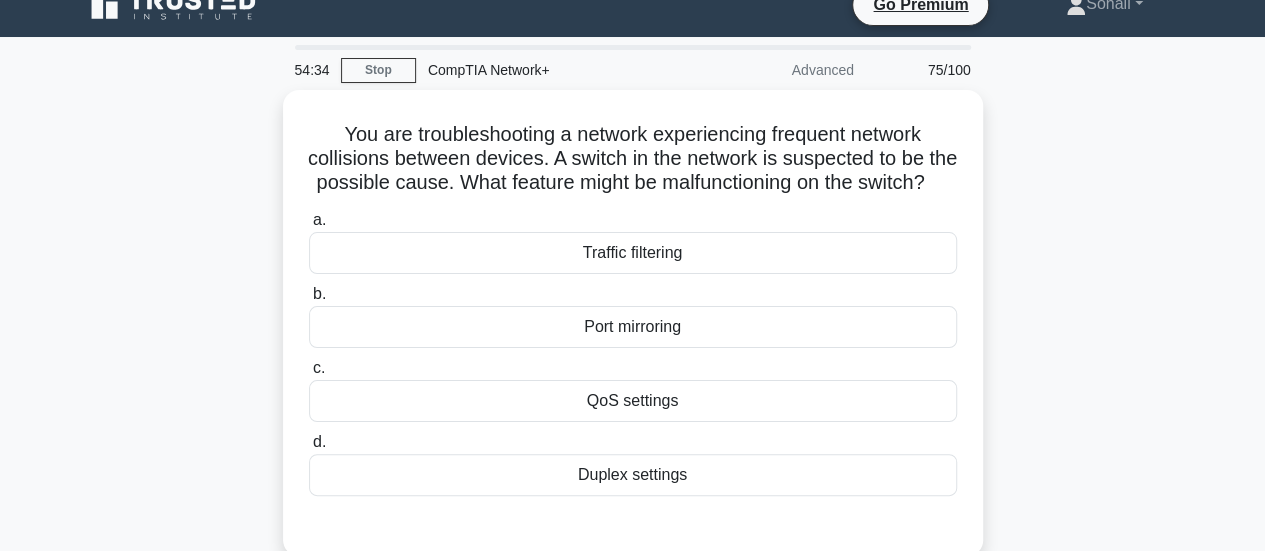 scroll, scrollTop: 32, scrollLeft: 0, axis: vertical 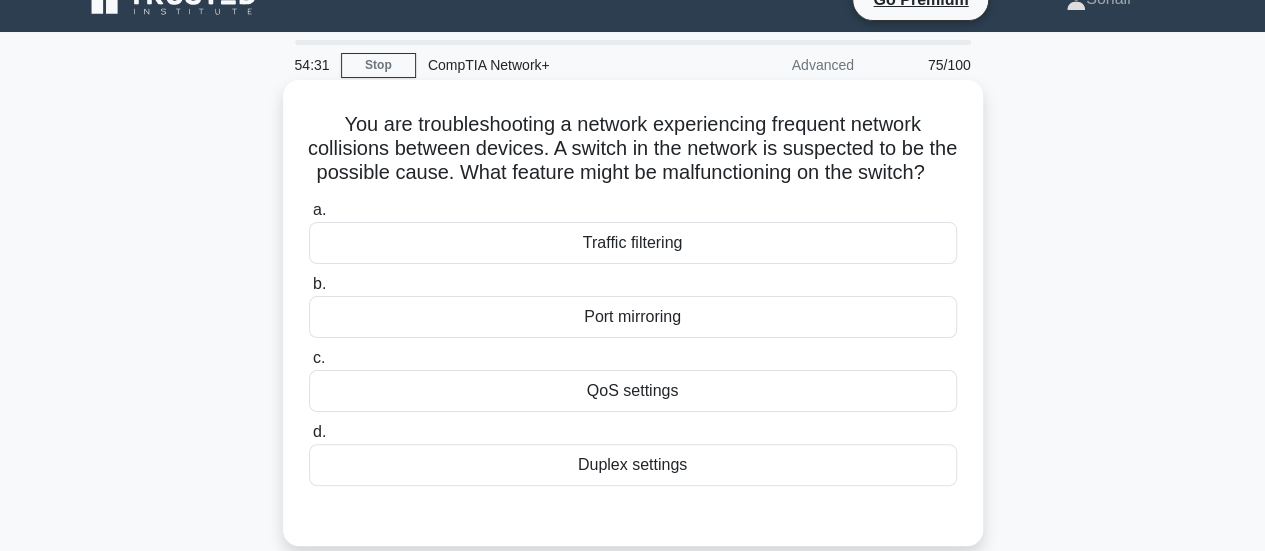 click on "Duplex settings" at bounding box center [633, 465] 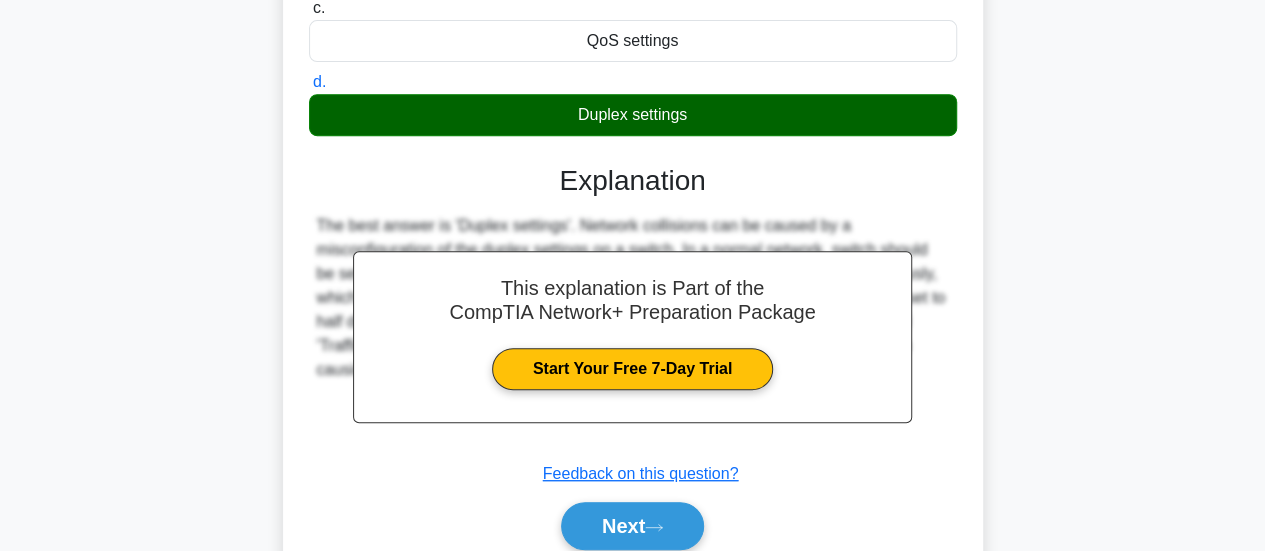scroll, scrollTop: 529, scrollLeft: 0, axis: vertical 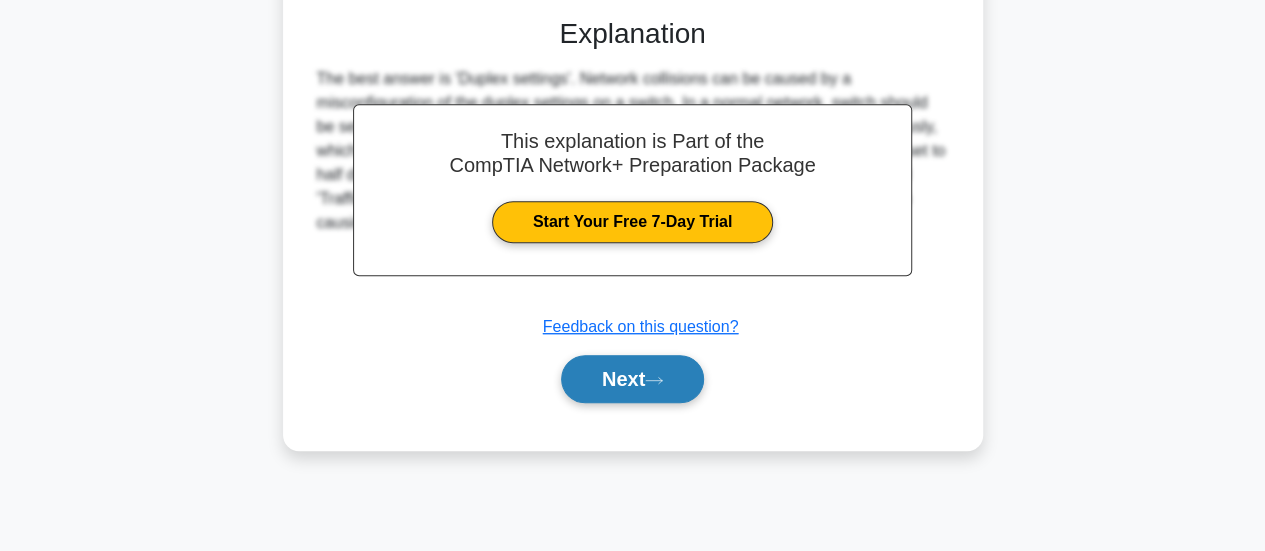 click on "Next" at bounding box center [632, 379] 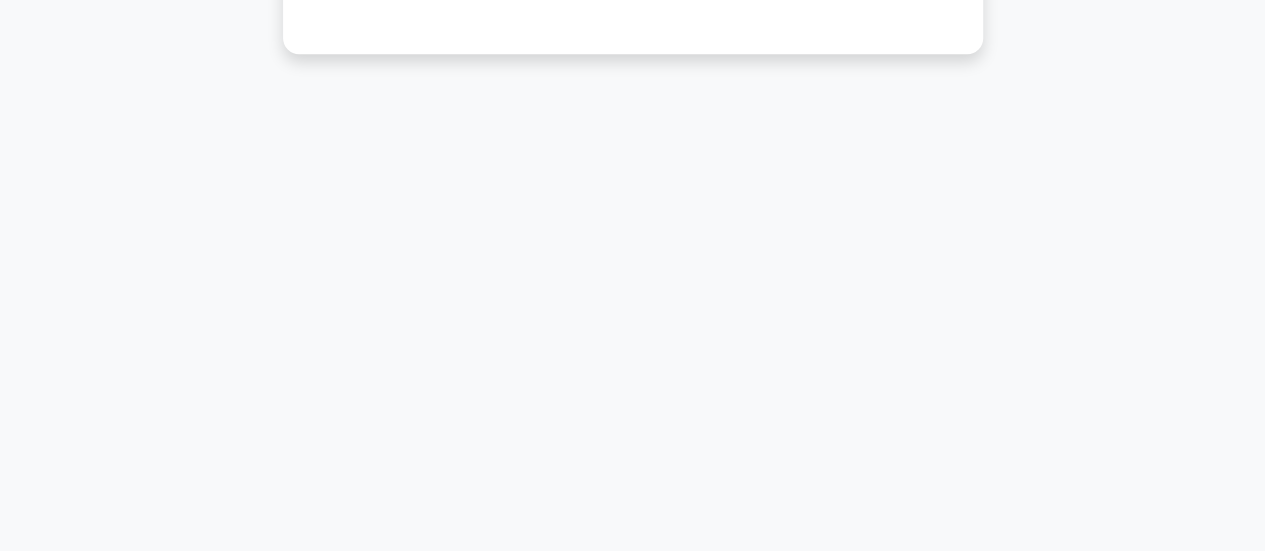 scroll, scrollTop: 0, scrollLeft: 0, axis: both 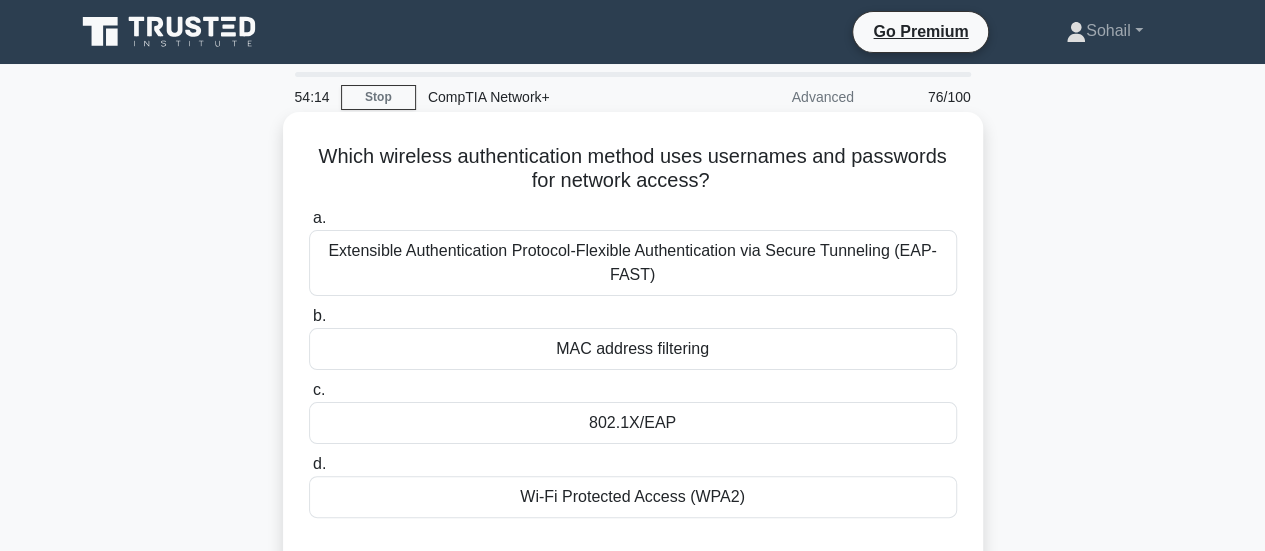 click on "Wi-Fi Protected Access (WPA2)" at bounding box center (633, 497) 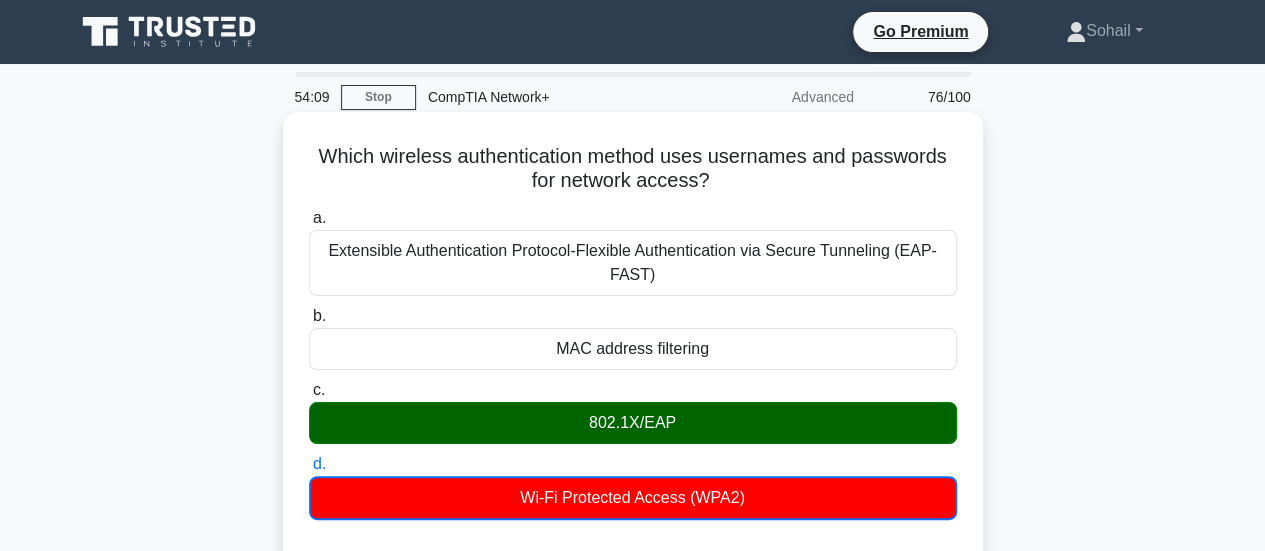 drag, startPoint x: 318, startPoint y: 157, endPoint x: 760, endPoint y: 502, distance: 560.70404 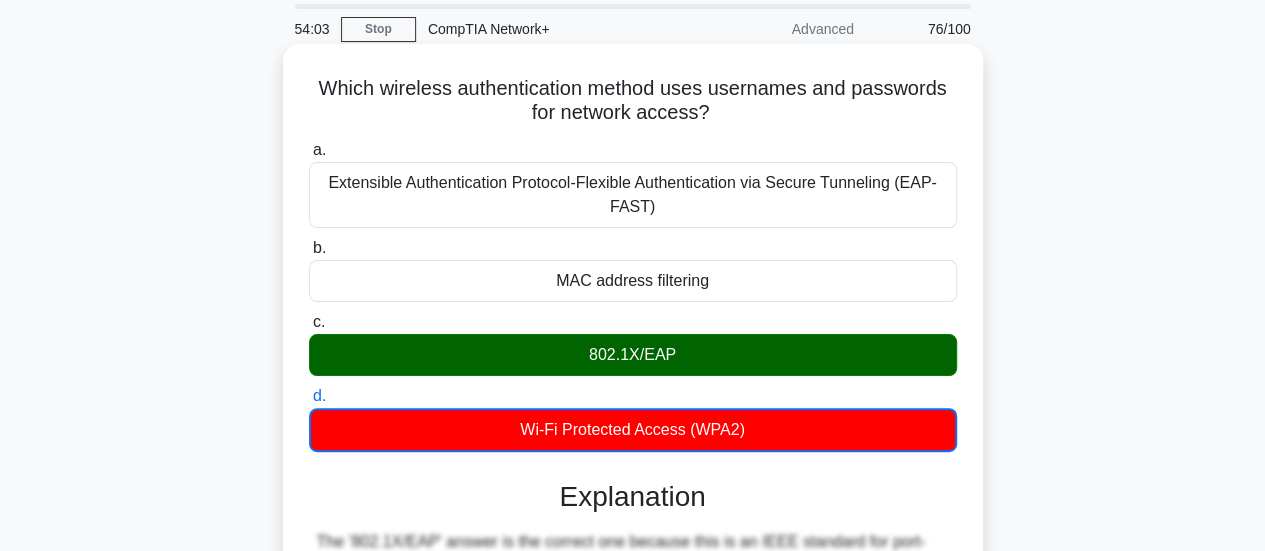 scroll, scrollTop: 529, scrollLeft: 0, axis: vertical 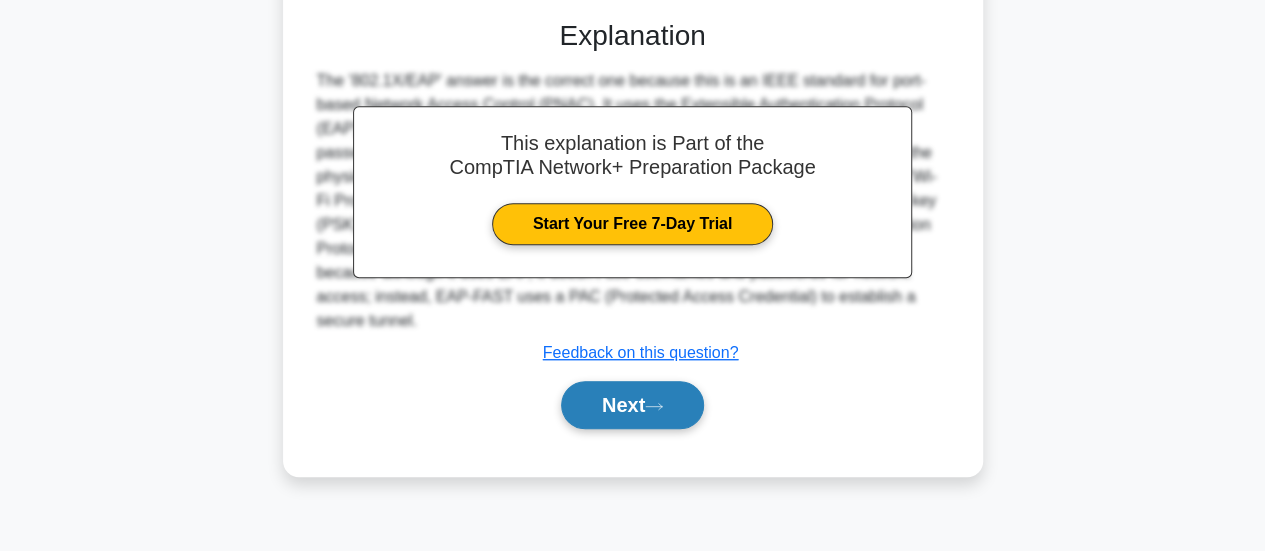 click on "Next" at bounding box center (632, 405) 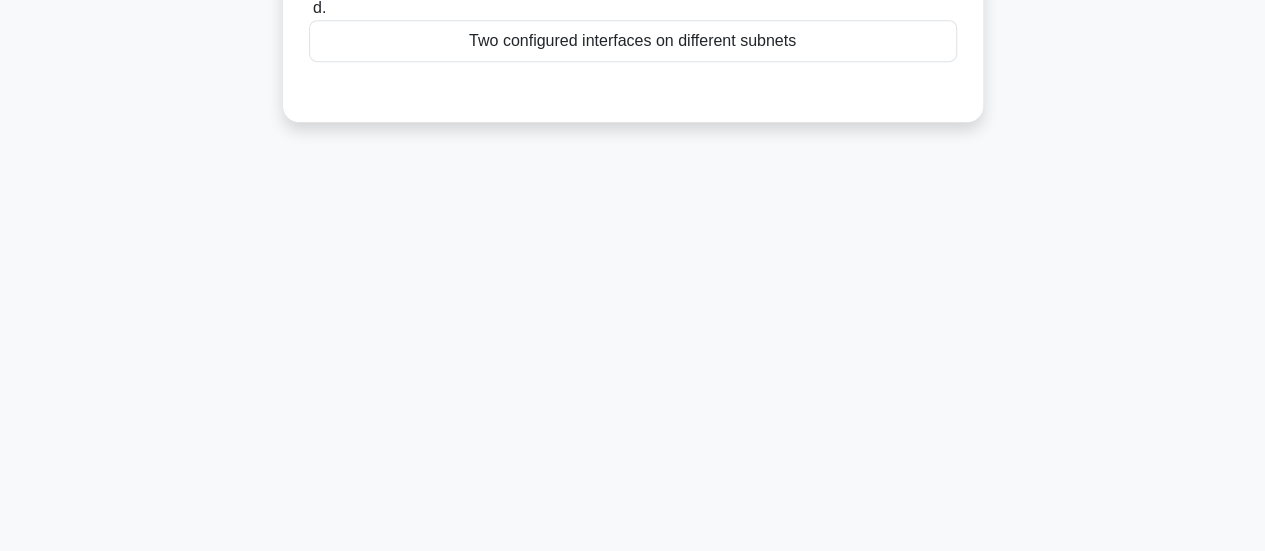 scroll, scrollTop: 0, scrollLeft: 0, axis: both 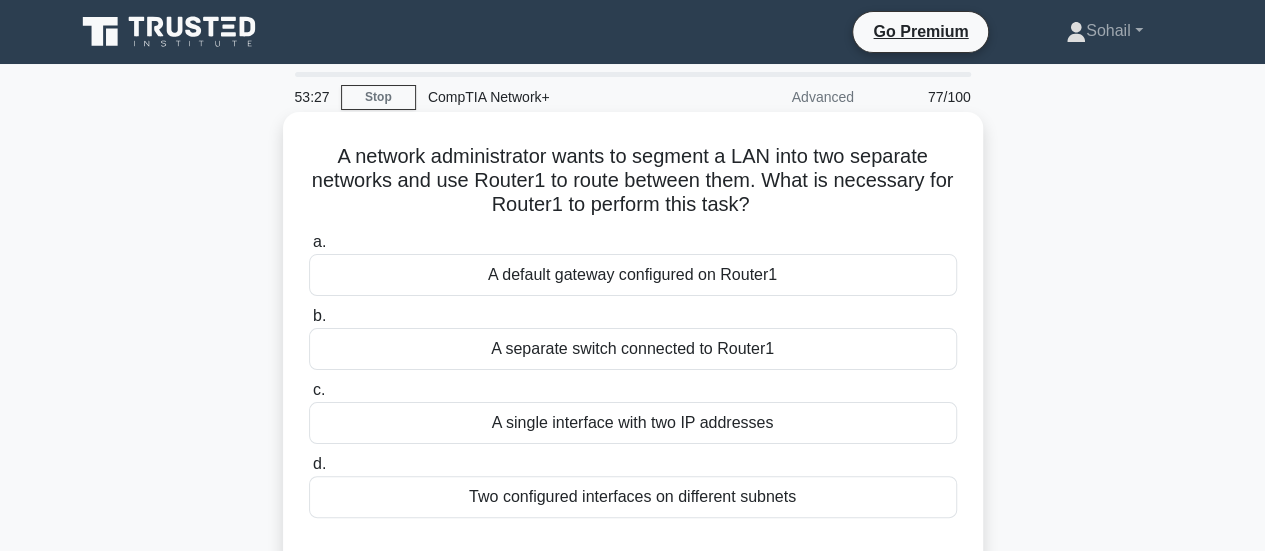 drag, startPoint x: 328, startPoint y: 152, endPoint x: 794, endPoint y: 499, distance: 581.0034 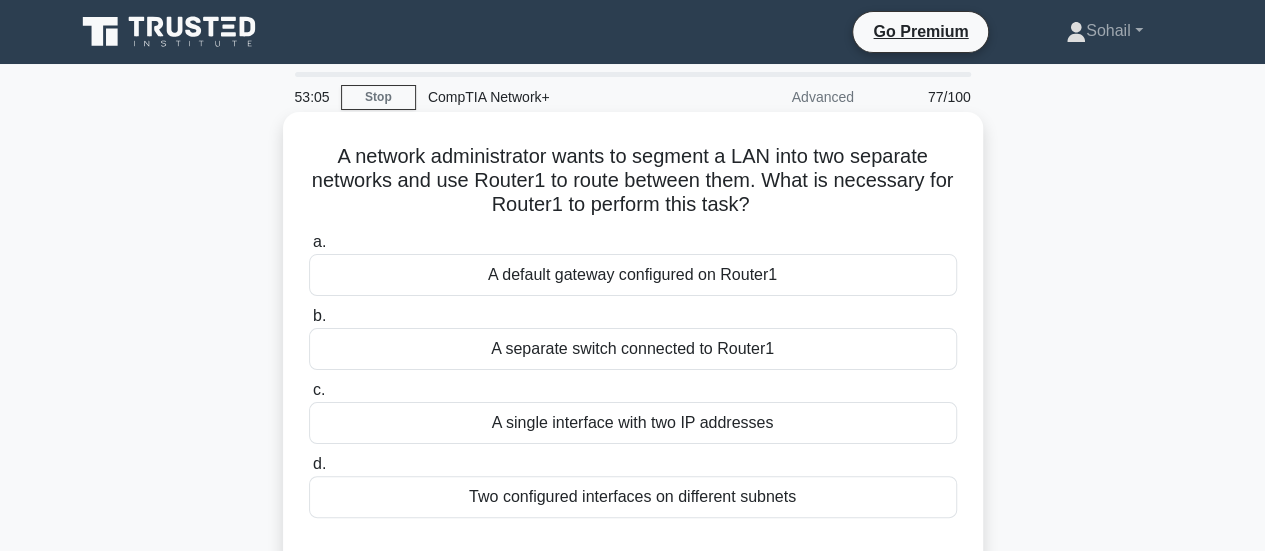 click on "Two configured interfaces on different subnets" at bounding box center (633, 497) 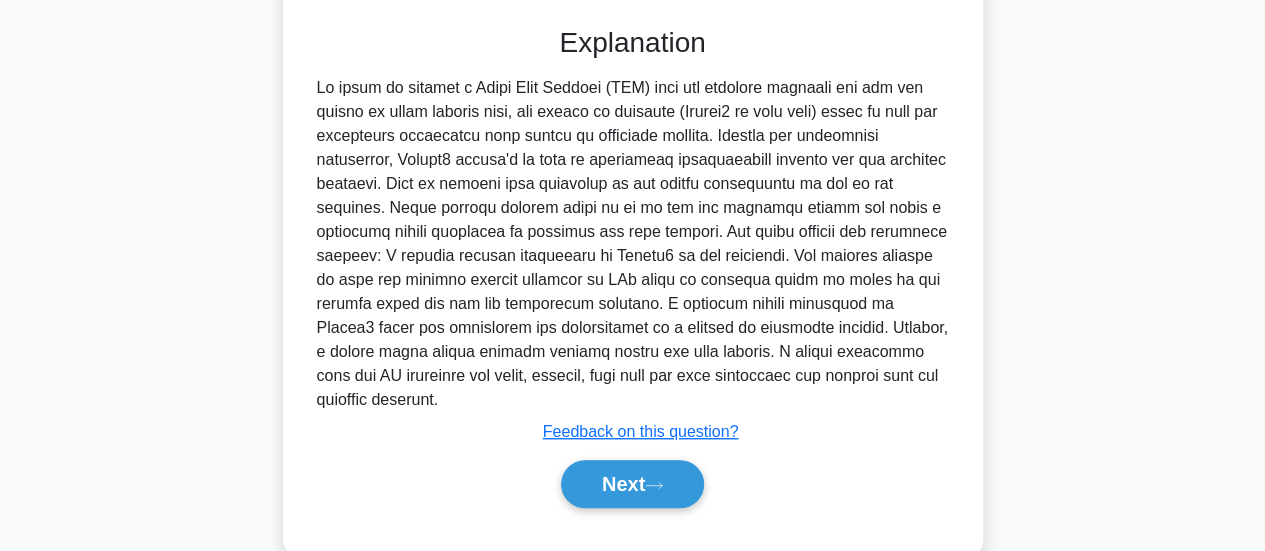scroll, scrollTop: 526, scrollLeft: 0, axis: vertical 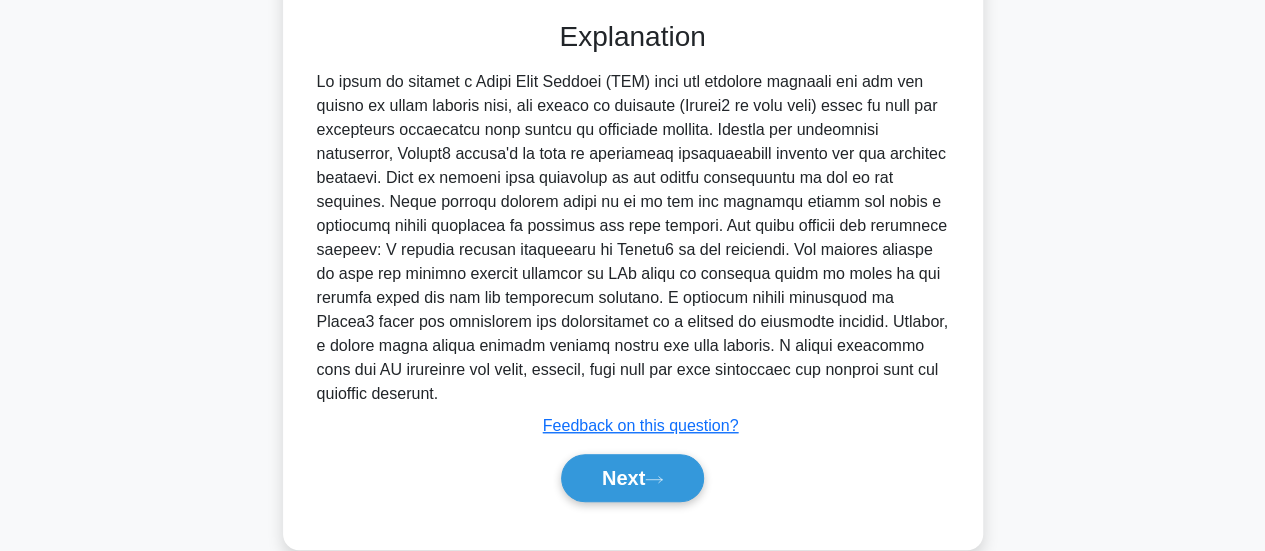 drag, startPoint x: 319, startPoint y: 83, endPoint x: 420, endPoint y: 391, distance: 324.13733 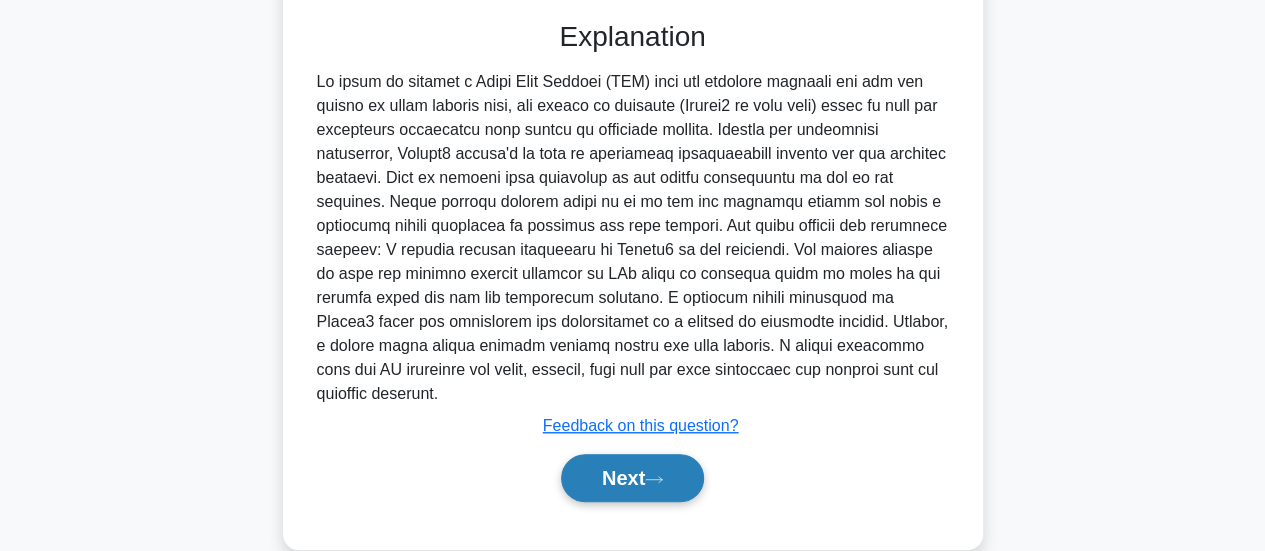 click on "Next" at bounding box center (632, 478) 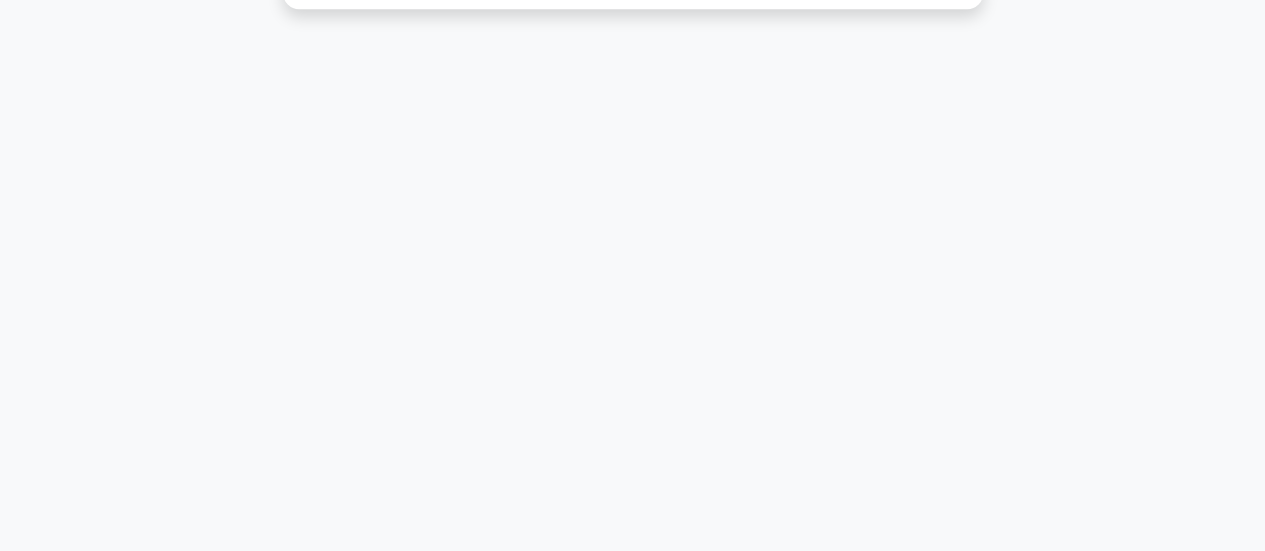 scroll, scrollTop: 0, scrollLeft: 0, axis: both 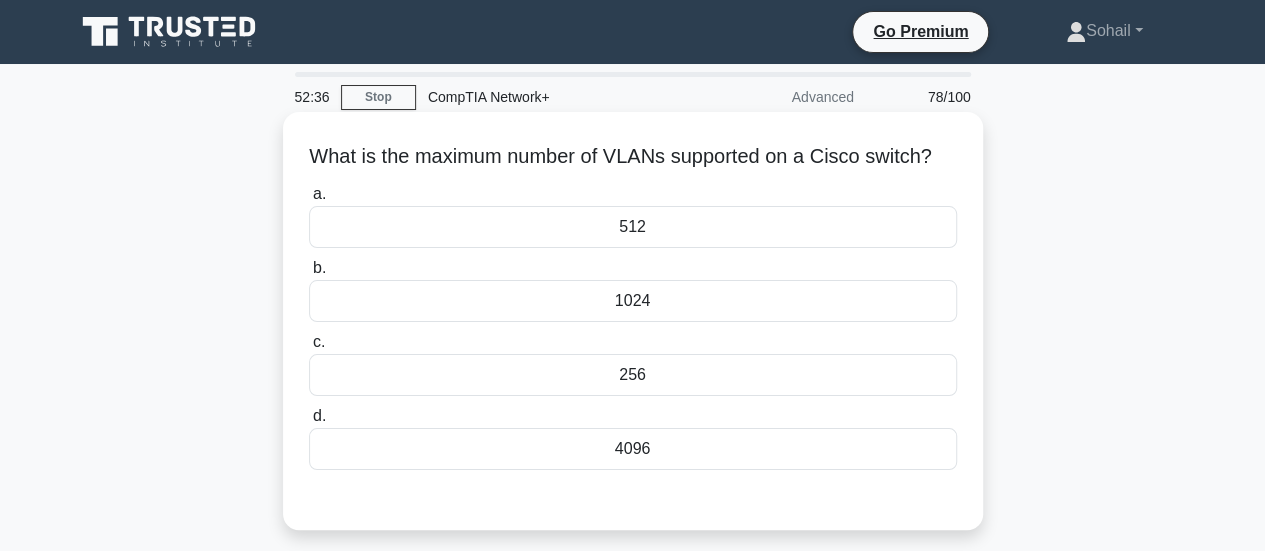 click on "4096" at bounding box center (633, 449) 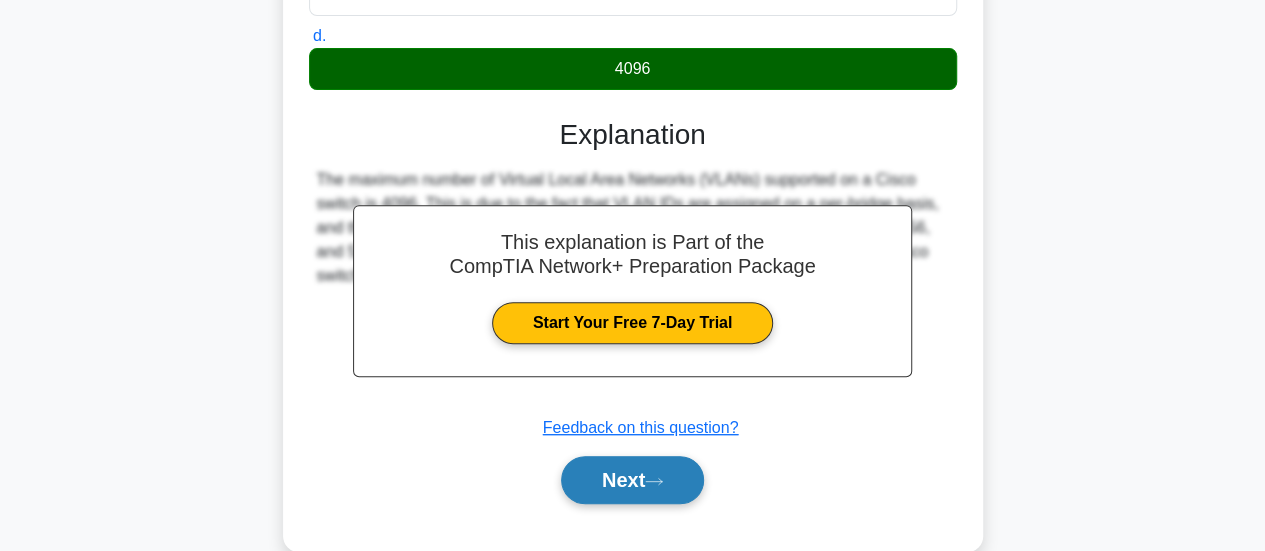 scroll, scrollTop: 380, scrollLeft: 0, axis: vertical 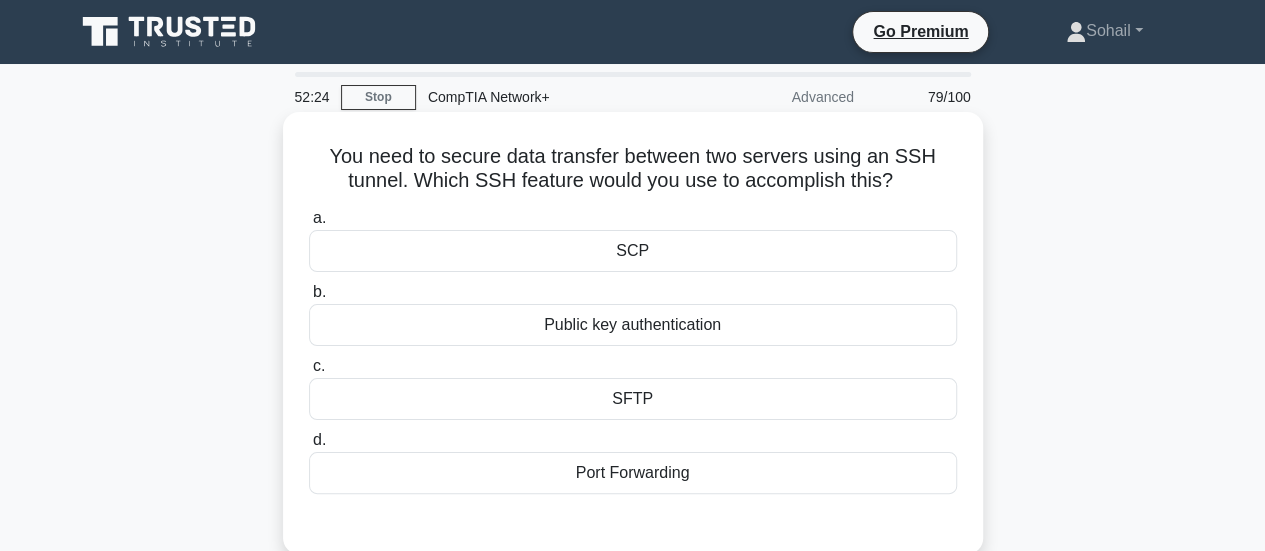drag, startPoint x: 488, startPoint y: 162, endPoint x: 957, endPoint y: 190, distance: 469.83508 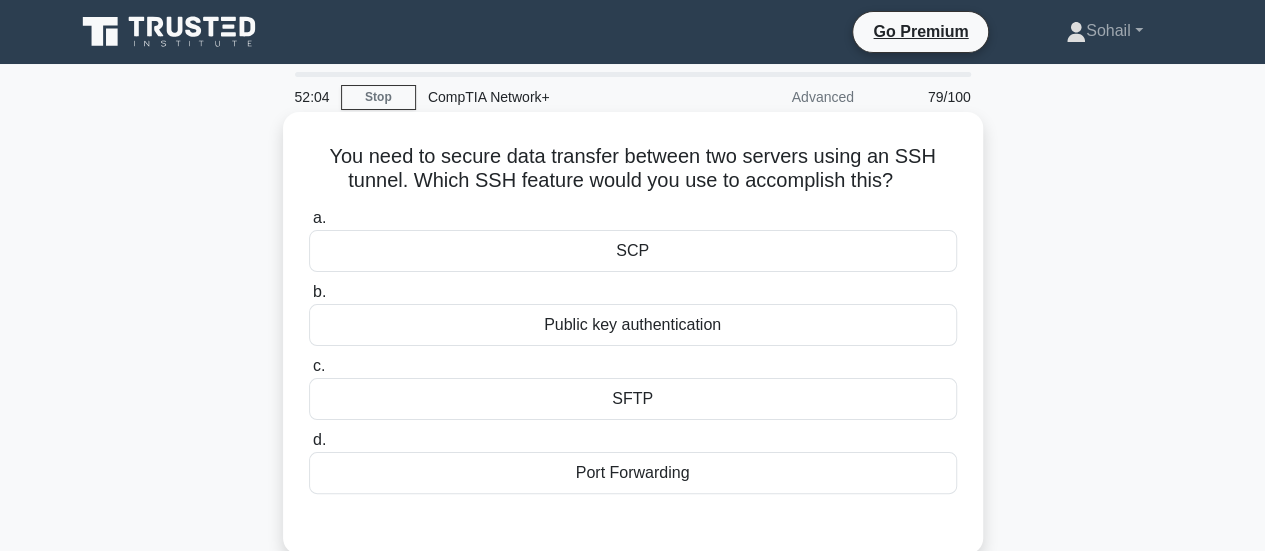 click on "SFTP" at bounding box center [633, 399] 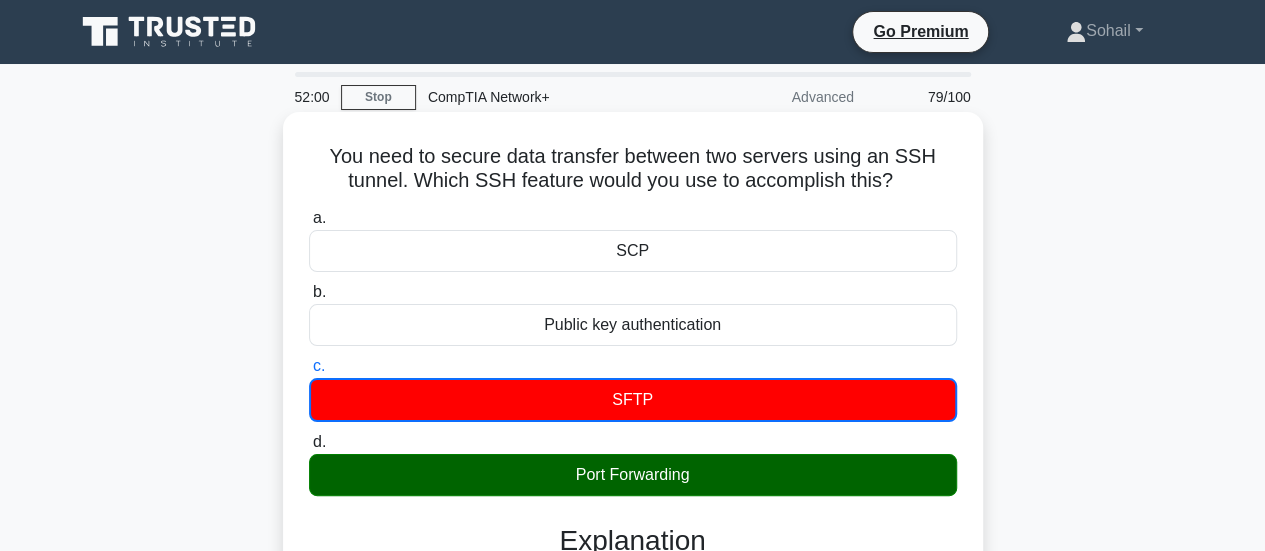drag, startPoint x: 330, startPoint y: 155, endPoint x: 840, endPoint y: 487, distance: 608.54254 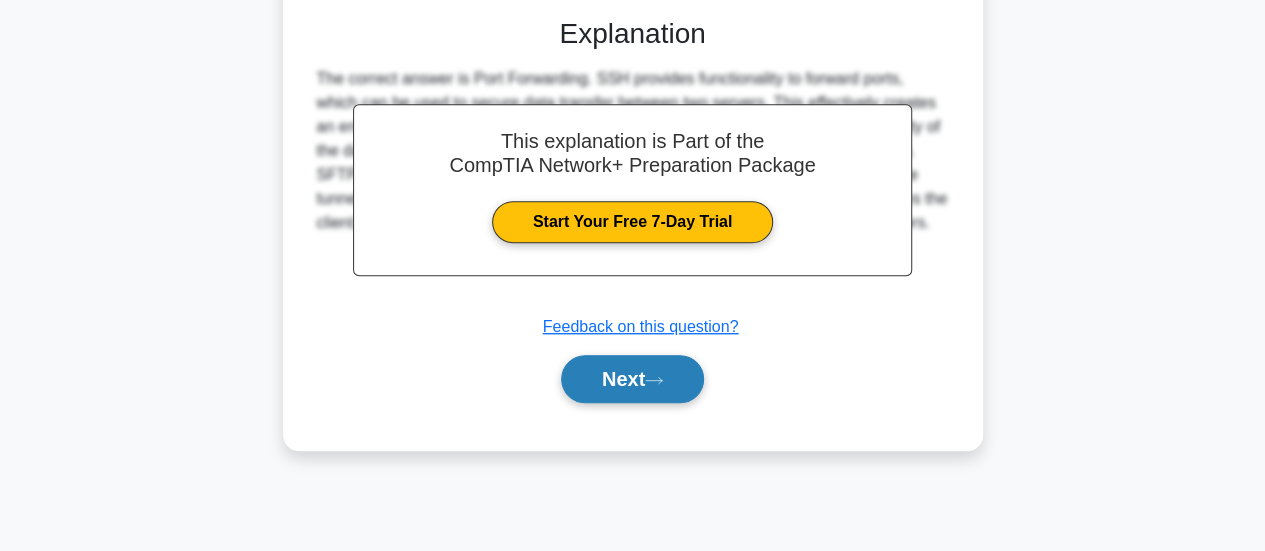 scroll, scrollTop: 508, scrollLeft: 0, axis: vertical 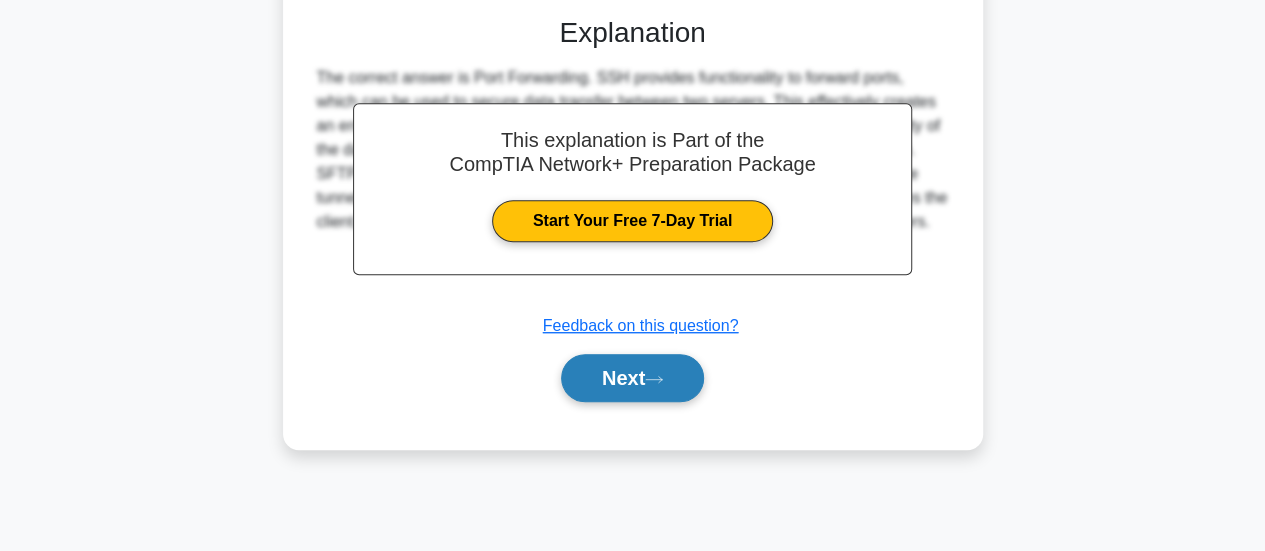 click 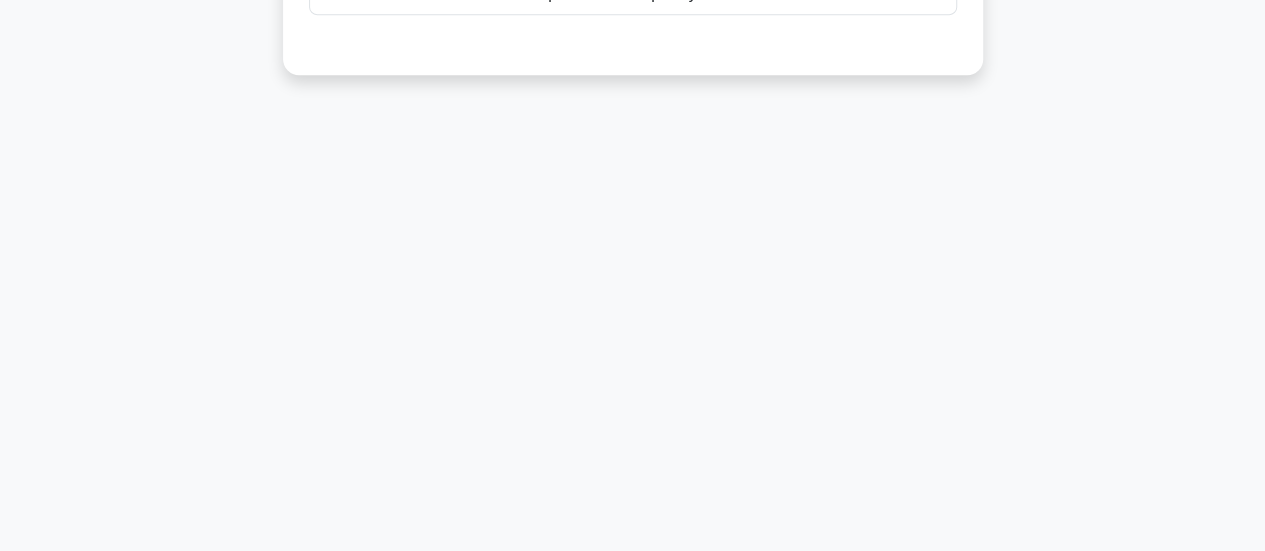 scroll, scrollTop: 0, scrollLeft: 0, axis: both 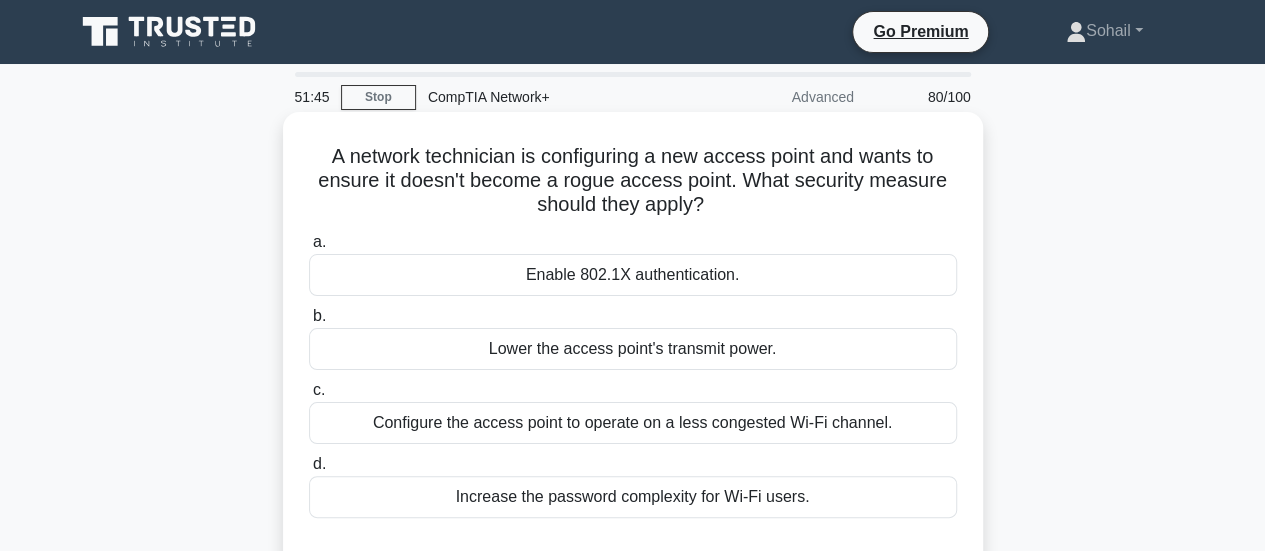 drag, startPoint x: 464, startPoint y: 168, endPoint x: 707, endPoint y: 217, distance: 247.8911 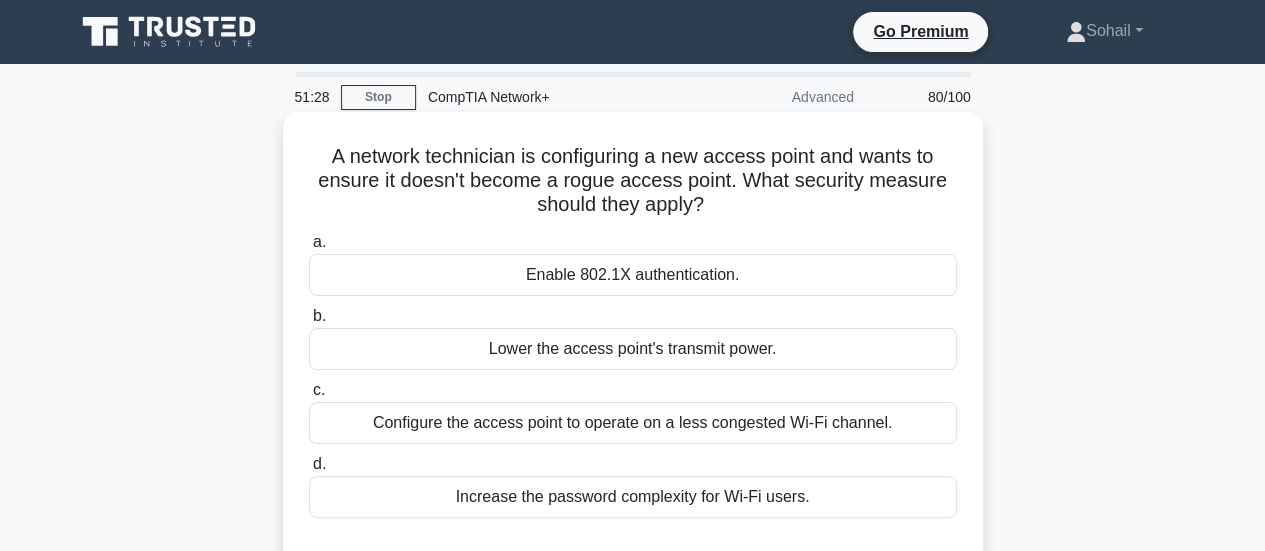 click on "A network technician is configuring a new access point and wants to ensure it doesn't become a rogue access point. What security measure should they apply?
.spinner_0XTQ{transform-origin:center;animation:spinner_y6GP .75s linear infinite}@keyframes spinner_y6GP{100%{transform:rotate(360deg)}}" at bounding box center [633, 181] 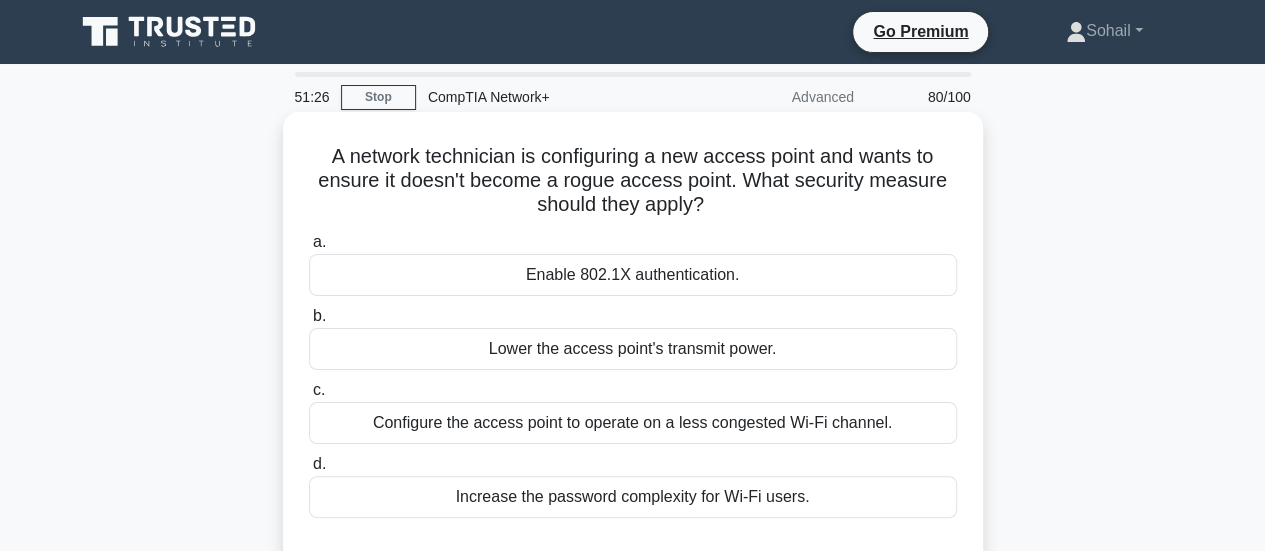 drag, startPoint x: 315, startPoint y: 153, endPoint x: 841, endPoint y: 512, distance: 636.83356 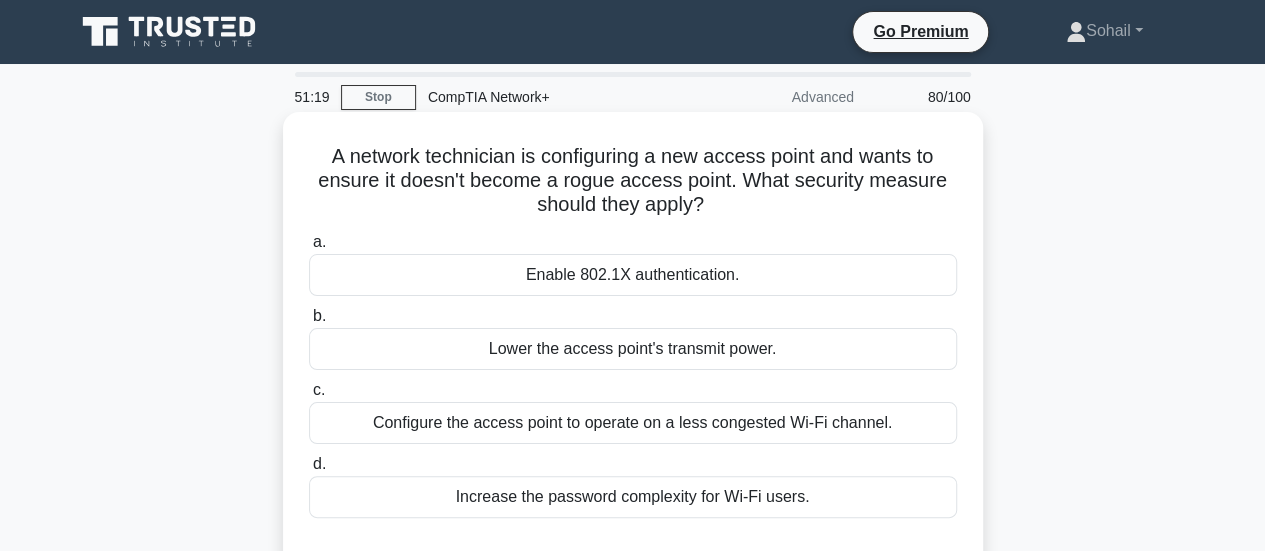 click on "Enable 802.1X authentication." at bounding box center [633, 275] 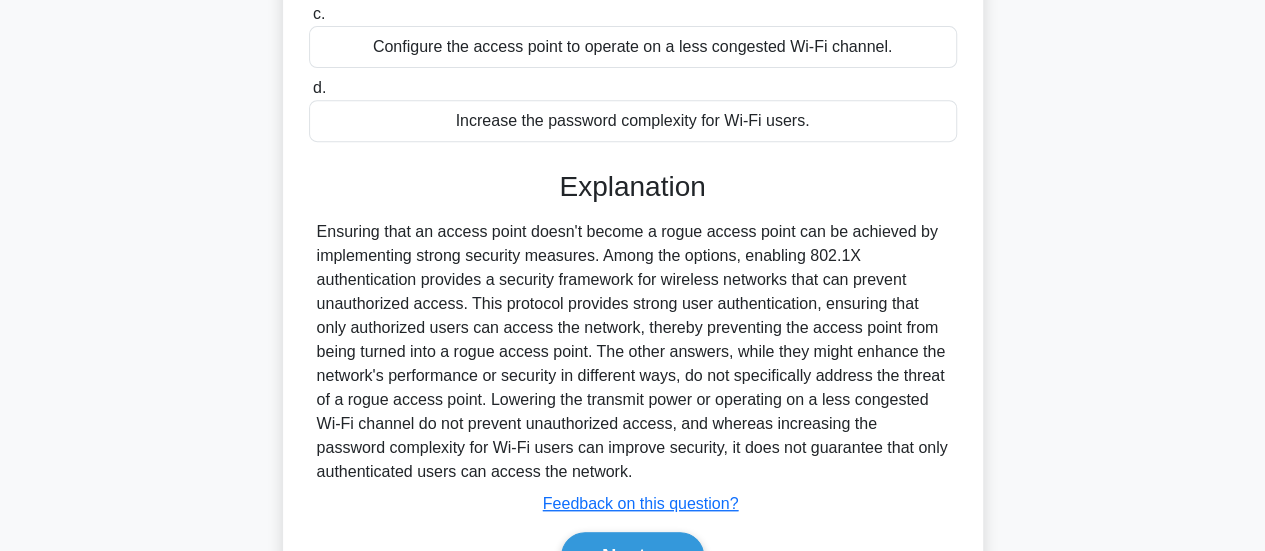 scroll, scrollTop: 482, scrollLeft: 0, axis: vertical 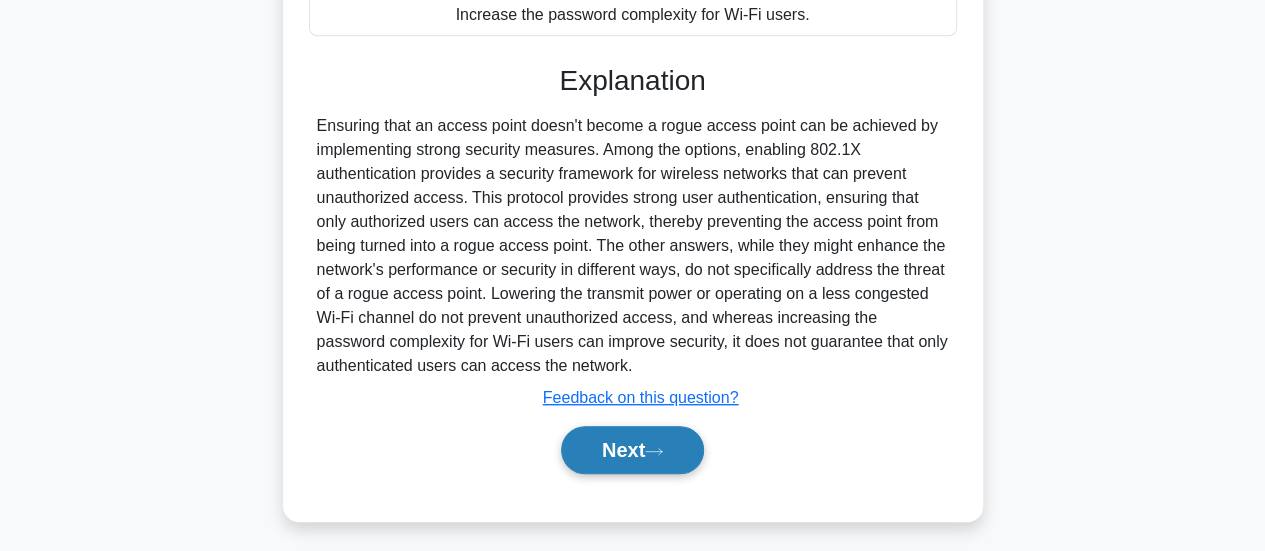 click on "Next" at bounding box center (632, 450) 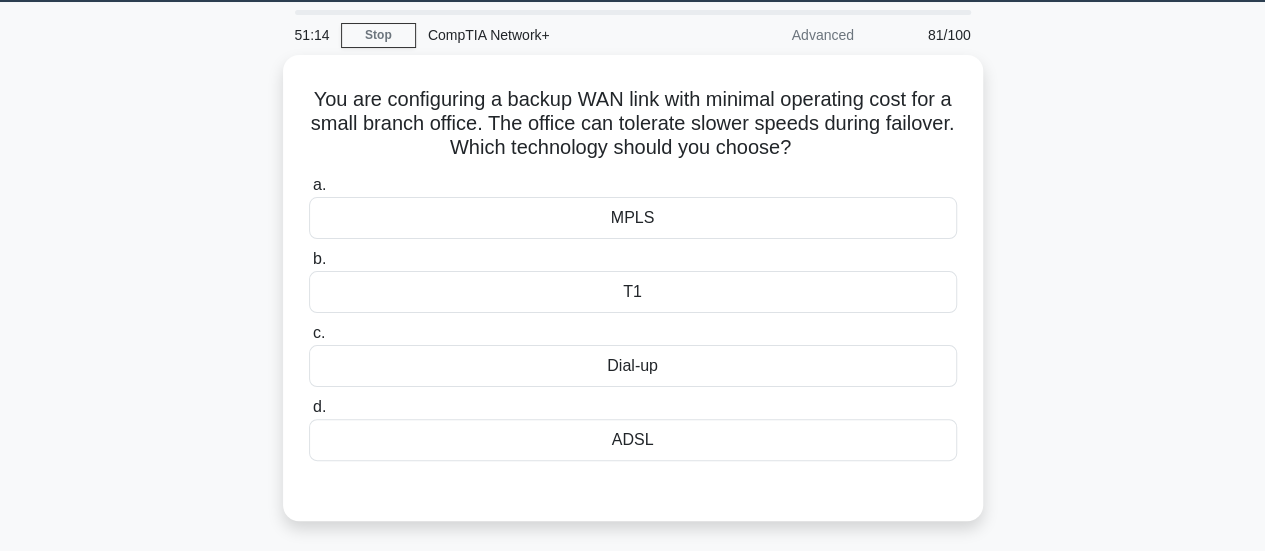 scroll, scrollTop: 0, scrollLeft: 0, axis: both 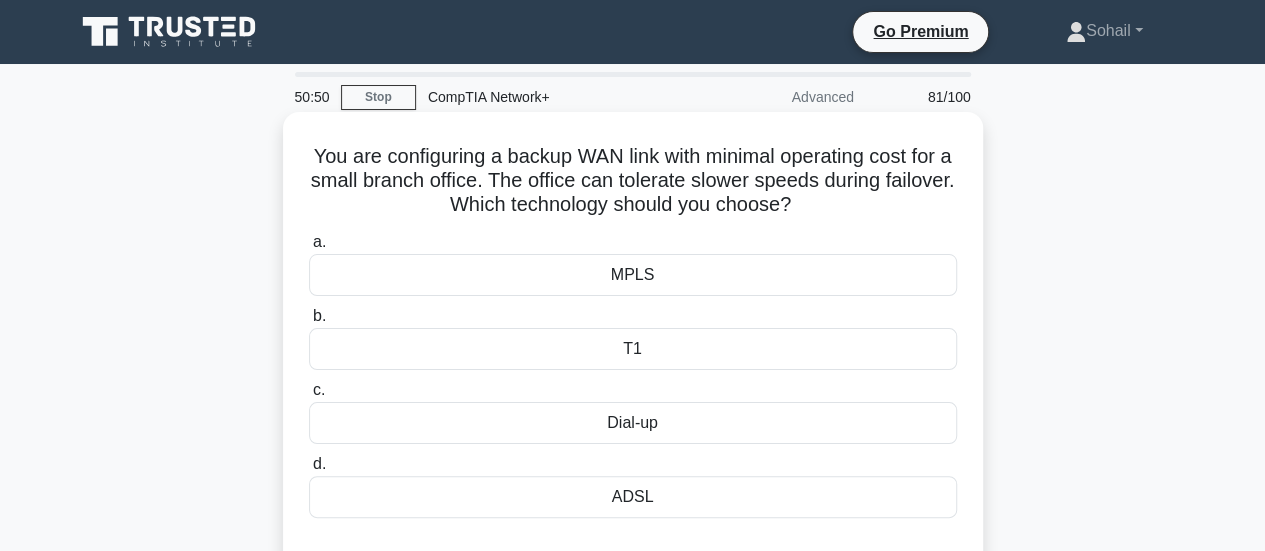 drag, startPoint x: 304, startPoint y: 161, endPoint x: 686, endPoint y: 499, distance: 510.06665 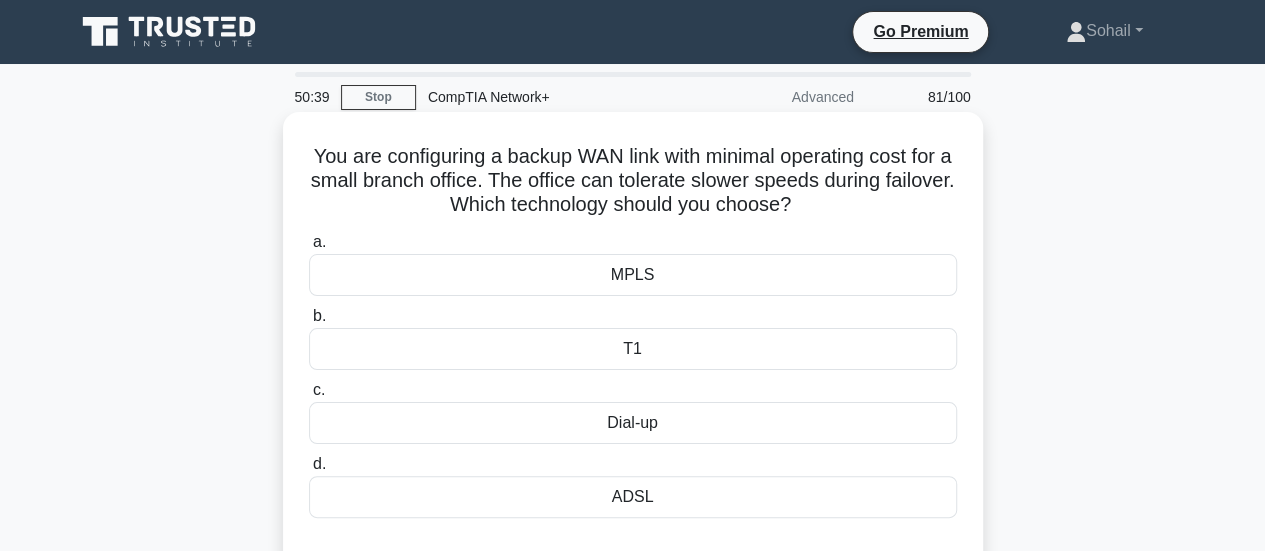 click on "ADSL" at bounding box center (633, 497) 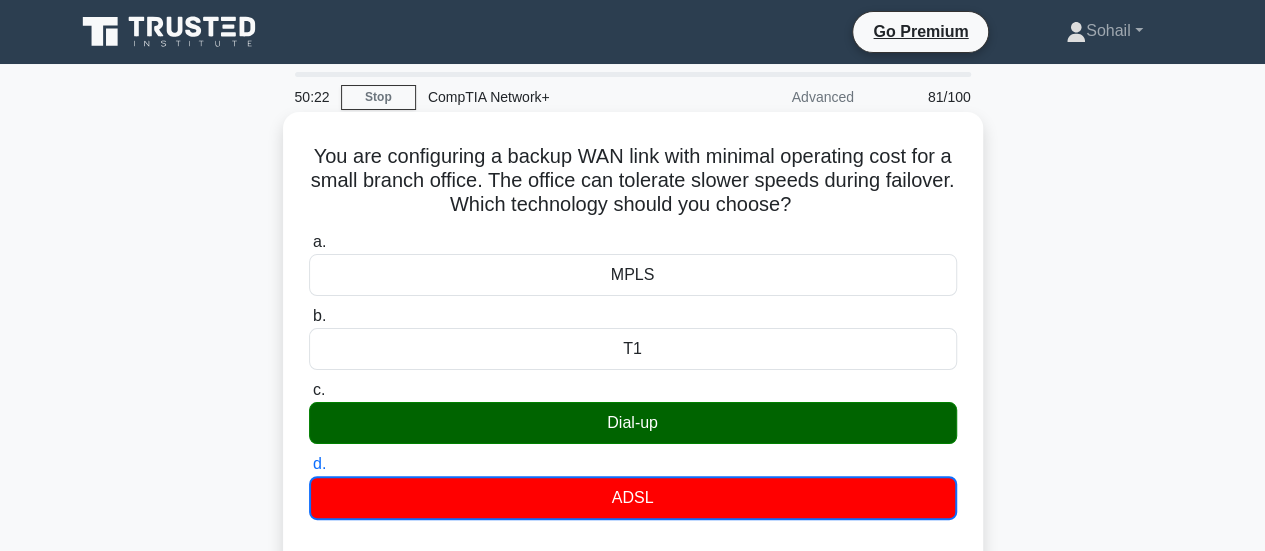 scroll, scrollTop: 538, scrollLeft: 0, axis: vertical 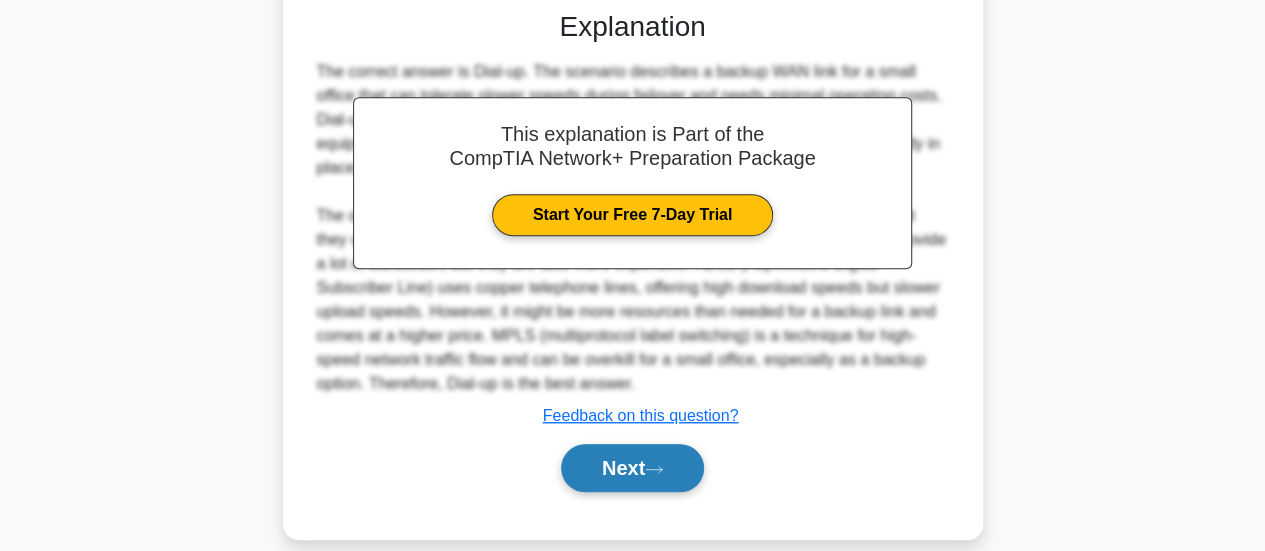 click on "Next" at bounding box center [632, 468] 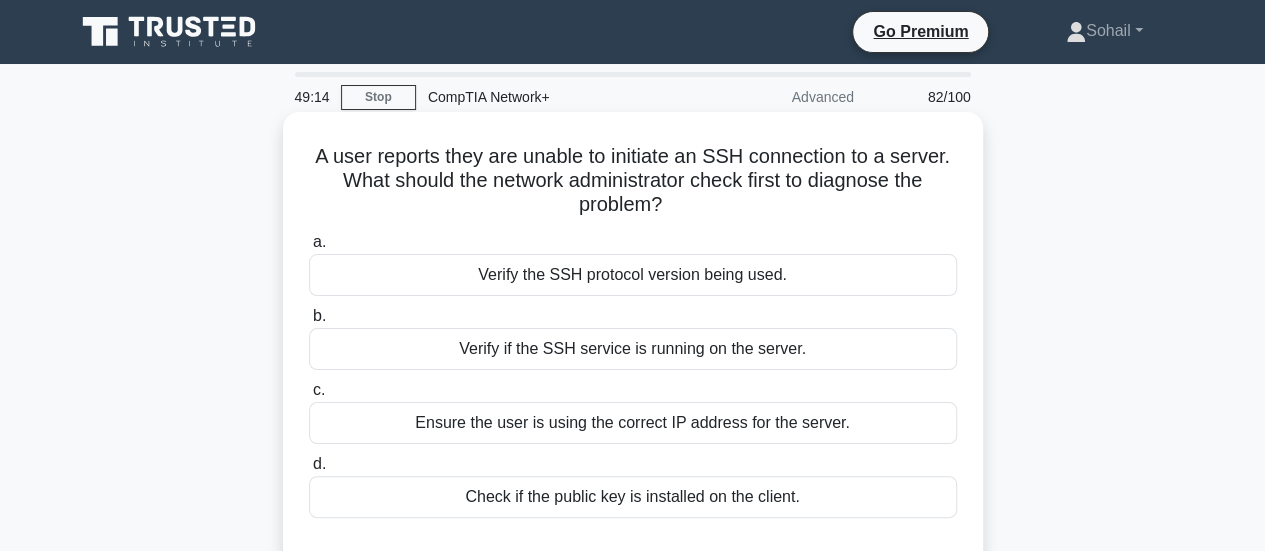click on "Verify if the SSH service is running on the server." at bounding box center (633, 349) 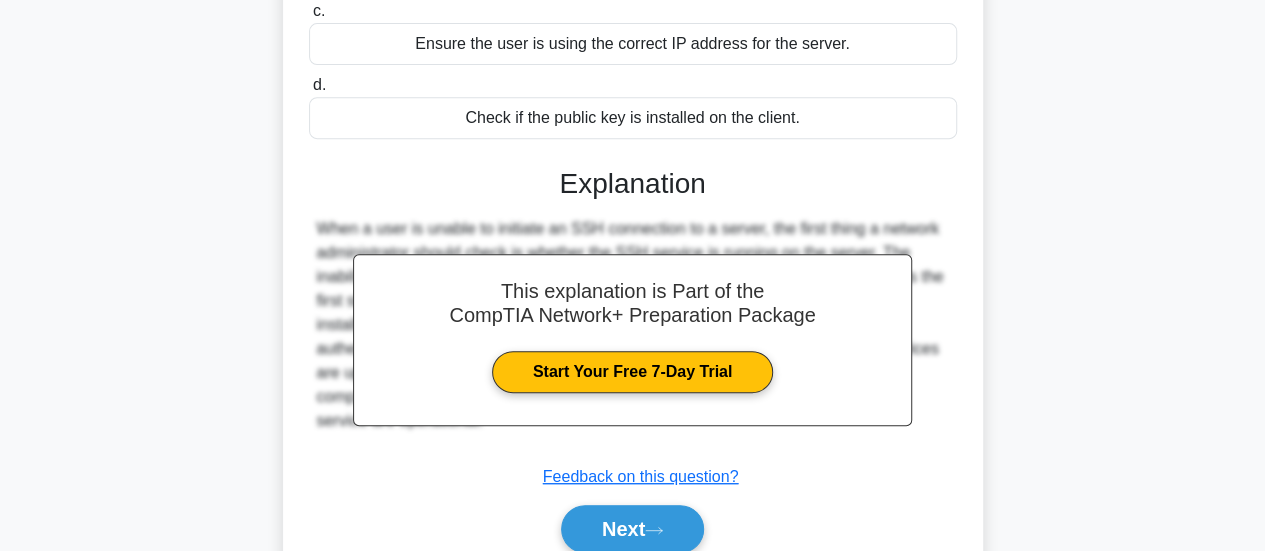scroll, scrollTop: 529, scrollLeft: 0, axis: vertical 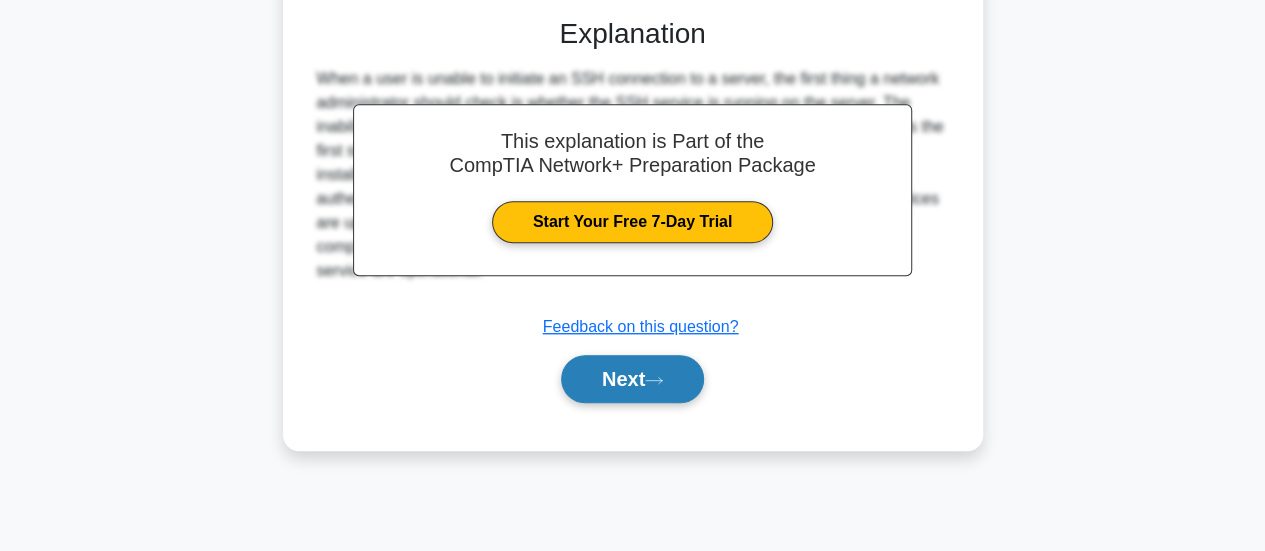 click on "Next" at bounding box center [632, 379] 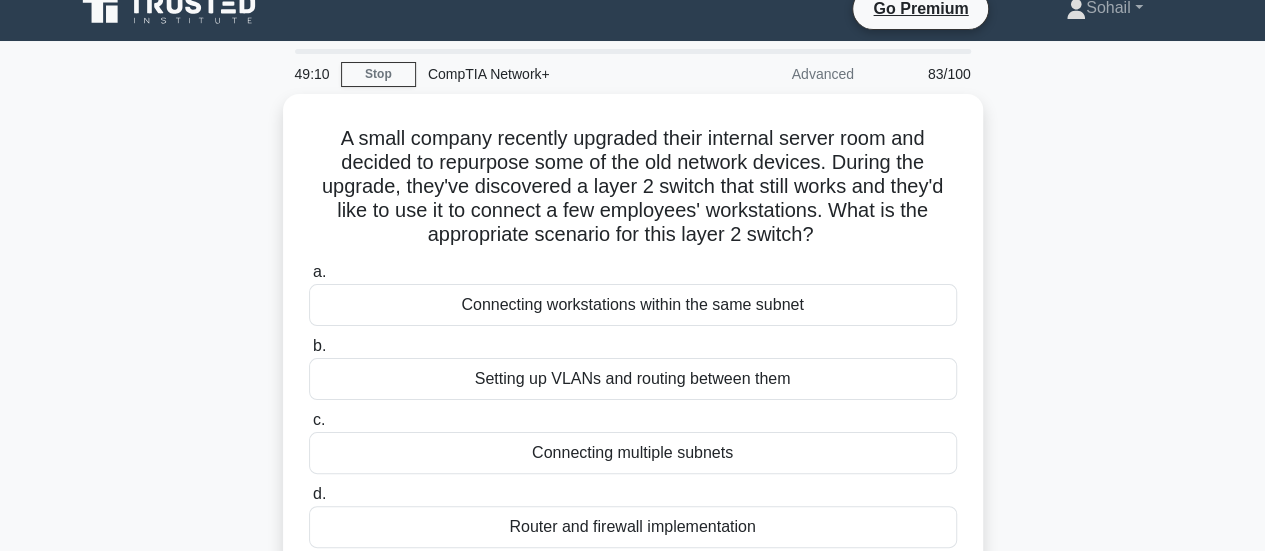 scroll, scrollTop: 0, scrollLeft: 0, axis: both 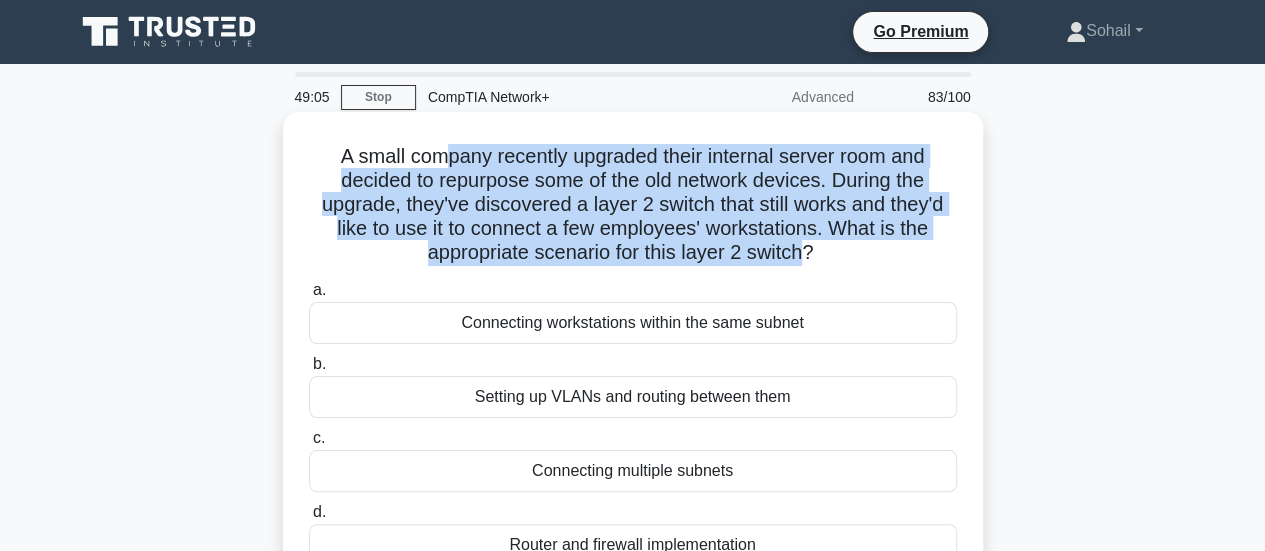 drag, startPoint x: 445, startPoint y: 165, endPoint x: 800, endPoint y: 263, distance: 368.27844 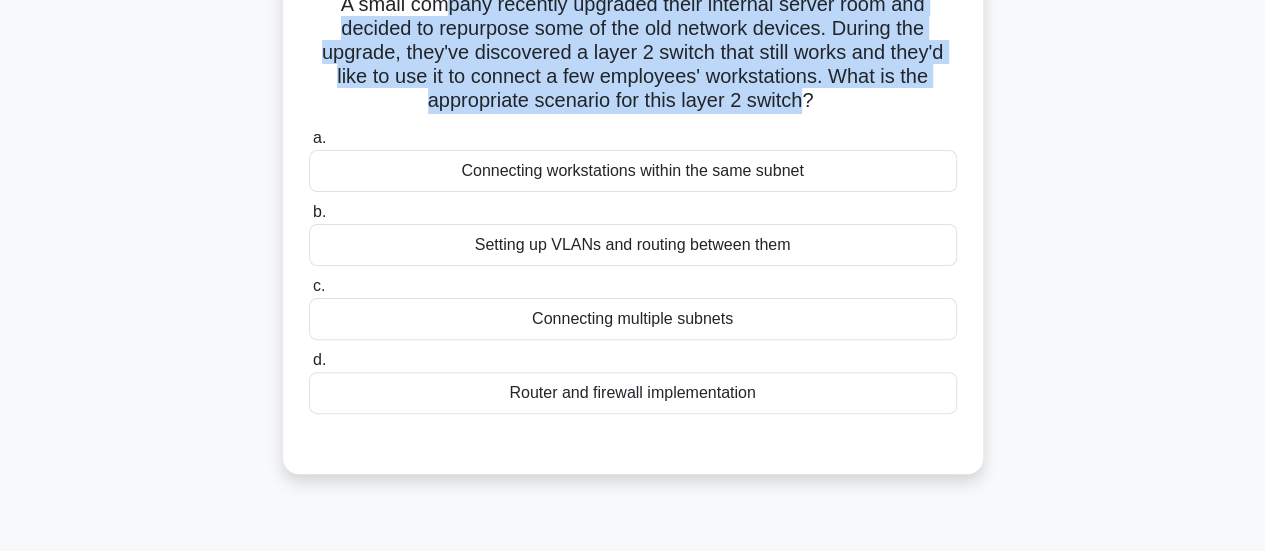scroll, scrollTop: 156, scrollLeft: 0, axis: vertical 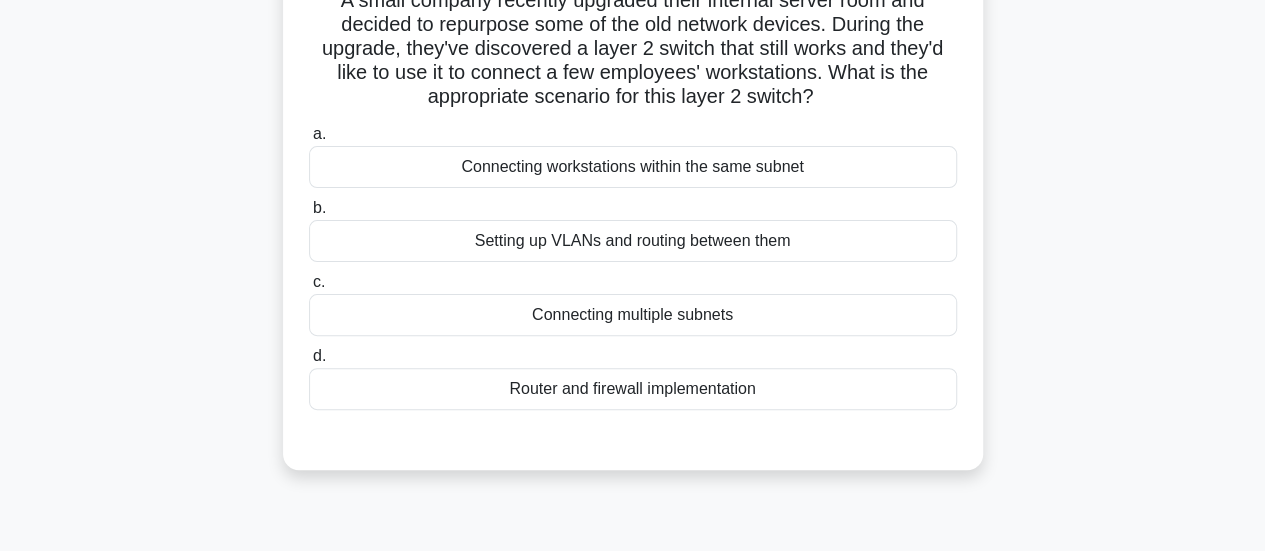 click on "Setting up VLANs and routing between them" at bounding box center (633, 241) 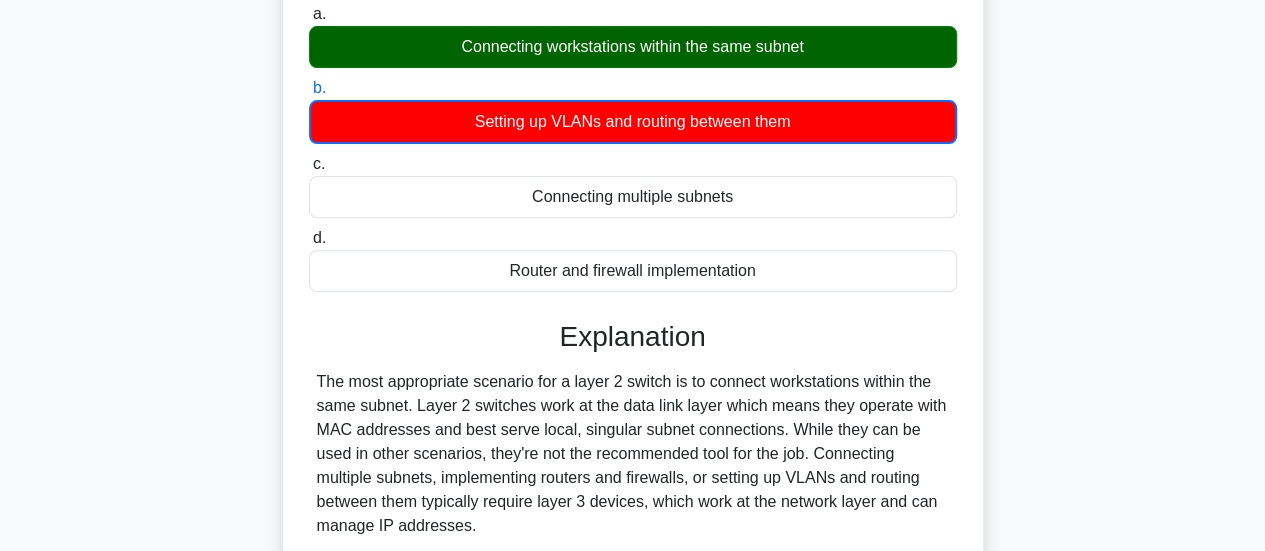 scroll, scrollTop: 280, scrollLeft: 0, axis: vertical 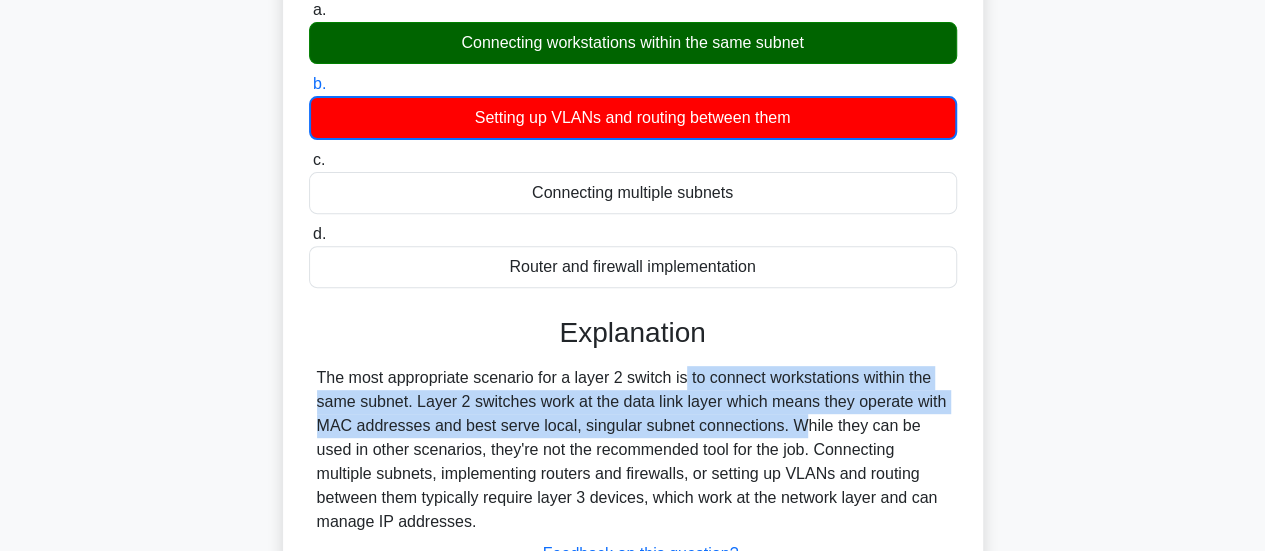 drag, startPoint x: 571, startPoint y: 377, endPoint x: 668, endPoint y: 415, distance: 104.177734 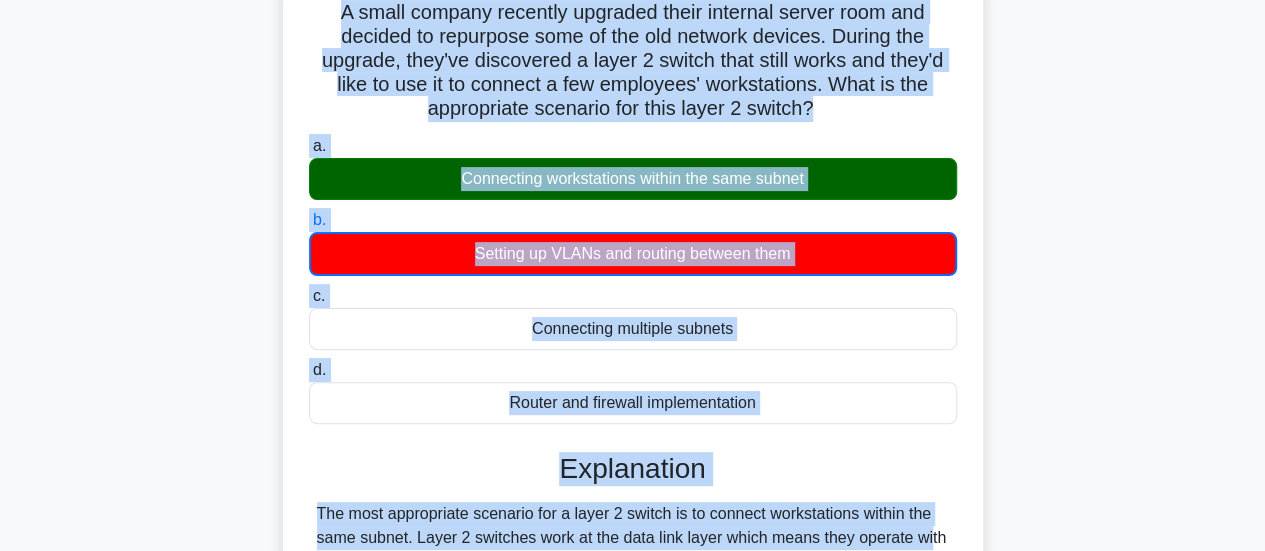 scroll, scrollTop: 172, scrollLeft: 0, axis: vertical 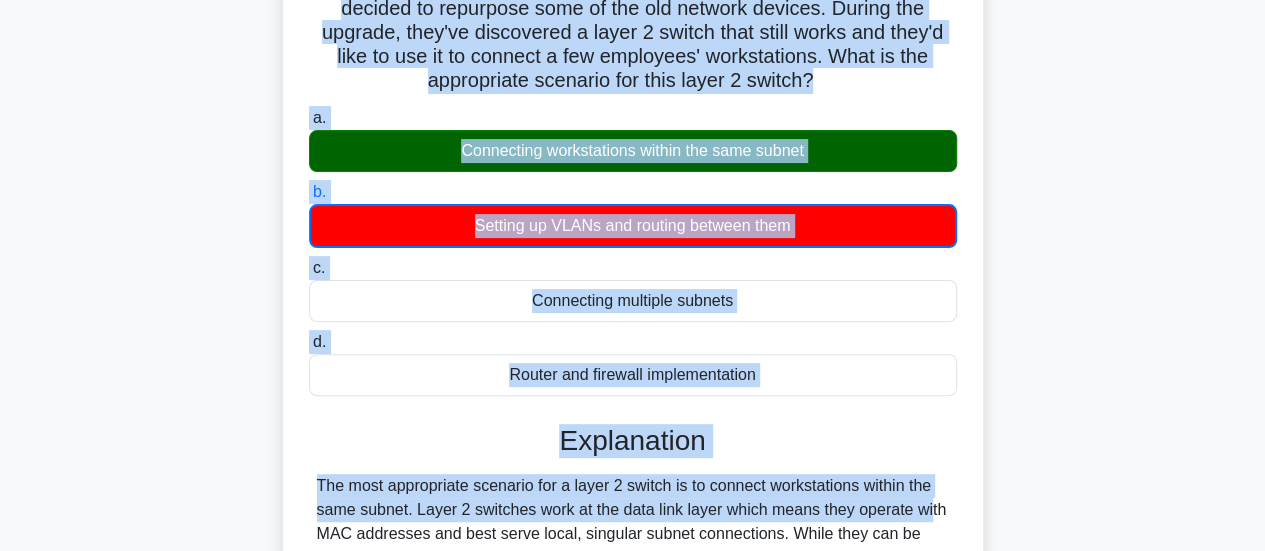 drag, startPoint x: 336, startPoint y: 153, endPoint x: 778, endPoint y: 372, distance: 493.27985 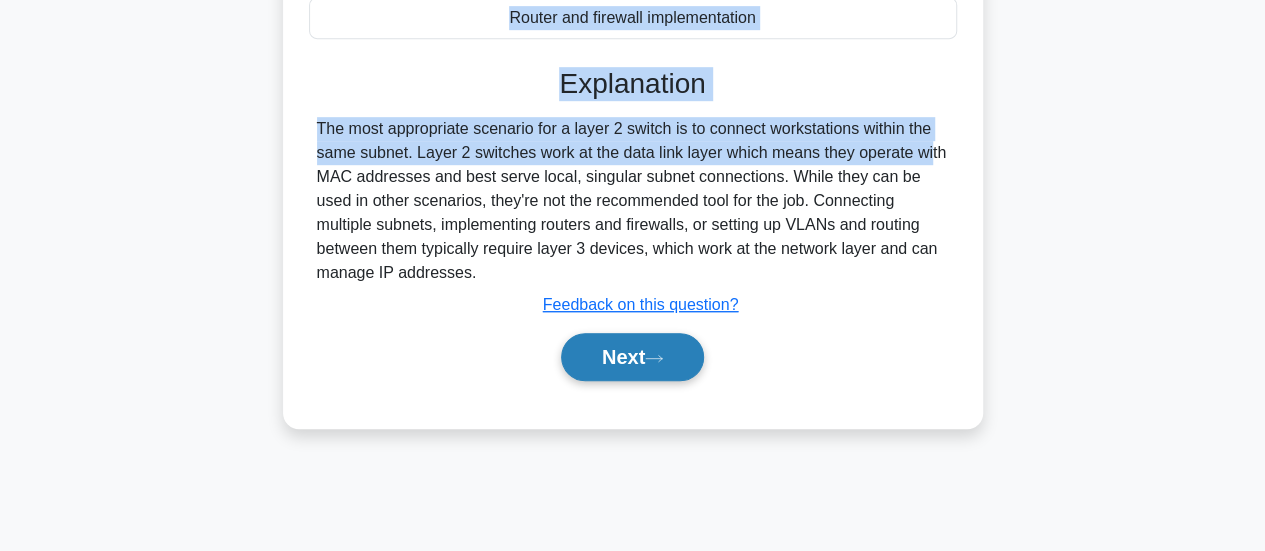click on "Next" at bounding box center (632, 357) 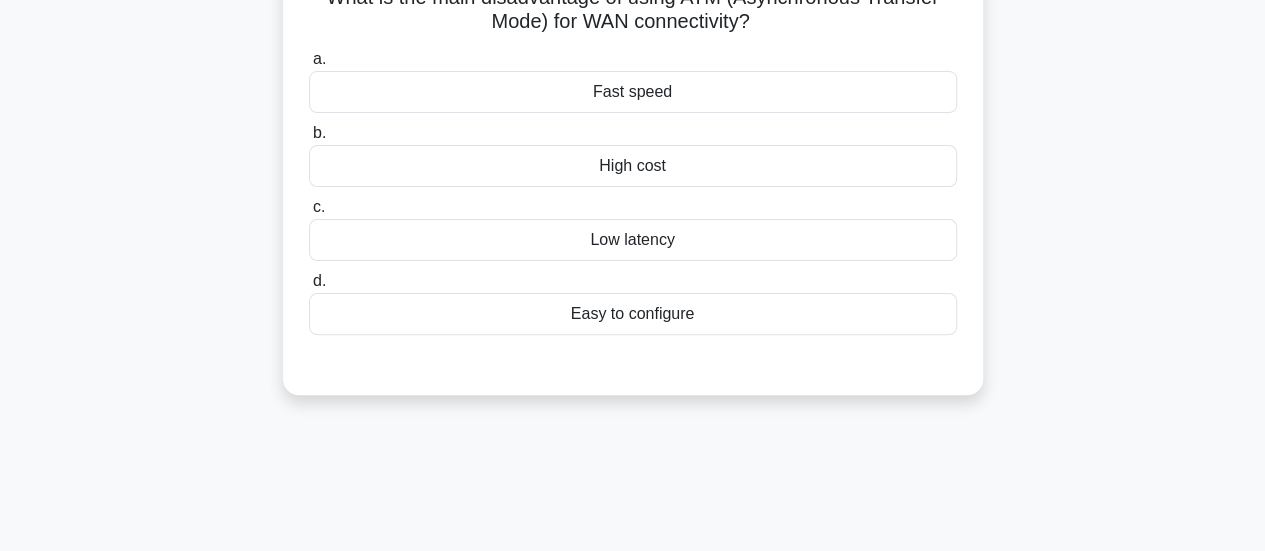 scroll, scrollTop: 0, scrollLeft: 0, axis: both 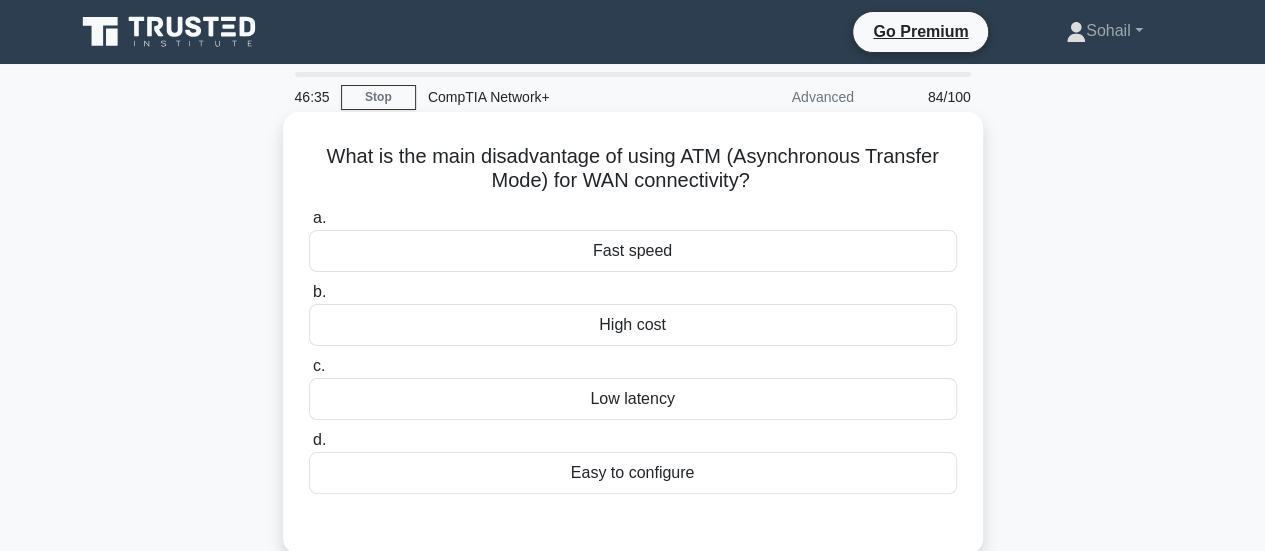 drag, startPoint x: 319, startPoint y: 154, endPoint x: 760, endPoint y: 473, distance: 544.2812 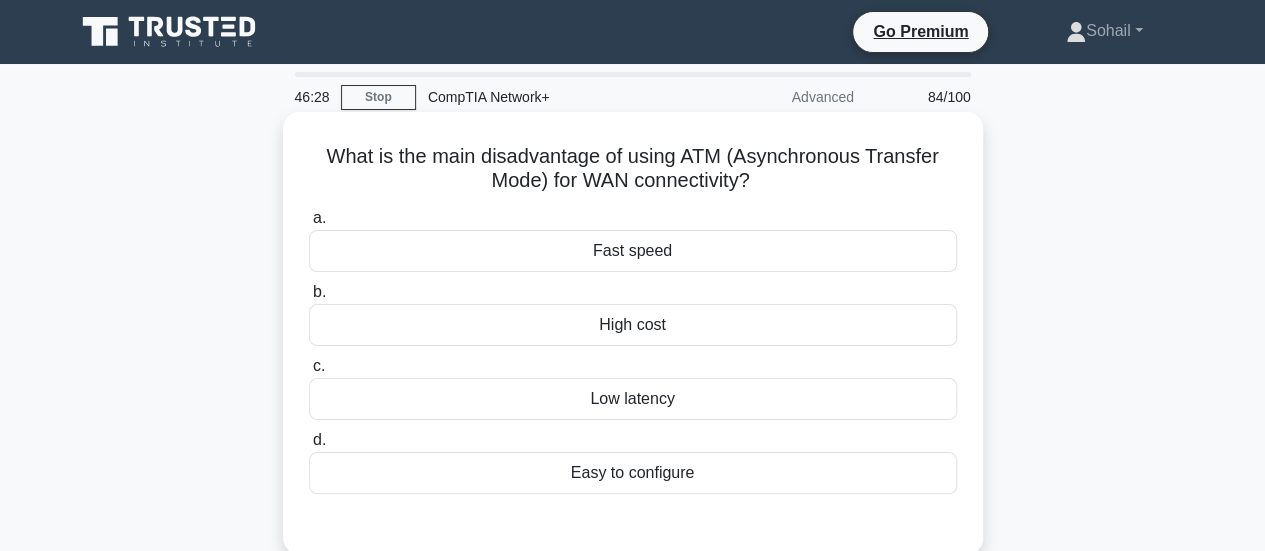 click on "High cost" at bounding box center (633, 325) 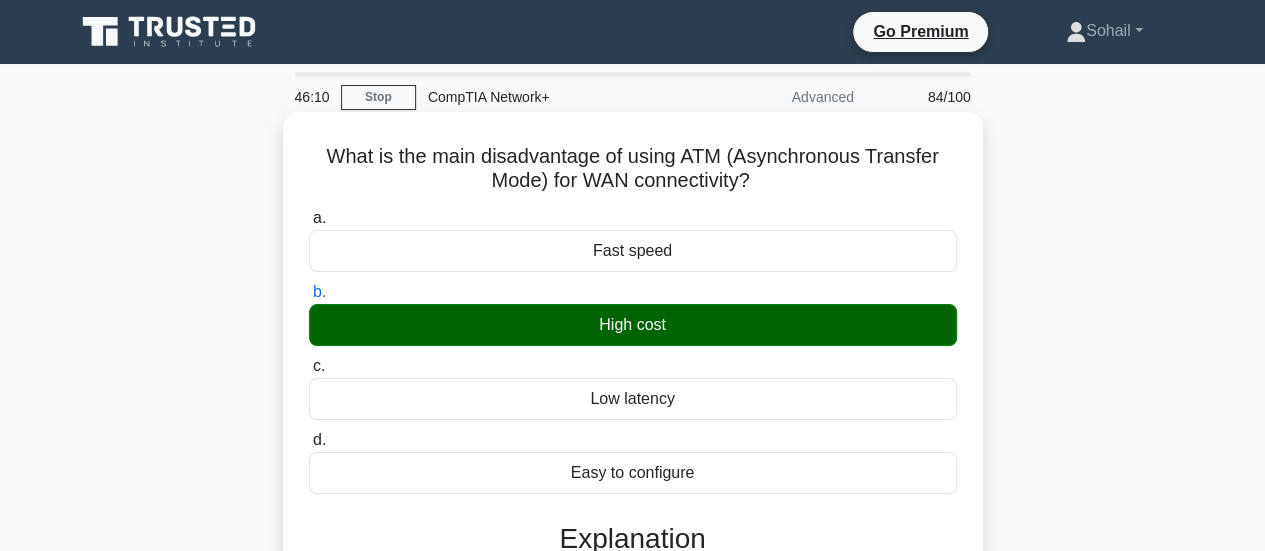 scroll, scrollTop: 529, scrollLeft: 0, axis: vertical 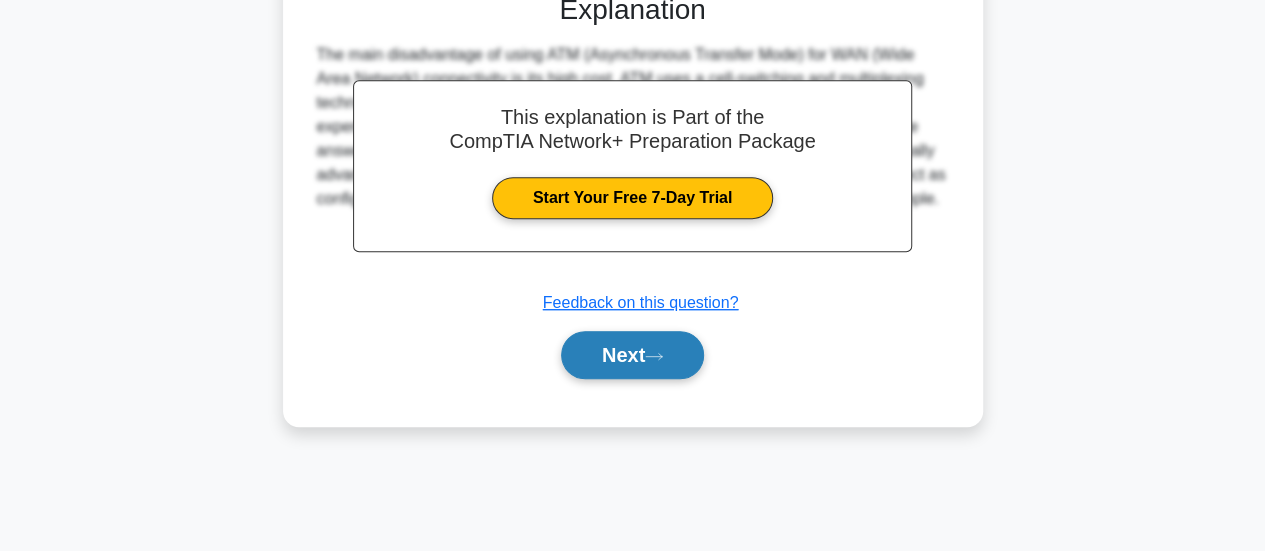 click on "Next" at bounding box center [632, 355] 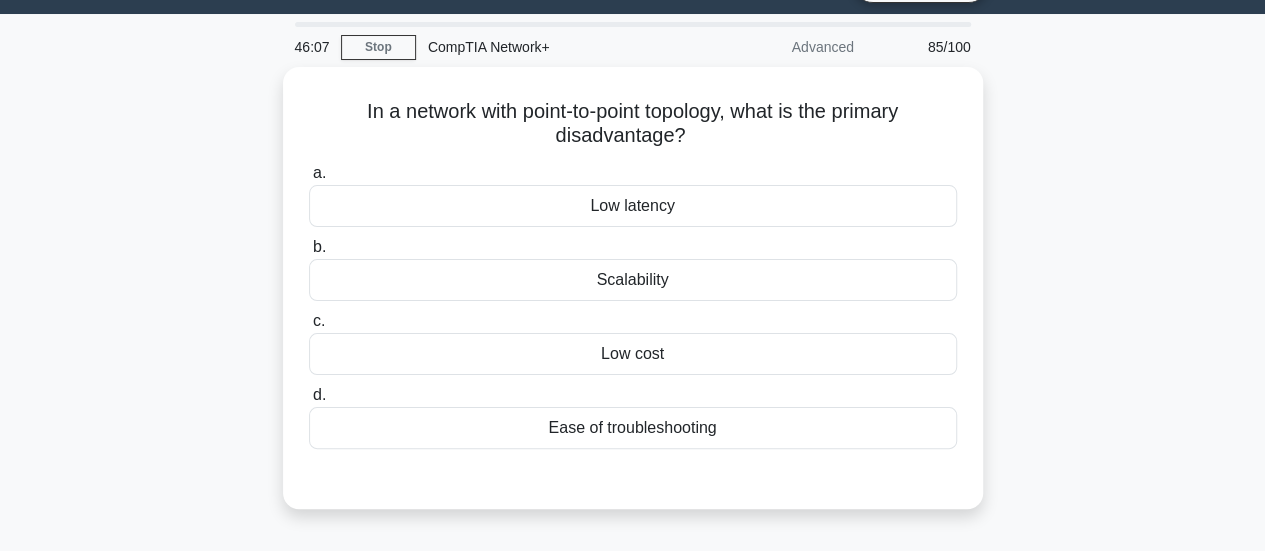 scroll, scrollTop: 48, scrollLeft: 0, axis: vertical 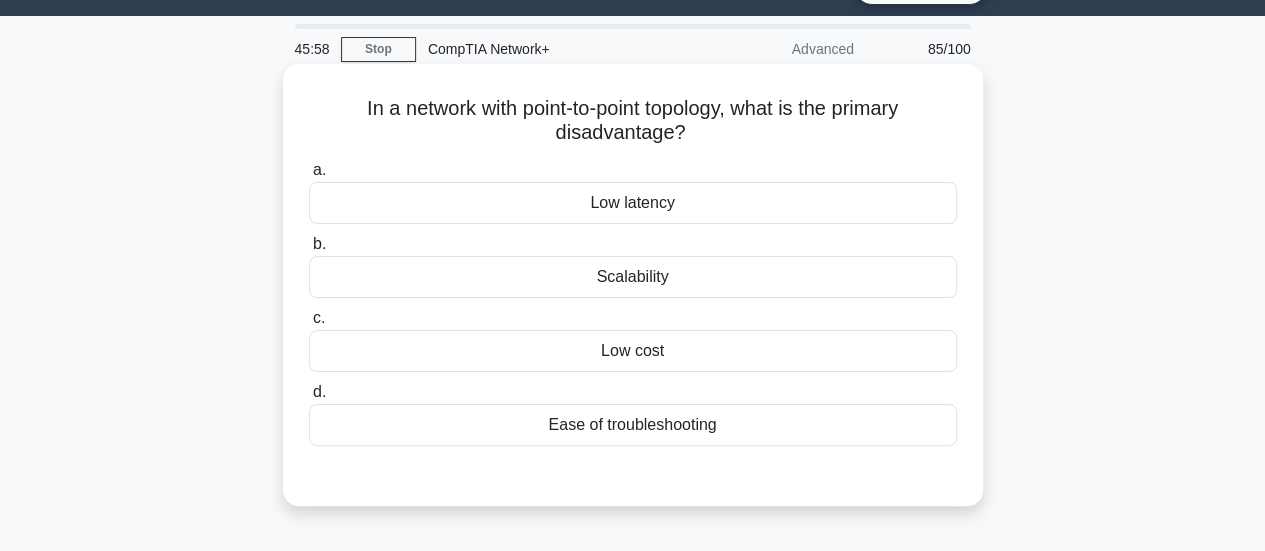 click on "Scalability" at bounding box center [633, 277] 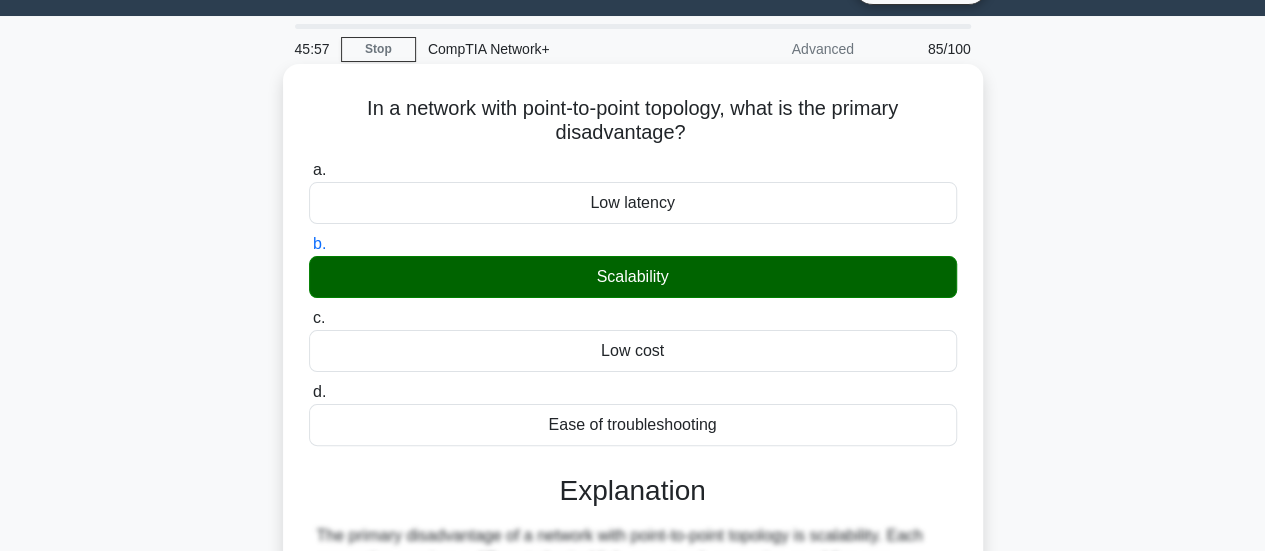scroll, scrollTop: 529, scrollLeft: 0, axis: vertical 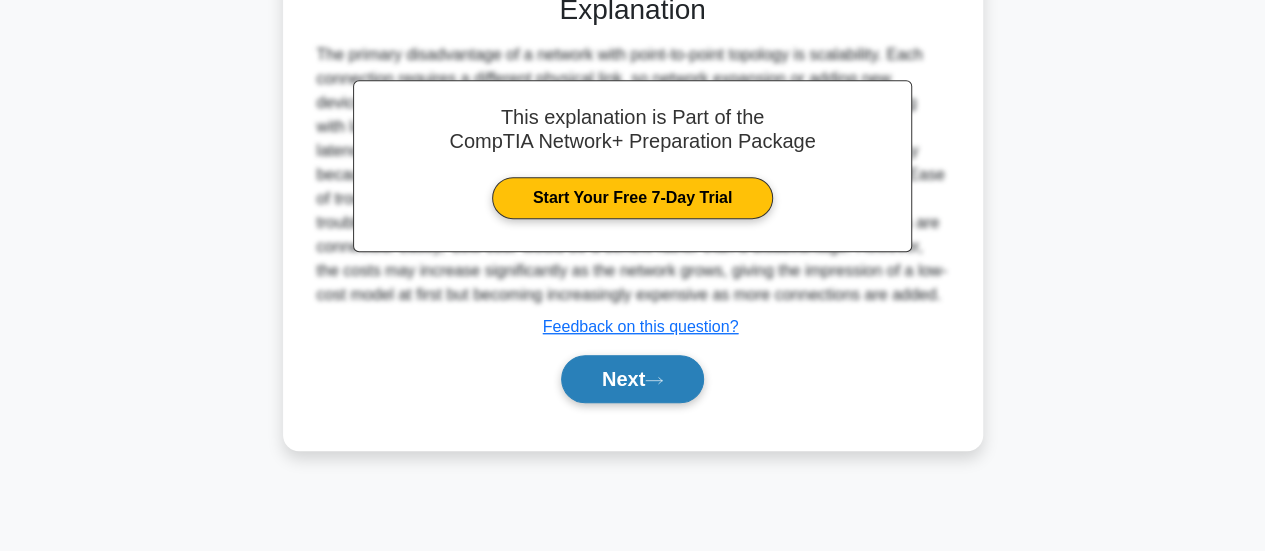 click on "Next" at bounding box center (632, 379) 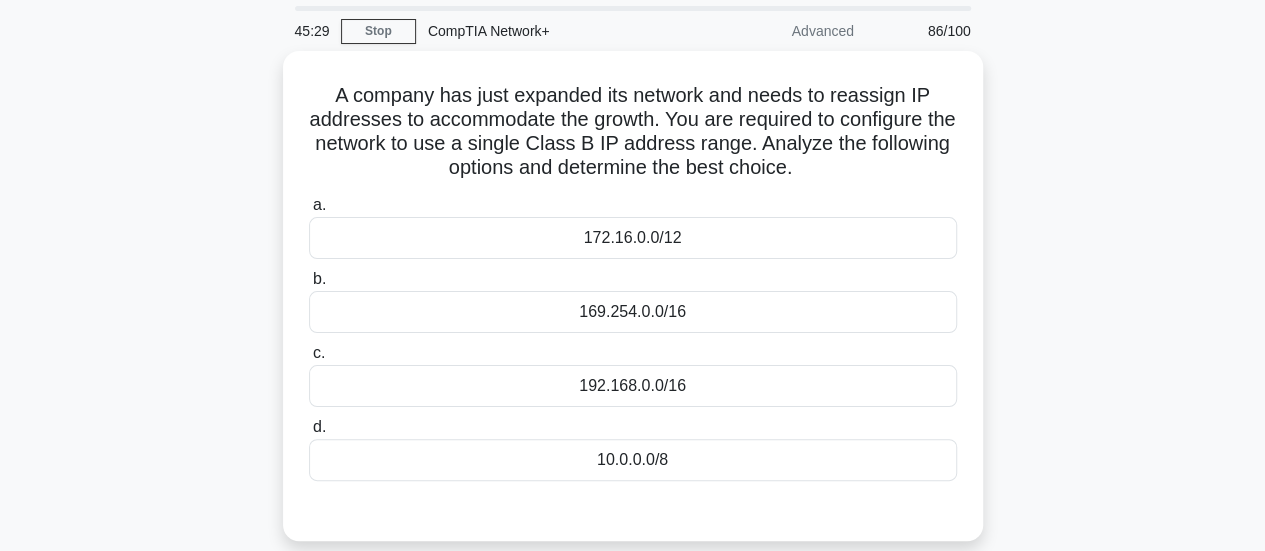 scroll, scrollTop: 66, scrollLeft: 0, axis: vertical 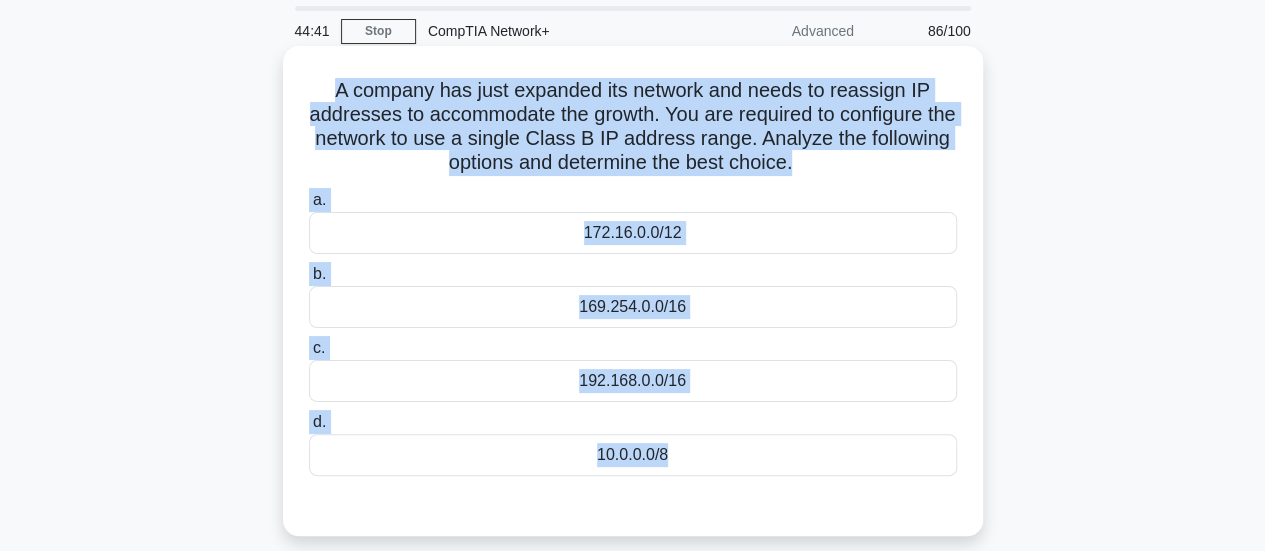 drag, startPoint x: 326, startPoint y: 89, endPoint x: 764, endPoint y: 486, distance: 591.1455 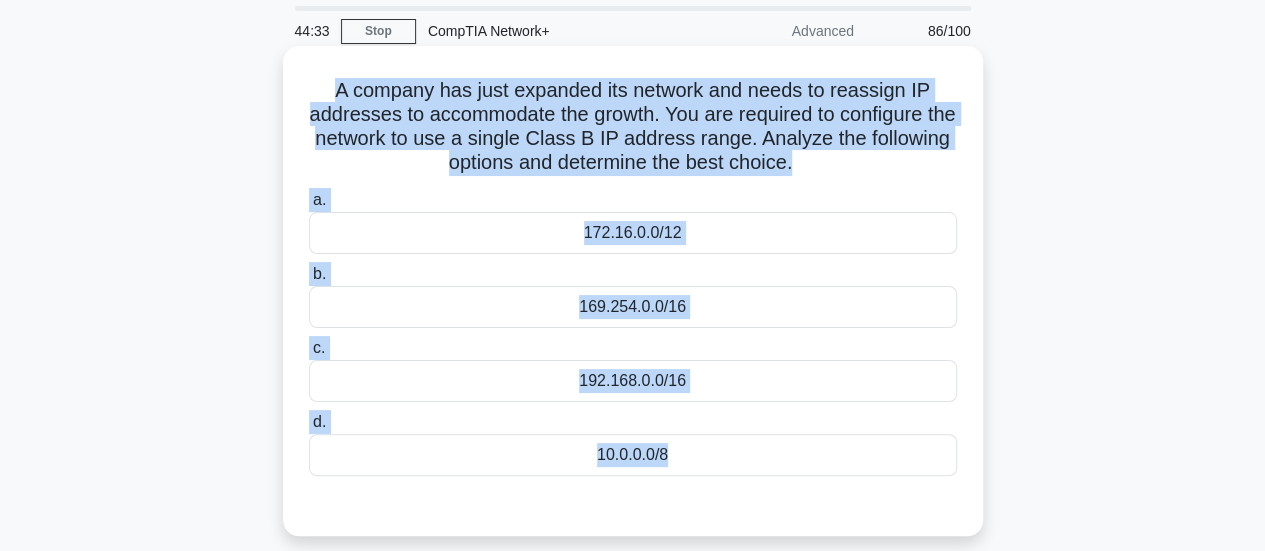 click on "172.16.0.0/12" at bounding box center (633, 233) 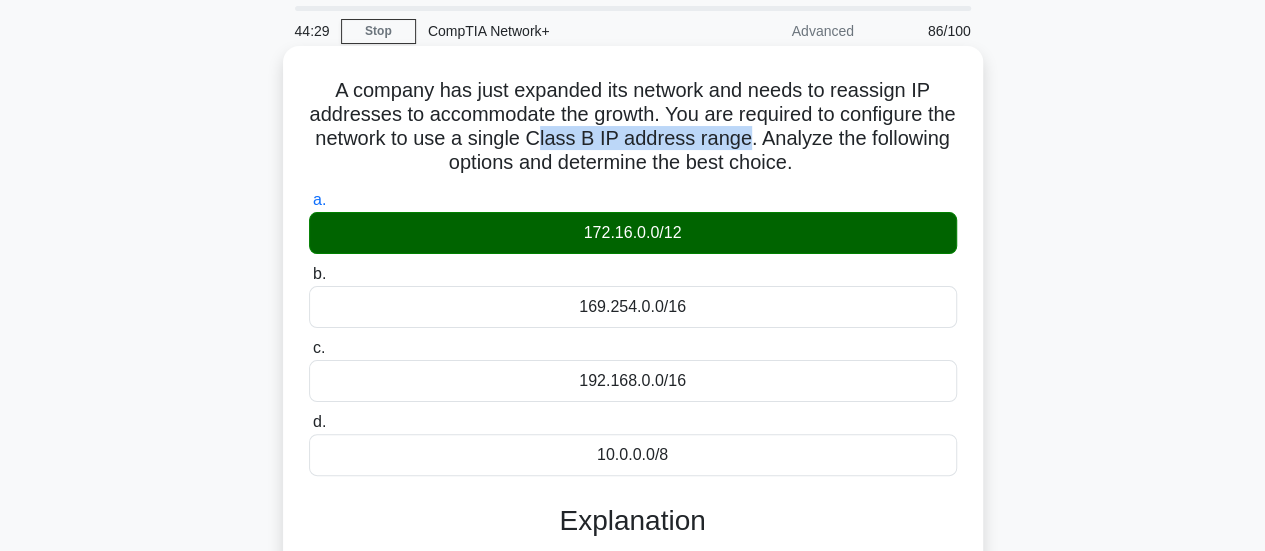 drag, startPoint x: 598, startPoint y: 141, endPoint x: 806, endPoint y: 147, distance: 208.08652 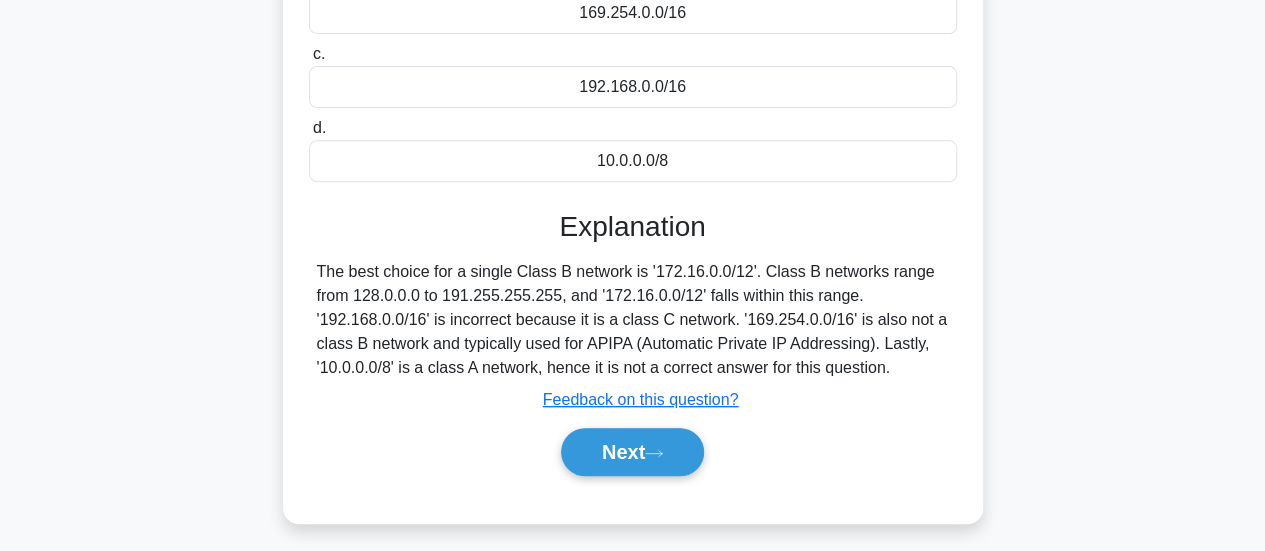 scroll, scrollTop: 369, scrollLeft: 0, axis: vertical 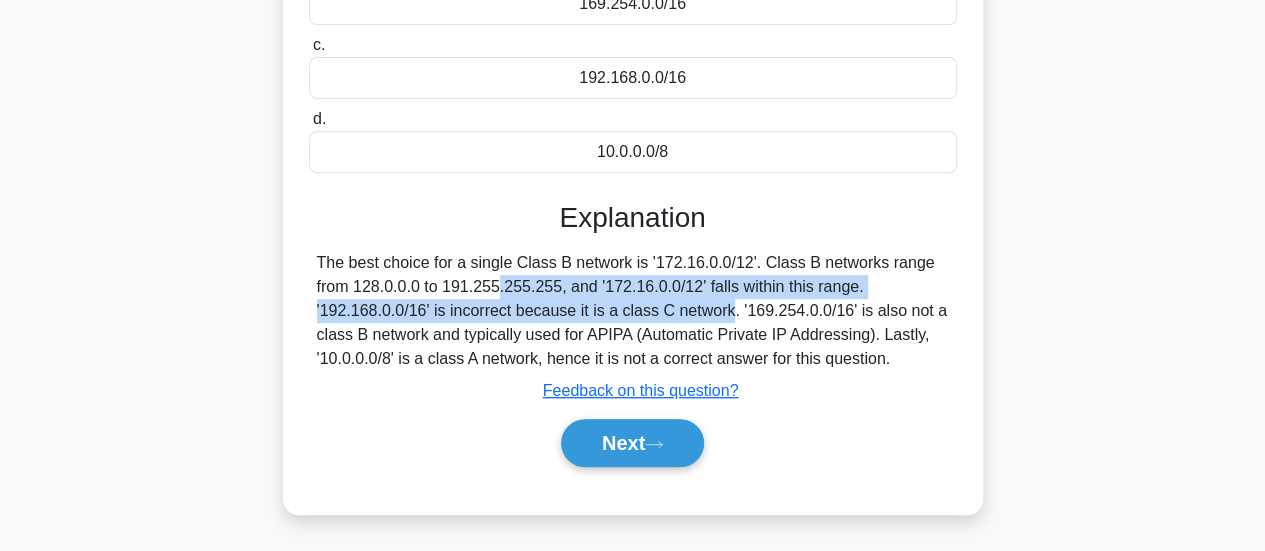 drag, startPoint x: 380, startPoint y: 287, endPoint x: 602, endPoint y: 301, distance: 222.44101 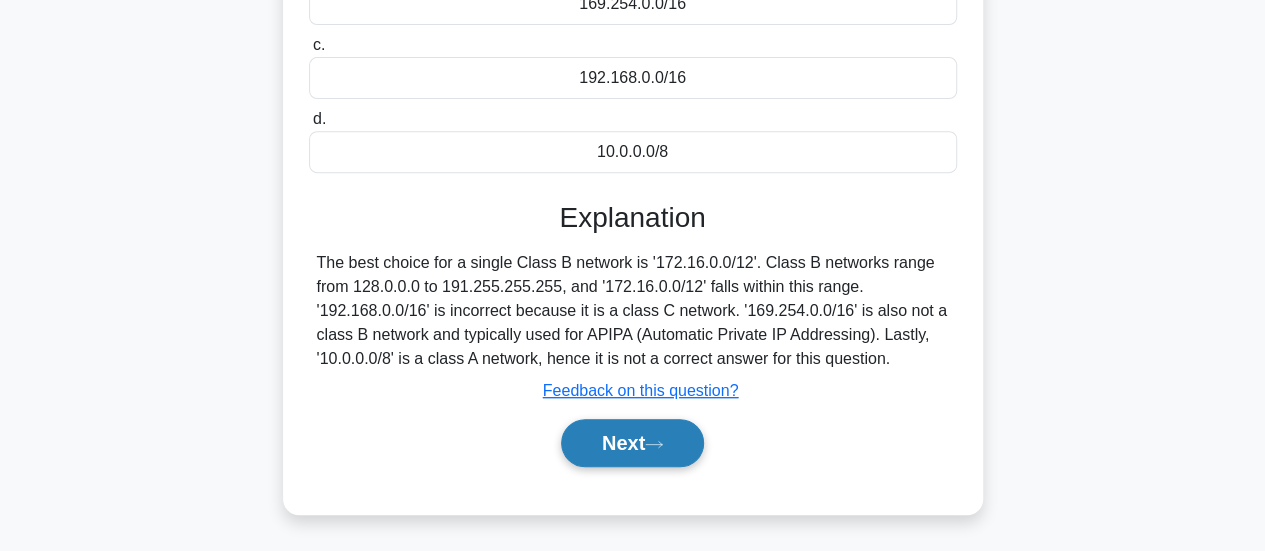 click on "Next" at bounding box center [632, 443] 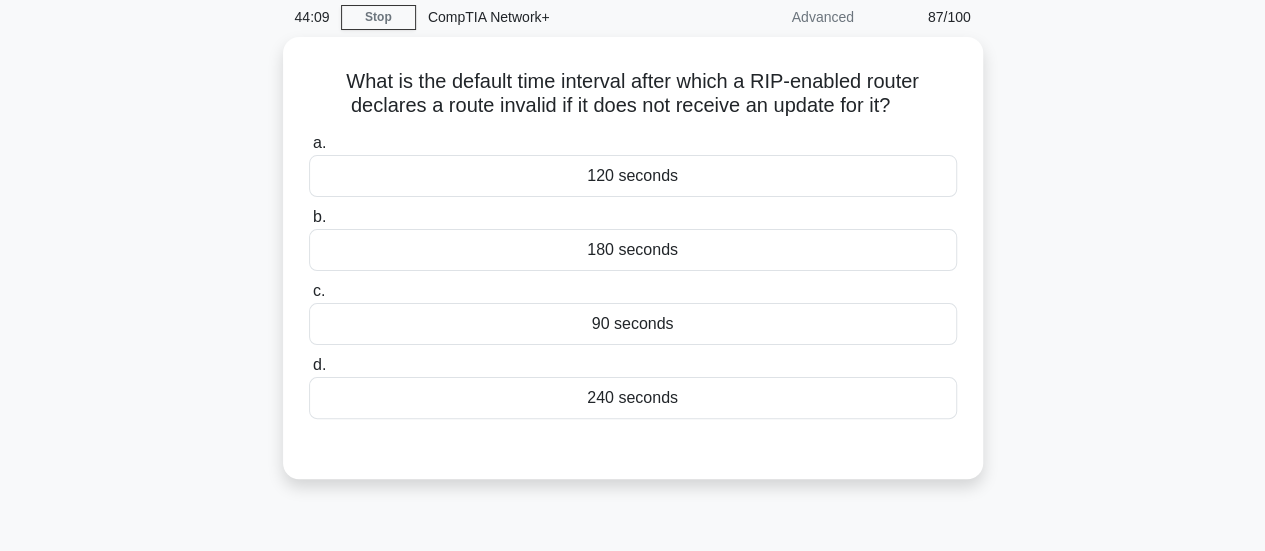 scroll, scrollTop: 0, scrollLeft: 0, axis: both 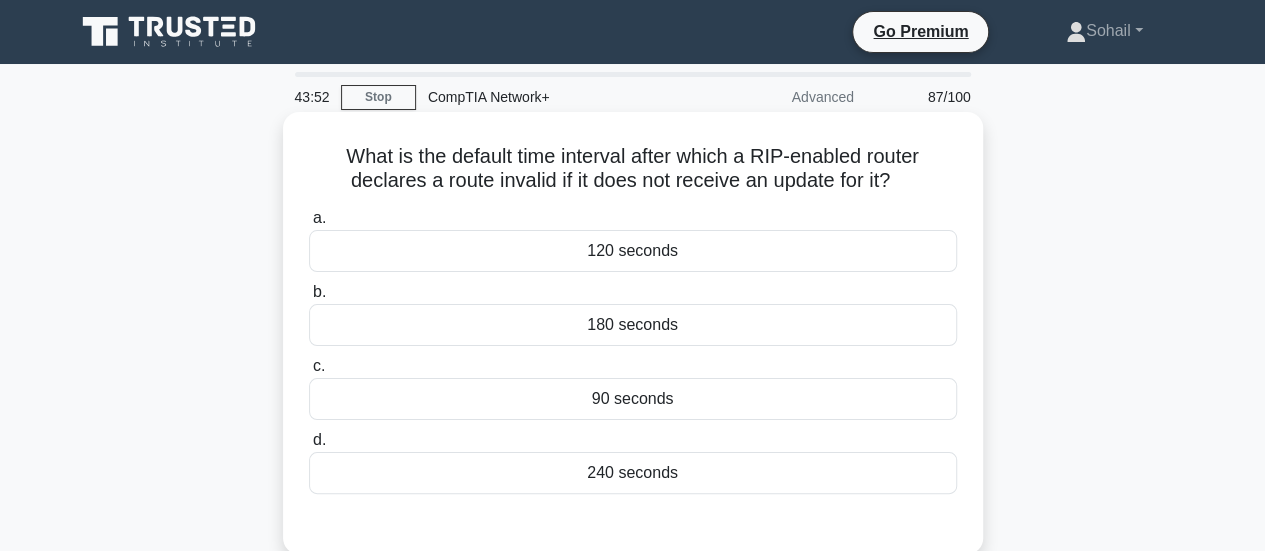 drag, startPoint x: 335, startPoint y: 149, endPoint x: 767, endPoint y: 463, distance: 534.05994 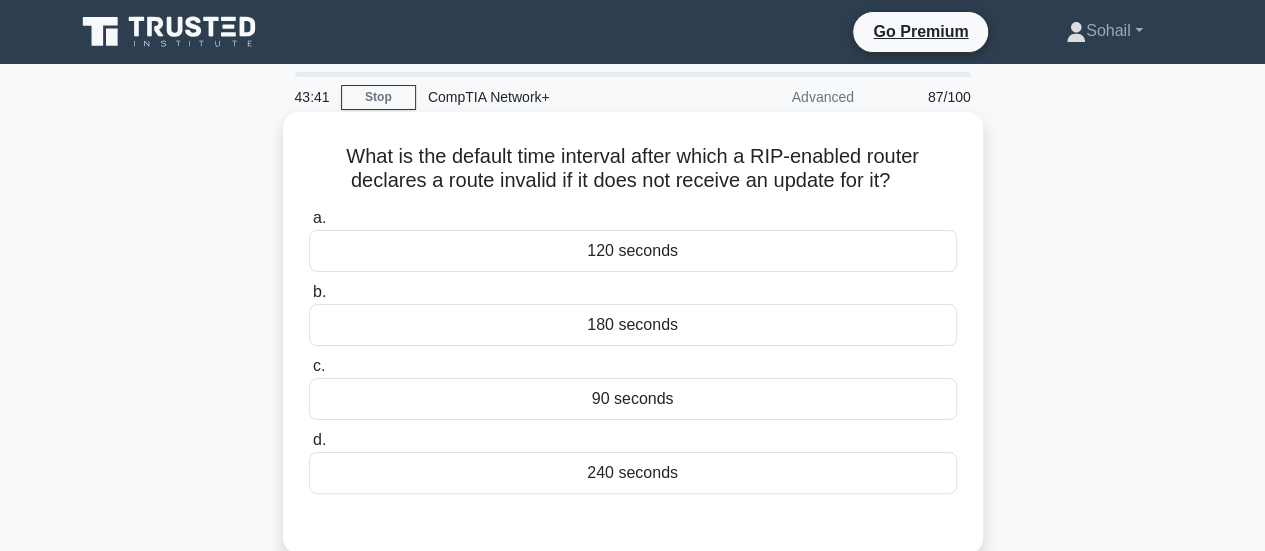 click on "180 seconds" at bounding box center (633, 325) 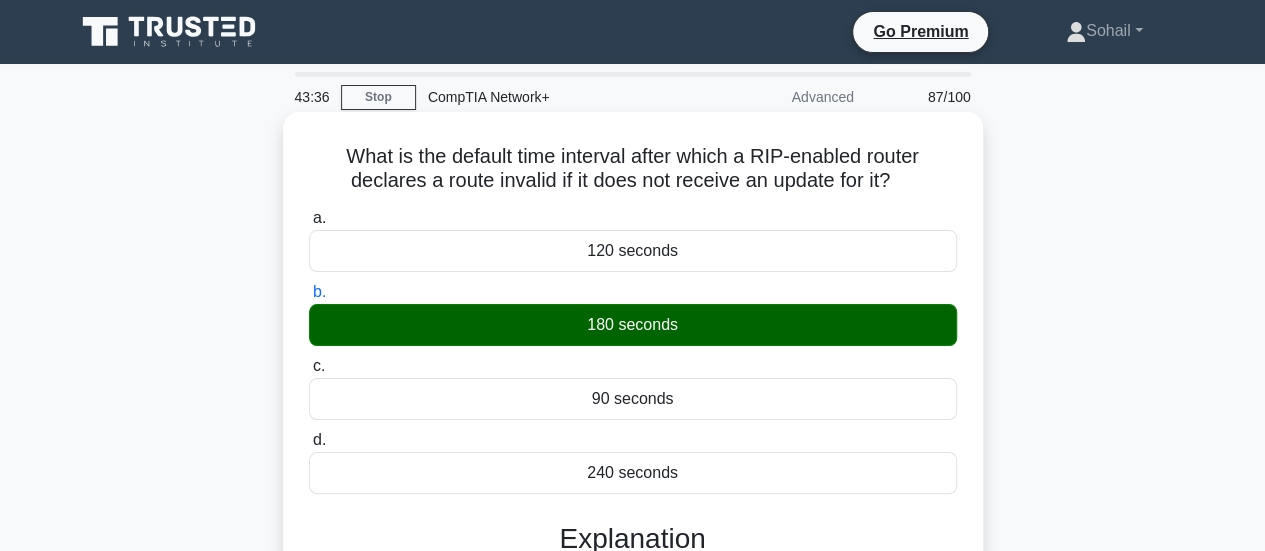 scroll, scrollTop: 452, scrollLeft: 0, axis: vertical 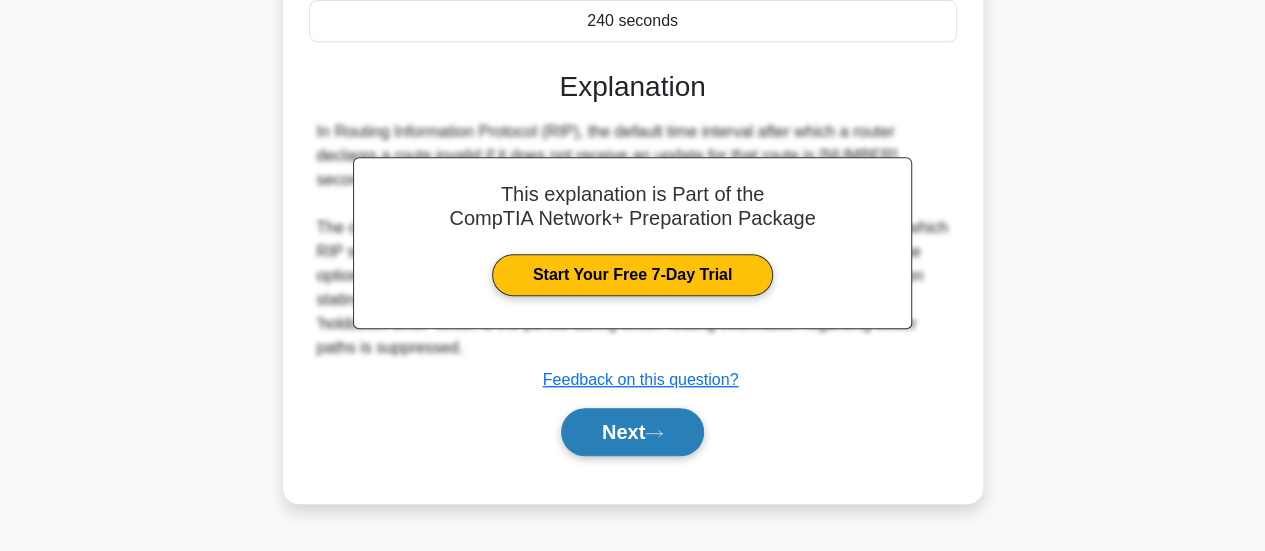 click on "Next" at bounding box center [632, 432] 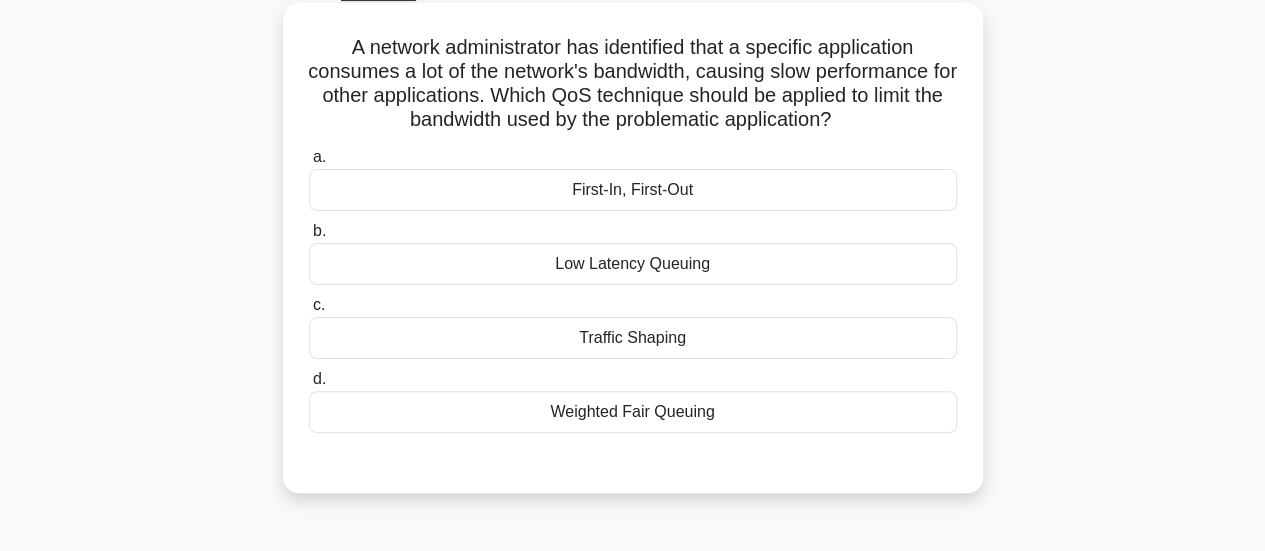 scroll, scrollTop: 107, scrollLeft: 0, axis: vertical 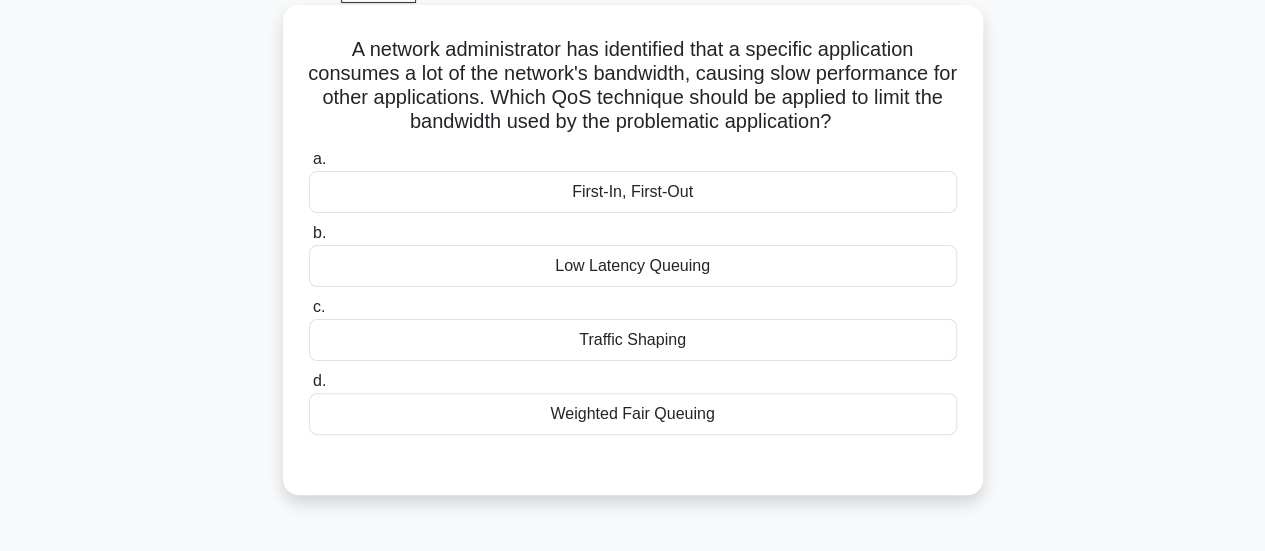 click on "Traffic Shaping" at bounding box center (633, 340) 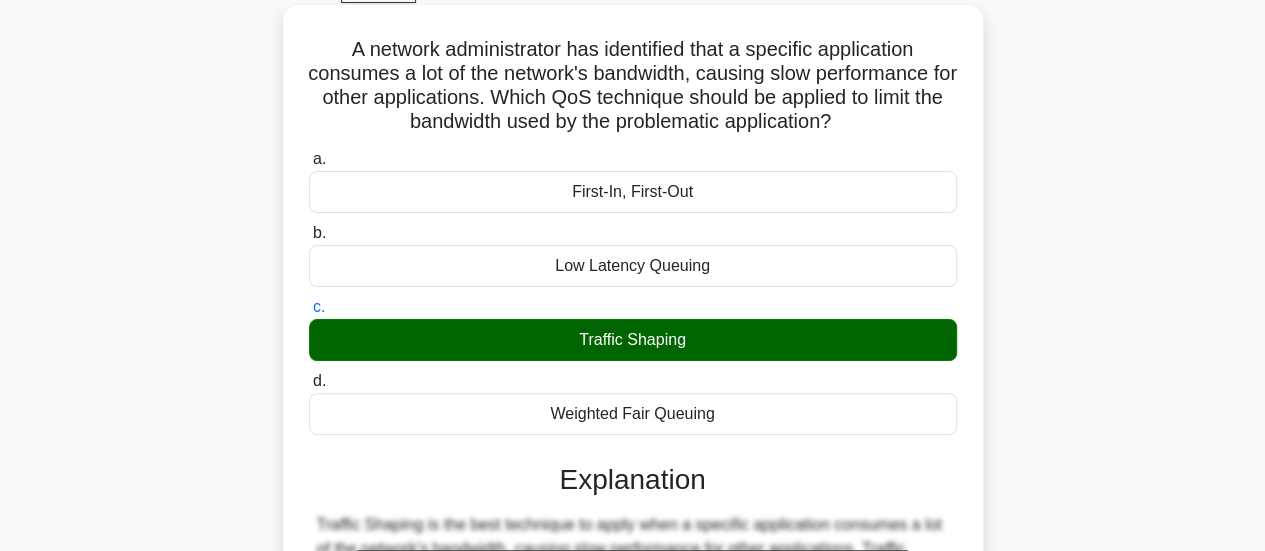 scroll, scrollTop: 529, scrollLeft: 0, axis: vertical 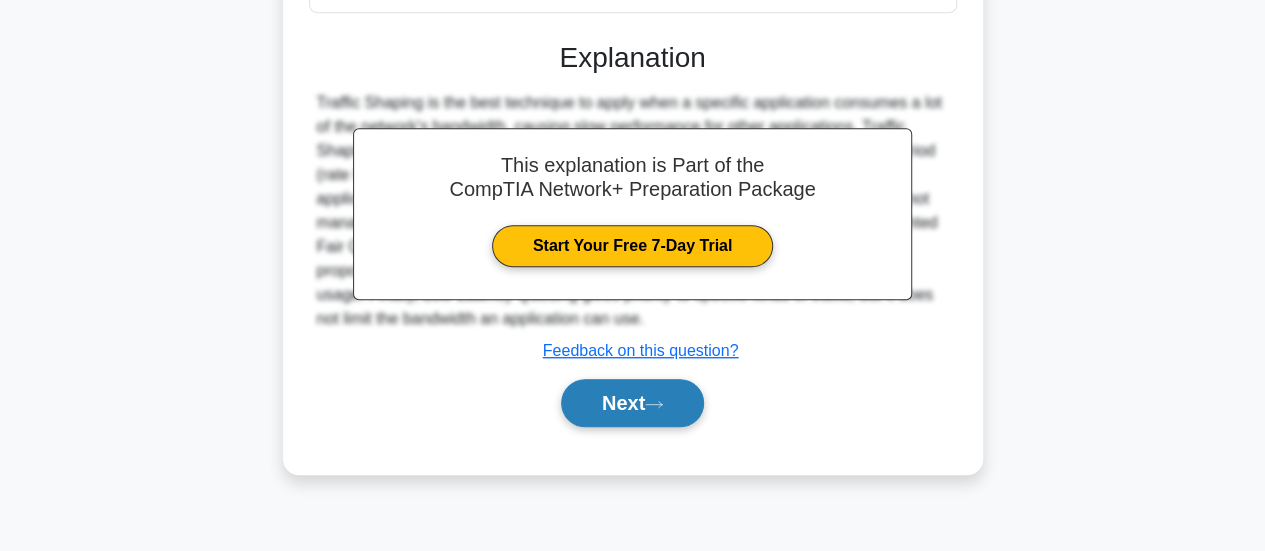 click on "Next" at bounding box center [632, 403] 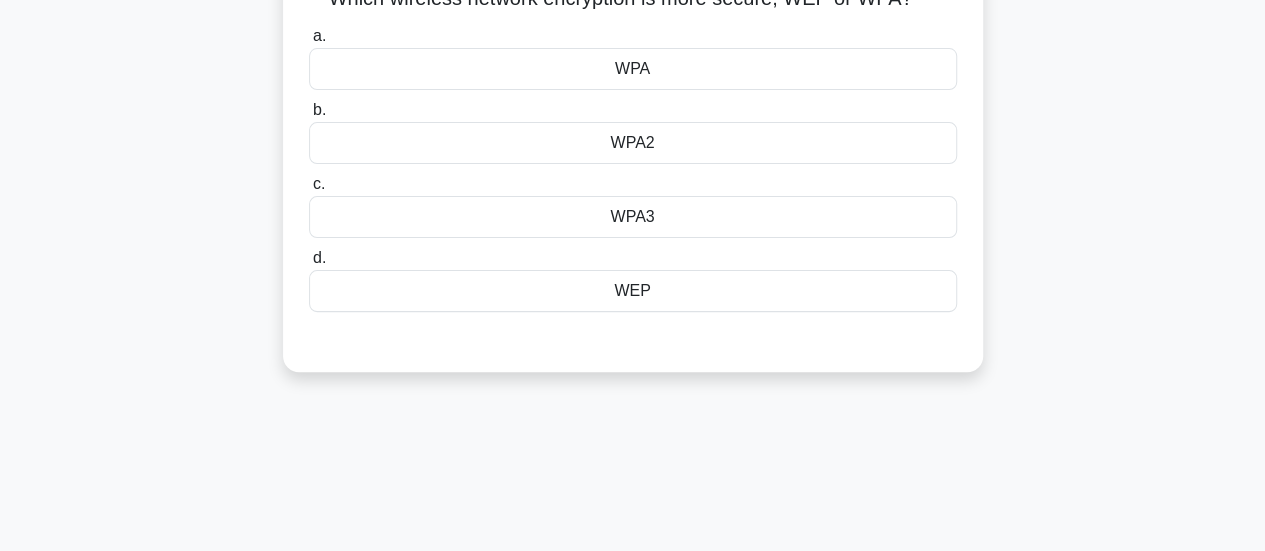 scroll, scrollTop: 75, scrollLeft: 0, axis: vertical 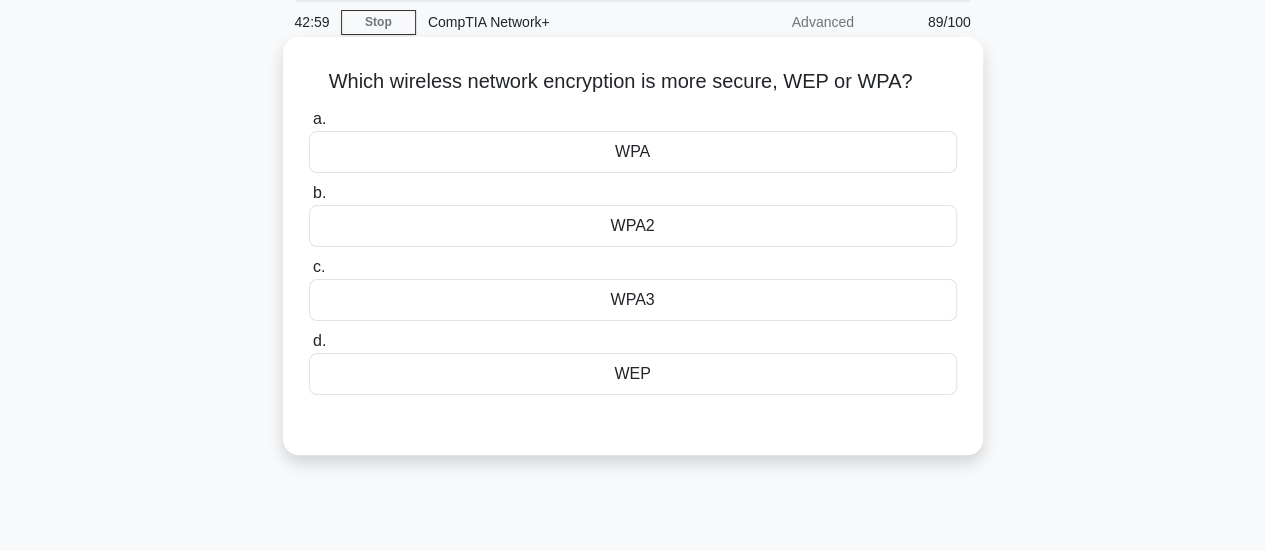 click on "WPA3" at bounding box center (633, 300) 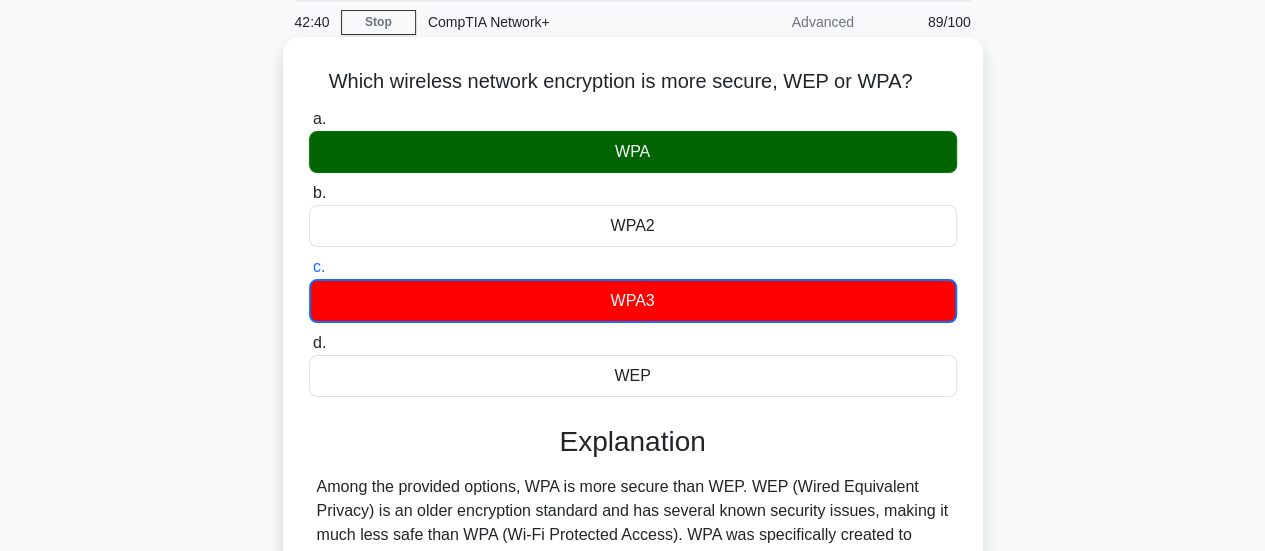 drag, startPoint x: 324, startPoint y: 74, endPoint x: 682, endPoint y: 389, distance: 476.85324 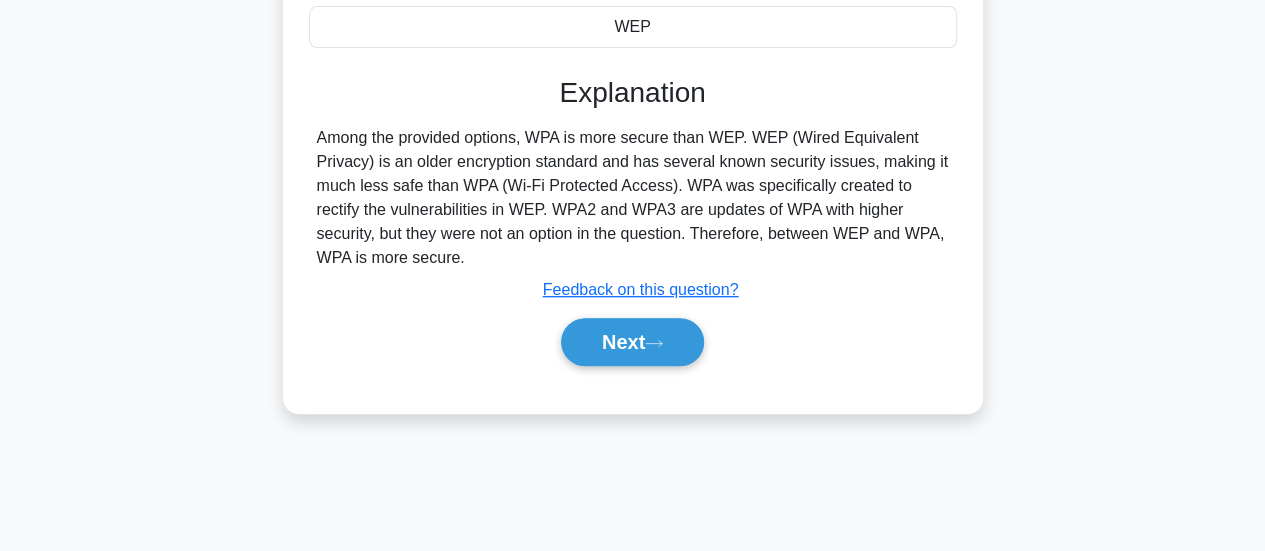 scroll, scrollTop: 428, scrollLeft: 0, axis: vertical 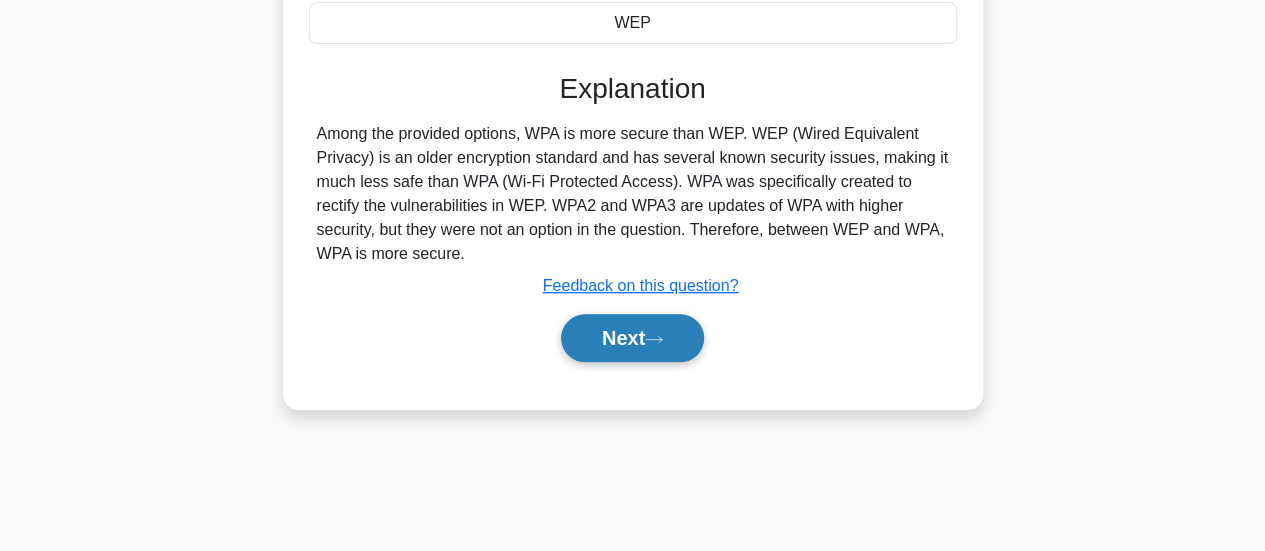 click on "Next" at bounding box center (632, 338) 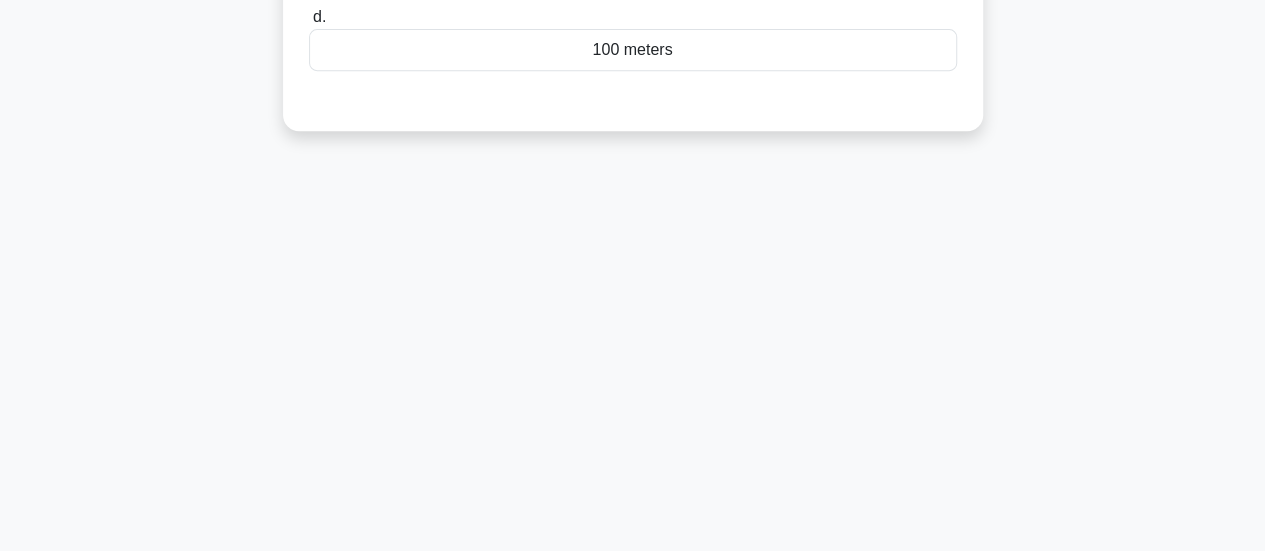 scroll, scrollTop: 0, scrollLeft: 0, axis: both 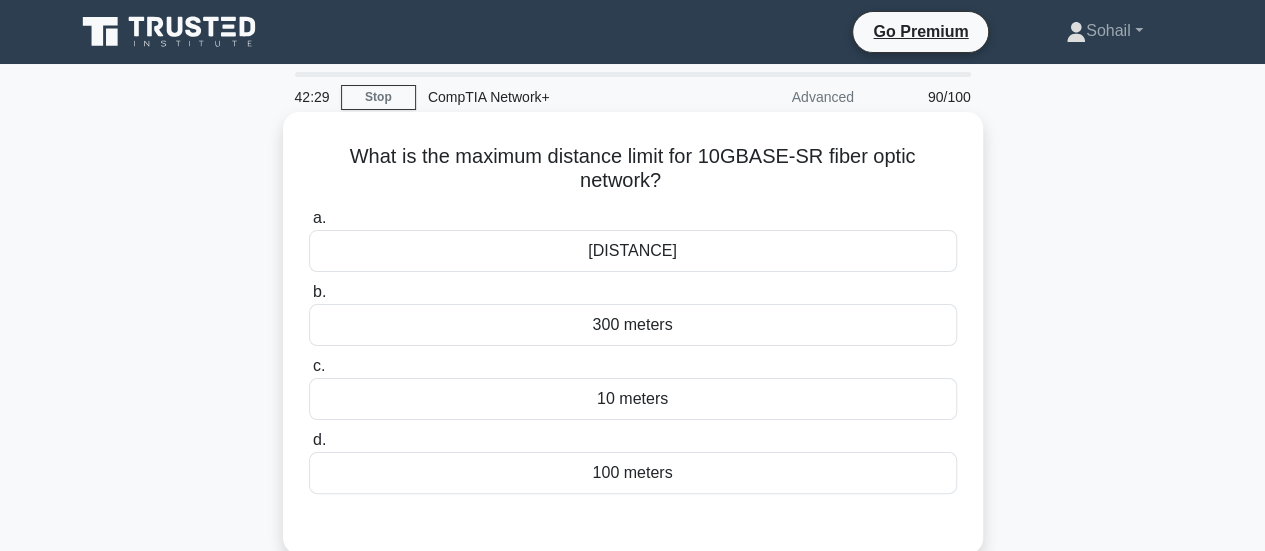 drag, startPoint x: 631, startPoint y: 175, endPoint x: 671, endPoint y: 186, distance: 41.484936 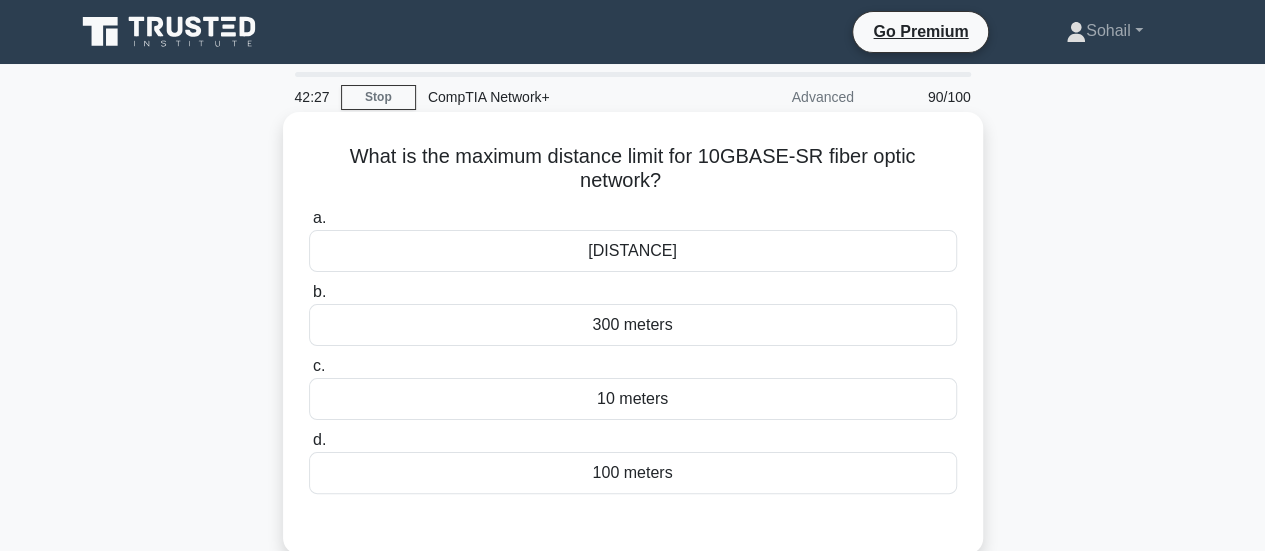 click on "What is the maximum distance limit for 10GBASE-SR fiber optic network?
.spinner_0XTQ{transform-origin:center;animation:spinner_y6GP .75s linear infinite}@keyframes spinner_y6GP{100%{transform:rotate(360deg)}}" at bounding box center (633, 169) 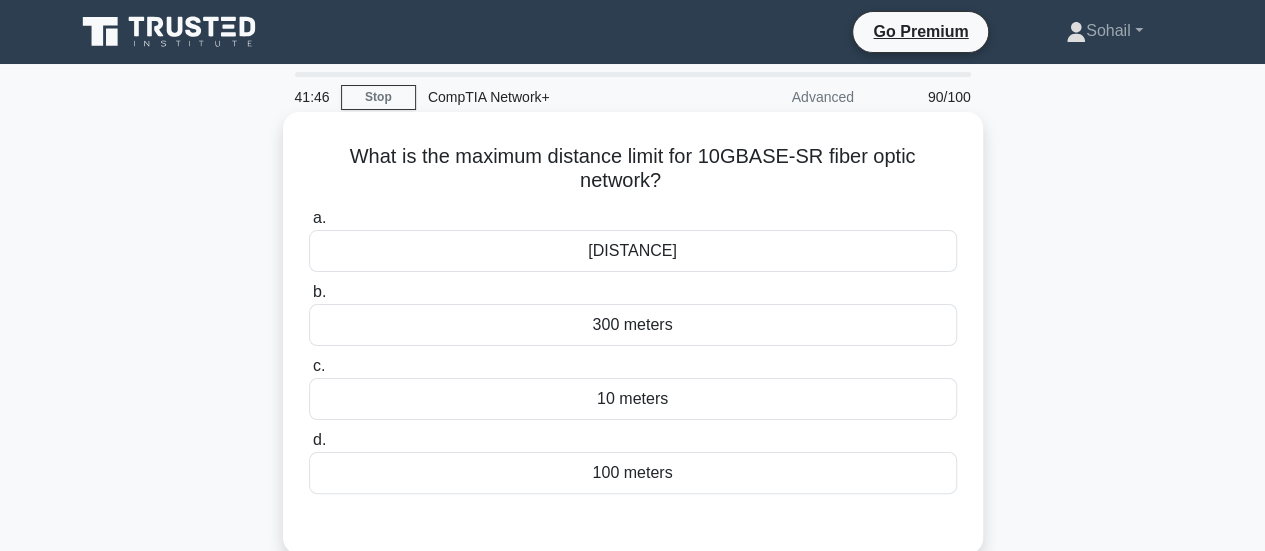 click on "300 meters" at bounding box center [633, 325] 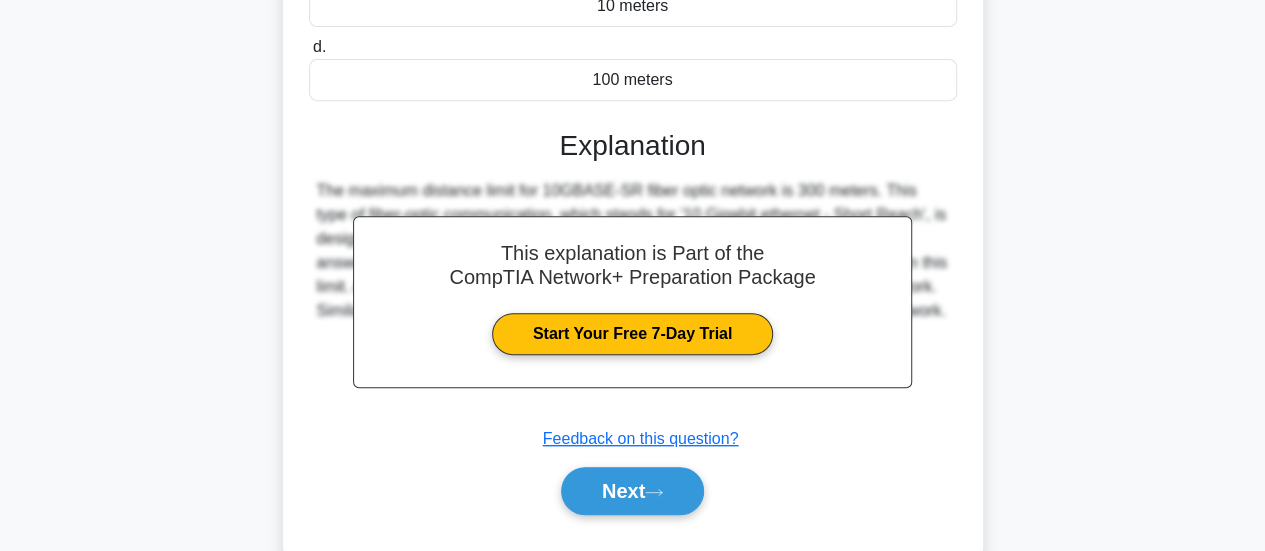 scroll, scrollTop: 458, scrollLeft: 0, axis: vertical 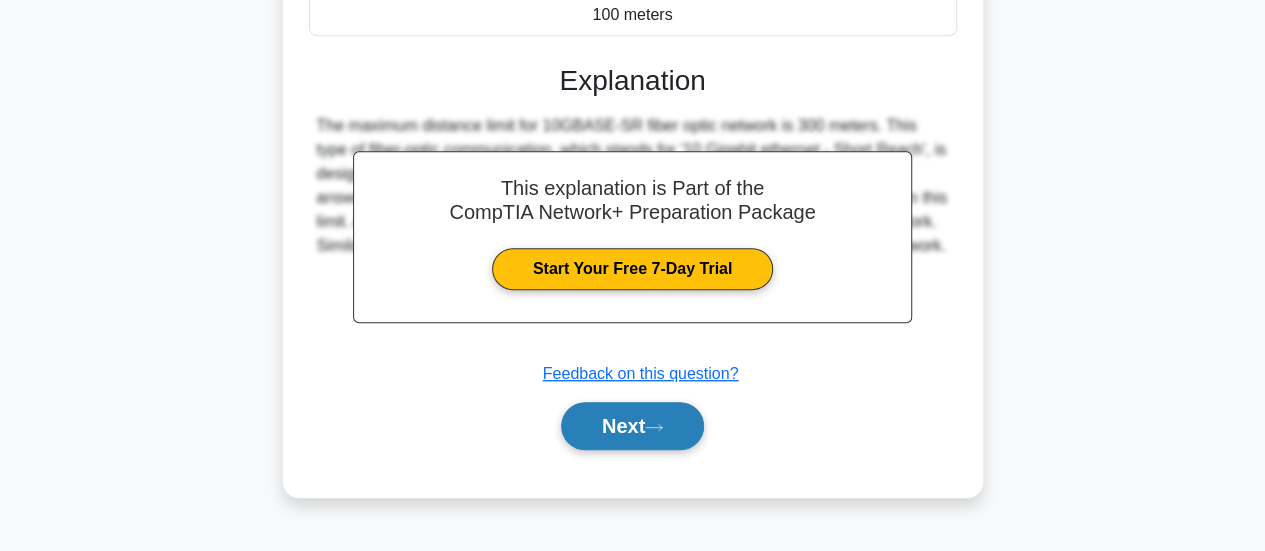 click on "Next" at bounding box center (632, 426) 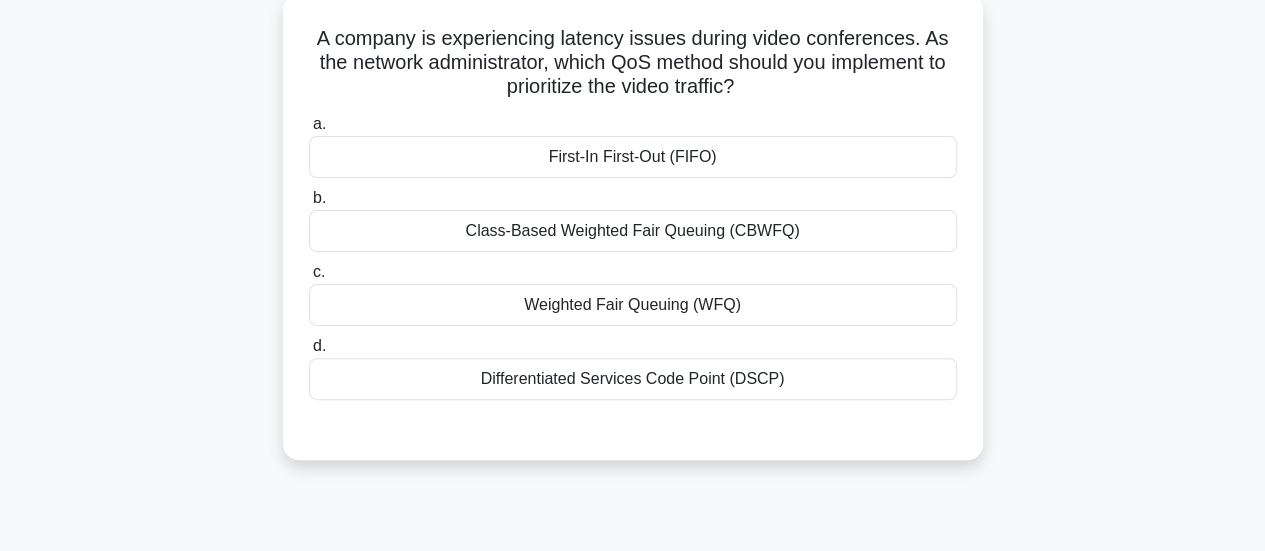 scroll, scrollTop: 116, scrollLeft: 0, axis: vertical 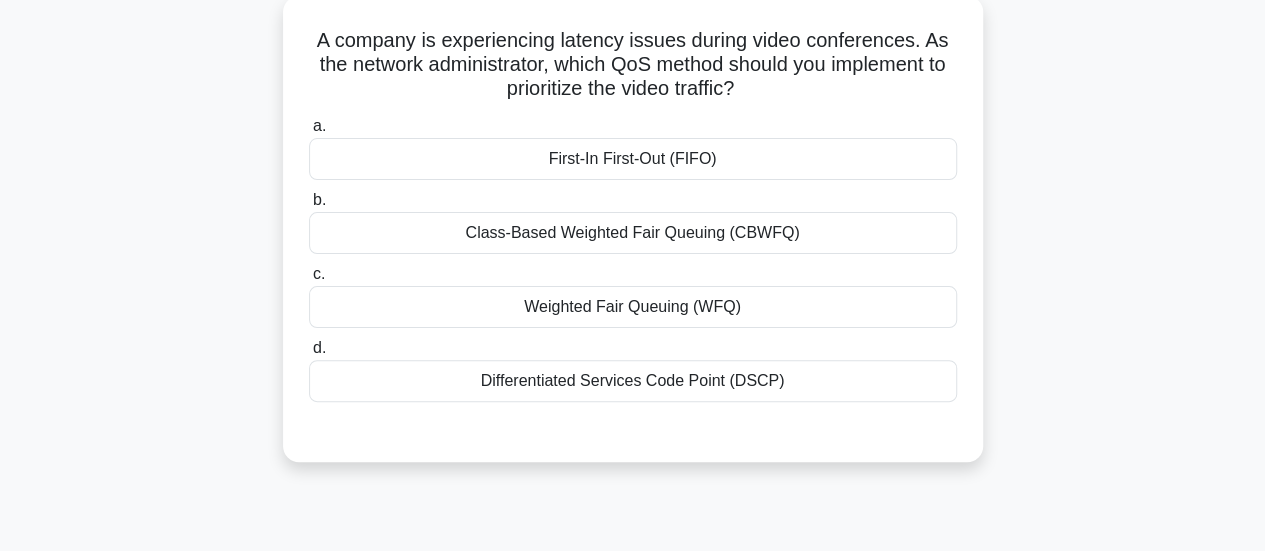 click on "Weighted Fair Queuing (WFQ)" at bounding box center [633, 307] 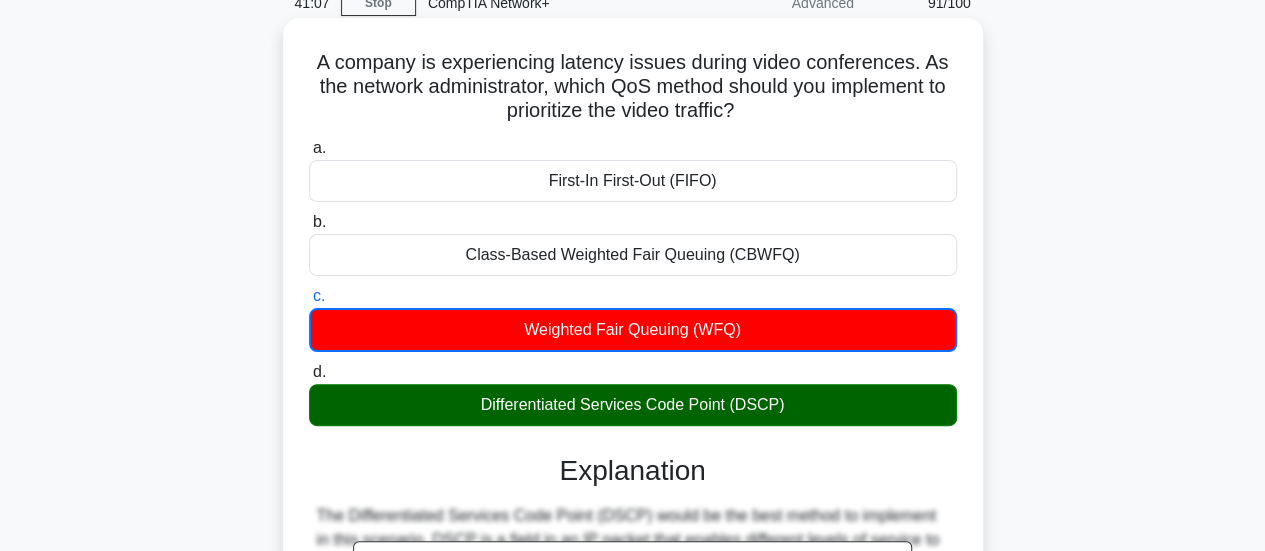 scroll, scrollTop: 93, scrollLeft: 0, axis: vertical 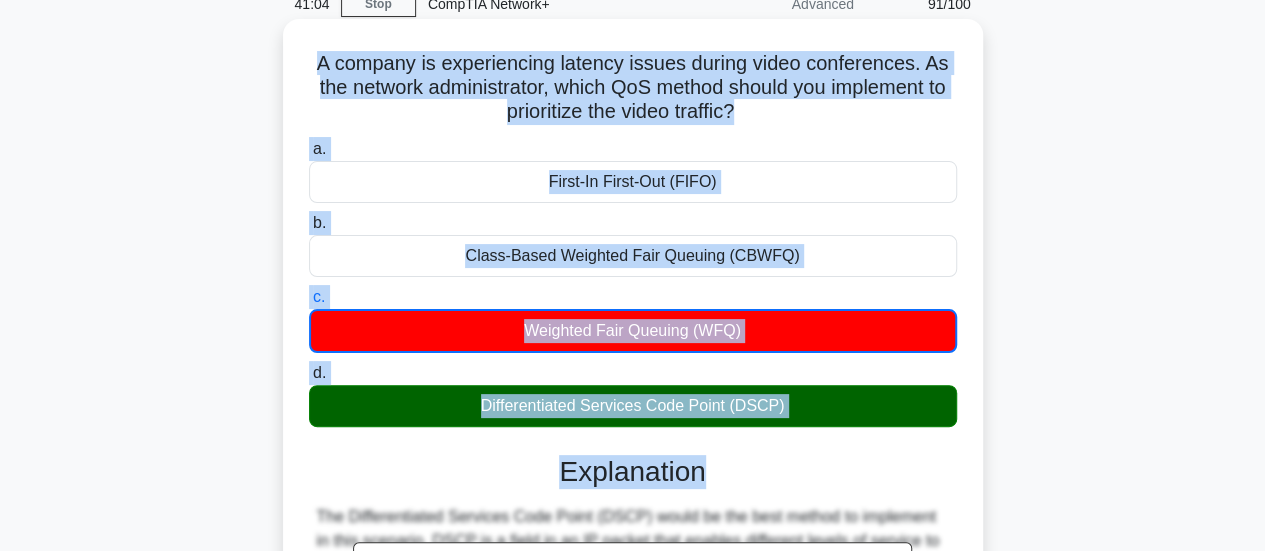 drag, startPoint x: 315, startPoint y: 61, endPoint x: 838, endPoint y: 431, distance: 640.64734 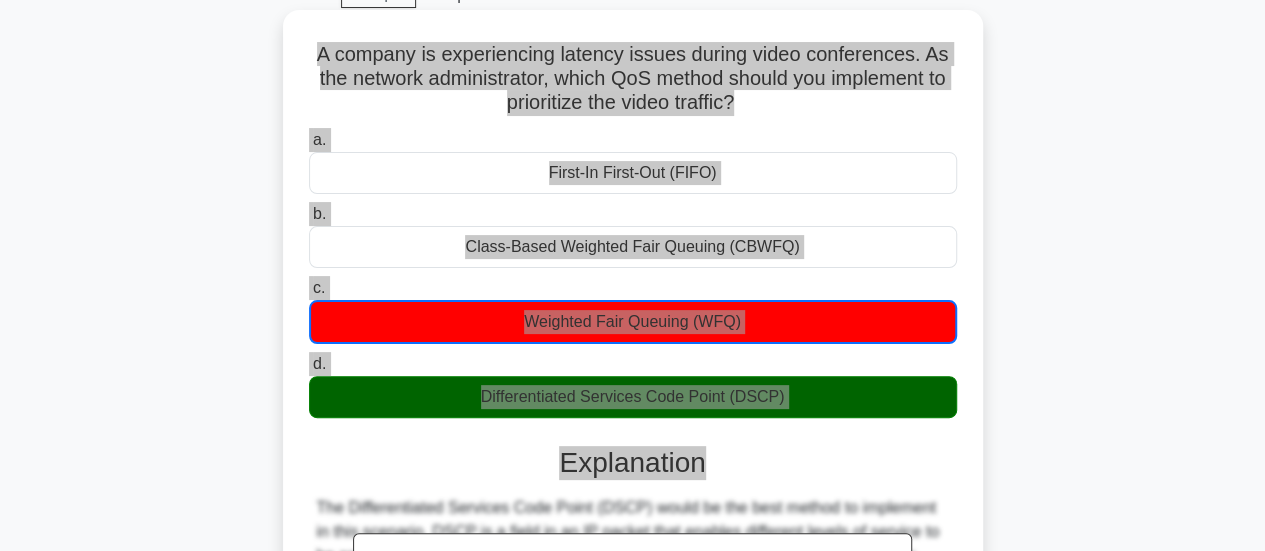 scroll, scrollTop: 80, scrollLeft: 0, axis: vertical 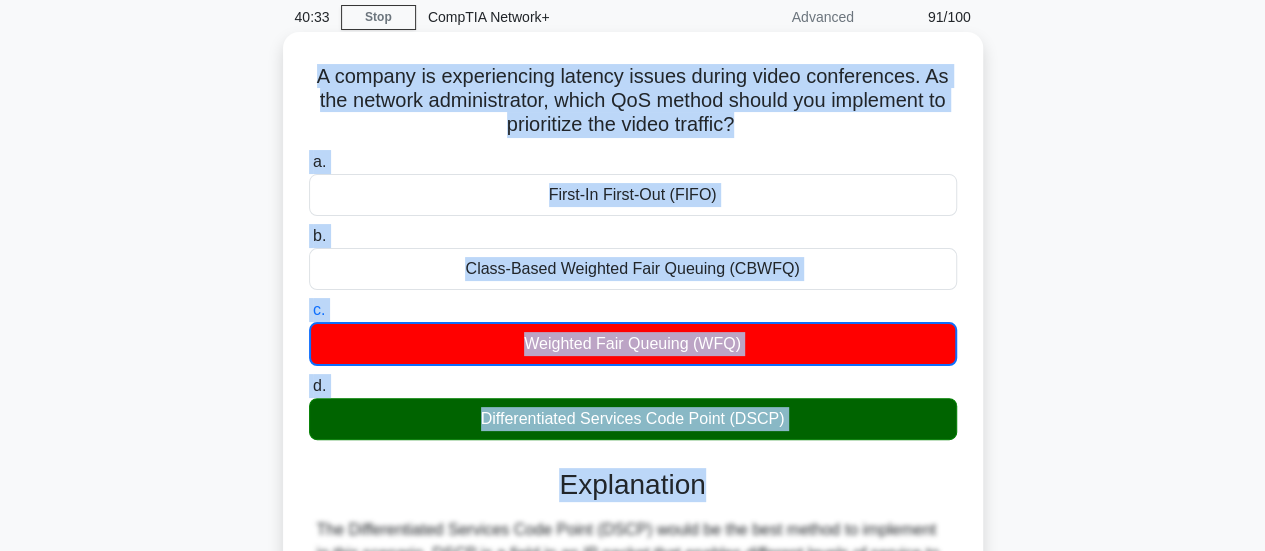 click on "c.
Weighted Fair Queuing (WFQ)" at bounding box center (633, 332) 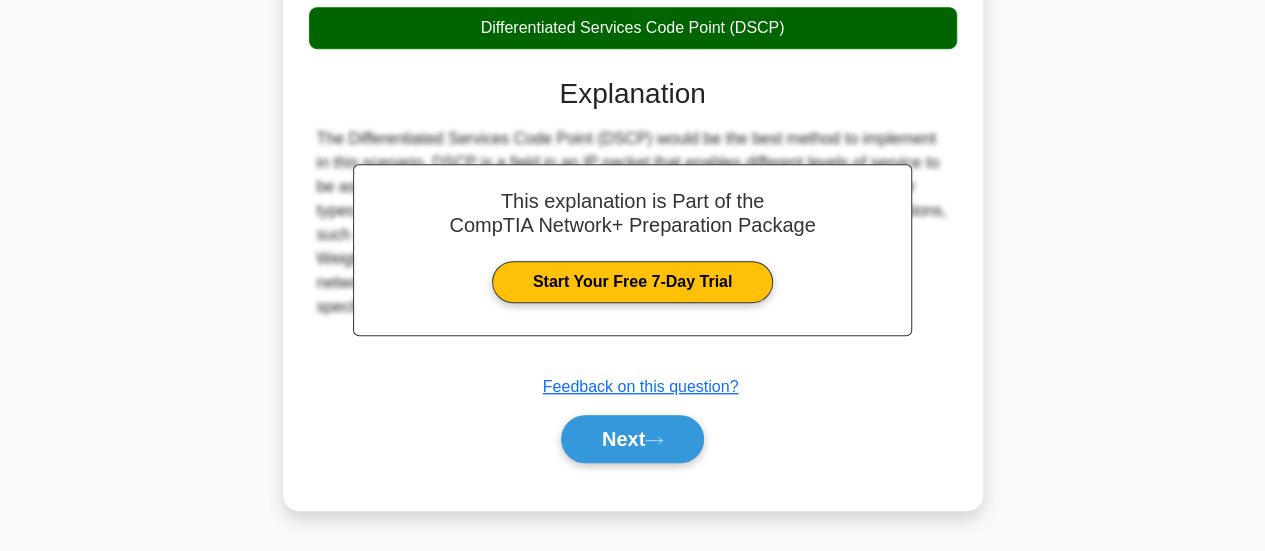 scroll, scrollTop: 482, scrollLeft: 0, axis: vertical 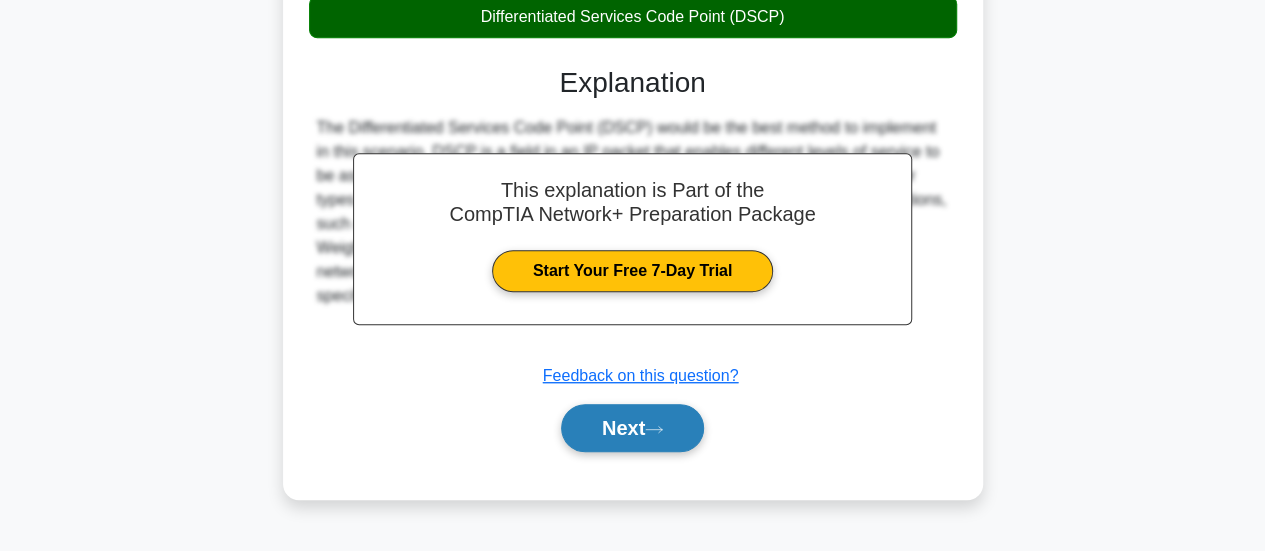 click on "Next" at bounding box center (632, 428) 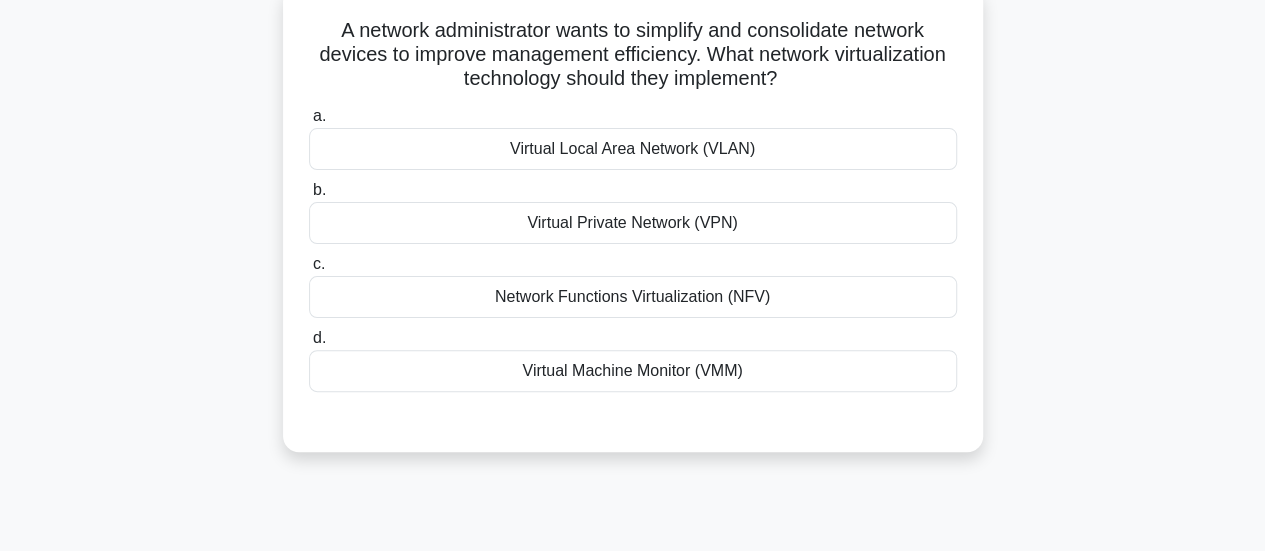 scroll, scrollTop: 129, scrollLeft: 0, axis: vertical 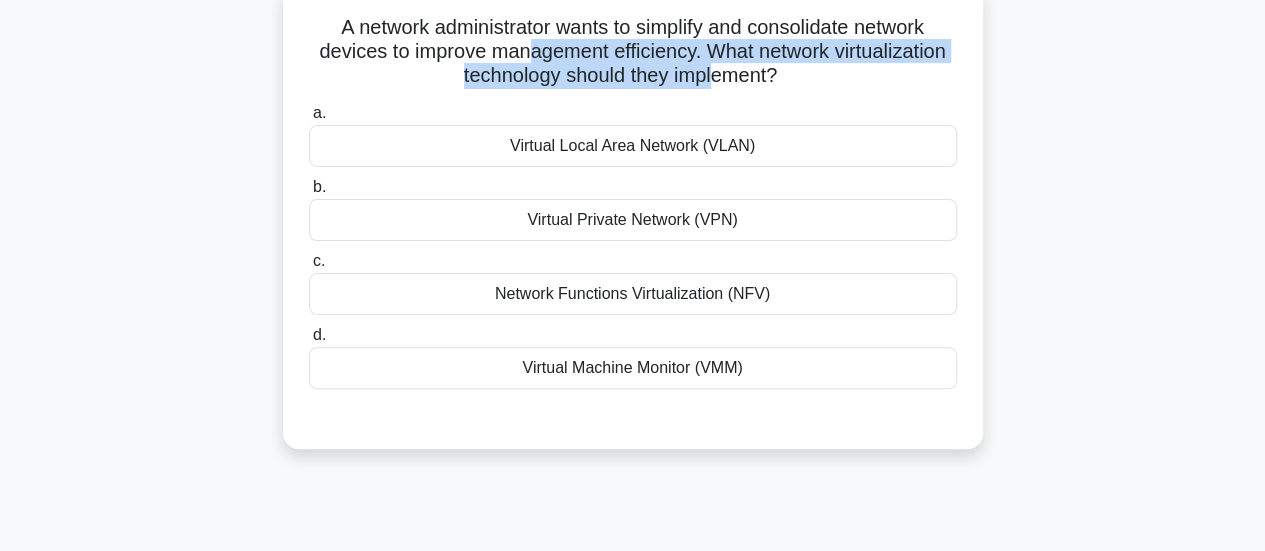 drag, startPoint x: 521, startPoint y: 45, endPoint x: 717, endPoint y: 77, distance: 198.59506 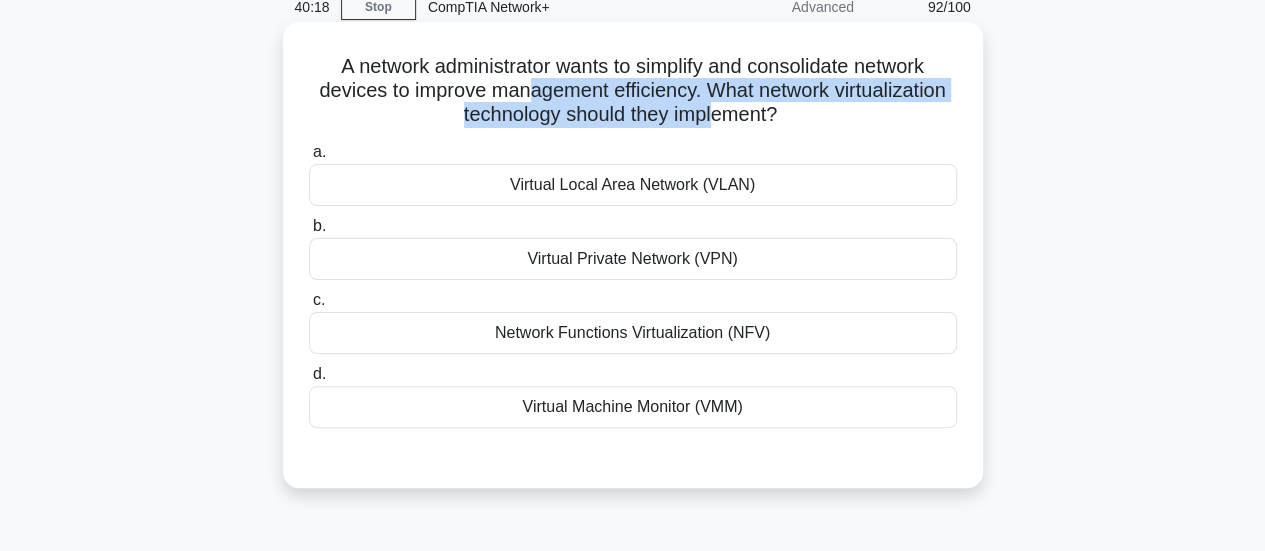 scroll, scrollTop: 92, scrollLeft: 0, axis: vertical 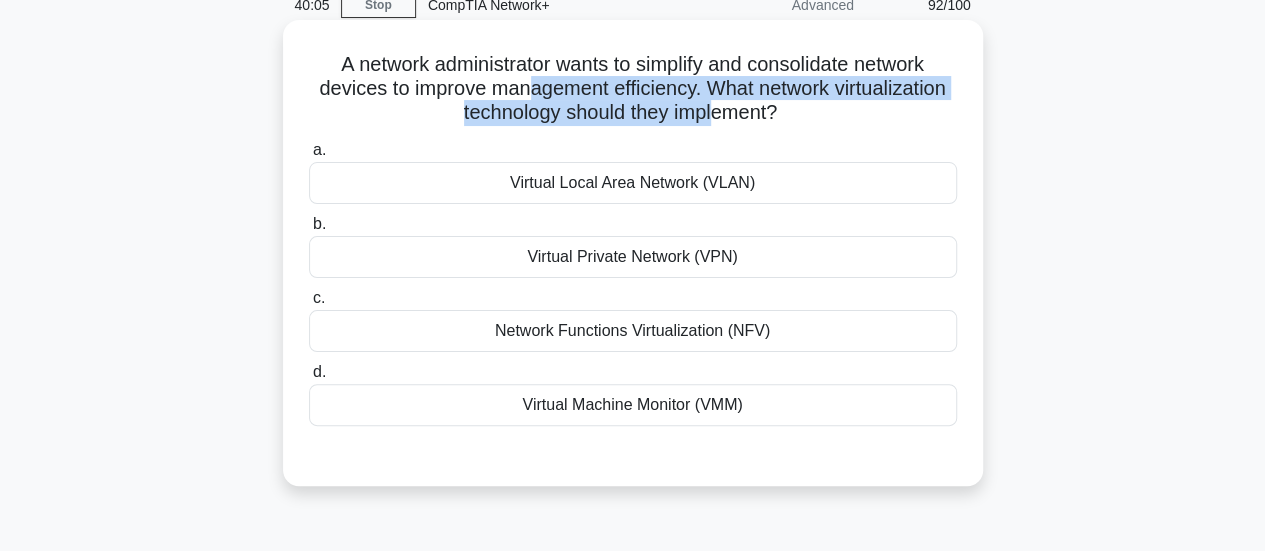 click on "A network administrator wants to simplify and consolidate network devices to improve management efficiency. What network virtualization technology should they implement?
.spinner_0XTQ{transform-origin:center;animation:spinner_y6GP .75s linear infinite}@keyframes spinner_y6GP{100%{transform:rotate(360deg)}}" at bounding box center [633, 89] 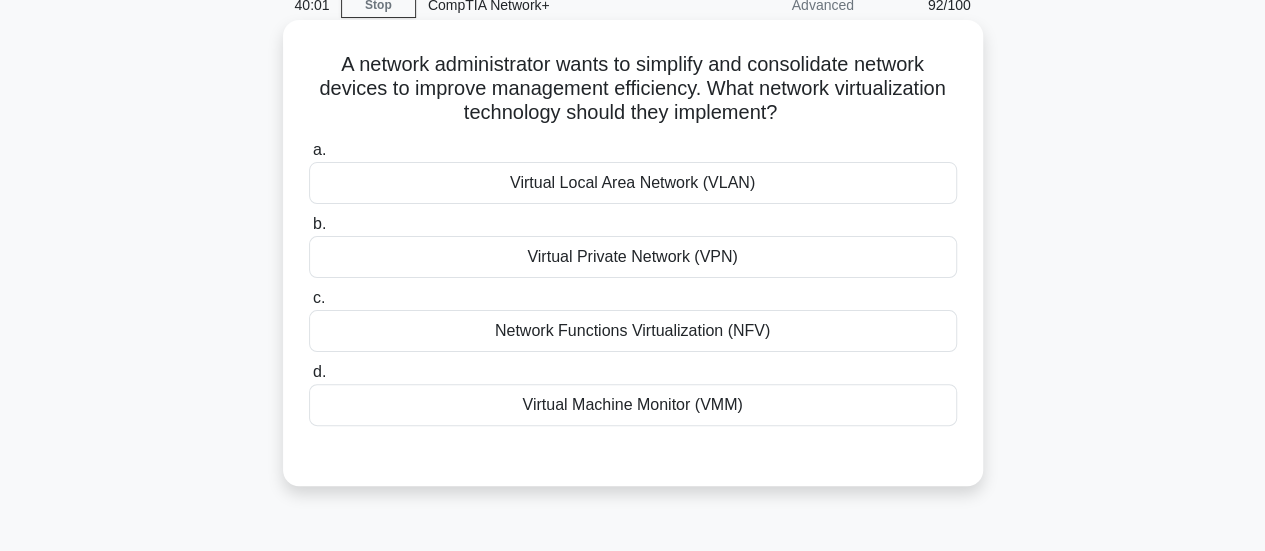 drag, startPoint x: 316, startPoint y: 58, endPoint x: 844, endPoint y: 426, distance: 643.5899 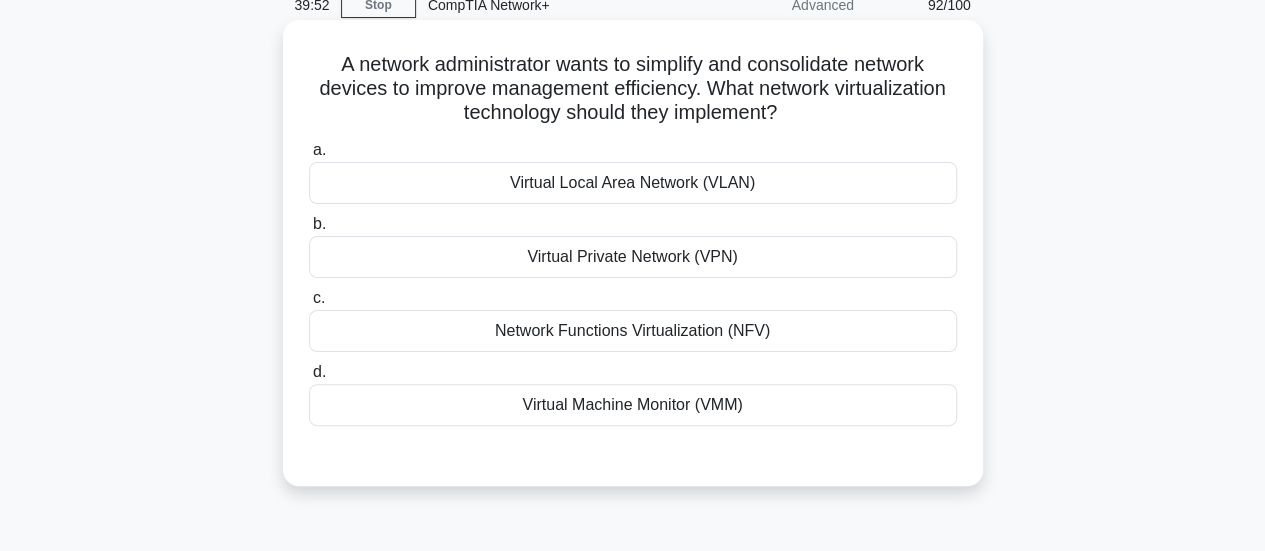 click on "Network Functions Virtualization (NFV)" at bounding box center [633, 331] 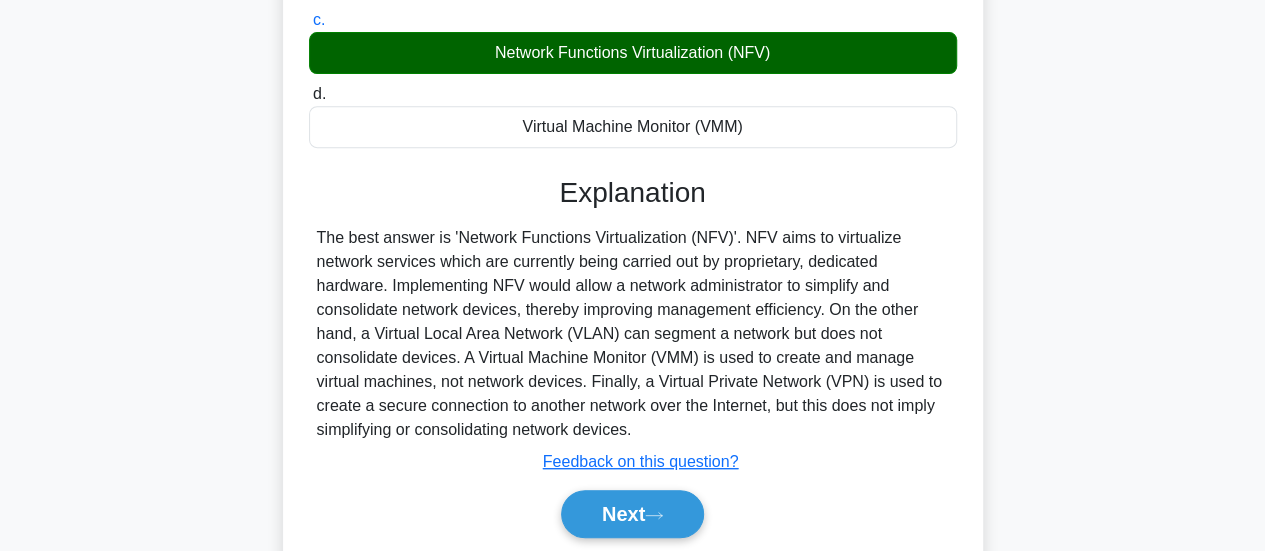 scroll, scrollTop: 373, scrollLeft: 0, axis: vertical 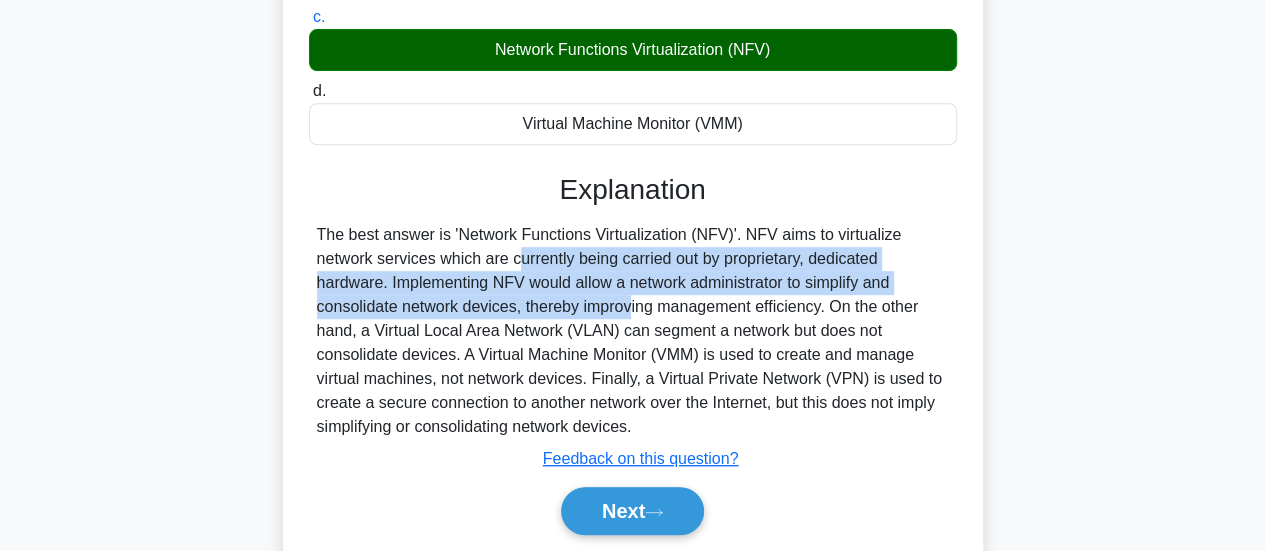 drag, startPoint x: 402, startPoint y: 256, endPoint x: 508, endPoint y: 295, distance: 112.94689 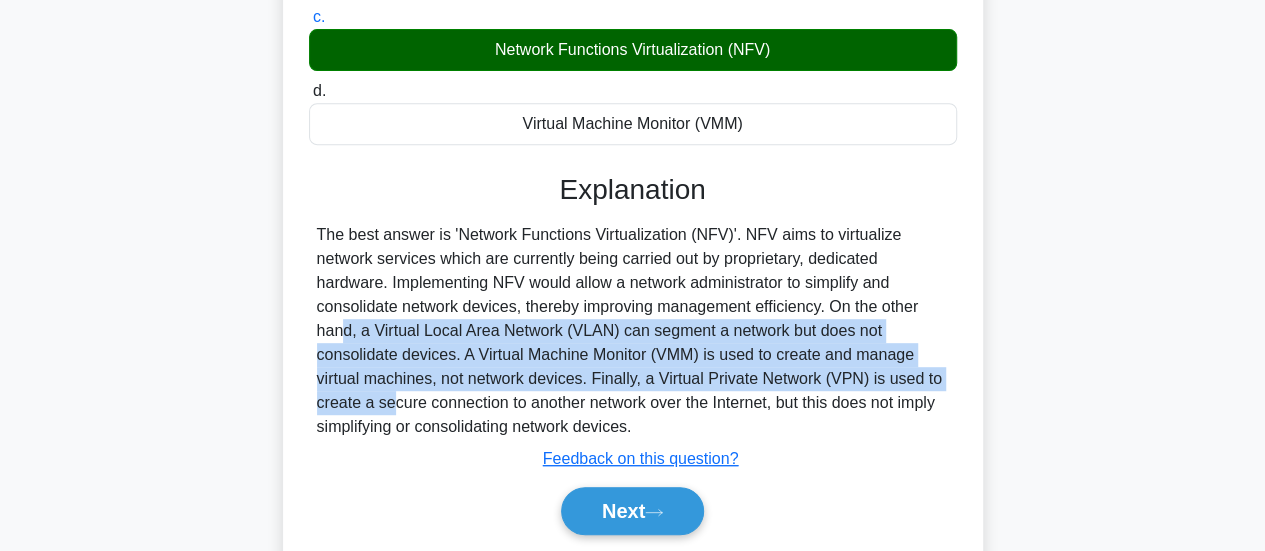 drag, startPoint x: 825, startPoint y: 307, endPoint x: 894, endPoint y: 387, distance: 105.64564 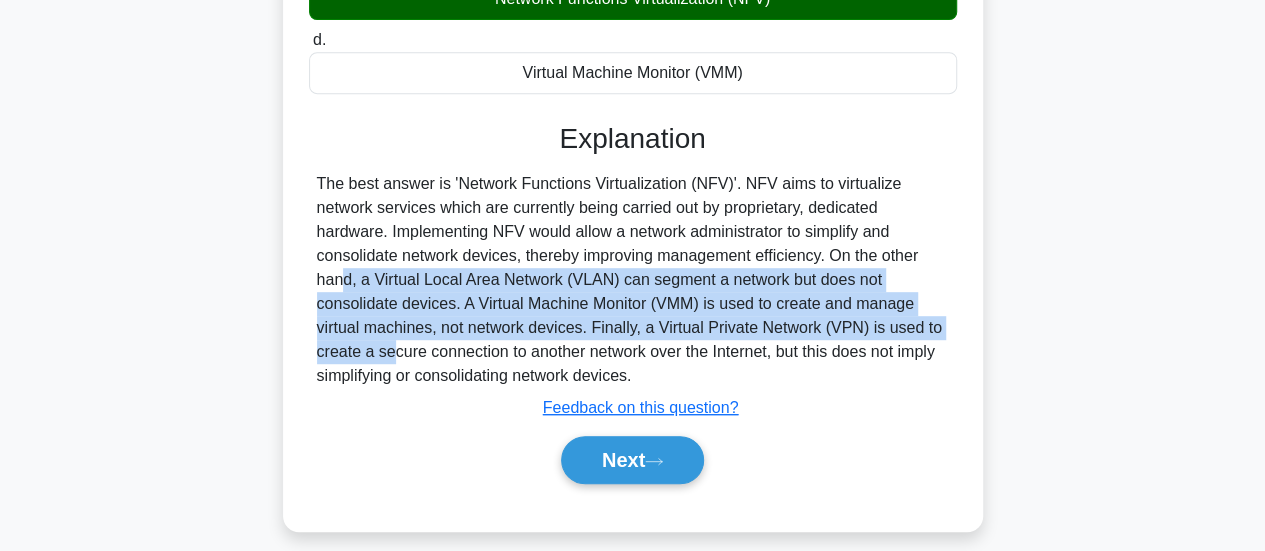 scroll, scrollTop: 425, scrollLeft: 0, axis: vertical 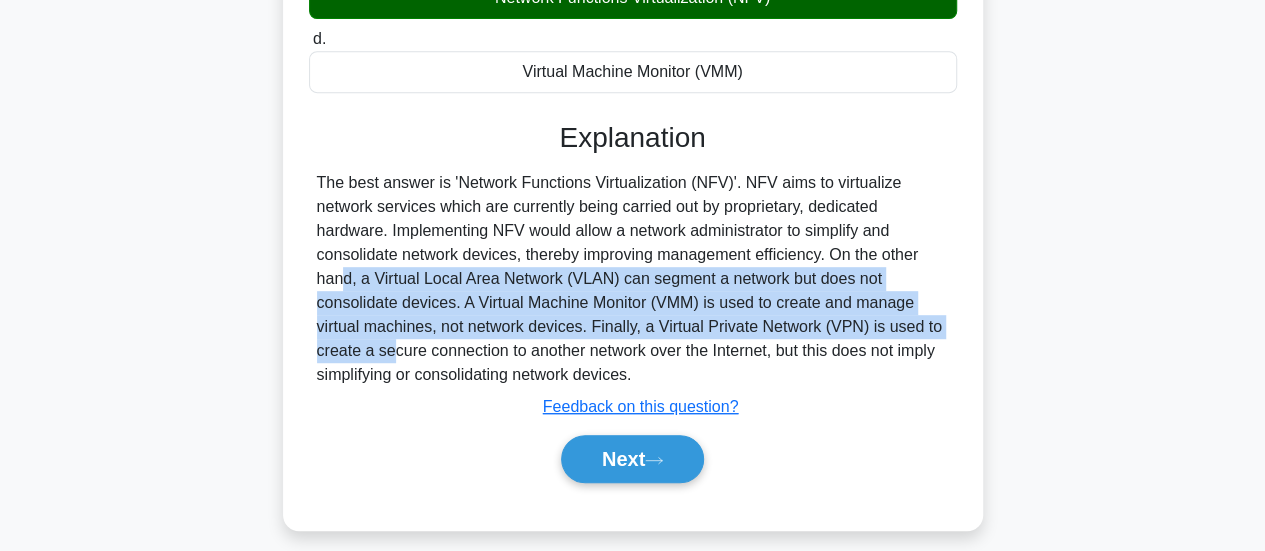 drag, startPoint x: 492, startPoint y: 348, endPoint x: 647, endPoint y: 369, distance: 156.4161 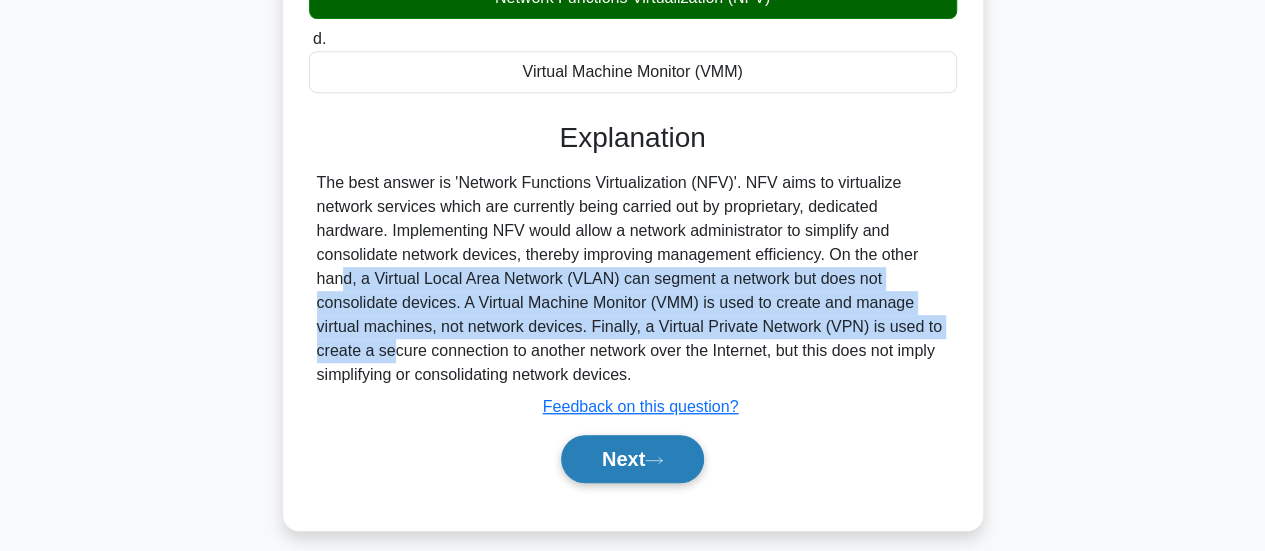 click on "Next" at bounding box center [632, 459] 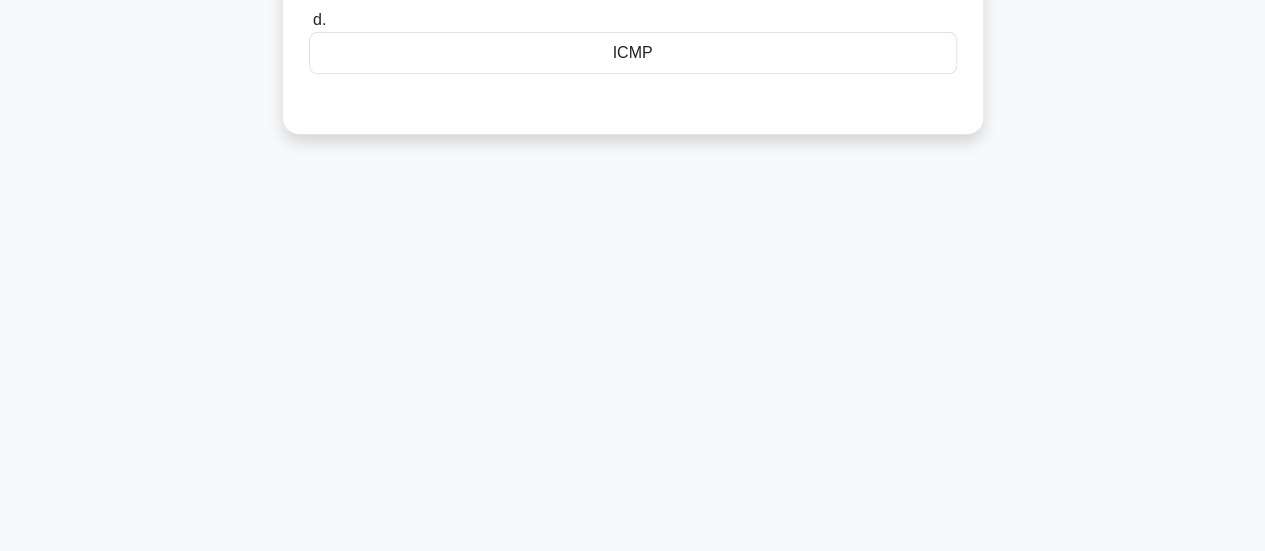 scroll, scrollTop: 0, scrollLeft: 0, axis: both 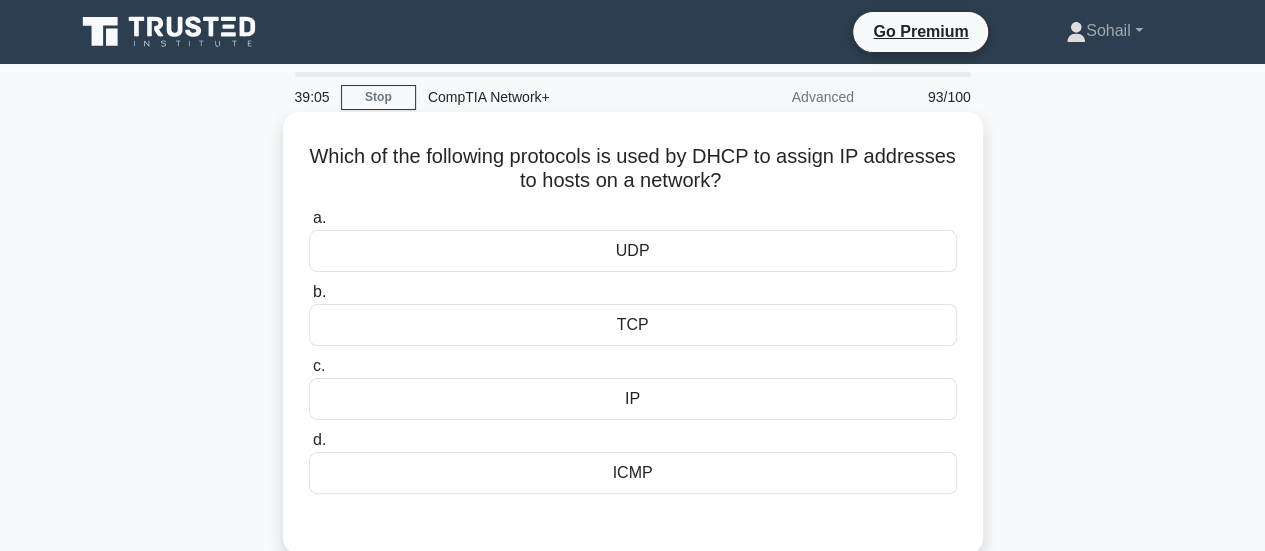 click on "UDP" at bounding box center (633, 251) 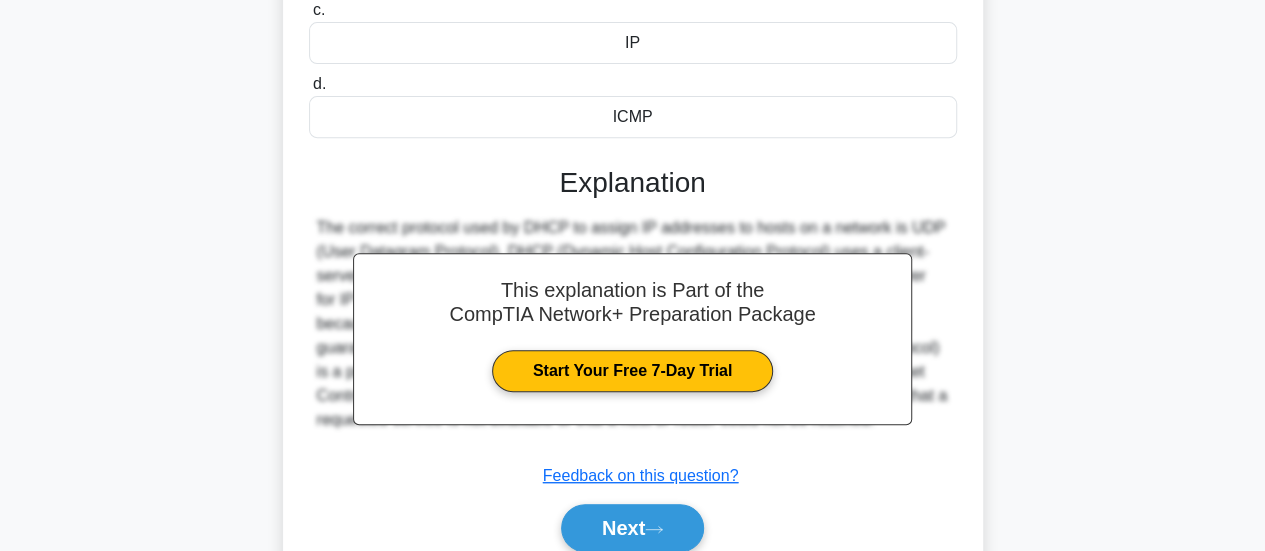 scroll, scrollTop: 447, scrollLeft: 0, axis: vertical 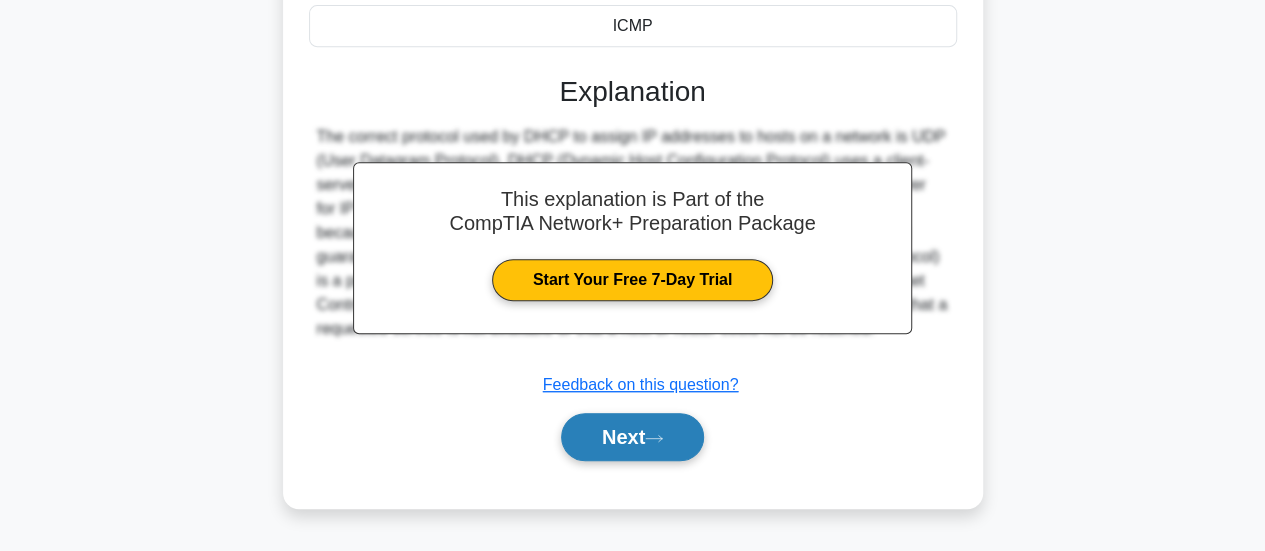 click on "Next" at bounding box center (632, 437) 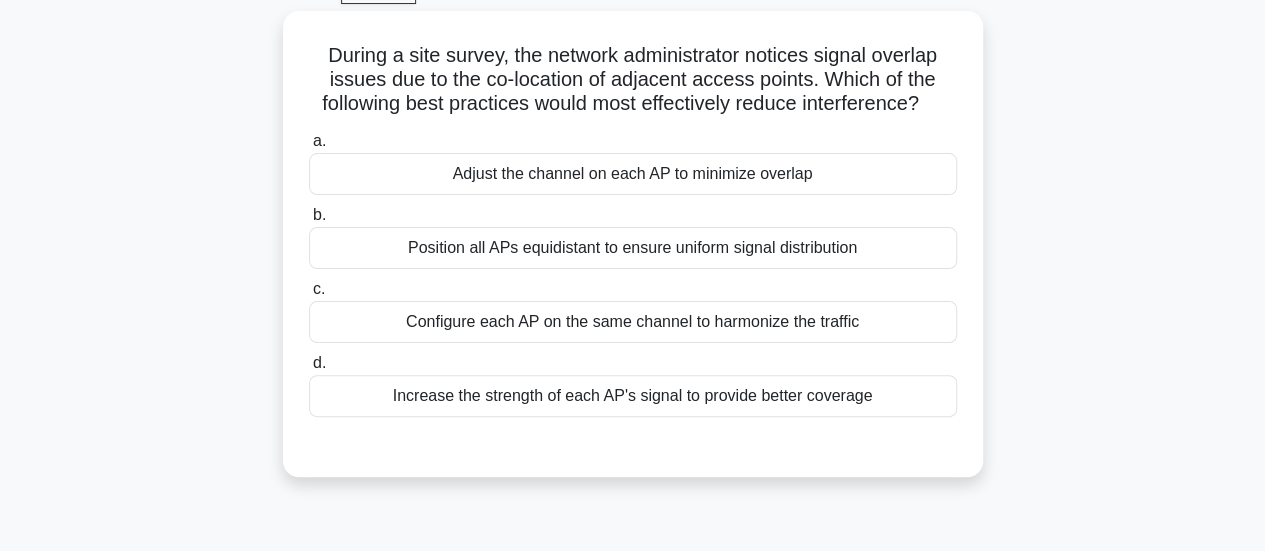 scroll, scrollTop: 0, scrollLeft: 0, axis: both 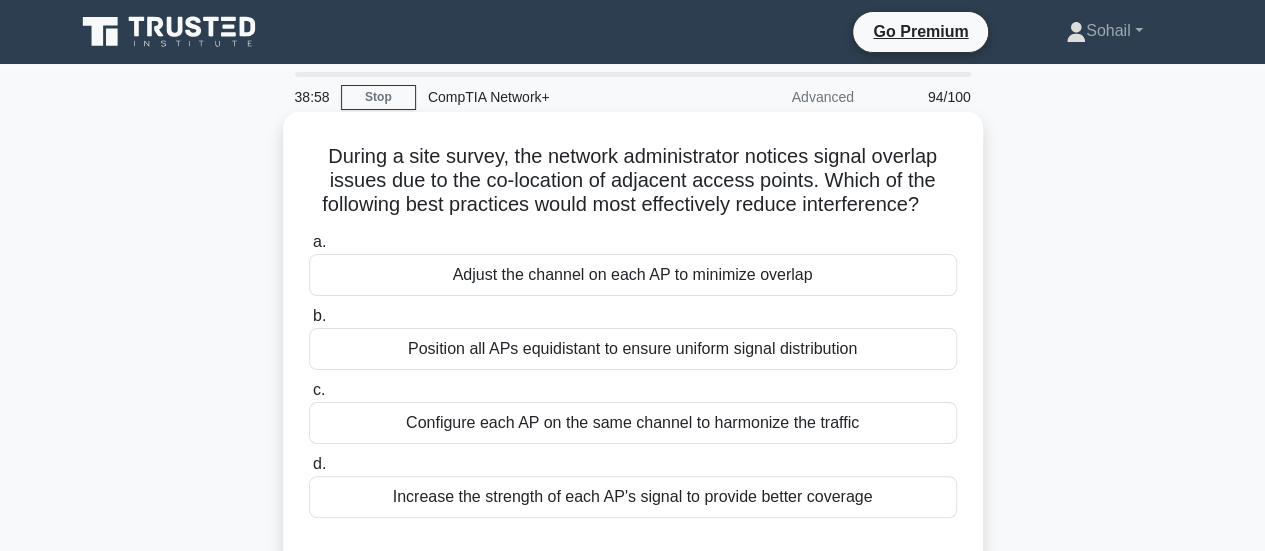drag, startPoint x: 491, startPoint y: 154, endPoint x: 957, endPoint y: 206, distance: 468.8923 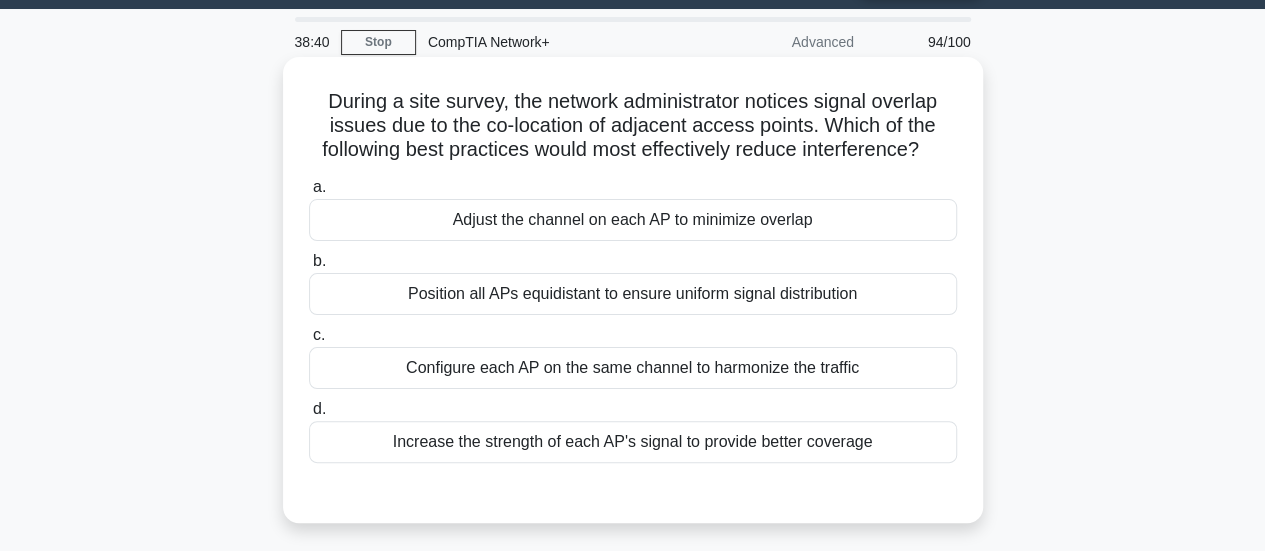 scroll, scrollTop: 56, scrollLeft: 0, axis: vertical 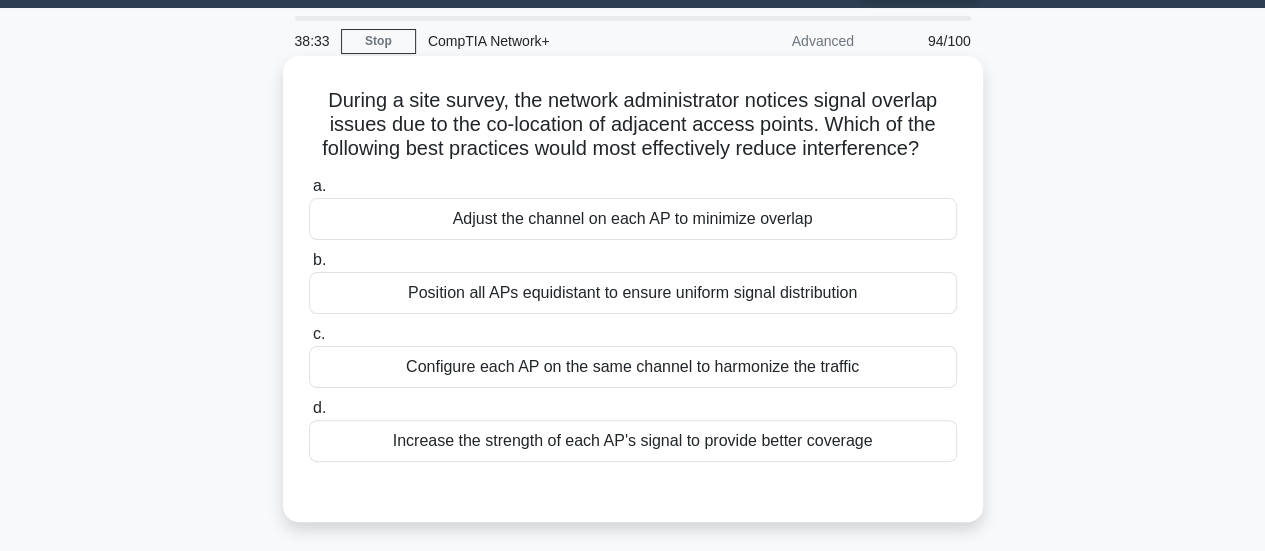 click on "Adjust the channel on each AP to minimize overlap" at bounding box center (633, 219) 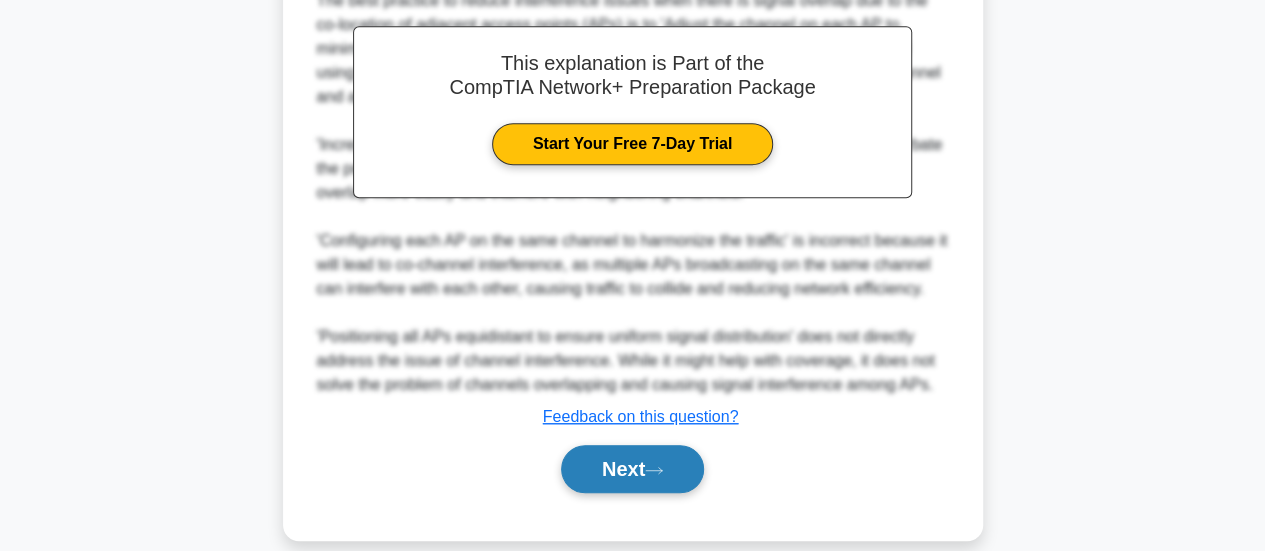 scroll, scrollTop: 618, scrollLeft: 0, axis: vertical 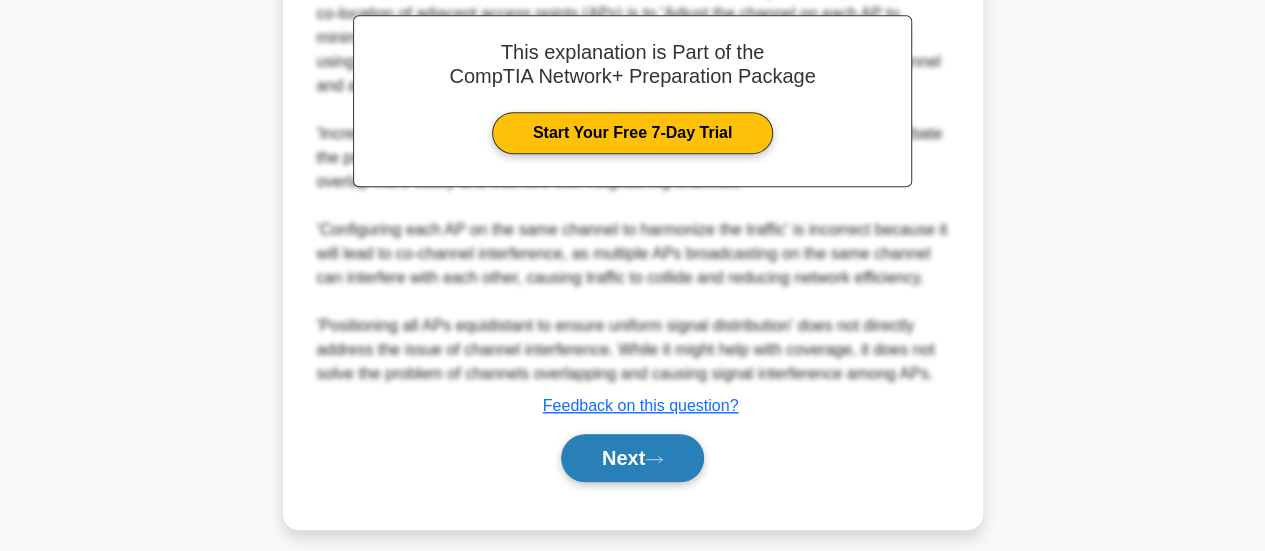 click on "Next" at bounding box center [632, 458] 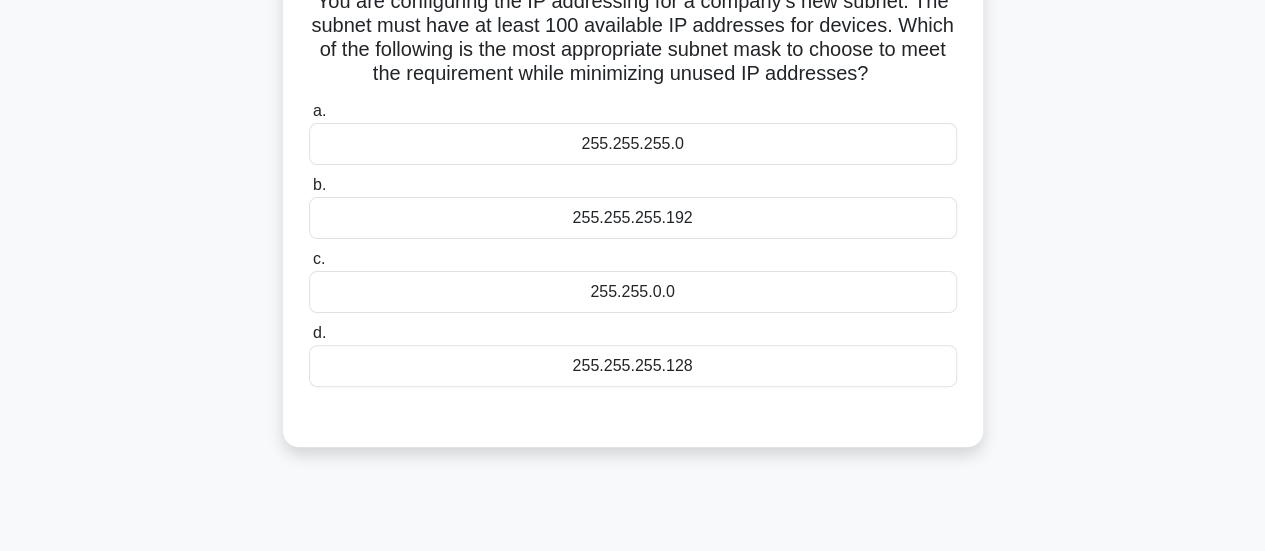 scroll, scrollTop: 121, scrollLeft: 0, axis: vertical 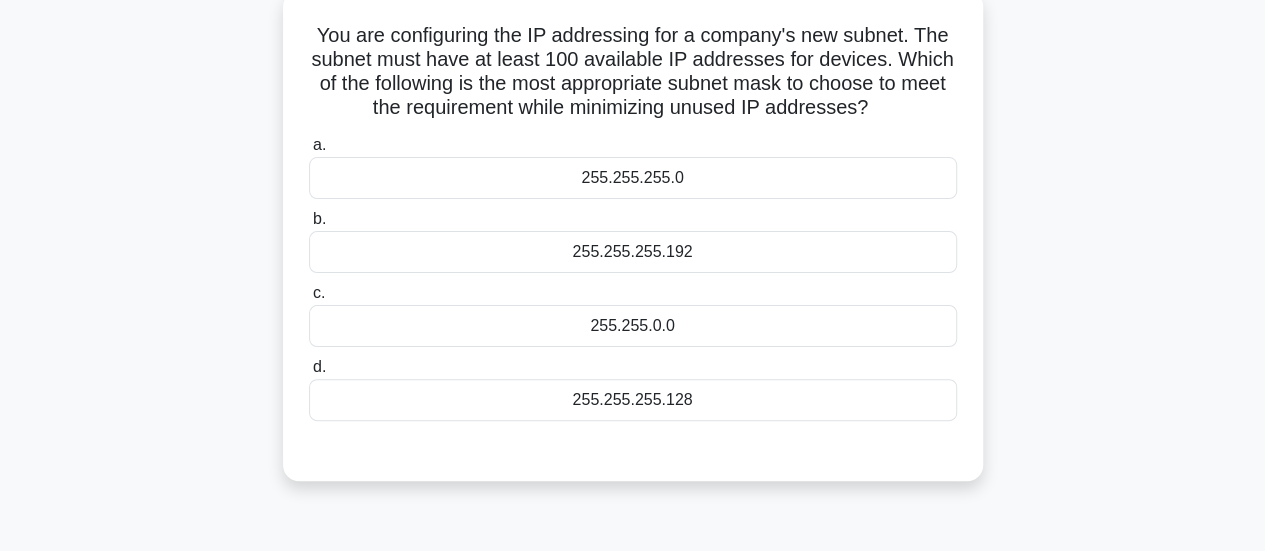 drag, startPoint x: 464, startPoint y: 39, endPoint x: 900, endPoint y: 101, distance: 440.3862 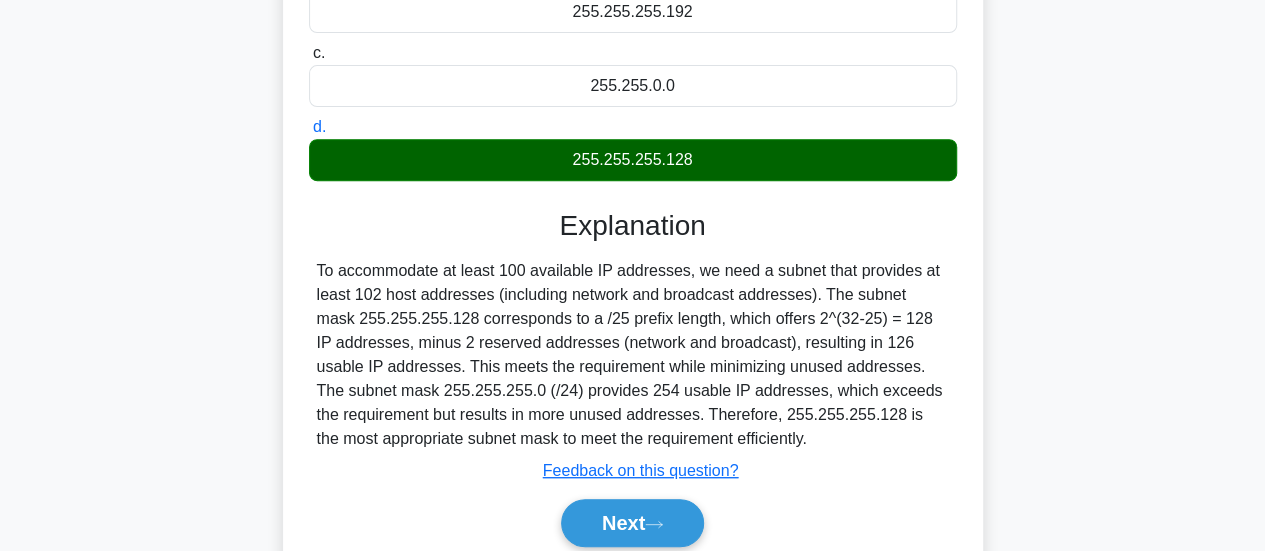 scroll, scrollTop: 362, scrollLeft: 0, axis: vertical 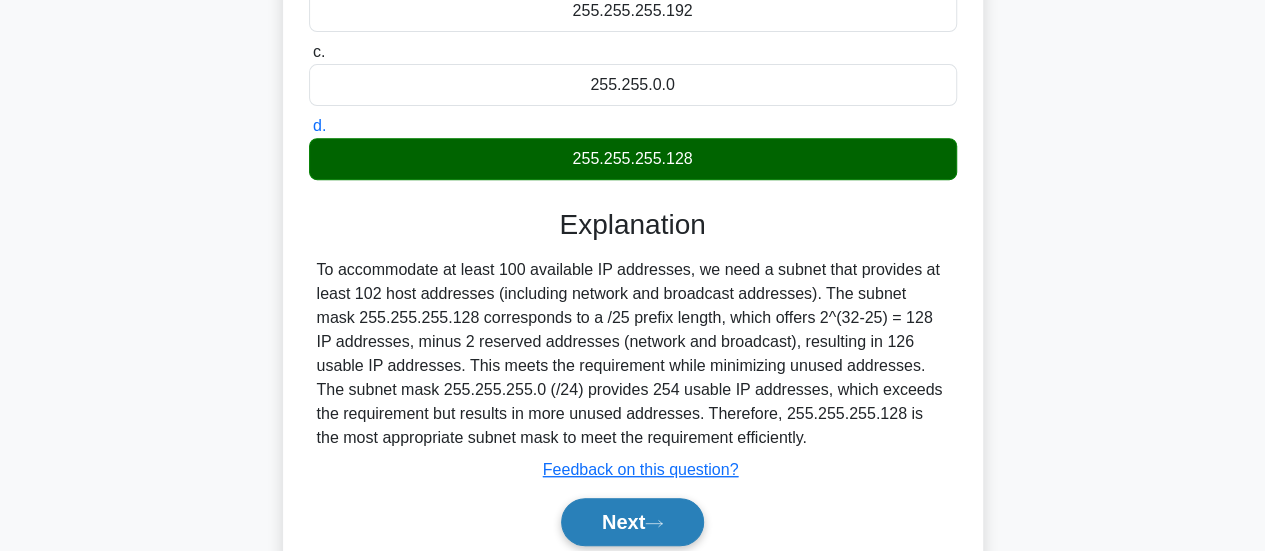 click on "Next" at bounding box center [632, 522] 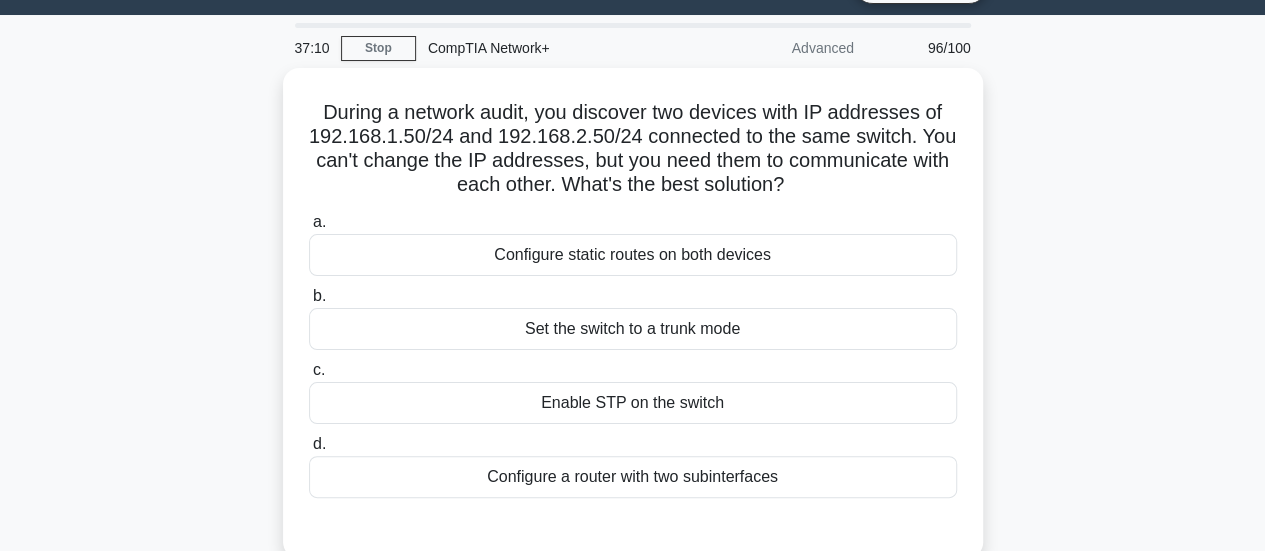 scroll, scrollTop: 56, scrollLeft: 0, axis: vertical 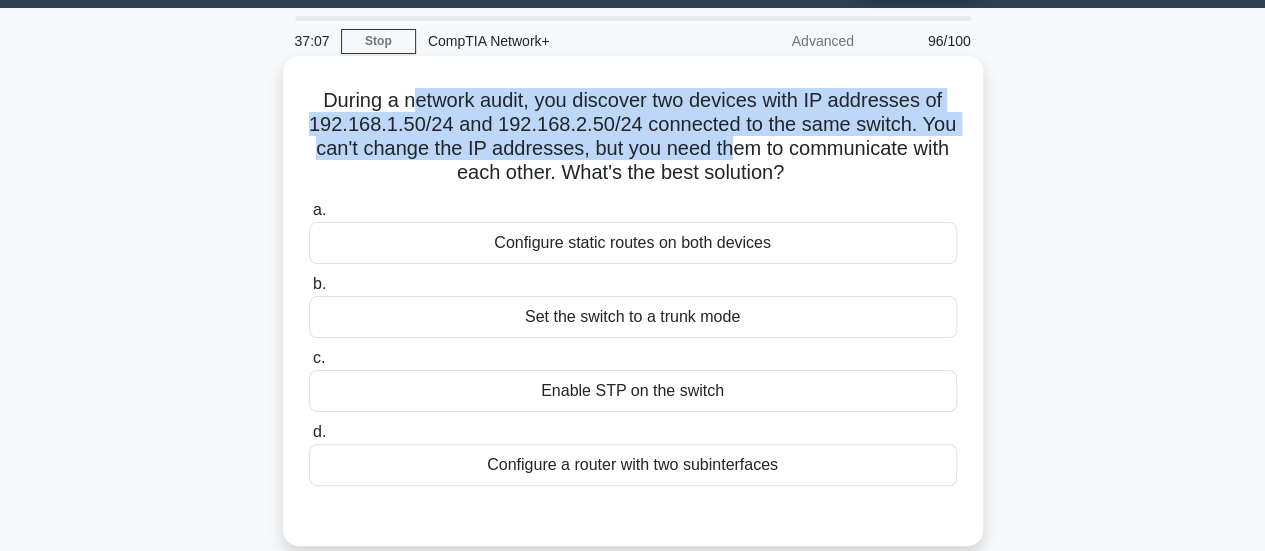 drag, startPoint x: 410, startPoint y: 109, endPoint x: 728, endPoint y: 150, distance: 320.6322 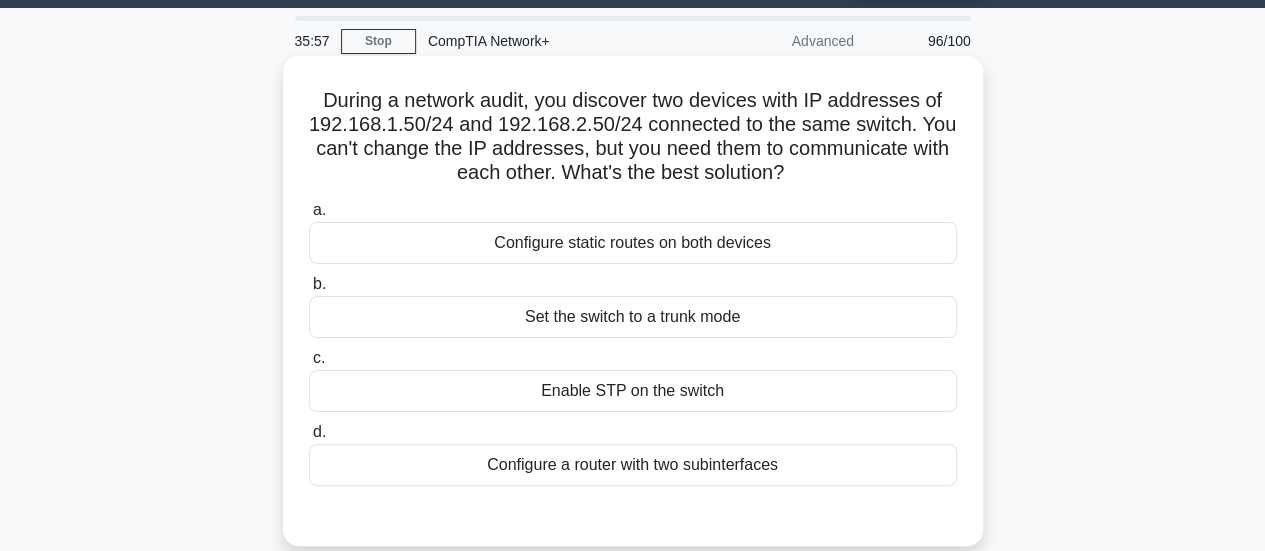 click on "During a network audit, you discover two devices with IP addresses of 192.168.1.50/24 and 192.168.2.50/24 connected to the same switch. You can't change the IP addresses, but you need them to communicate with each other. What's the best solution?
.spinner_0XTQ{transform-origin:center;animation:spinner_y6GP .75s linear infinite}@keyframes spinner_y6GP{100%{transform:rotate(360deg)}}" at bounding box center (633, 137) 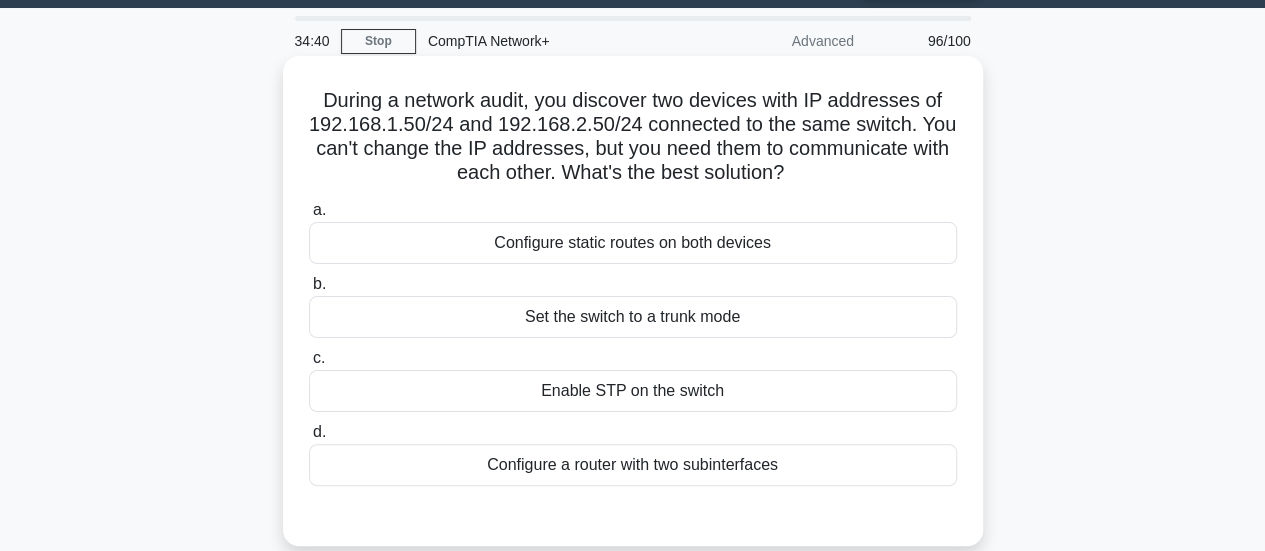 click on "Configure static routes on both devices" at bounding box center [633, 243] 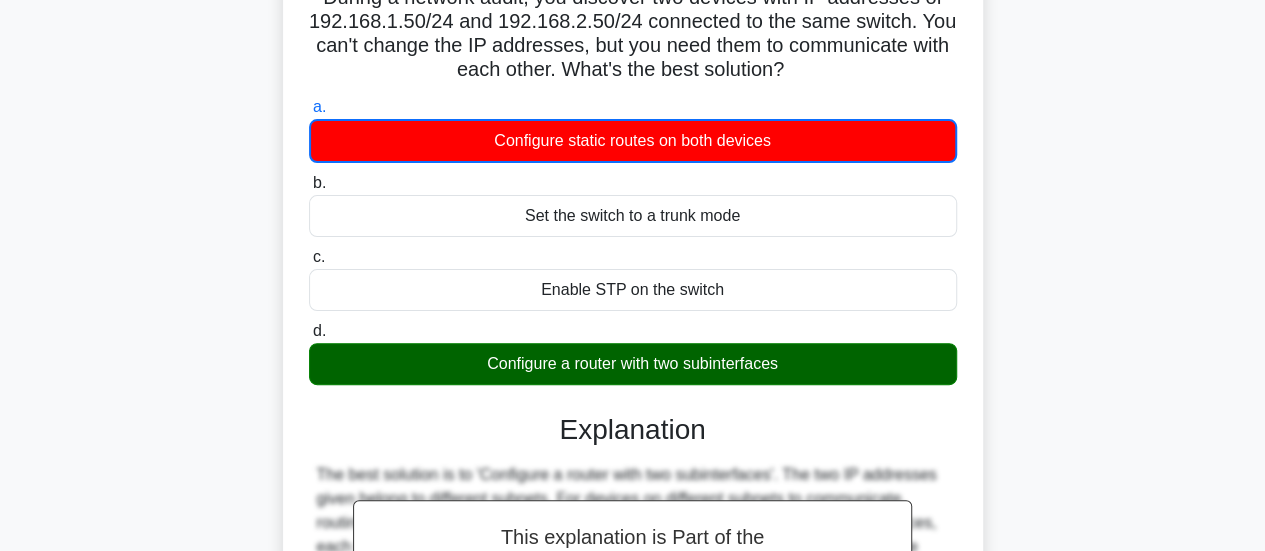 scroll, scrollTop: 0, scrollLeft: 0, axis: both 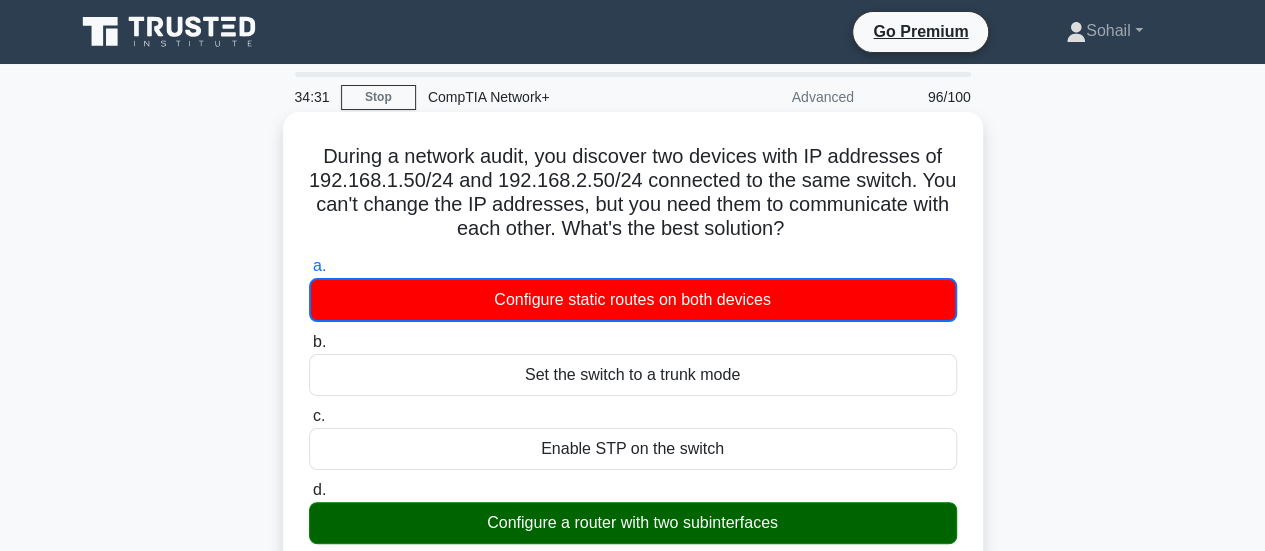 drag, startPoint x: 318, startPoint y: 156, endPoint x: 784, endPoint y: 515, distance: 588.2491 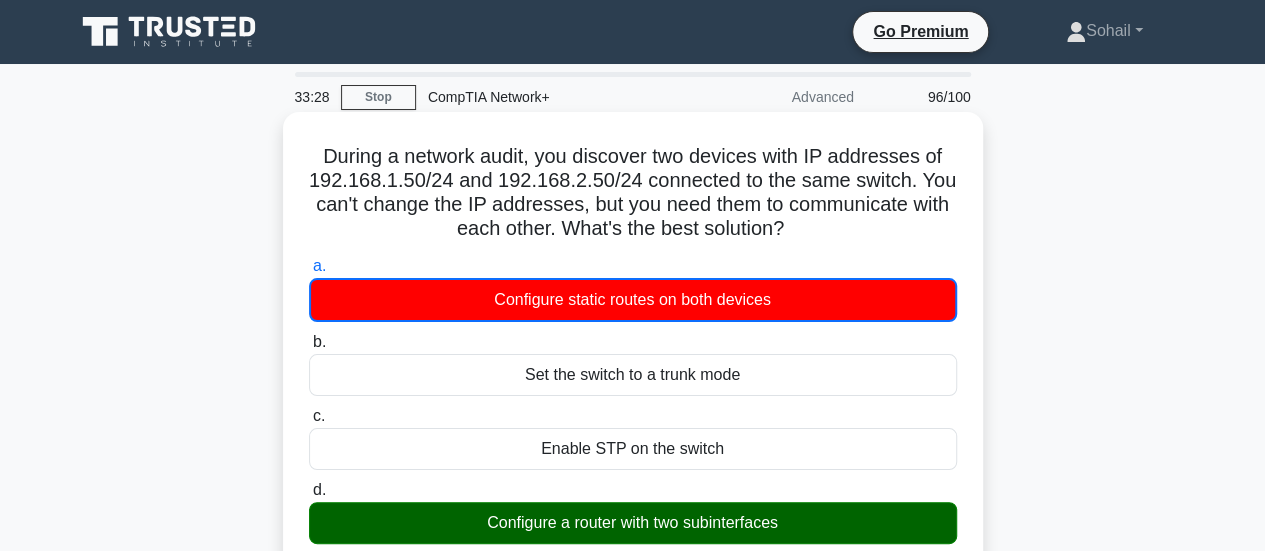 click on "During a network audit, you discover two devices with IP addresses of 192.168.1.50/24 and 192.168.2.50/24 connected to the same switch. You can't change the IP addresses, but you need them to communicate with each other. What's the best solution?
.spinner_0XTQ{transform-origin:center;animation:spinner_y6GP .75s linear infinite}@keyframes spinner_y6GP{100%{transform:rotate(360deg)}}" at bounding box center (633, 193) 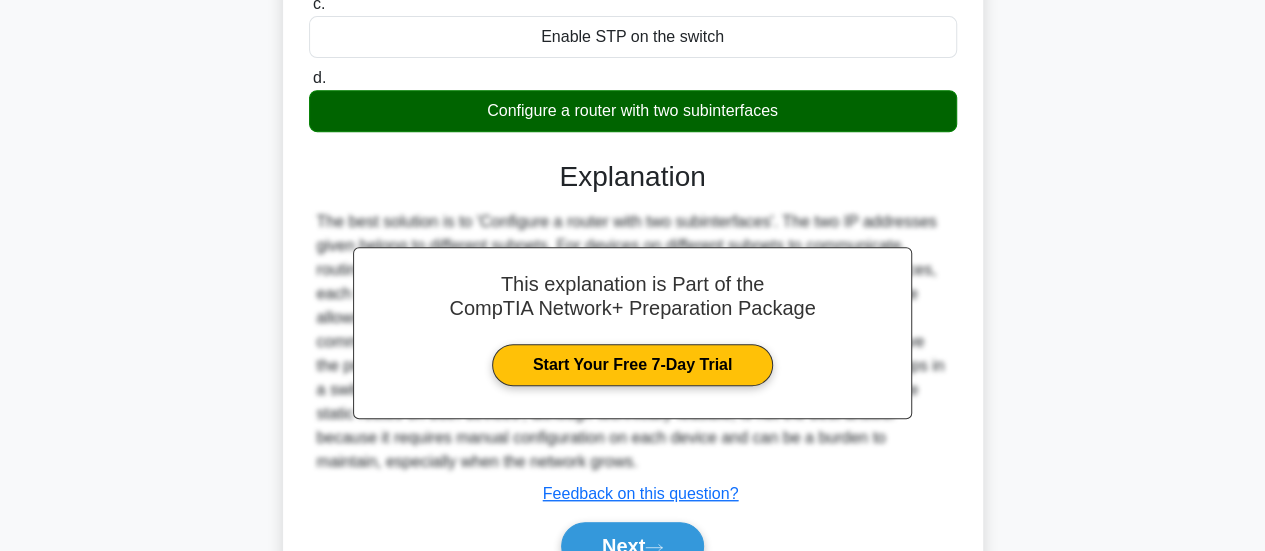 scroll, scrollTop: 417, scrollLeft: 0, axis: vertical 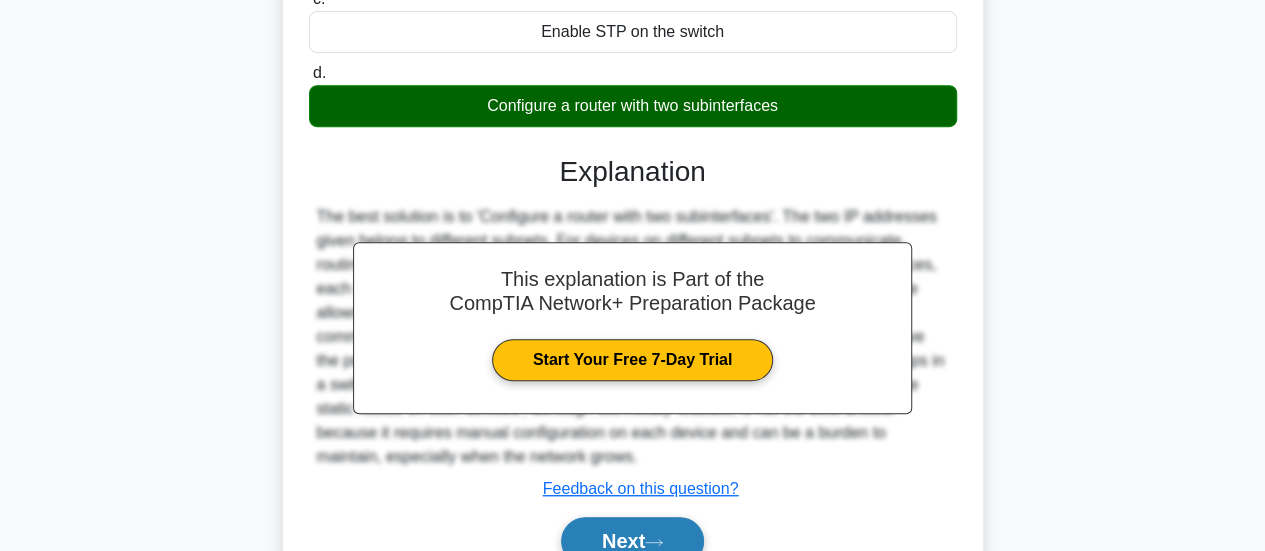 click on "Next" at bounding box center (632, 541) 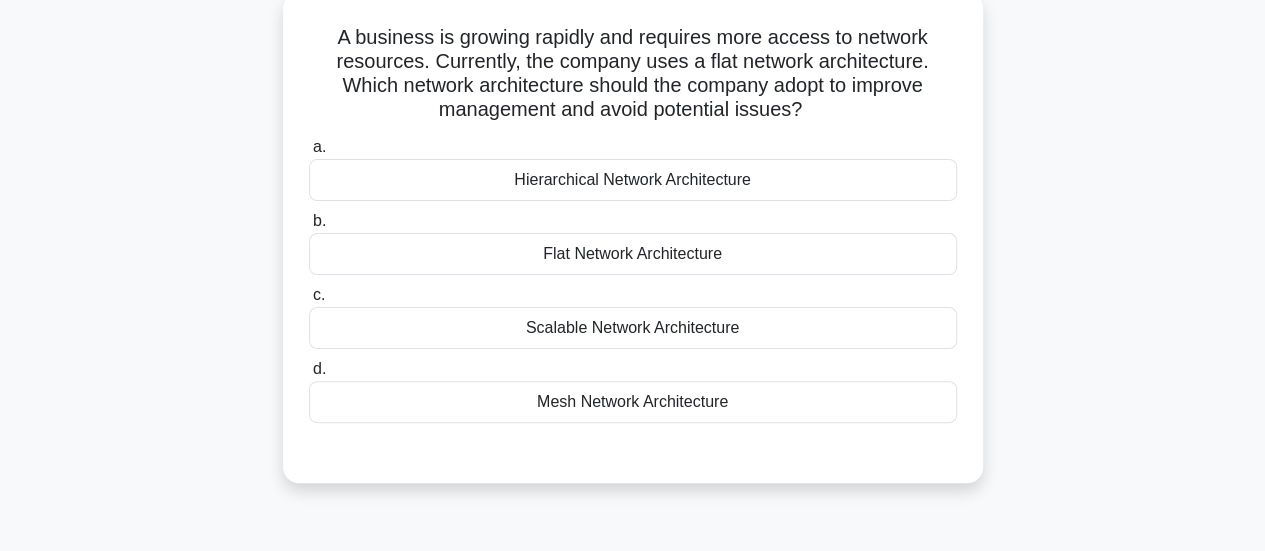 scroll, scrollTop: 122, scrollLeft: 0, axis: vertical 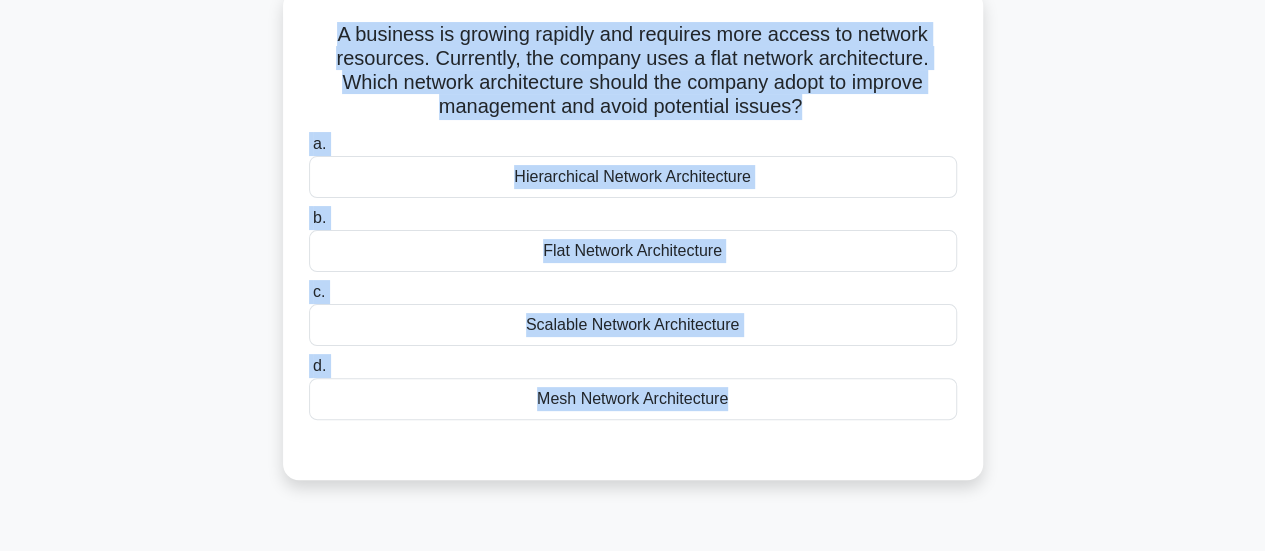 drag, startPoint x: 326, startPoint y: 35, endPoint x: 830, endPoint y: 427, distance: 638.4982 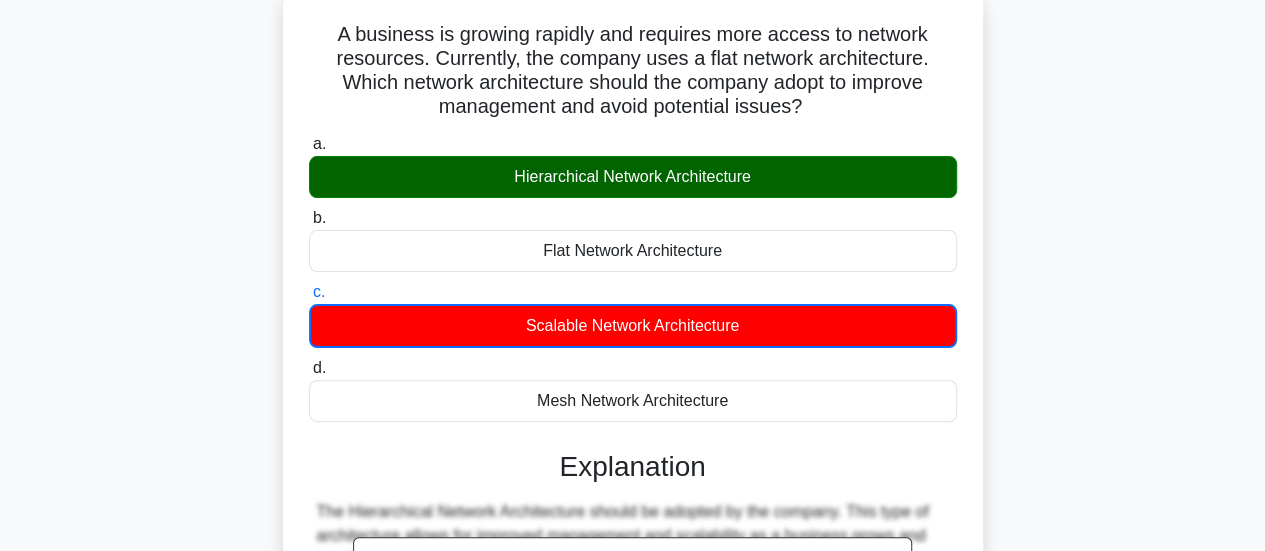 scroll, scrollTop: 529, scrollLeft: 0, axis: vertical 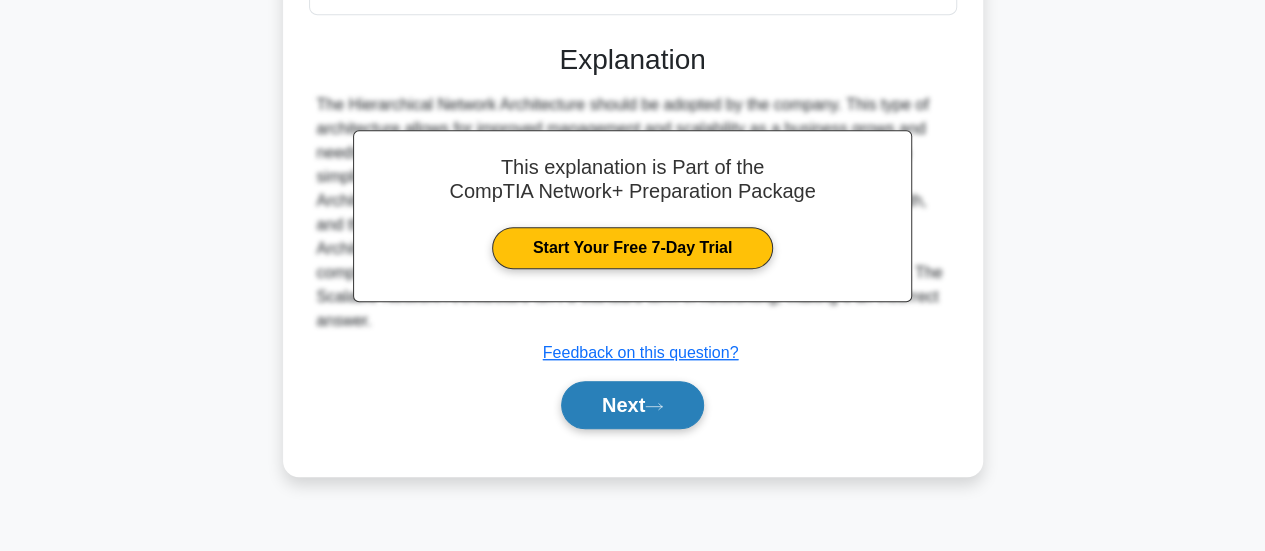 click on "Next" at bounding box center (632, 405) 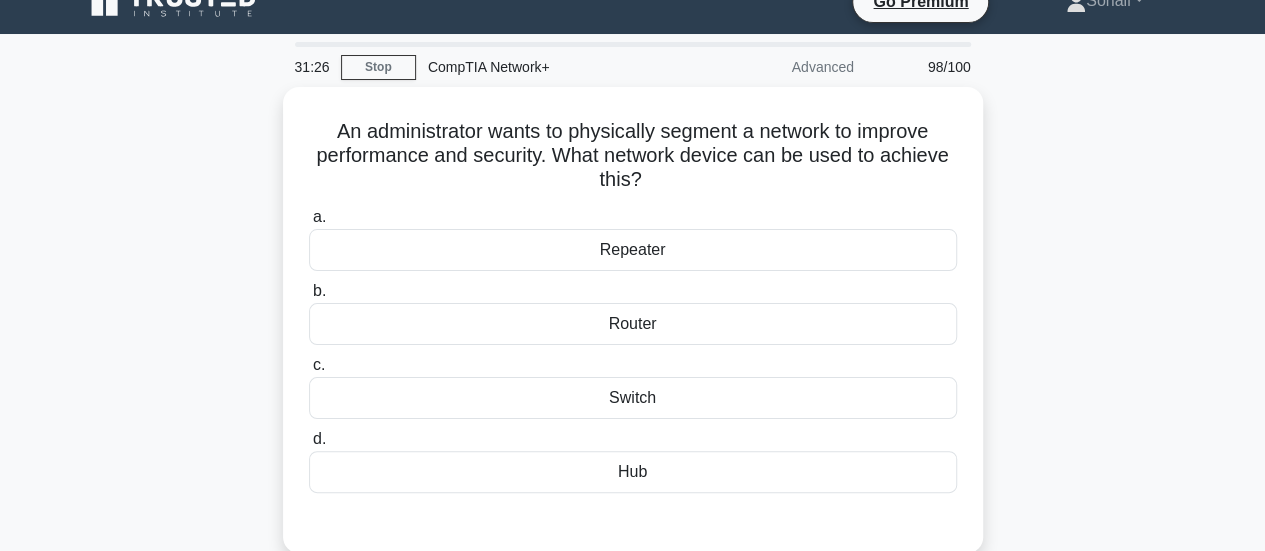 scroll, scrollTop: 0, scrollLeft: 0, axis: both 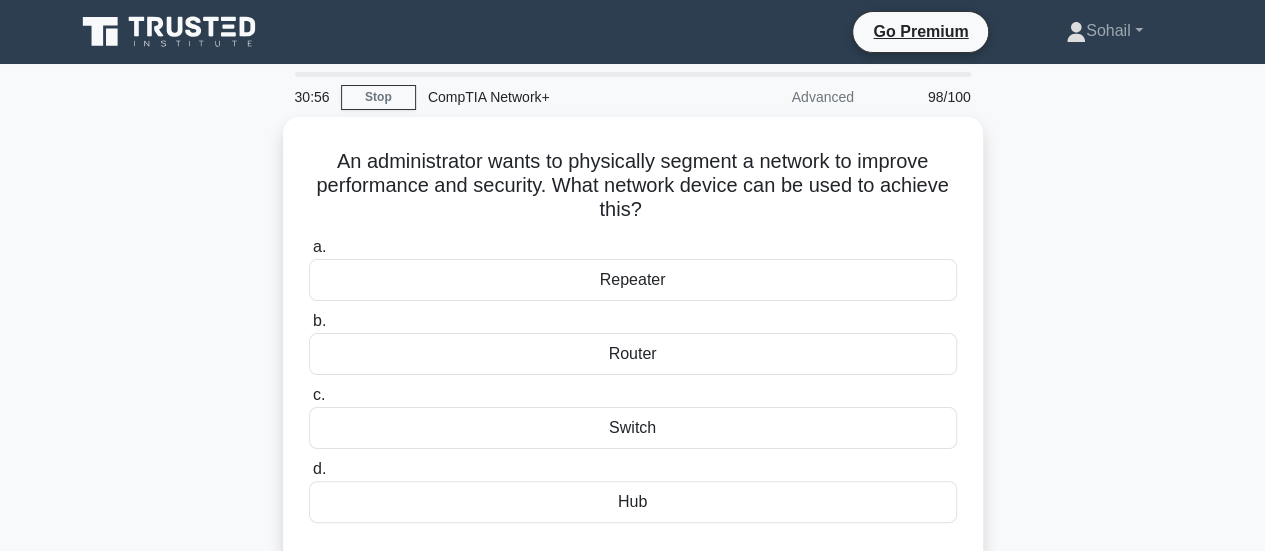 click on "Switch" at bounding box center [633, 428] 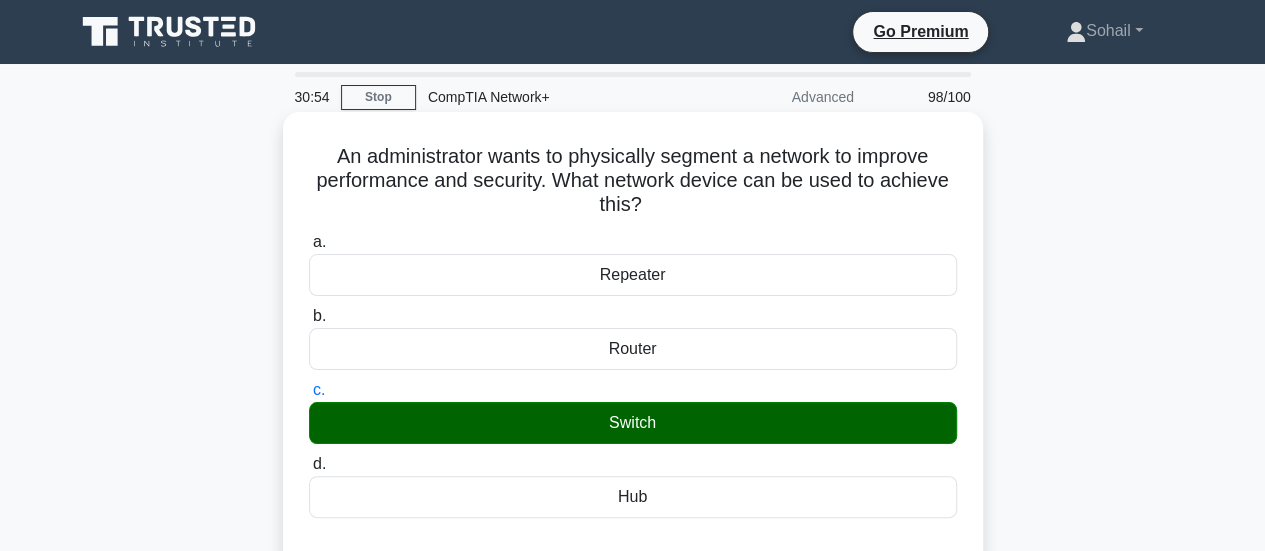 scroll, scrollTop: 529, scrollLeft: 0, axis: vertical 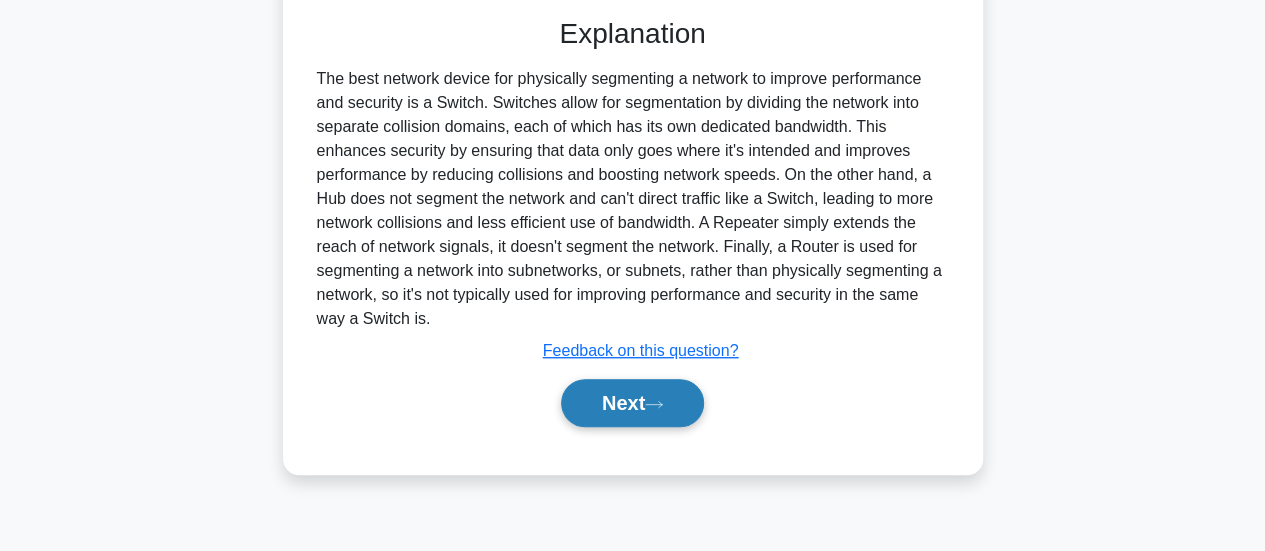 click on "Next" at bounding box center [632, 403] 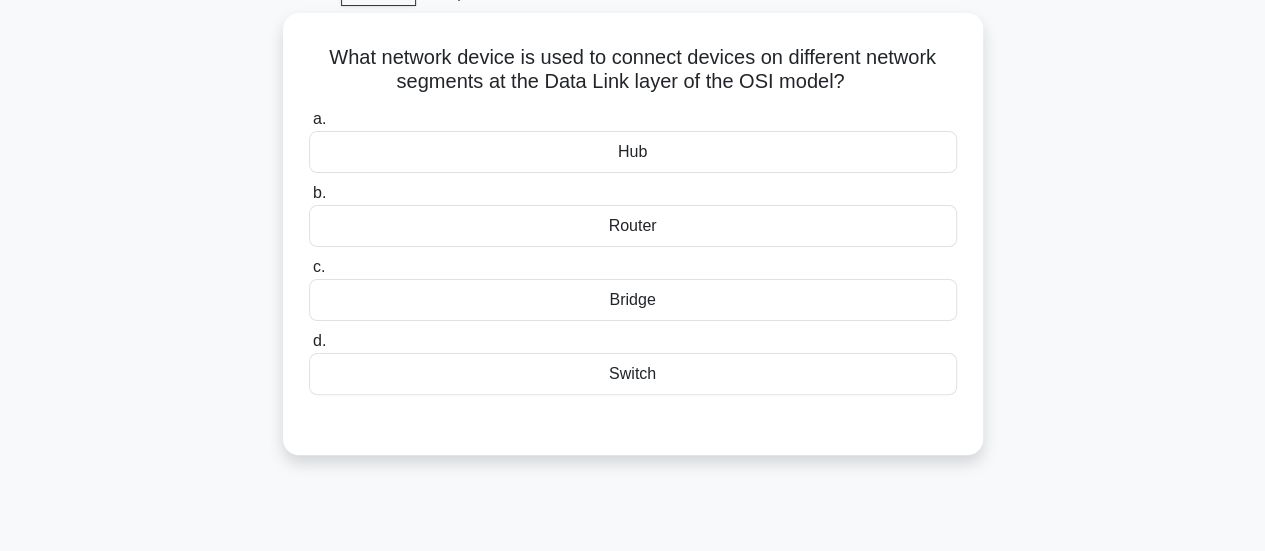 scroll, scrollTop: 100, scrollLeft: 0, axis: vertical 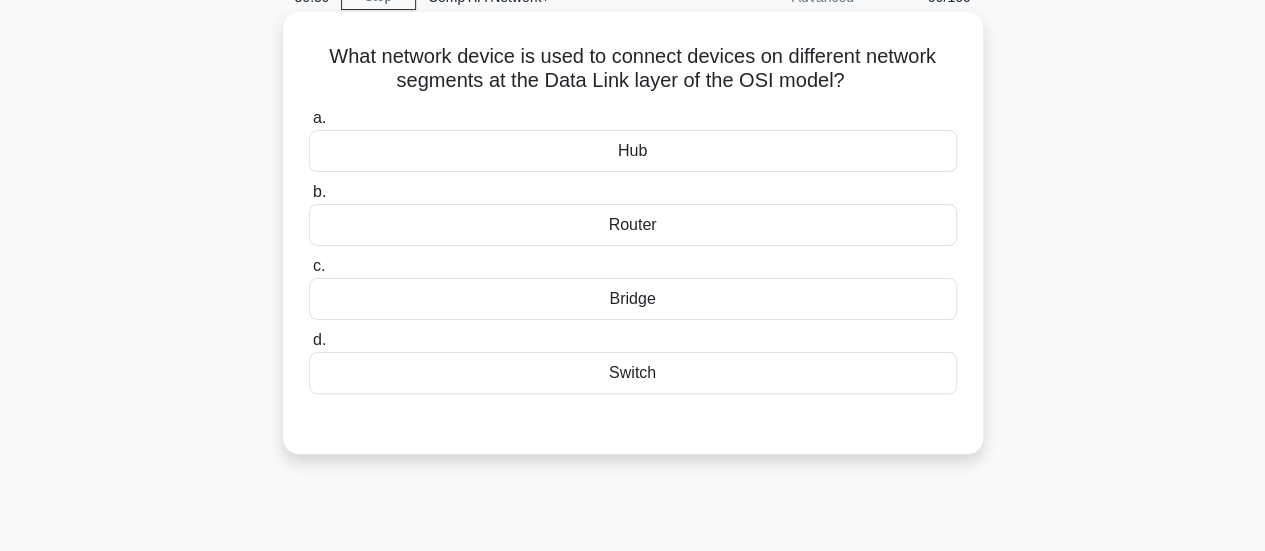 click on "Switch" at bounding box center (633, 373) 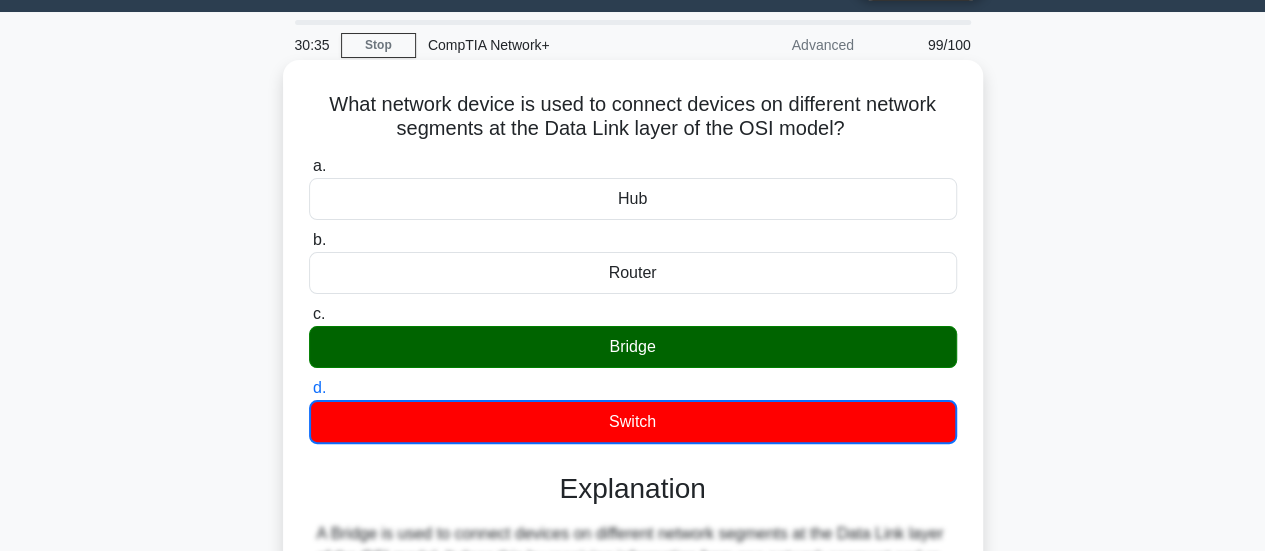 scroll, scrollTop: 53, scrollLeft: 0, axis: vertical 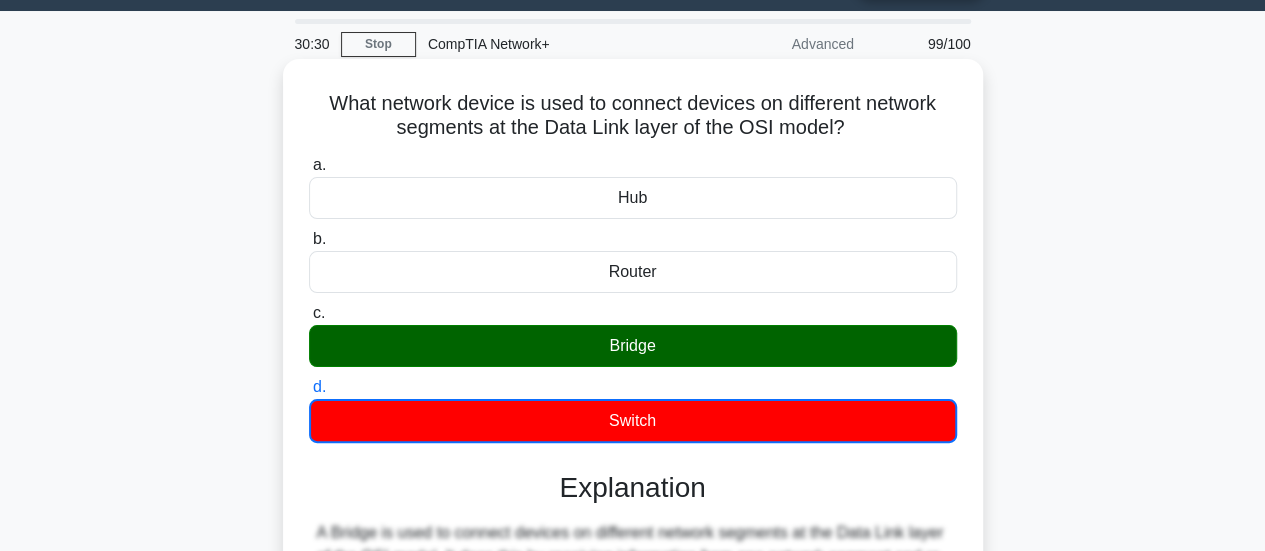 drag, startPoint x: 316, startPoint y: 103, endPoint x: 696, endPoint y: 419, distance: 494.22263 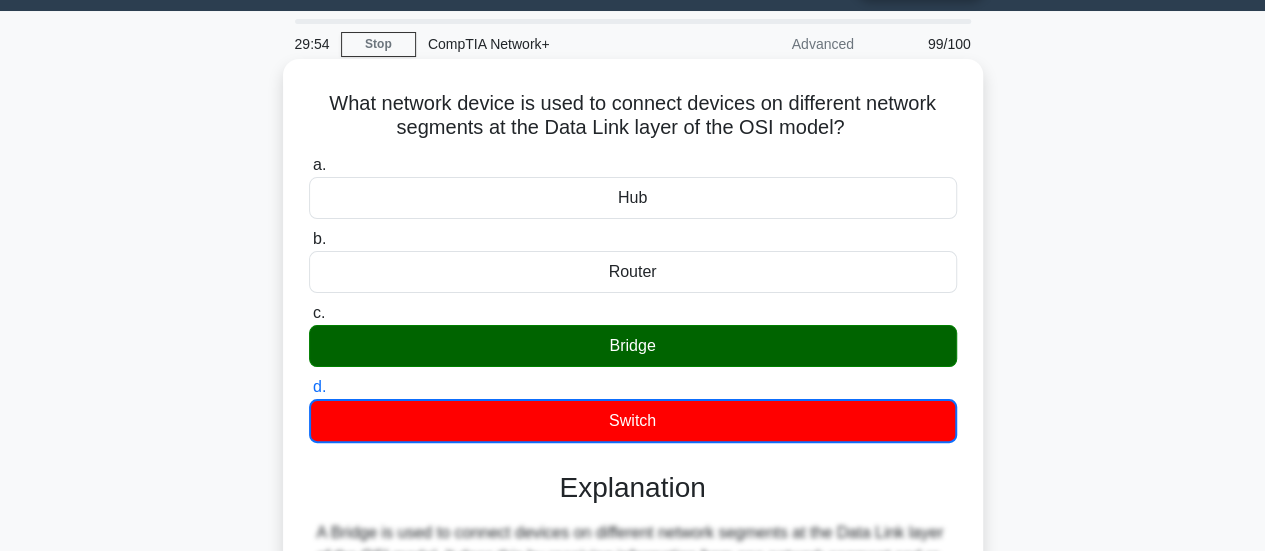 scroll, scrollTop: 52, scrollLeft: 0, axis: vertical 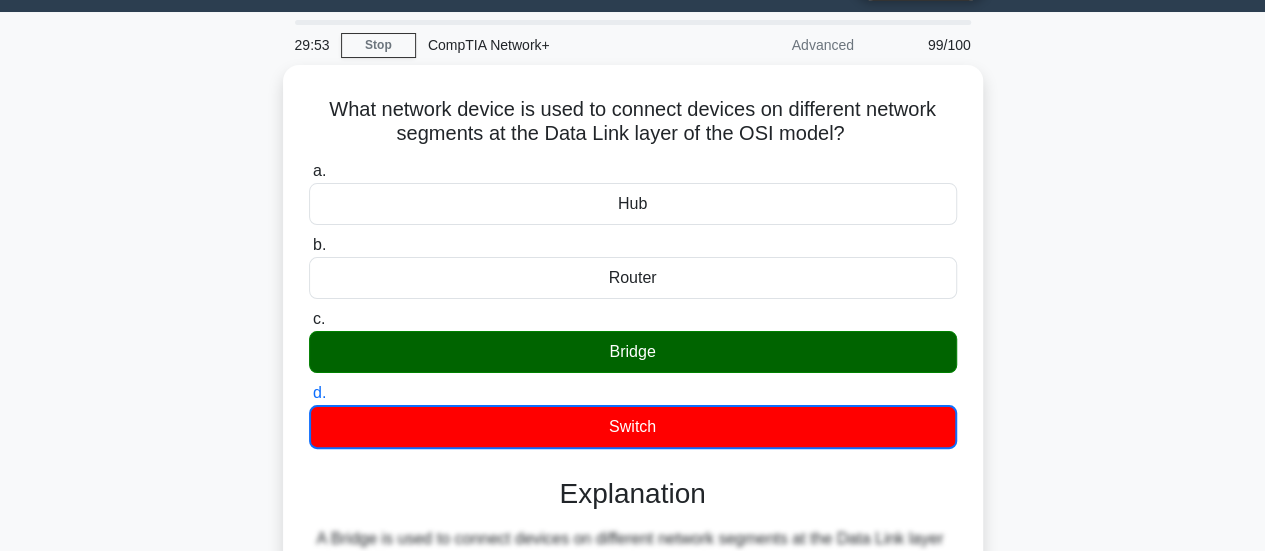 click on "What network device is used to connect devices on different network segments at the Data Link layer of the OSI model?
.spinner_0XTQ{transform-origin:center;animation:spinner_y6GP .75s linear infinite}@keyframes spinner_y6GP{100%{transform:rotate(360deg)}}
a.
Hub" at bounding box center [633, 499] 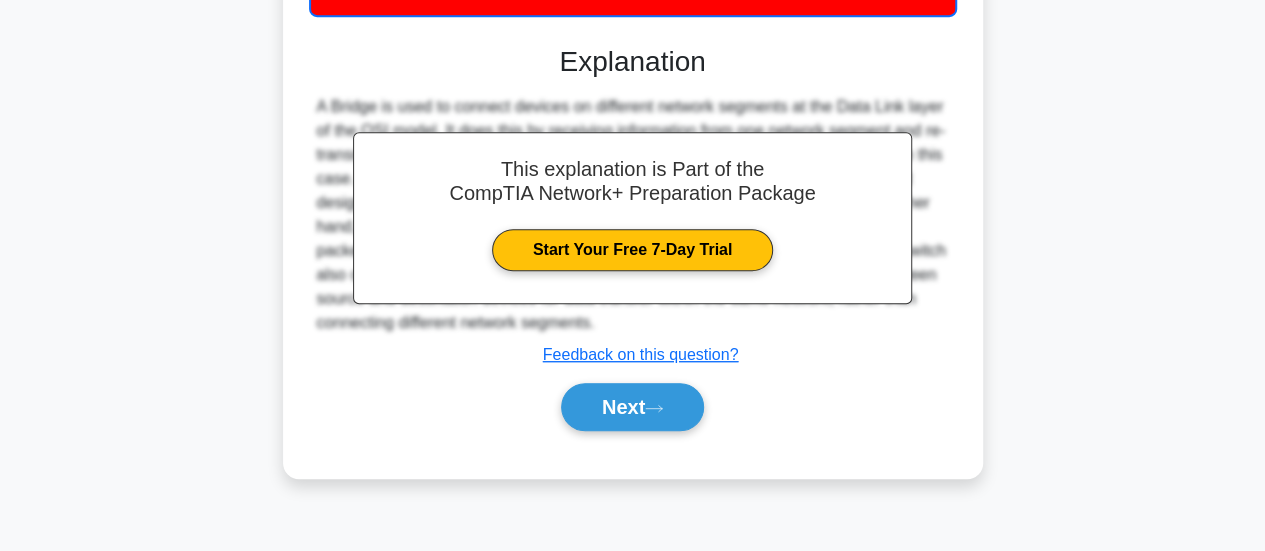 scroll, scrollTop: 506, scrollLeft: 0, axis: vertical 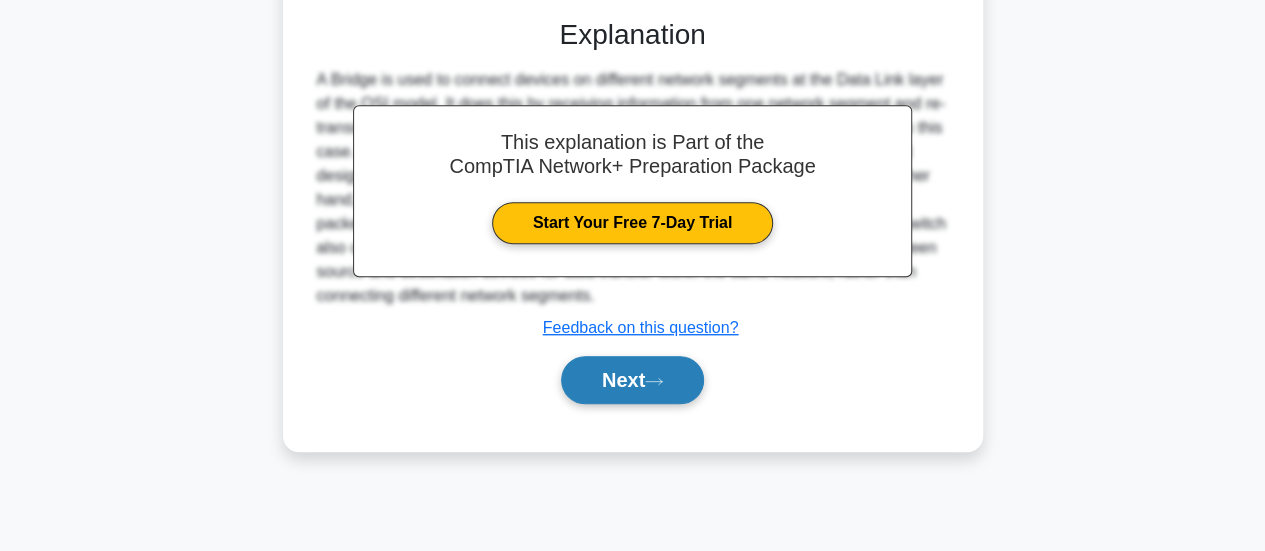 click on "Next" at bounding box center [632, 380] 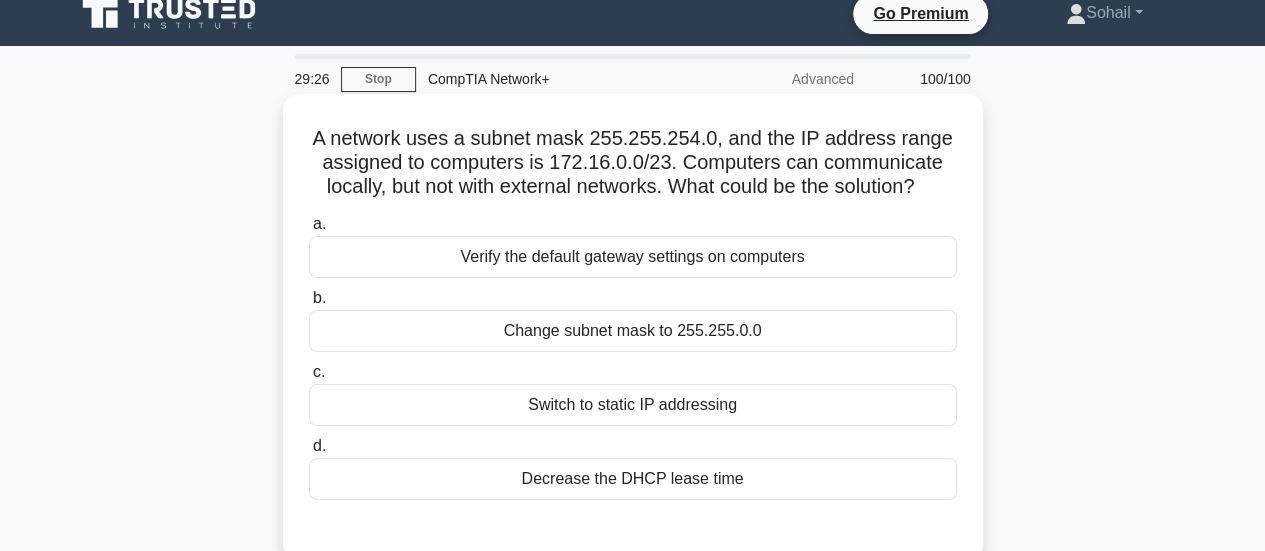 scroll, scrollTop: 20, scrollLeft: 0, axis: vertical 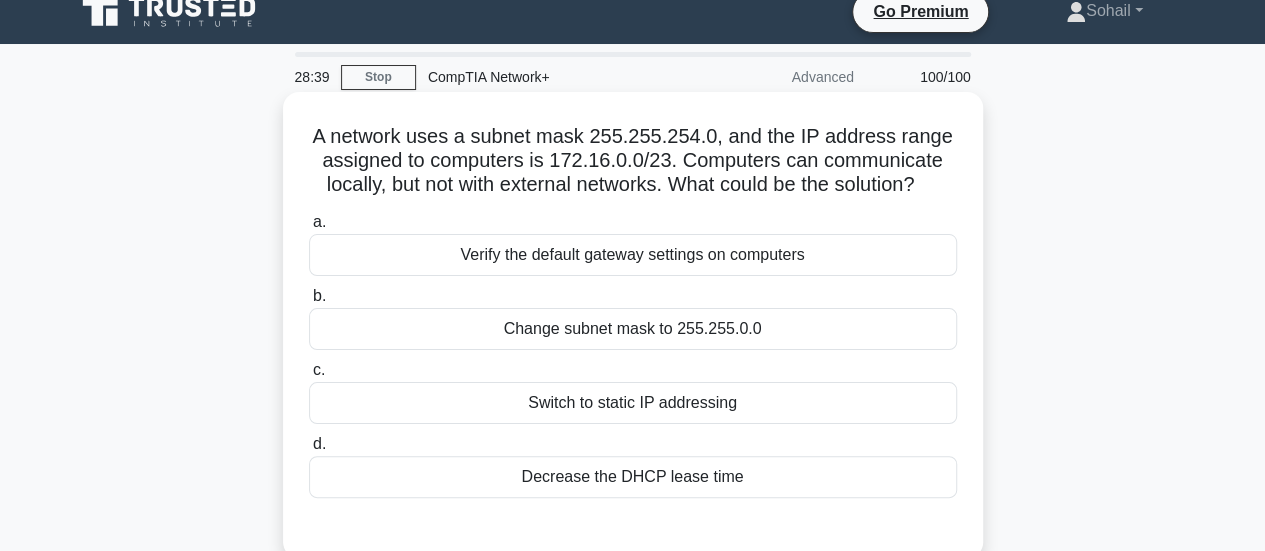 drag, startPoint x: 311, startPoint y: 142, endPoint x: 820, endPoint y: 471, distance: 606.0709 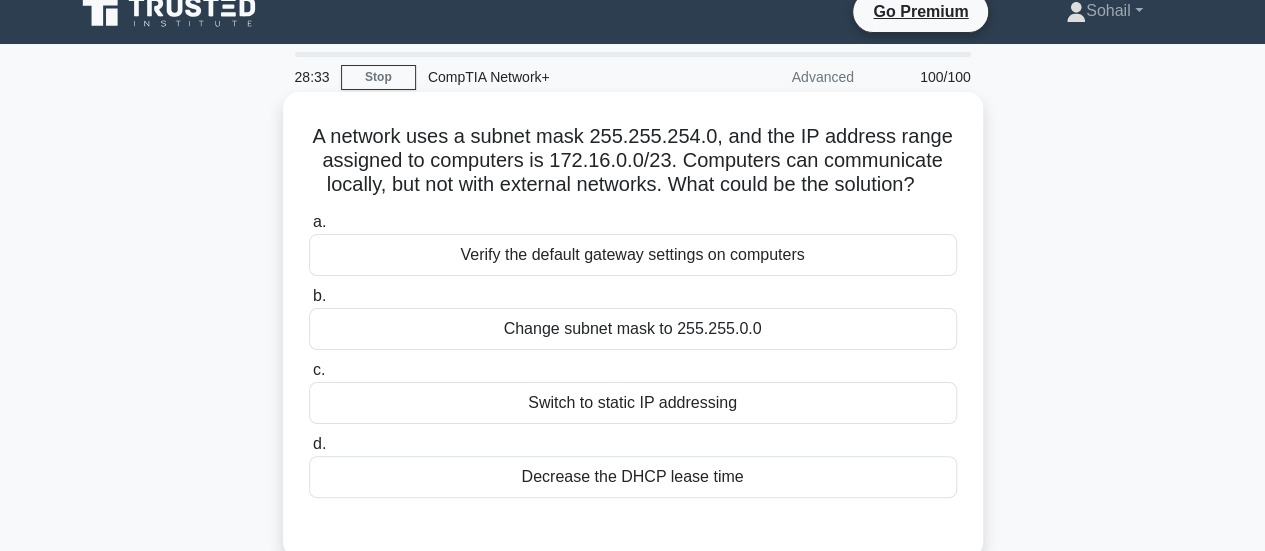 click on "A network uses a subnet mask 255.255.254.0, and the IP address range assigned to computers is 172.16.0.0/23. Computers can communicate locally, but not with external networks. What could be the solution?
.spinner_0XTQ{transform-origin:center;animation:spinner_y6GP .75s linear infinite}@keyframes spinner_y6GP{100%{transform:rotate(360deg)}}" at bounding box center [633, 161] 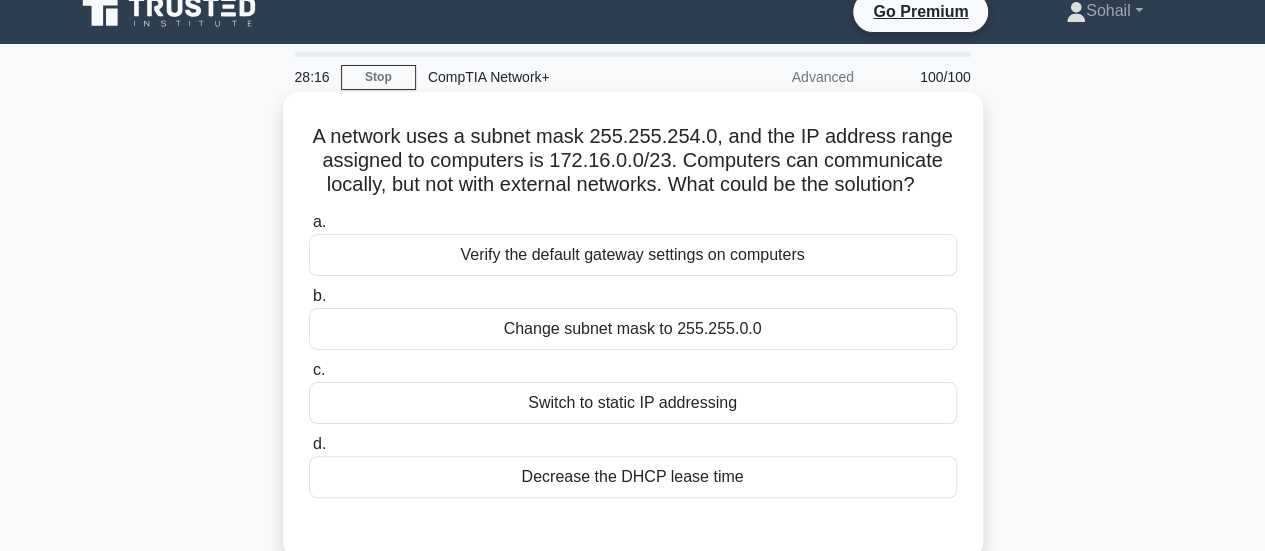 click on "Verify the default gateway settings on computers" at bounding box center (633, 255) 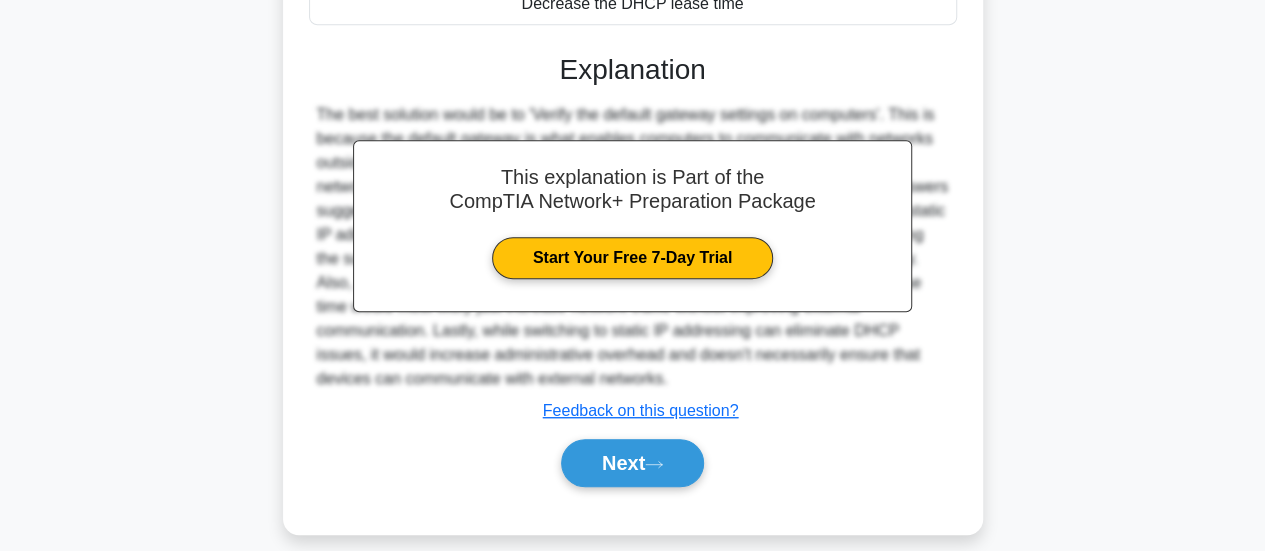 scroll, scrollTop: 529, scrollLeft: 0, axis: vertical 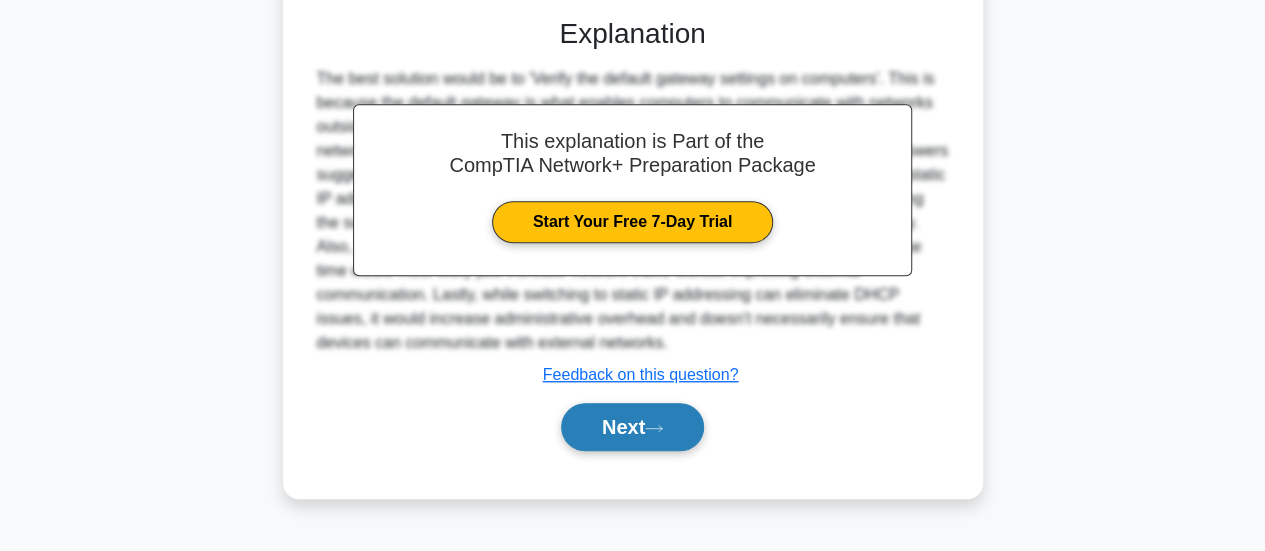 click on "Next" at bounding box center (632, 427) 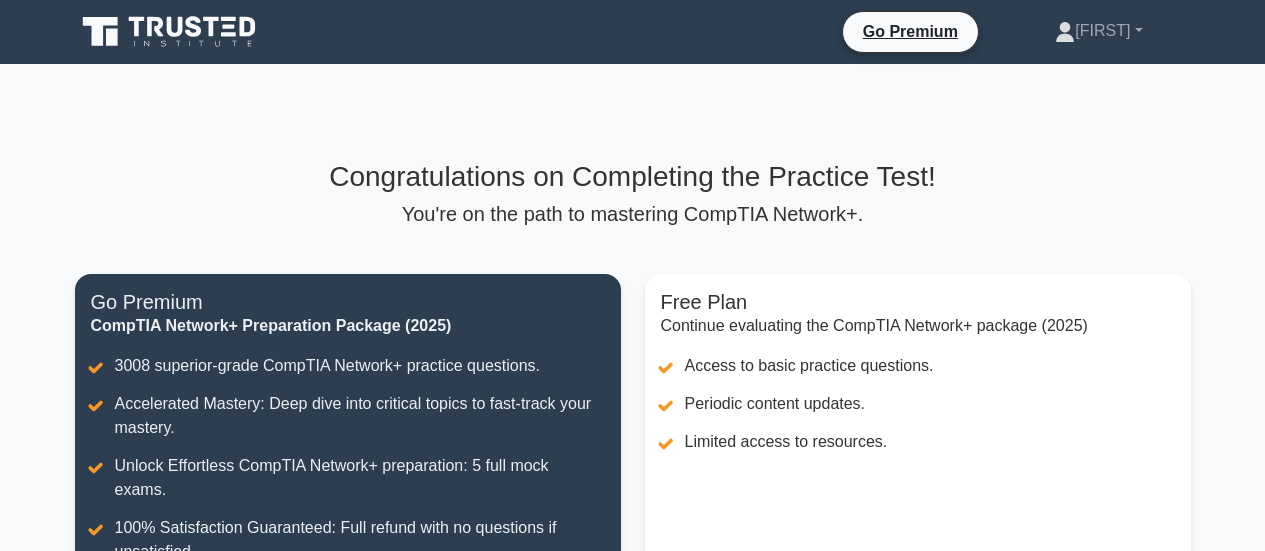 scroll, scrollTop: 0, scrollLeft: 0, axis: both 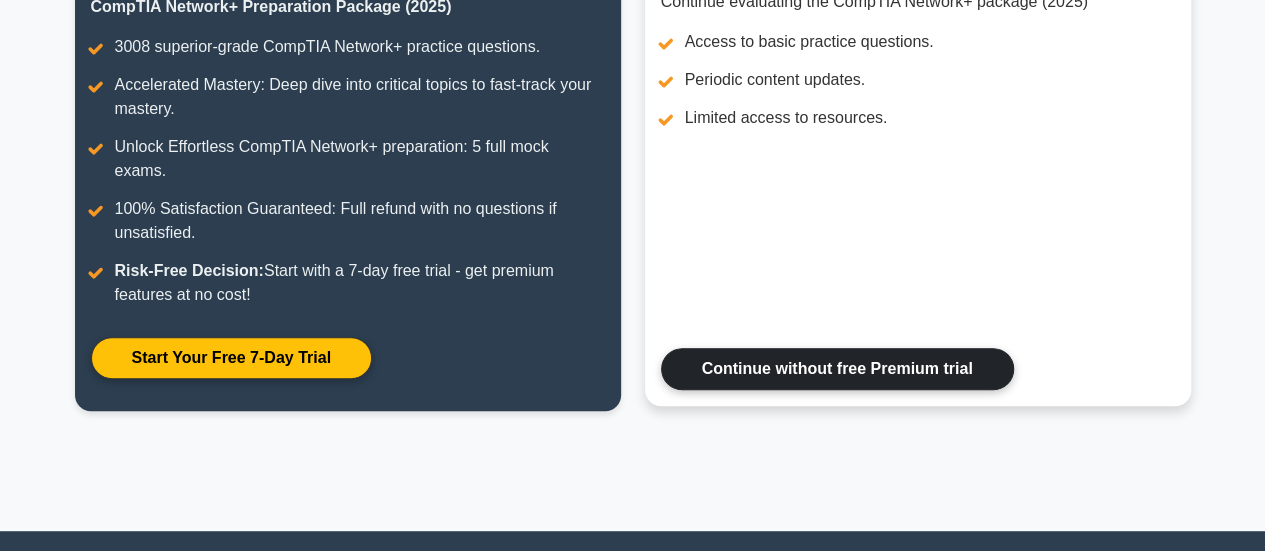 click on "Continue without free Premium trial" at bounding box center (837, 369) 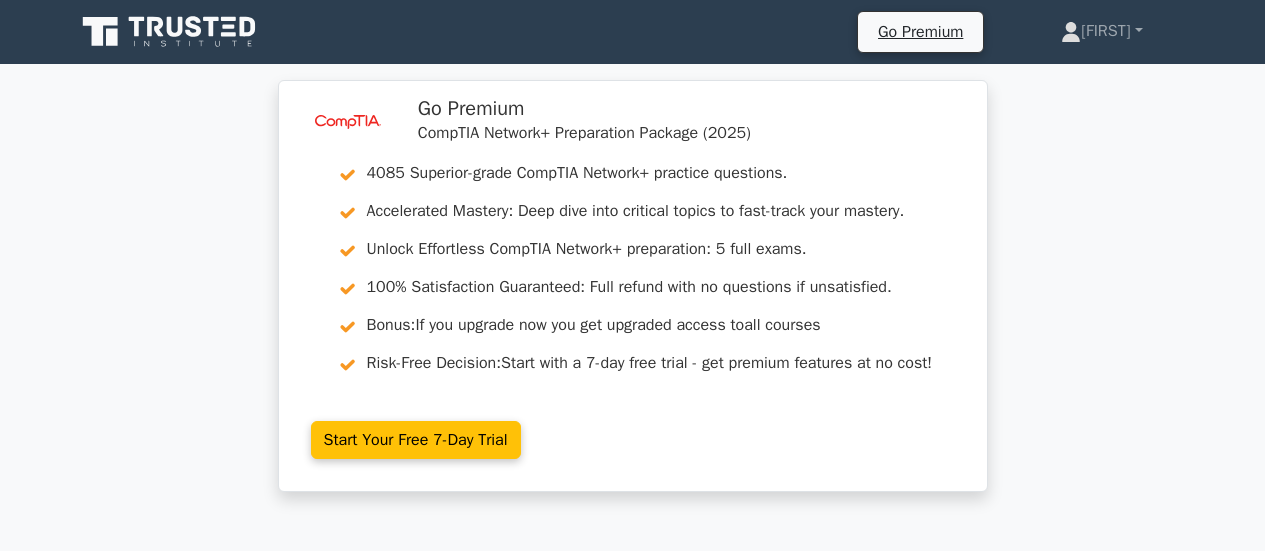 scroll, scrollTop: 0, scrollLeft: 0, axis: both 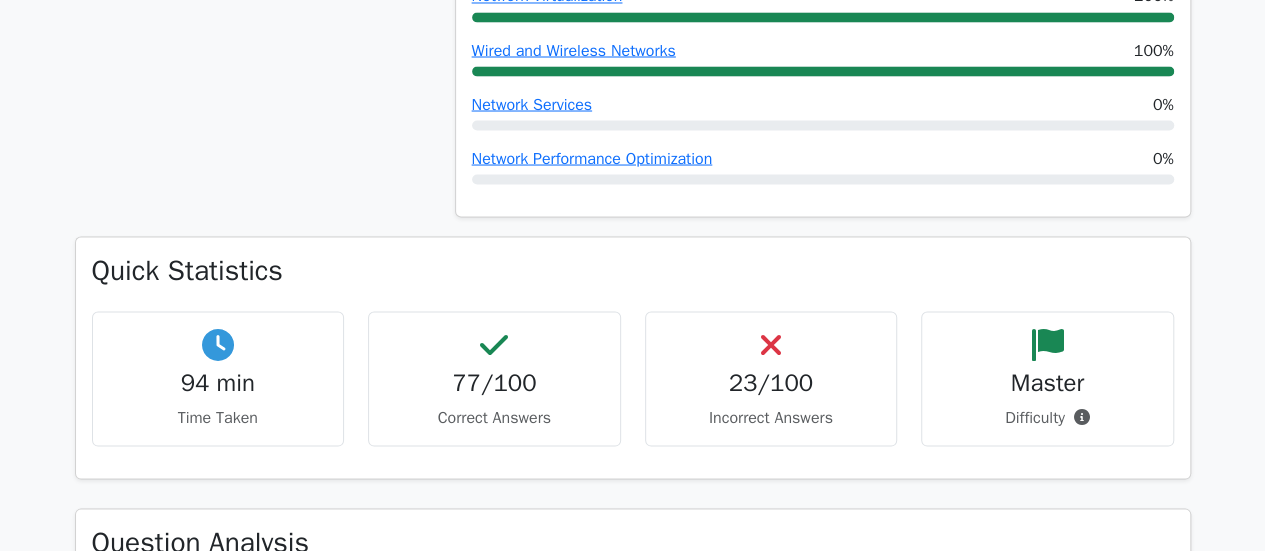 click on "Master" at bounding box center (1047, 382) 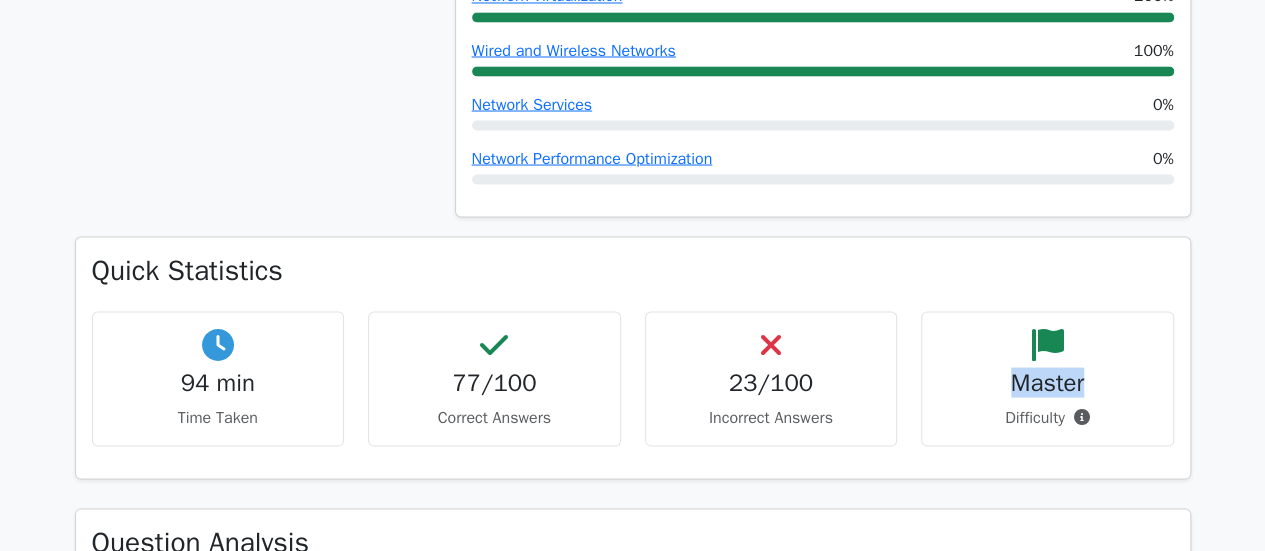 click on "Master" at bounding box center (1047, 382) 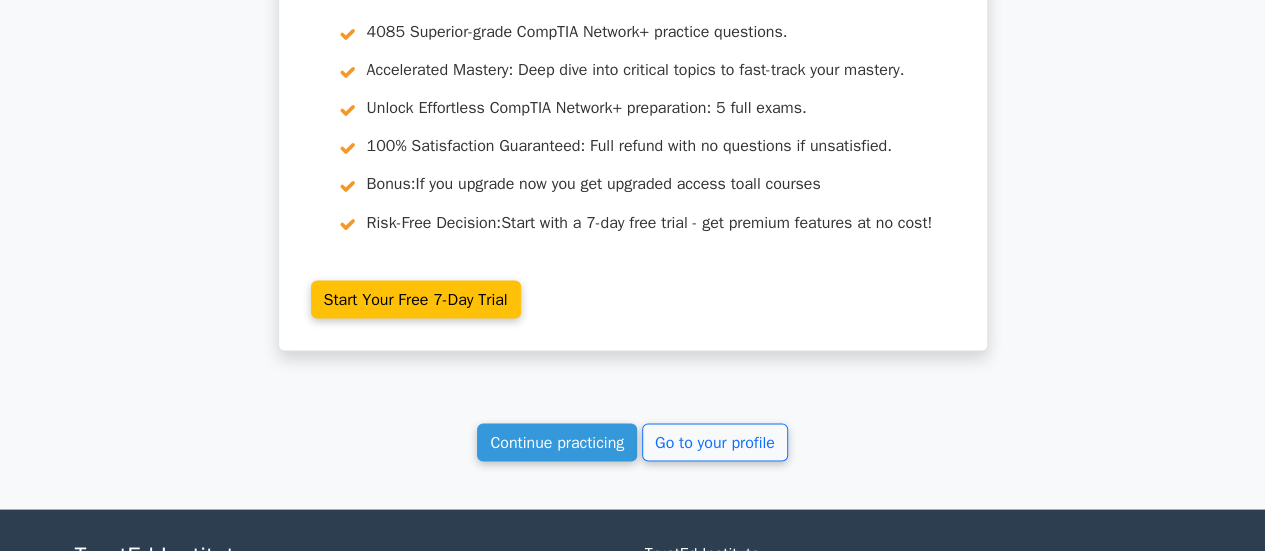 scroll, scrollTop: 9276, scrollLeft: 0, axis: vertical 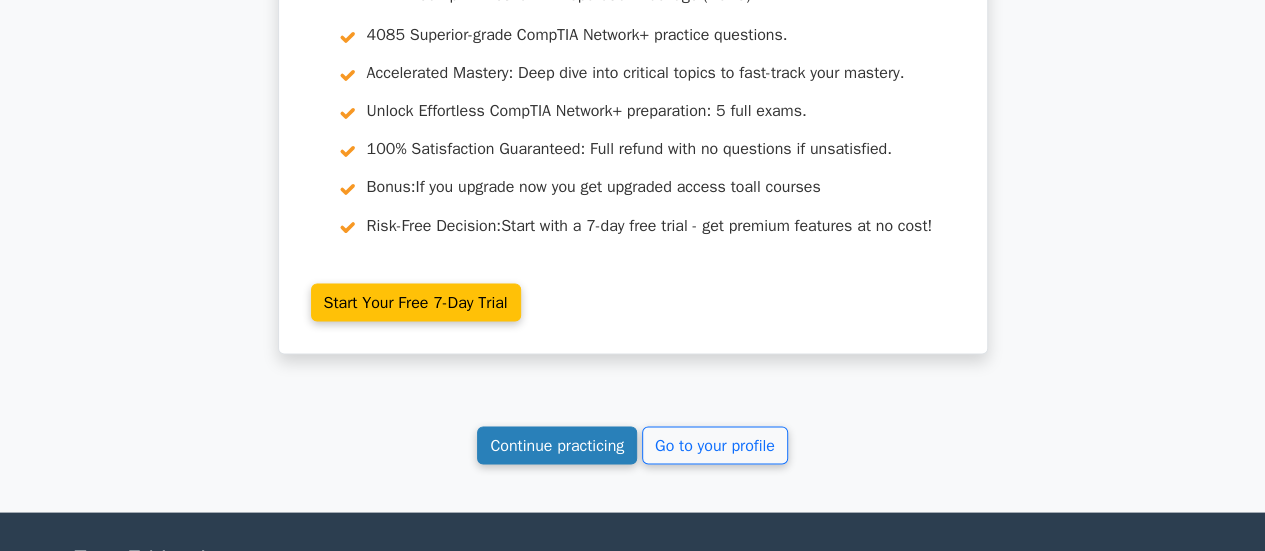 click on "Continue practicing" at bounding box center [557, 445] 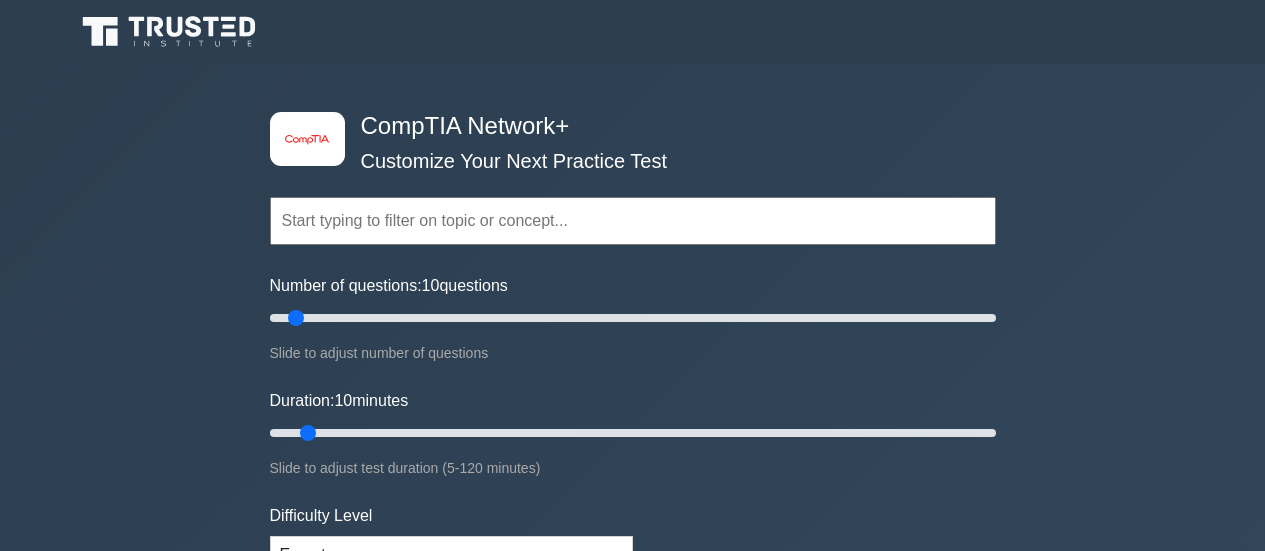 scroll, scrollTop: 0, scrollLeft: 0, axis: both 